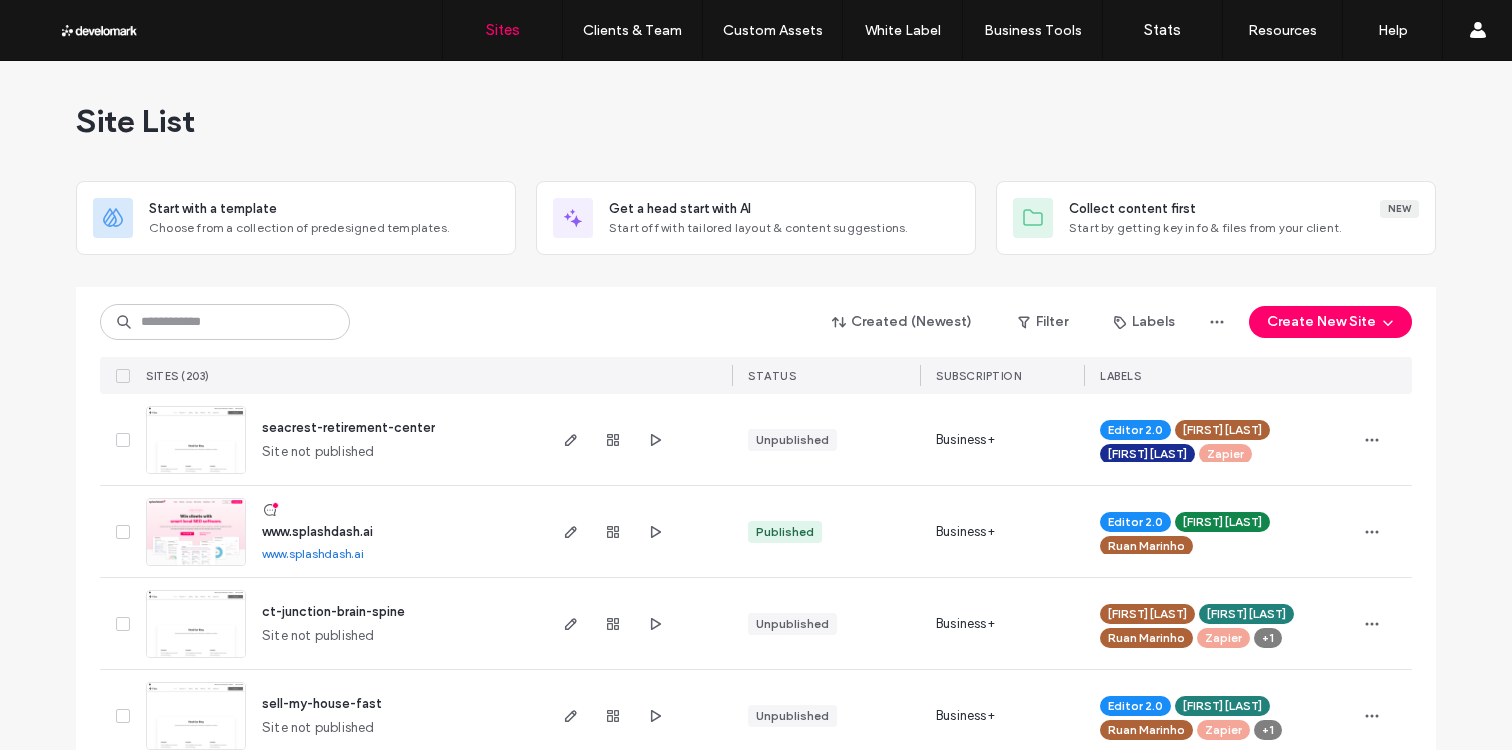 scroll, scrollTop: 0, scrollLeft: 0, axis: both 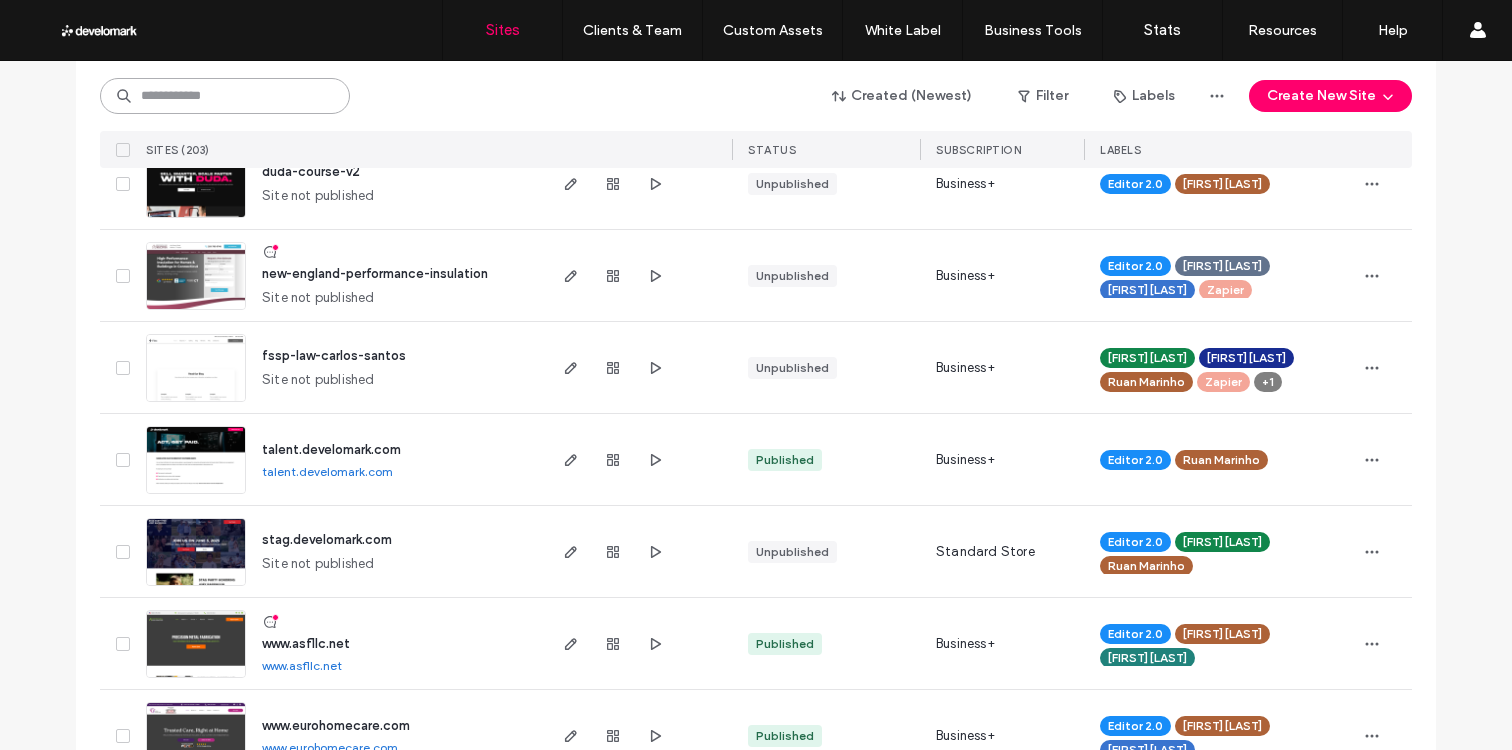 click at bounding box center [225, 96] 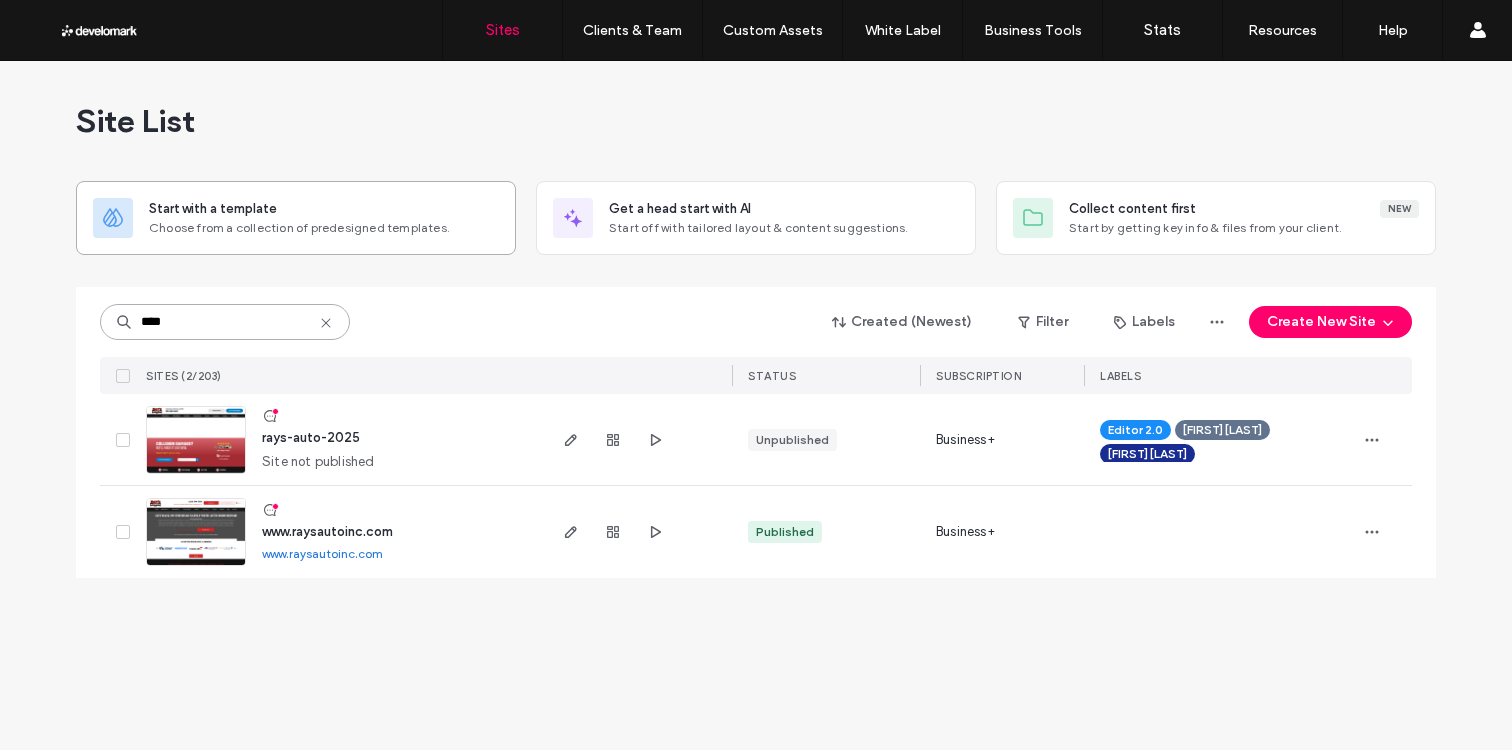 scroll, scrollTop: 0, scrollLeft: 0, axis: both 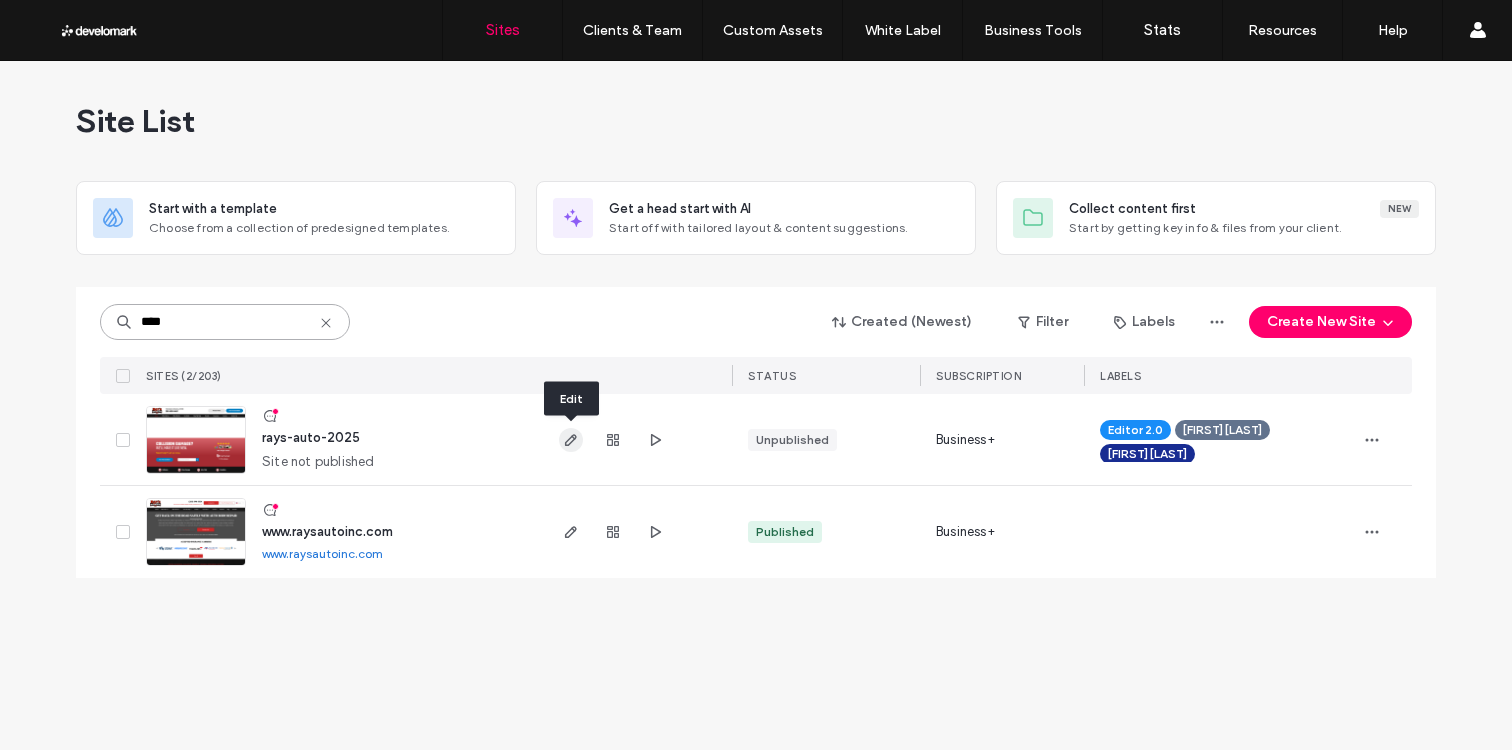type on "****" 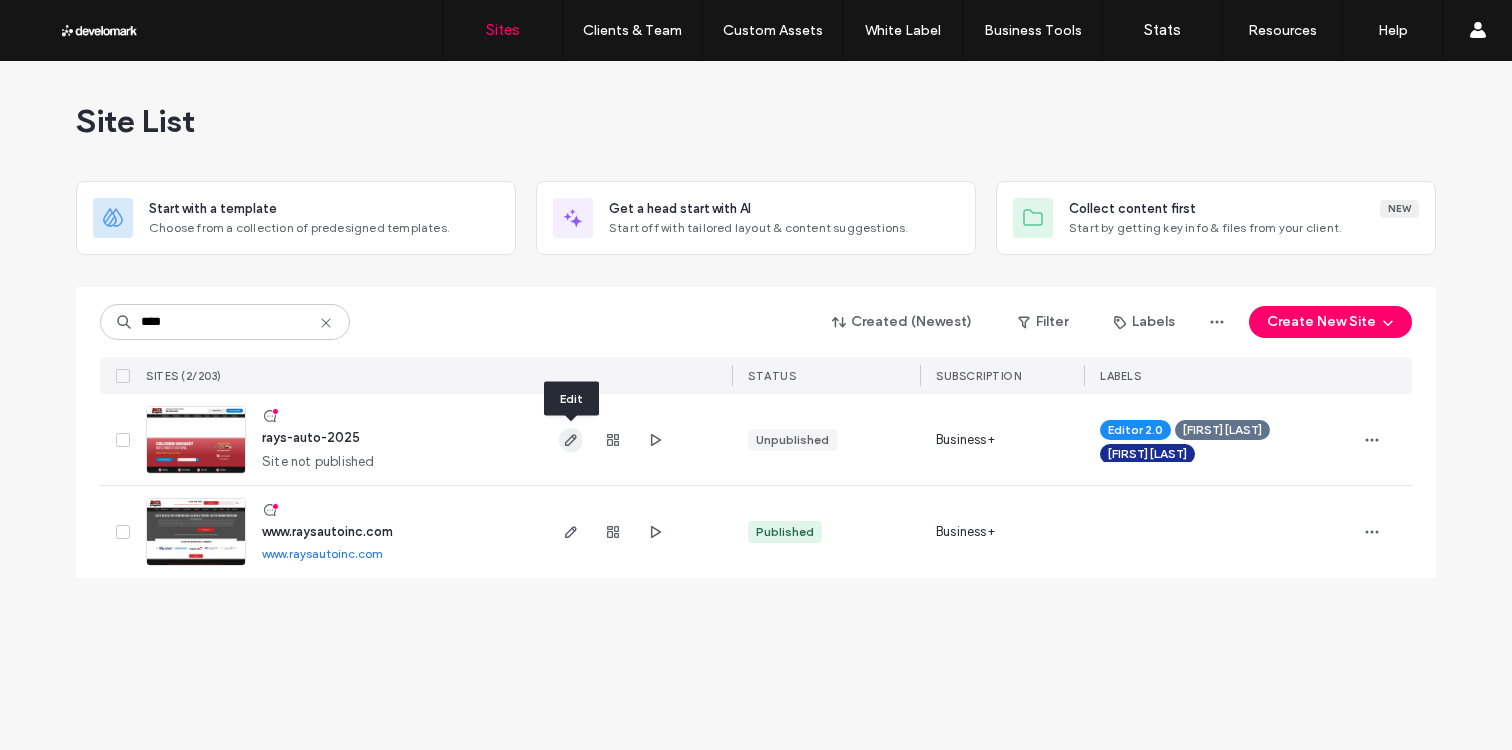 click 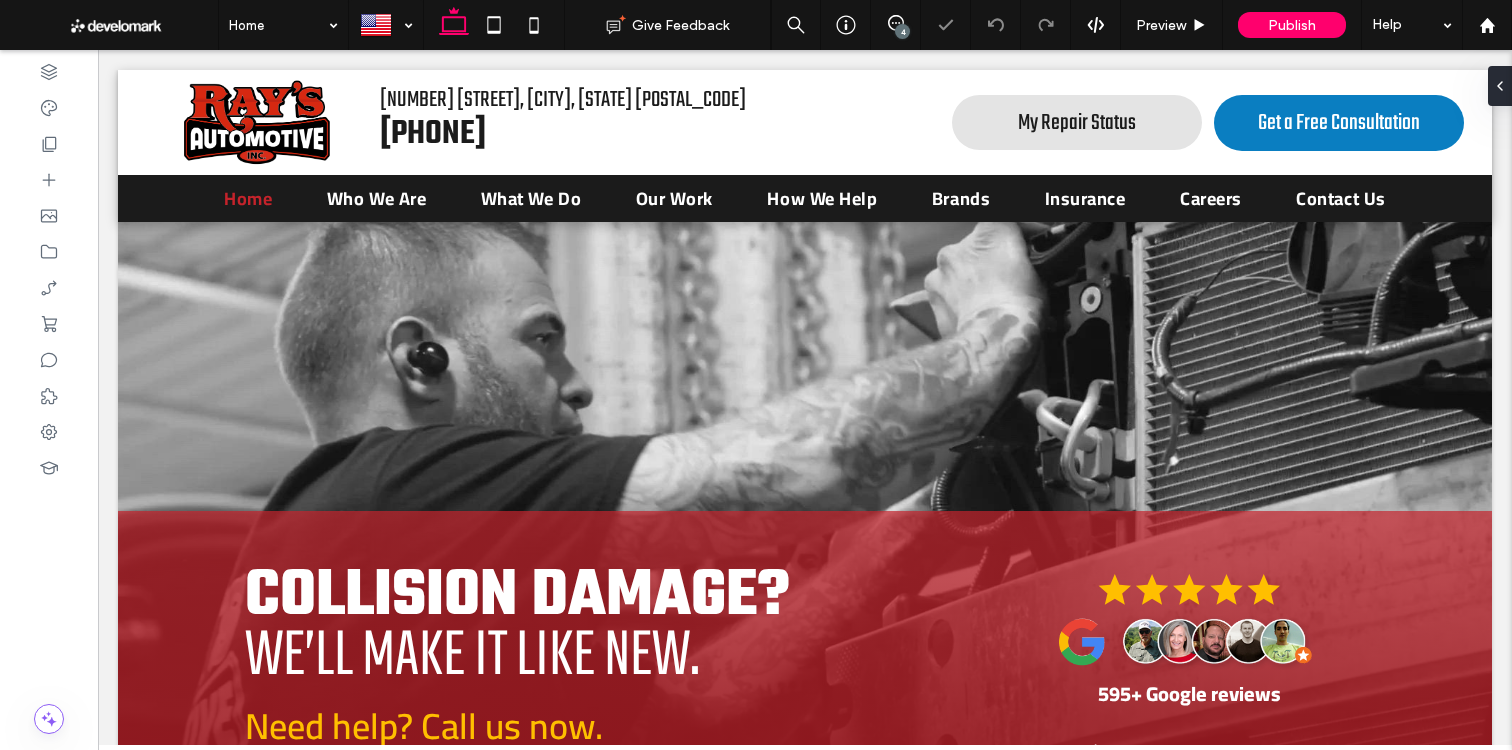 scroll, scrollTop: 0, scrollLeft: 0, axis: both 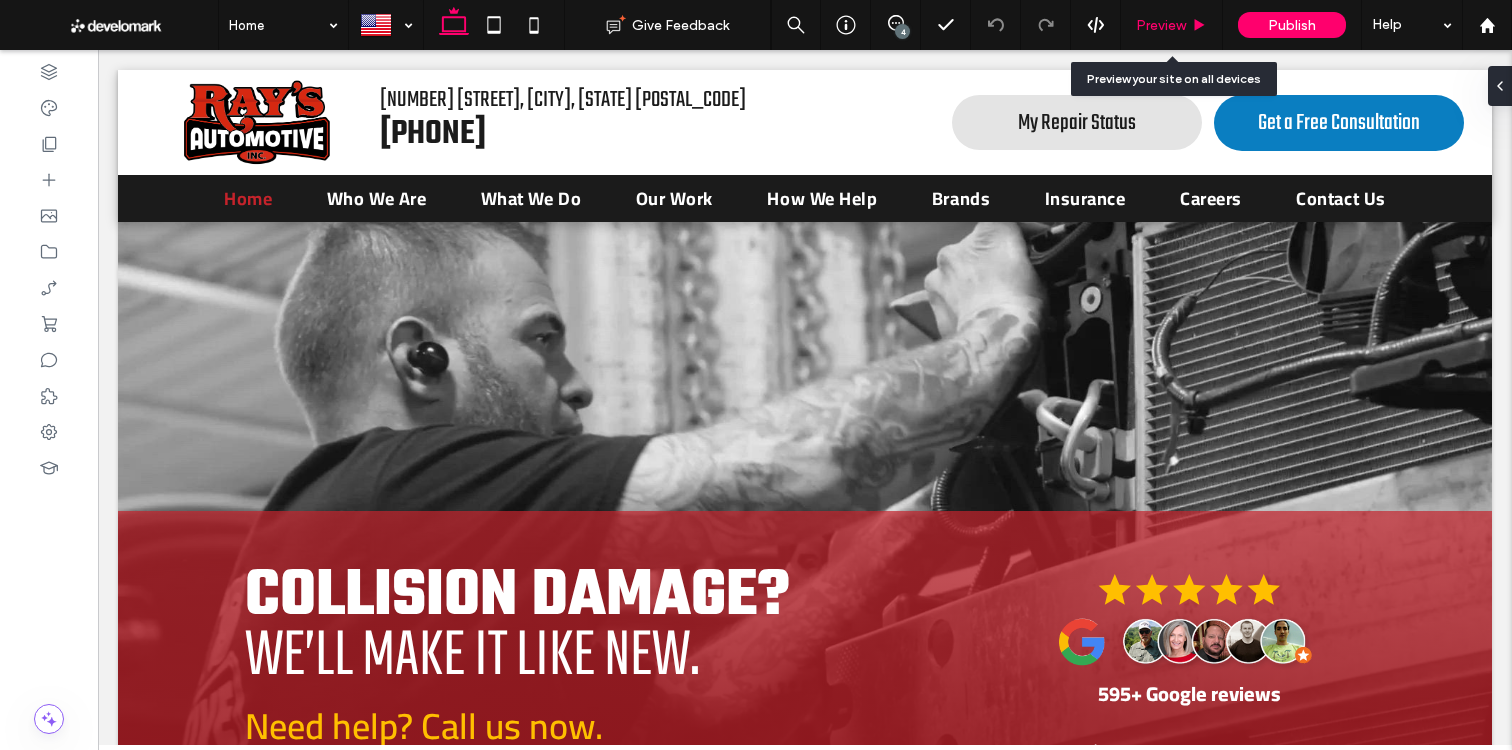 click on "Preview" at bounding box center [1161, 25] 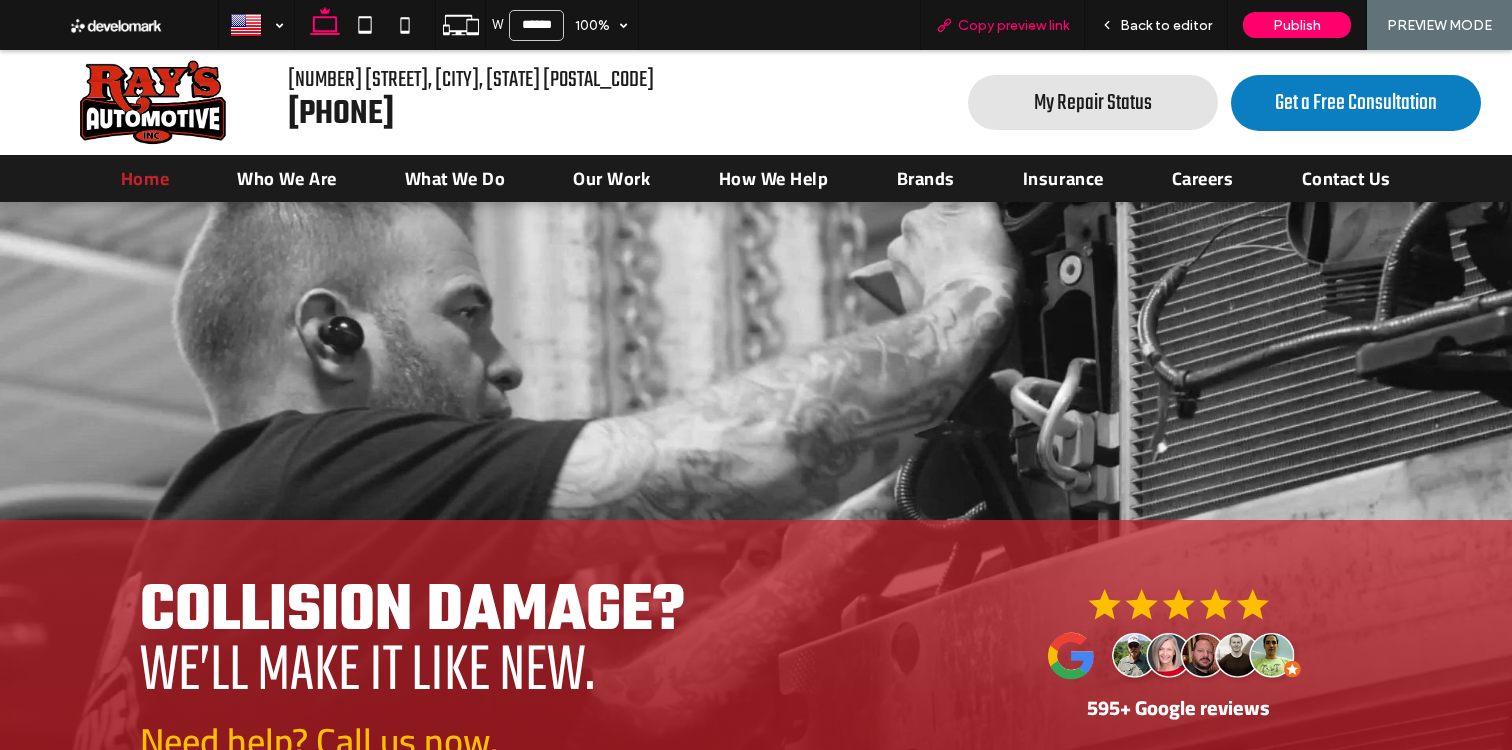 click on "Copy preview link" at bounding box center (1013, 25) 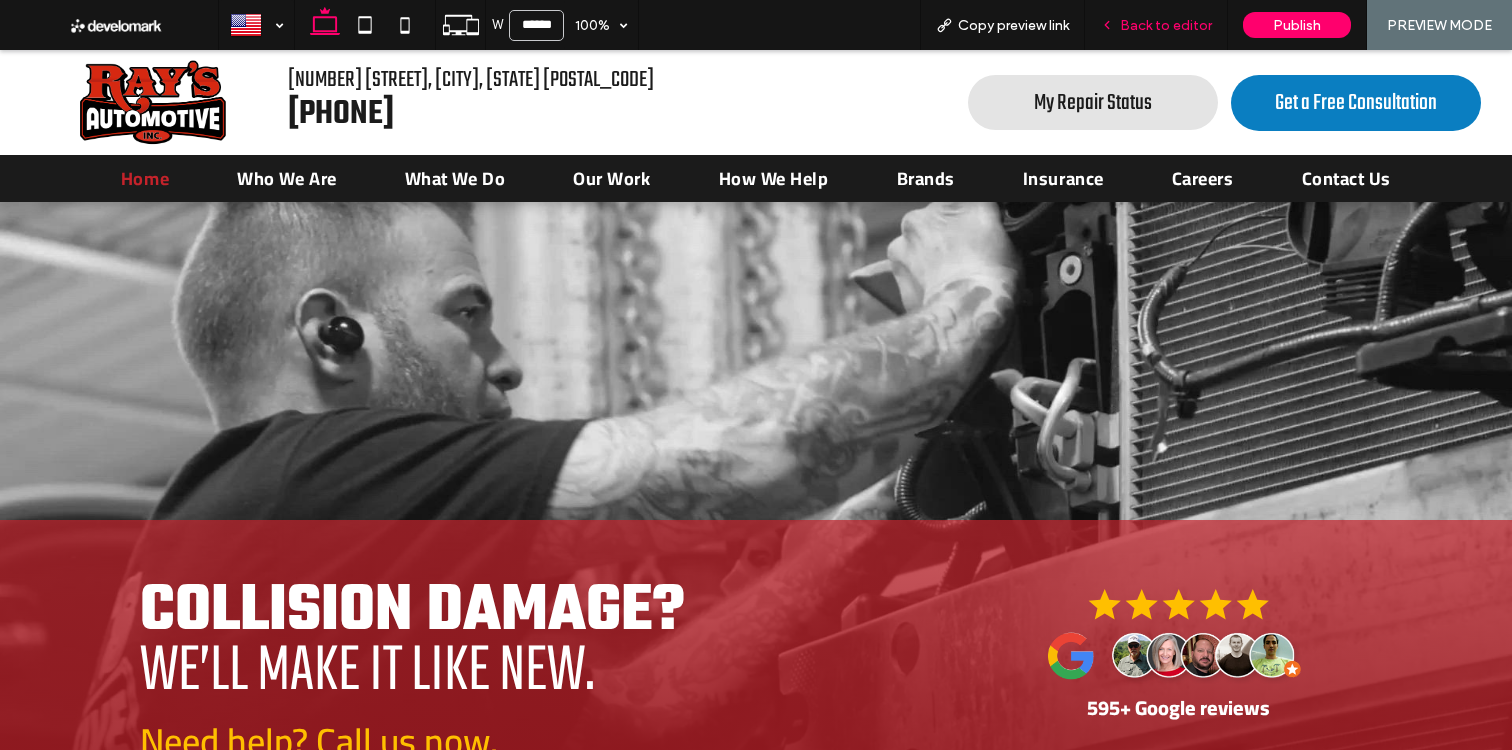 click on "Back to editor" at bounding box center (1166, 25) 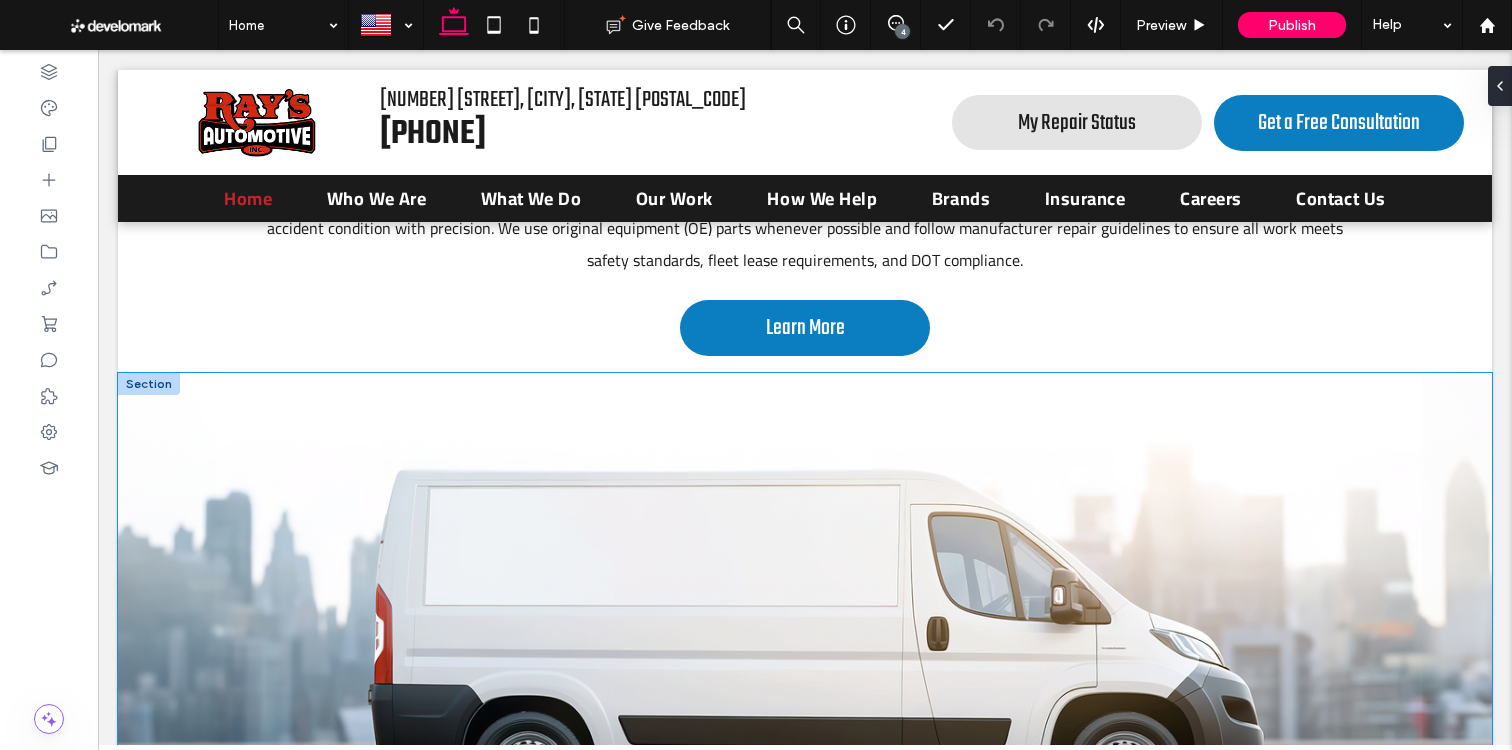 scroll, scrollTop: 5576, scrollLeft: 0, axis: vertical 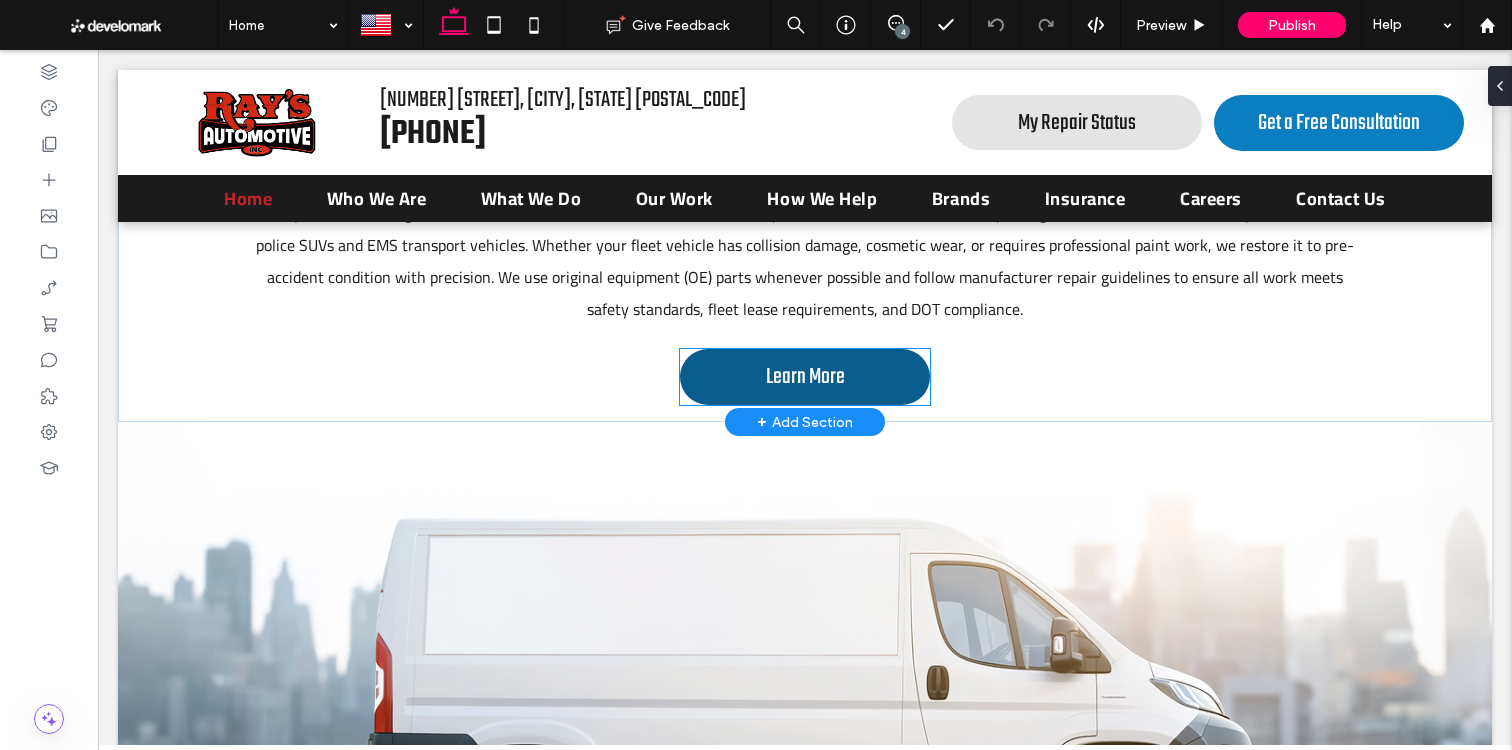 click on "Learn More" at bounding box center [805, 377] 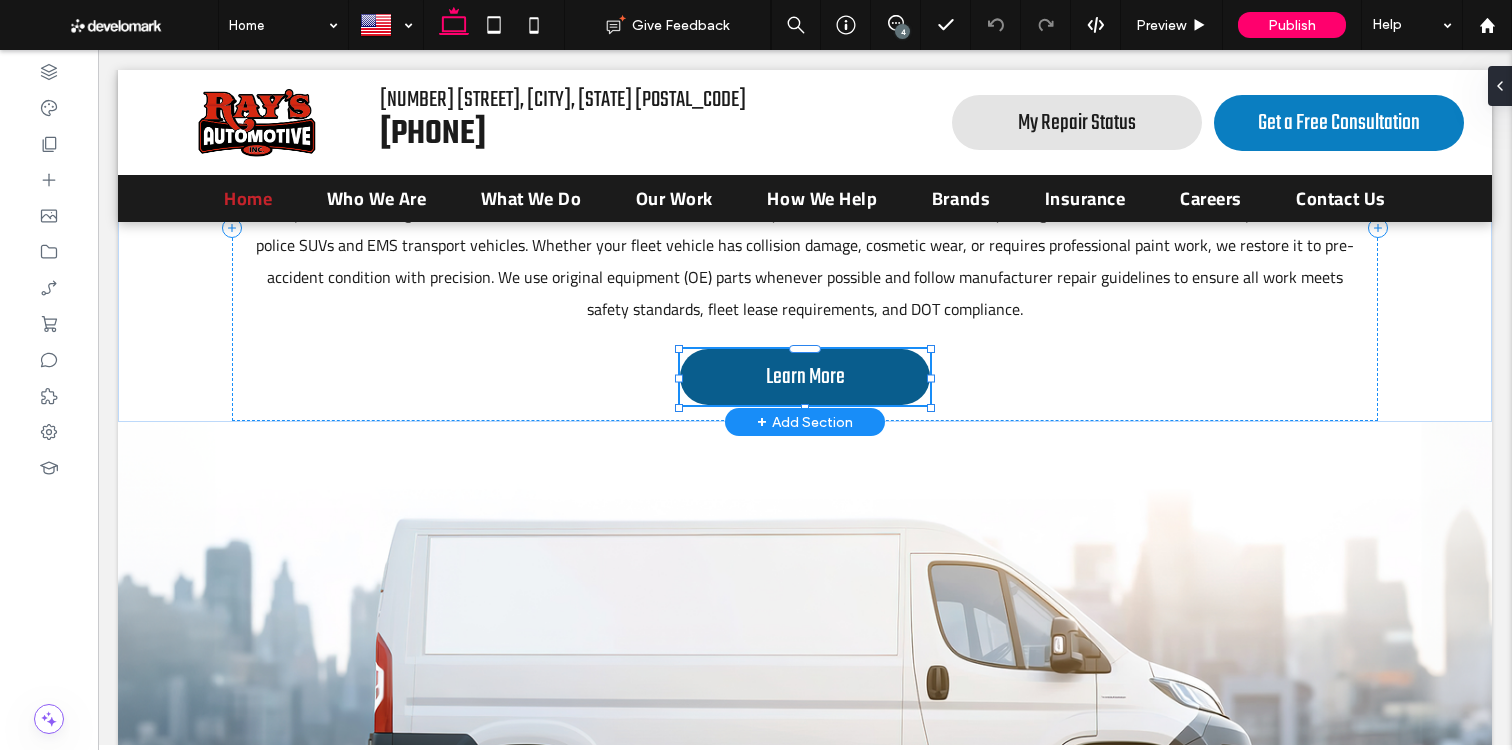 click on "Learn More" at bounding box center (805, 377) 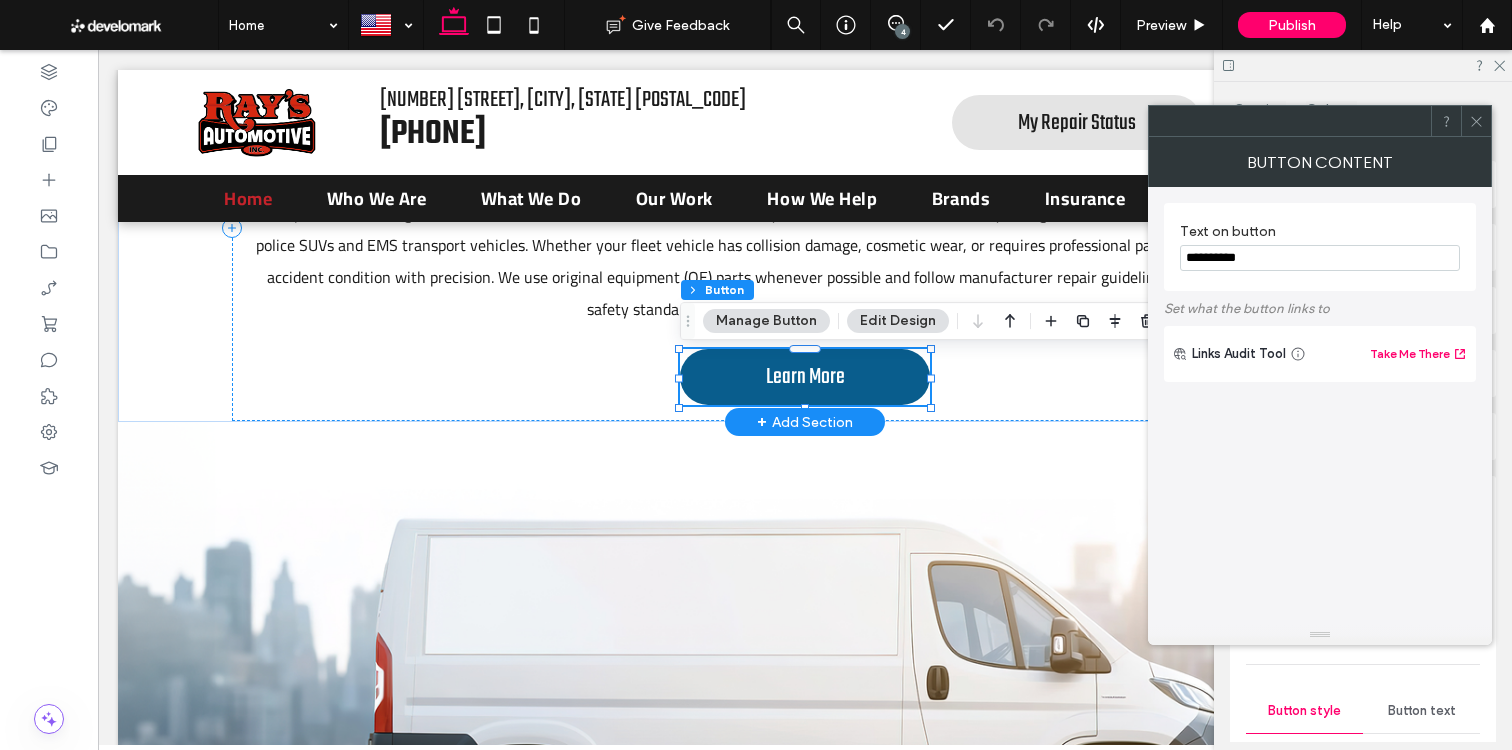 type on "**" 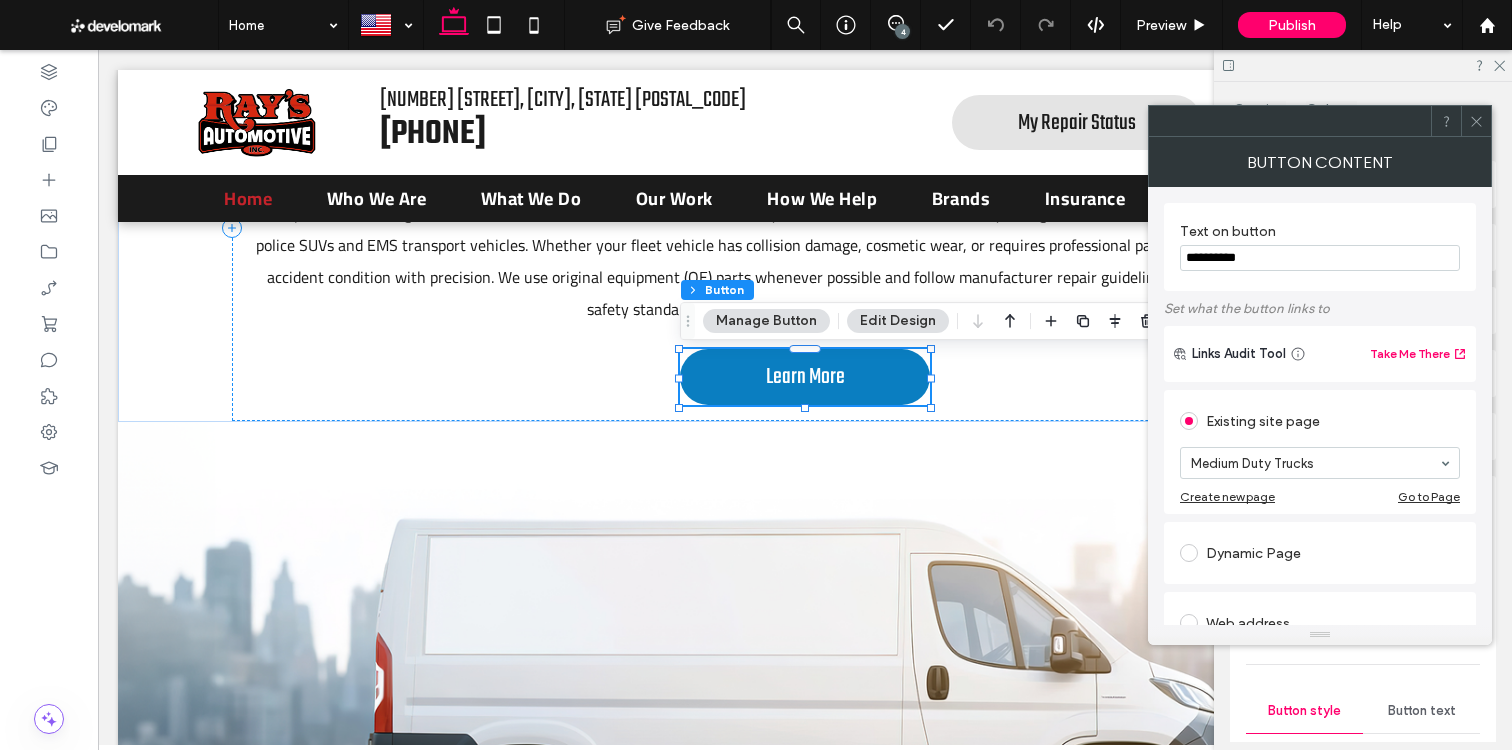 click 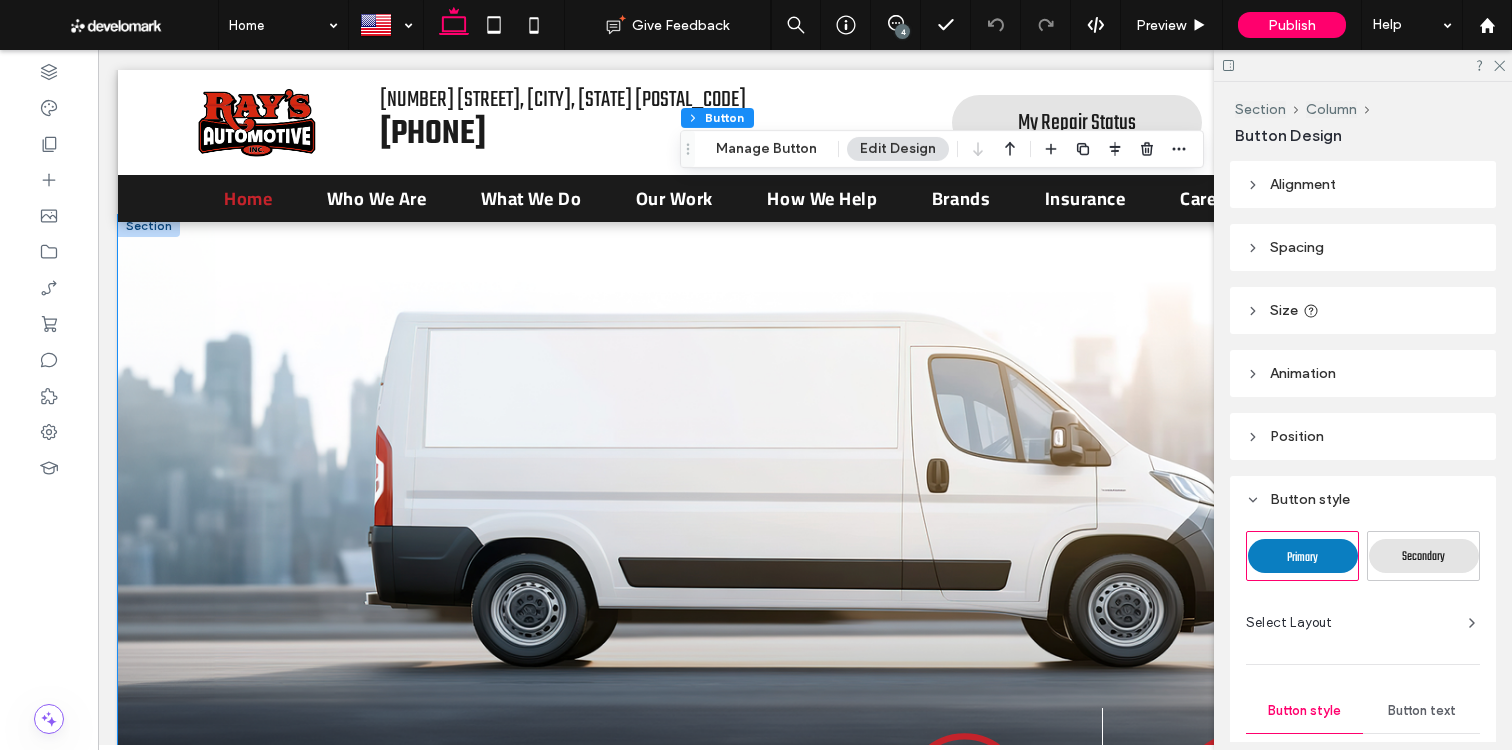 scroll, scrollTop: 5890, scrollLeft: 0, axis: vertical 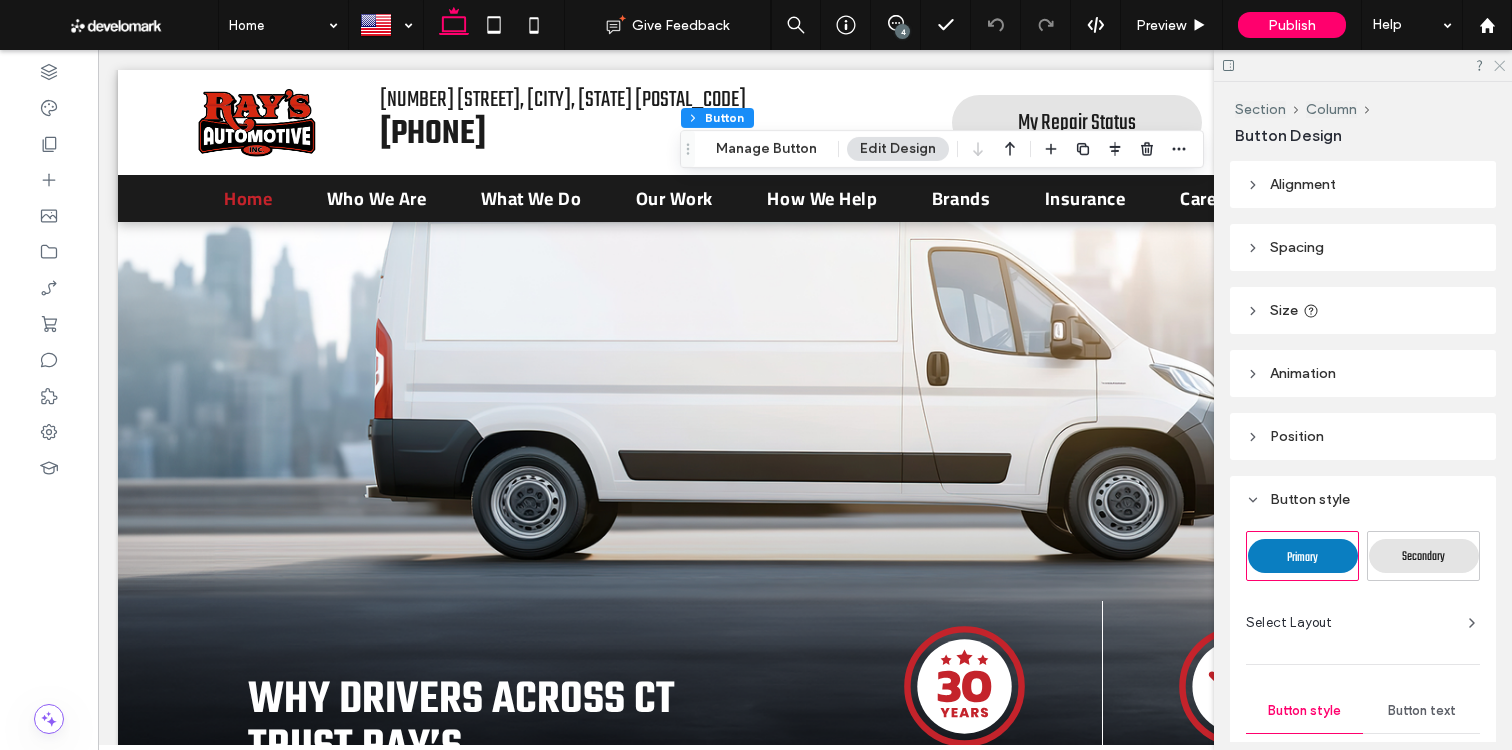 click 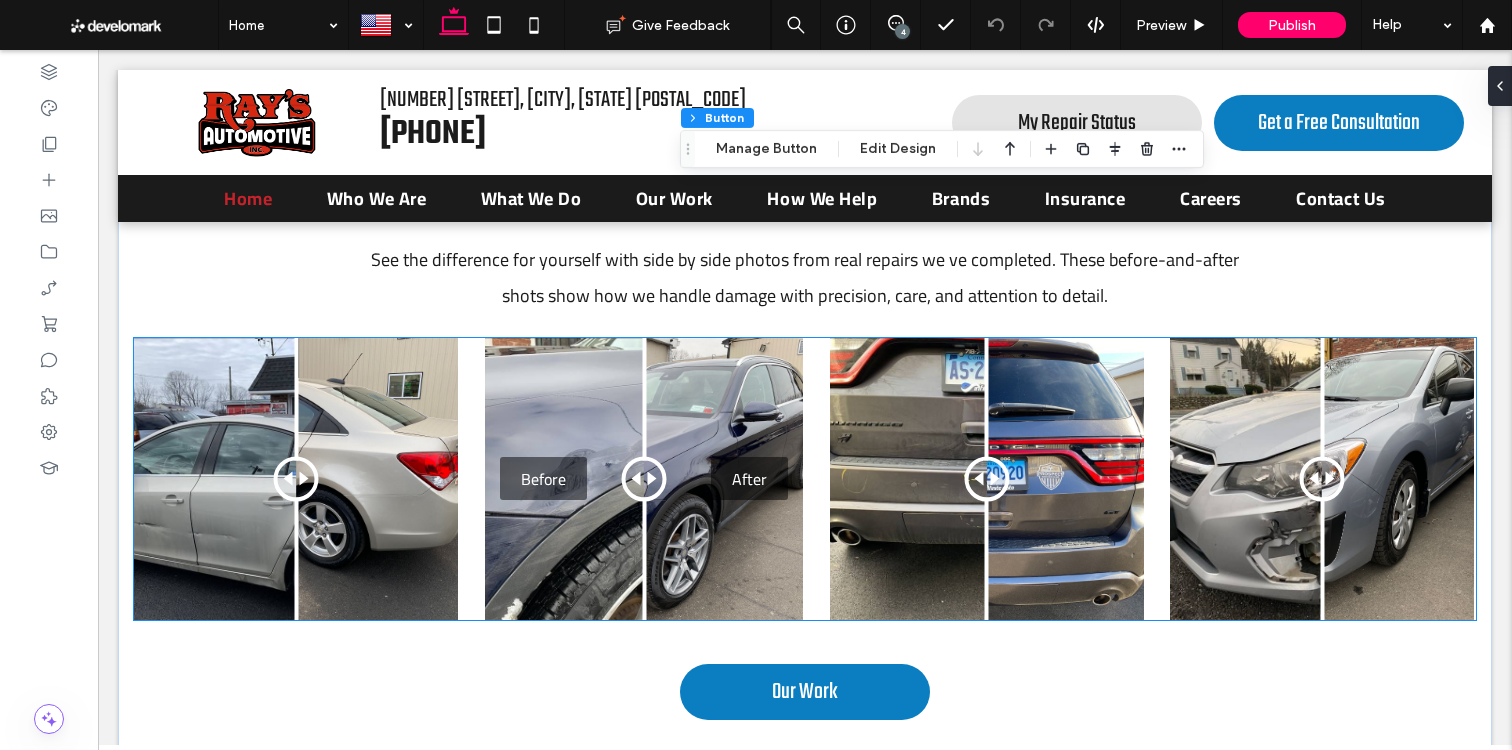 scroll, scrollTop: 7051, scrollLeft: 0, axis: vertical 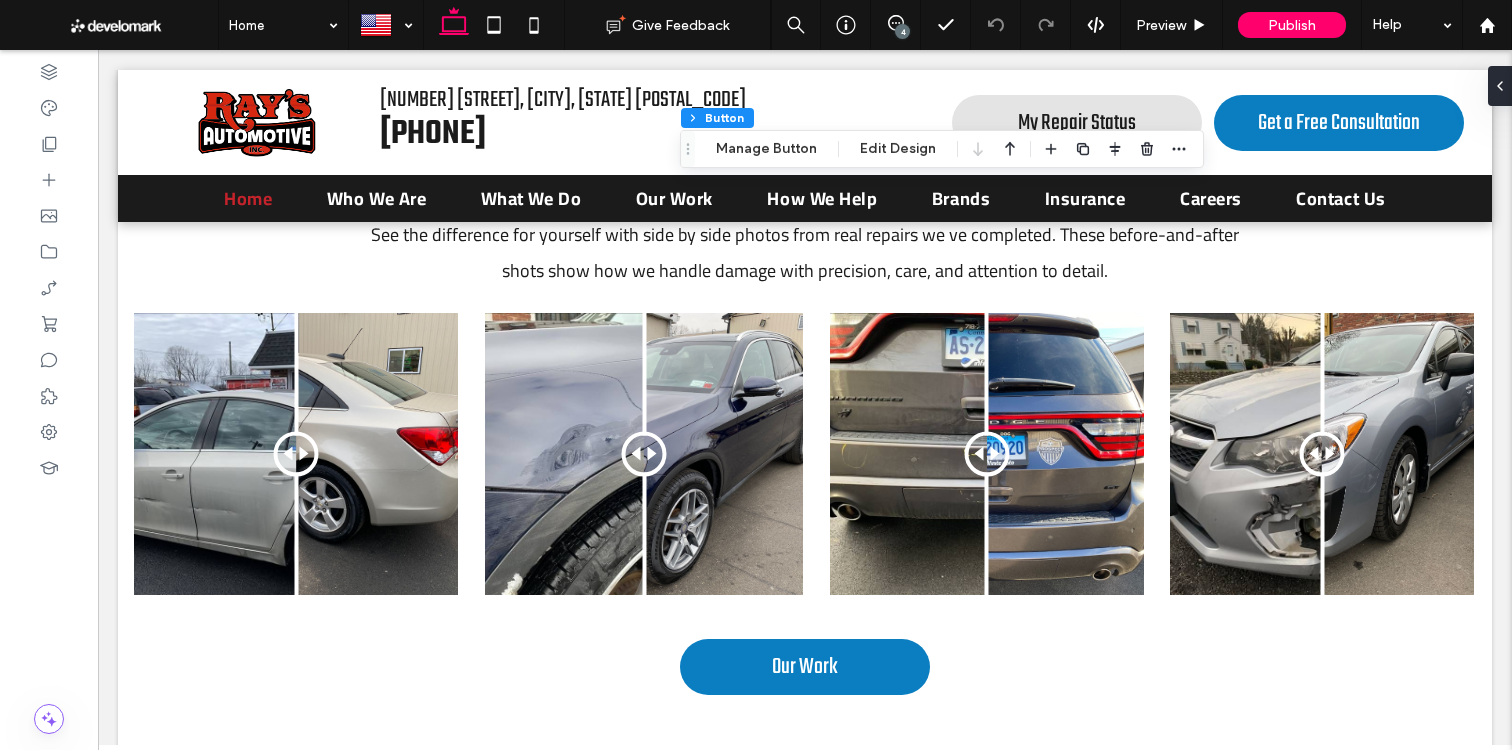 drag, startPoint x: 897, startPoint y: 24, endPoint x: 888, endPoint y: 43, distance: 21.023796 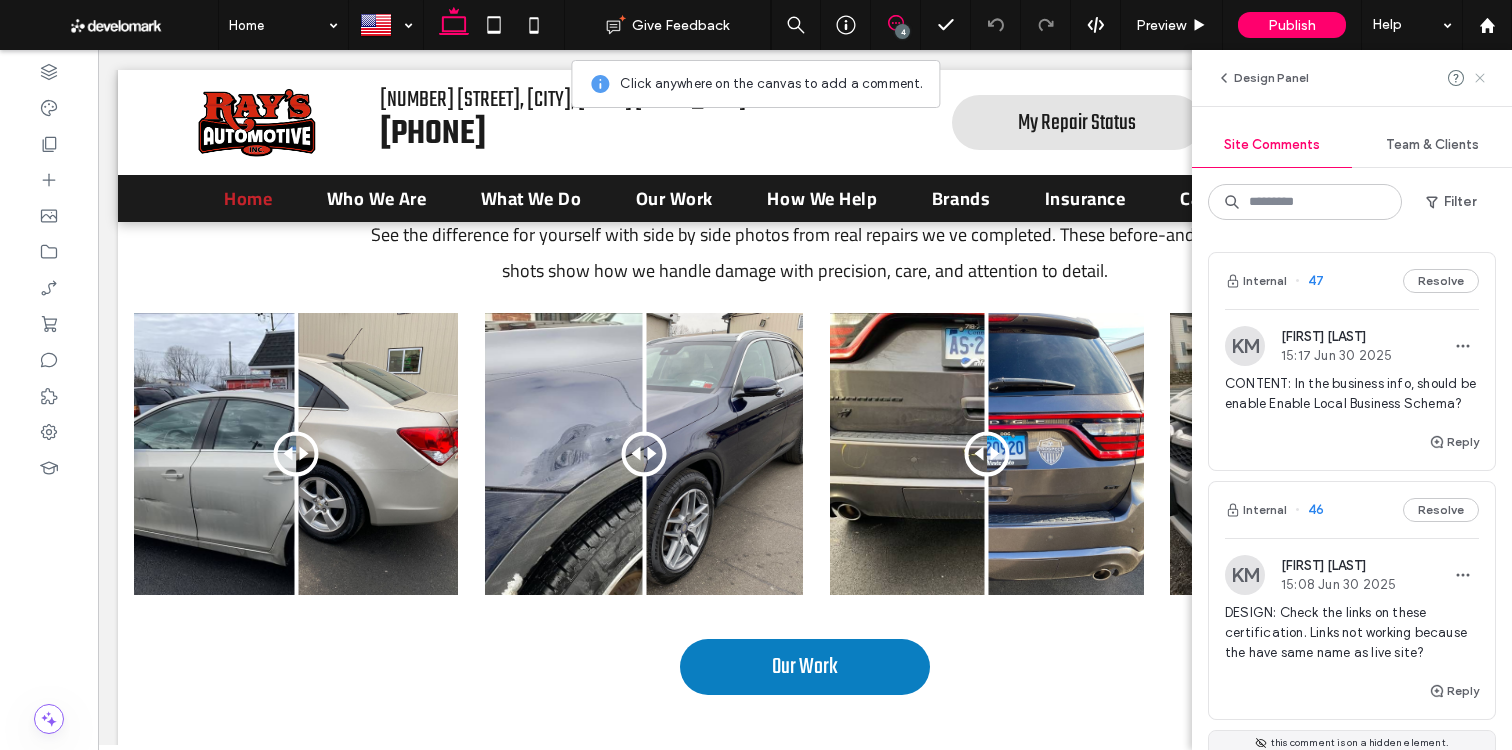 click 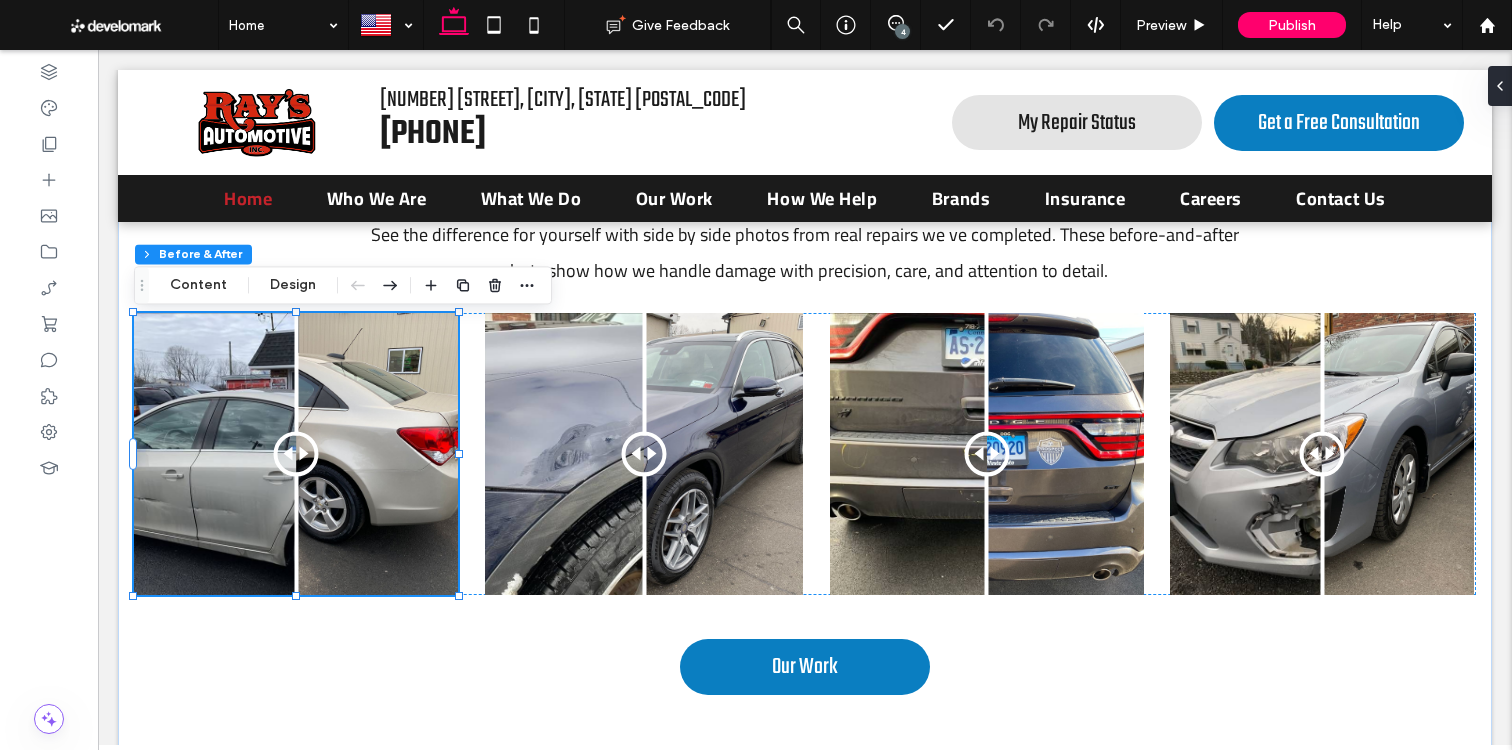 drag, startPoint x: 205, startPoint y: 287, endPoint x: 244, endPoint y: 296, distance: 40.024994 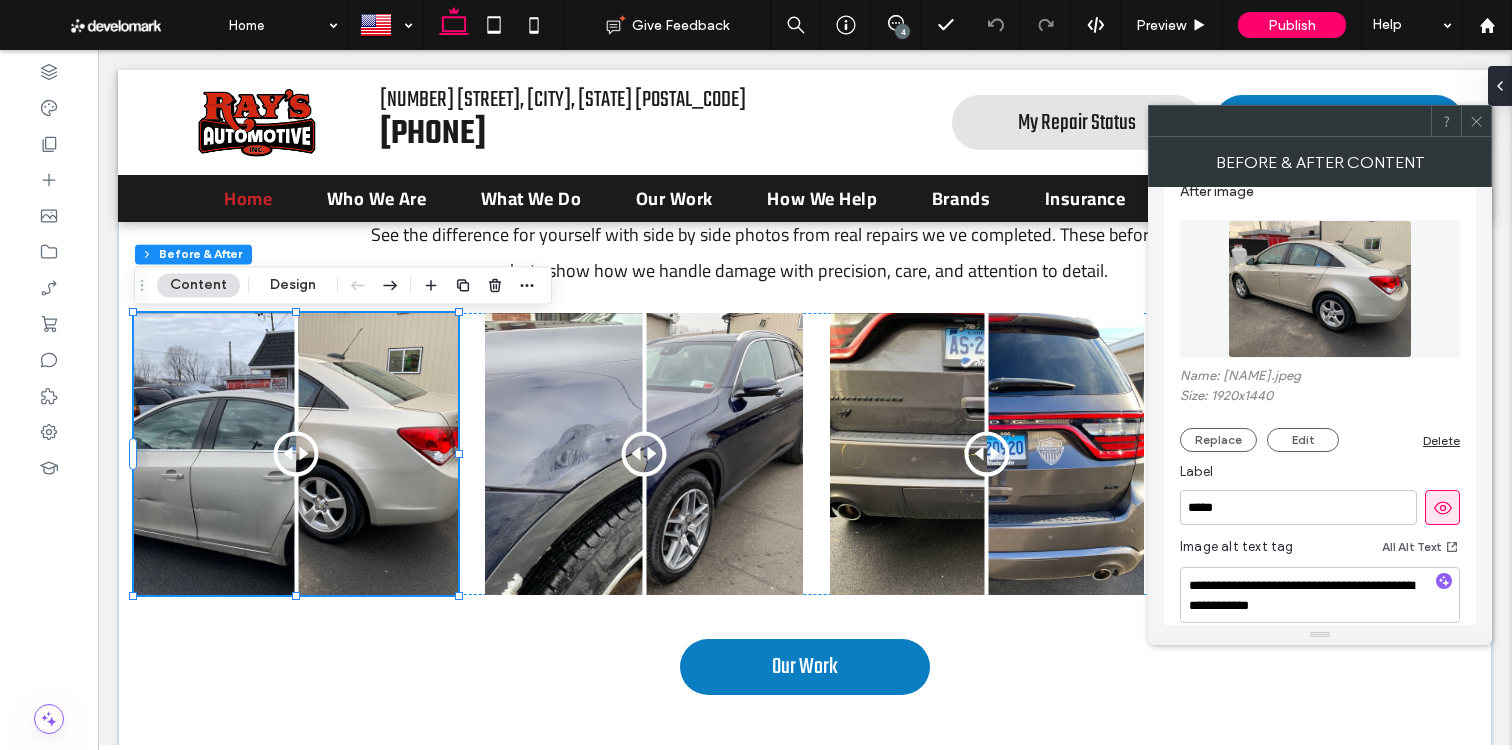 scroll, scrollTop: 574, scrollLeft: 0, axis: vertical 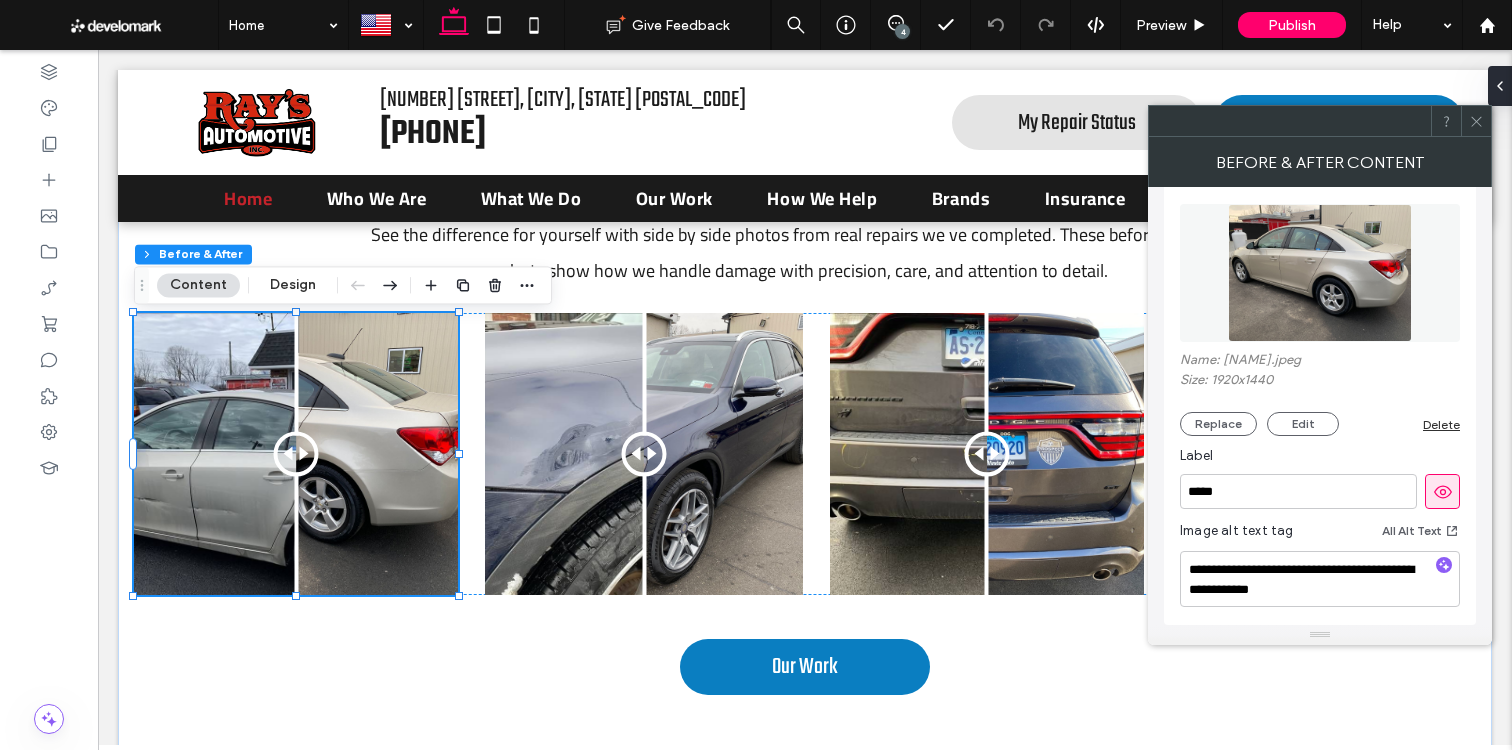 click 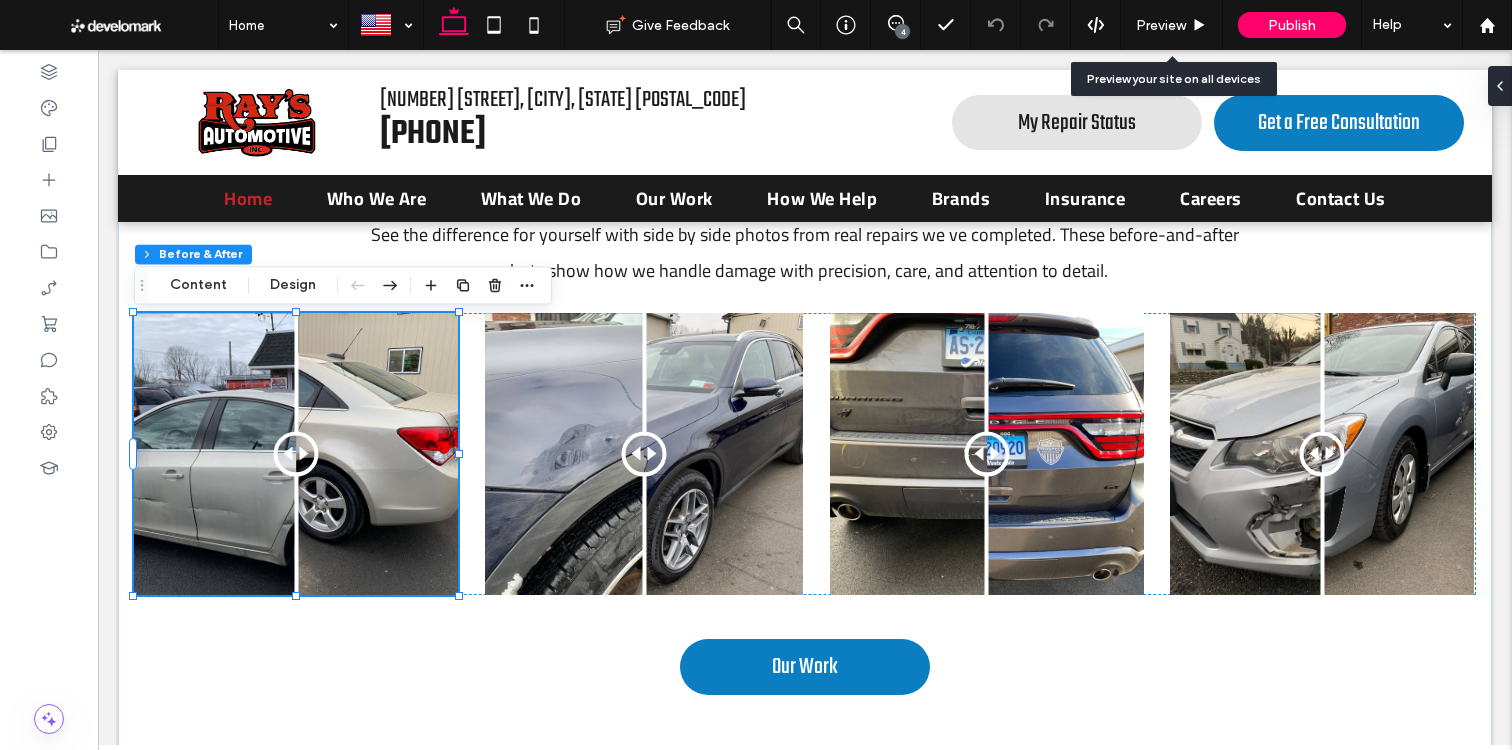 drag, startPoint x: 1161, startPoint y: 10, endPoint x: 1172, endPoint y: 60, distance: 51.1957 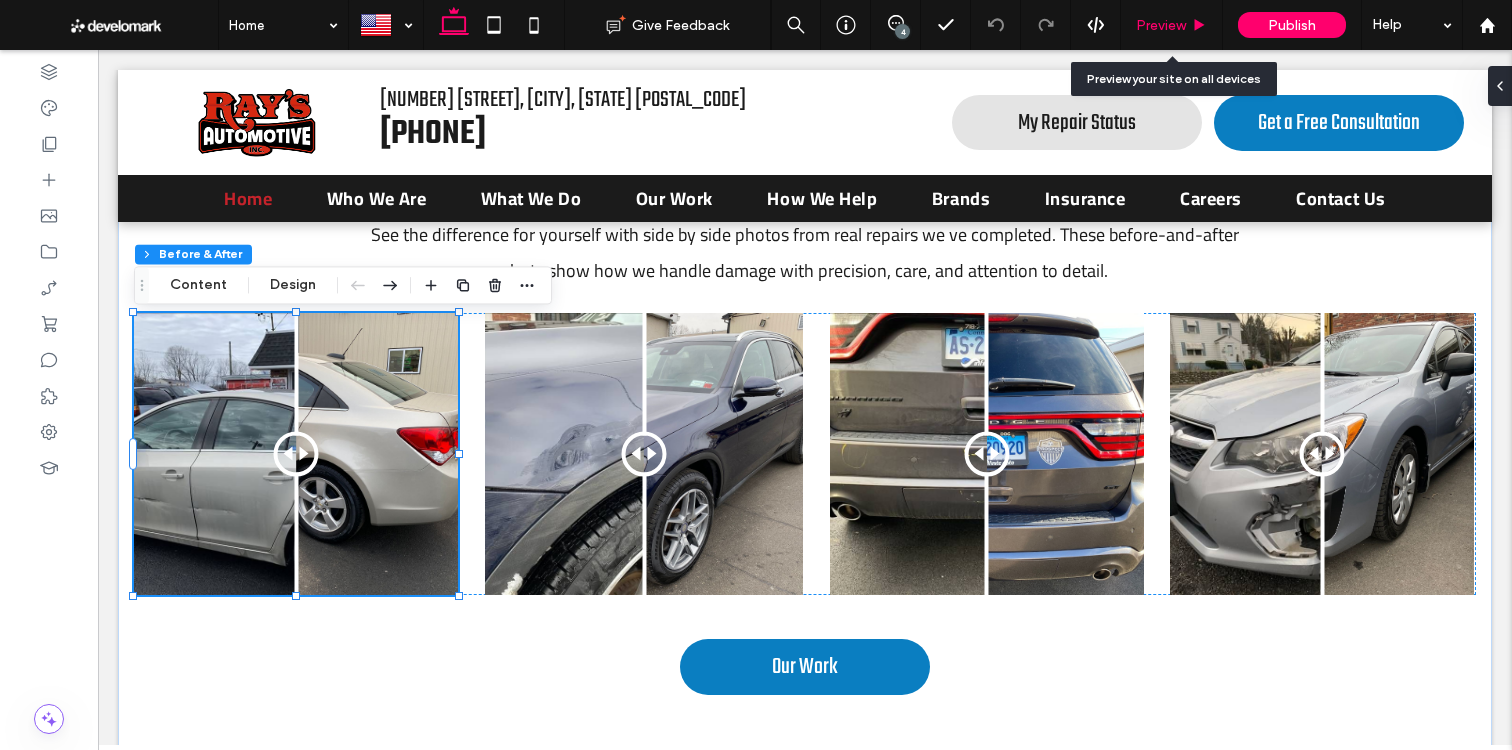 click on "Preview" at bounding box center [1161, 25] 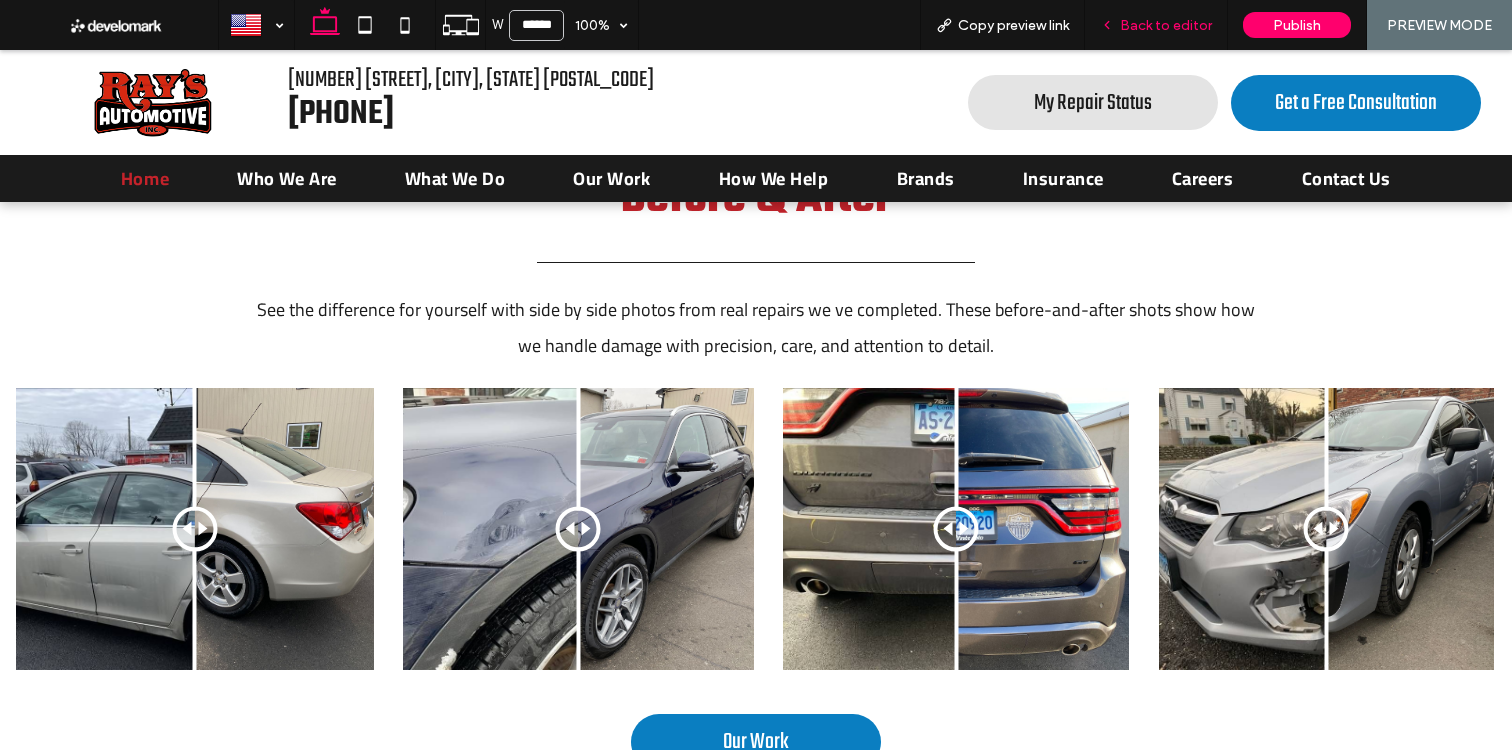 click on "Back to editor" at bounding box center (1166, 25) 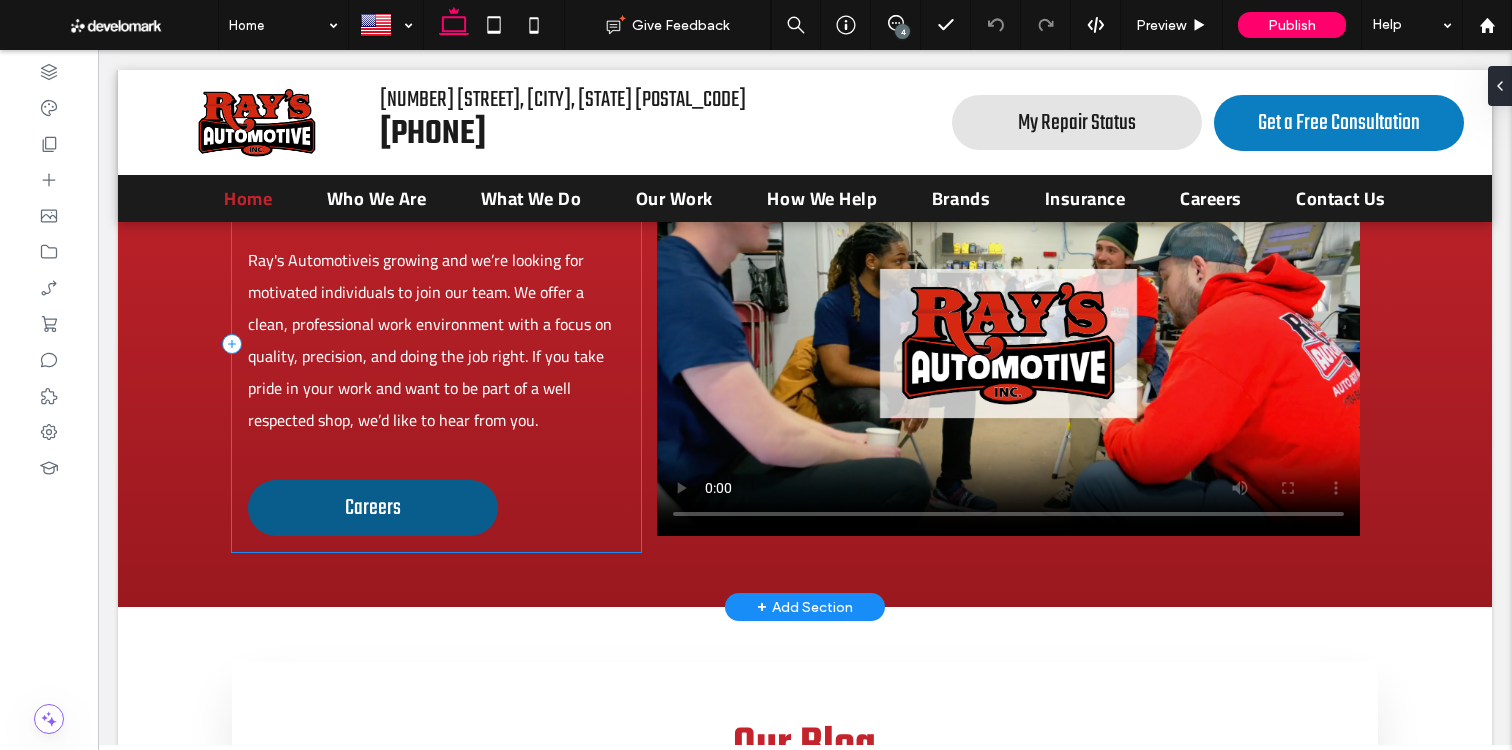 scroll, scrollTop: 8566, scrollLeft: 0, axis: vertical 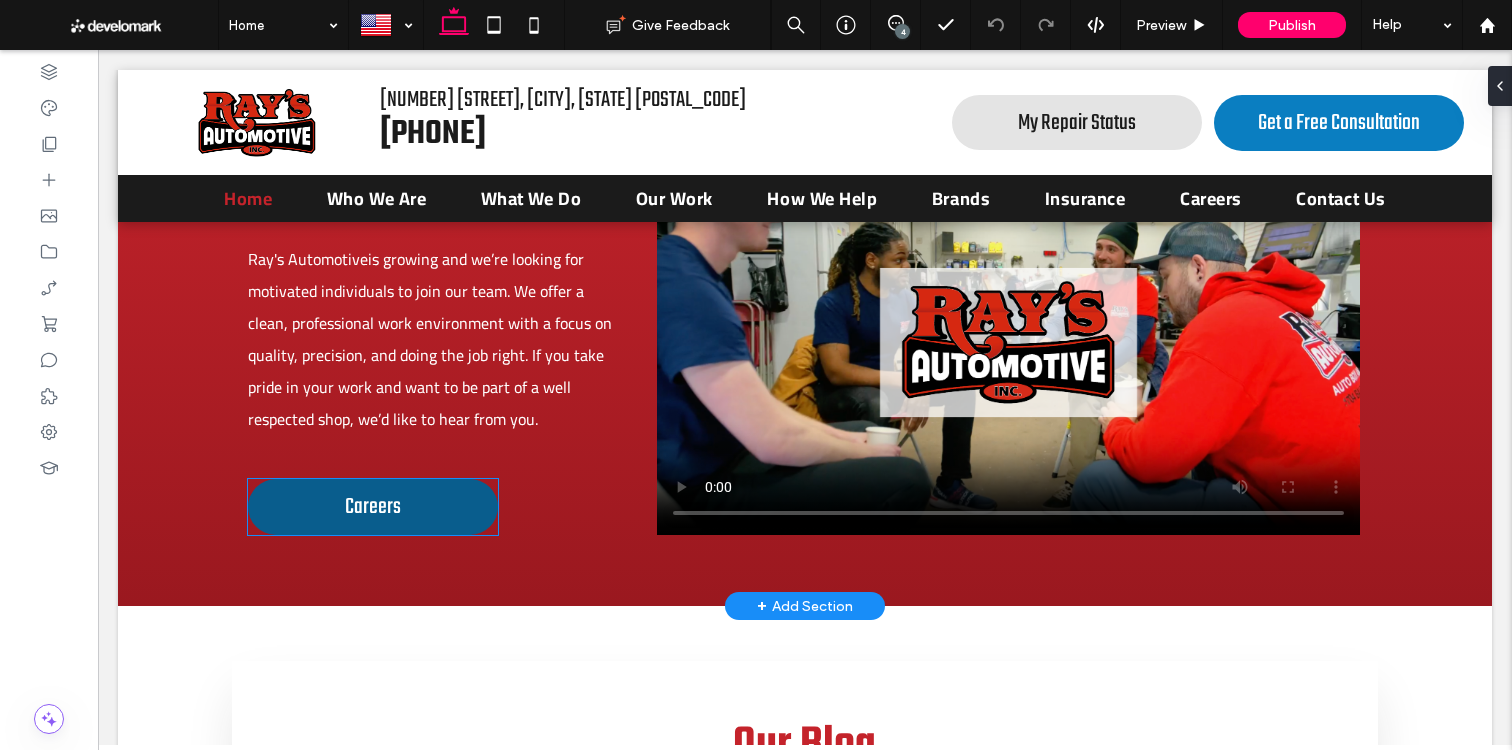 click on "Careers" at bounding box center [373, 507] 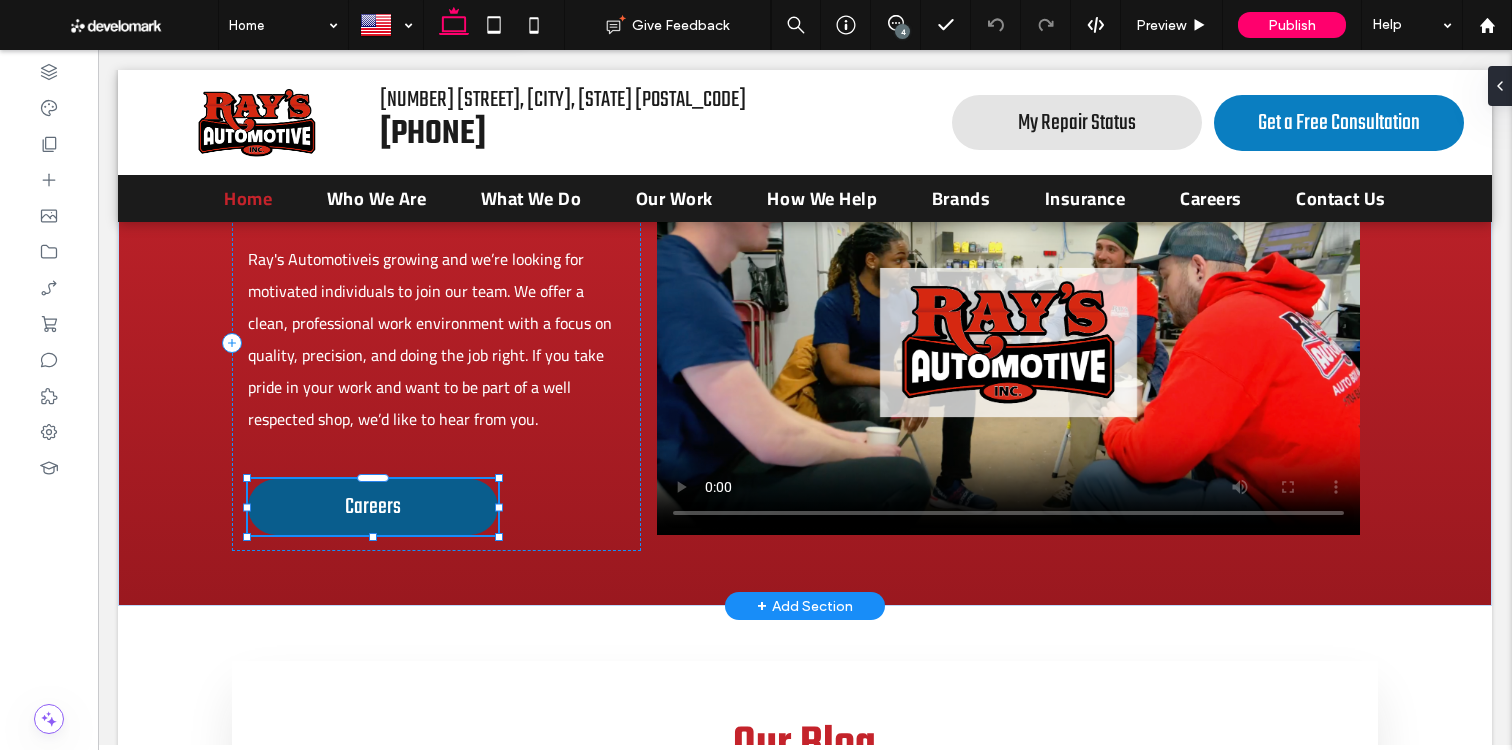 click on "Careers" at bounding box center [373, 507] 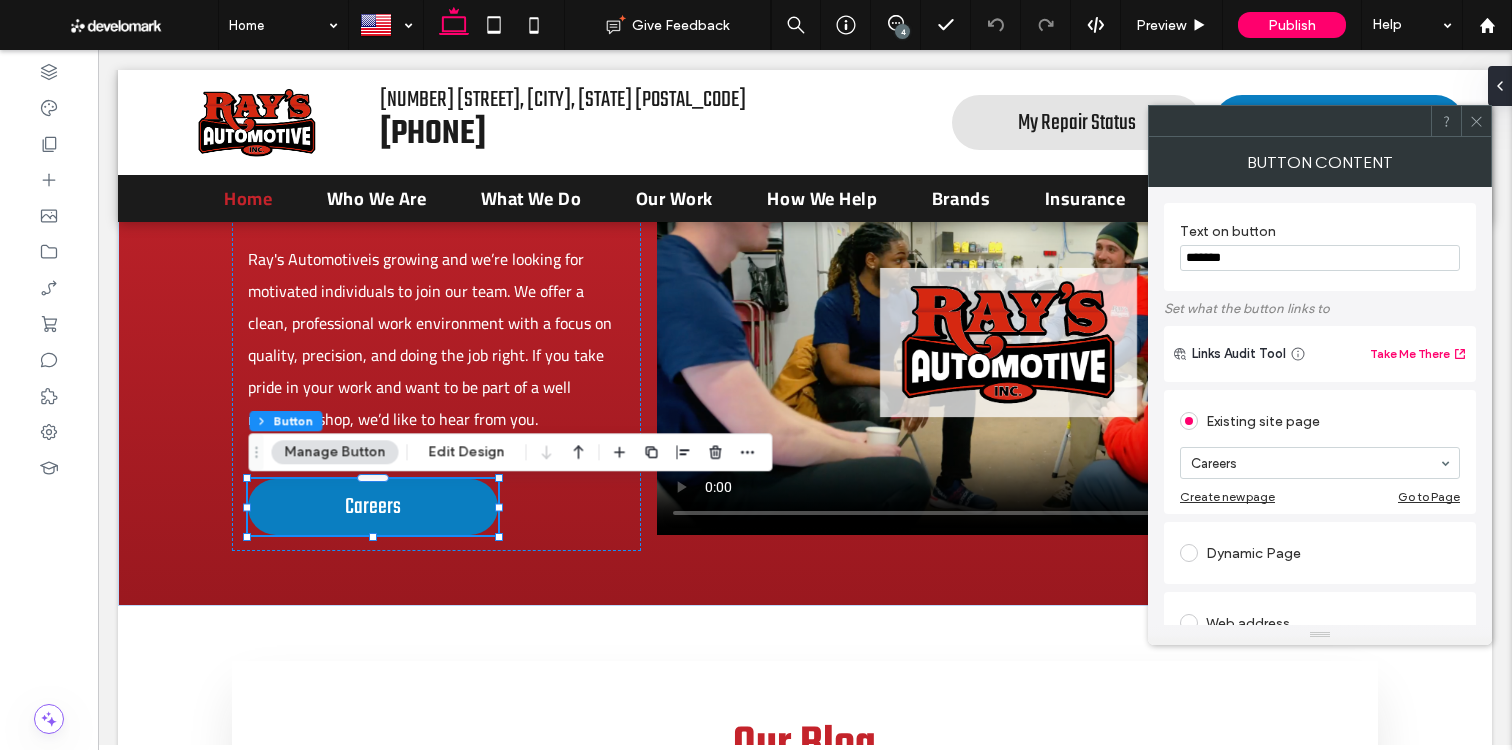 click on "*******" at bounding box center [1320, 258] 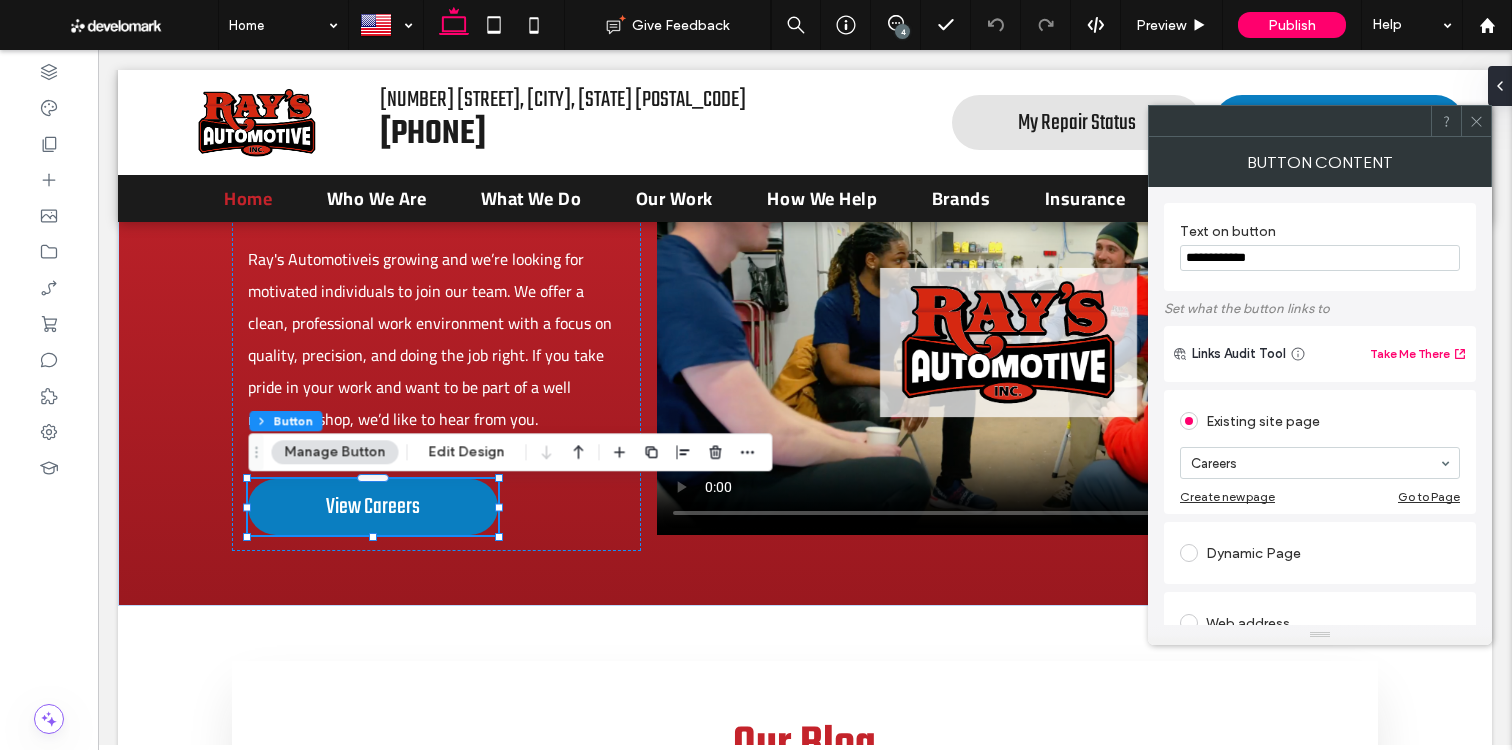 type on "**********" 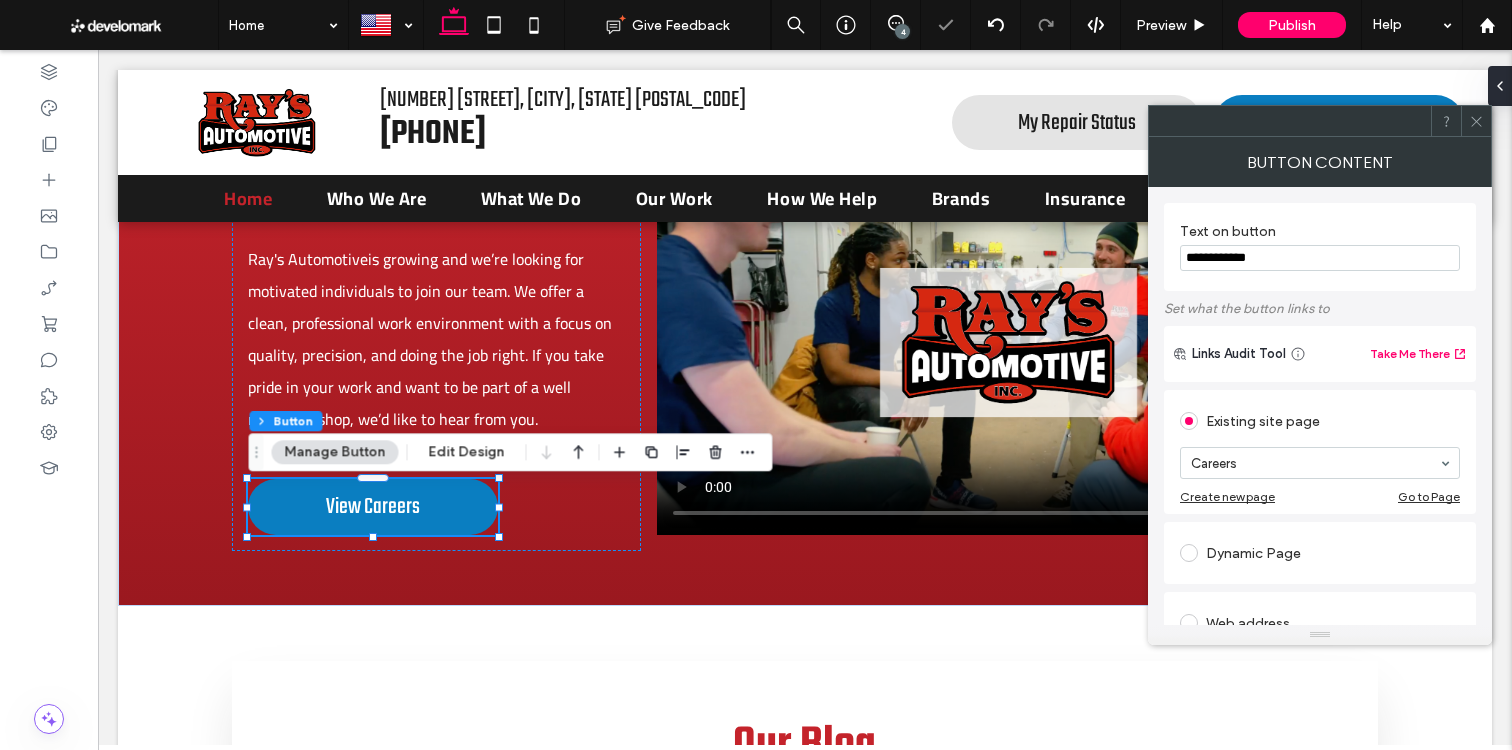 click at bounding box center [1476, 121] 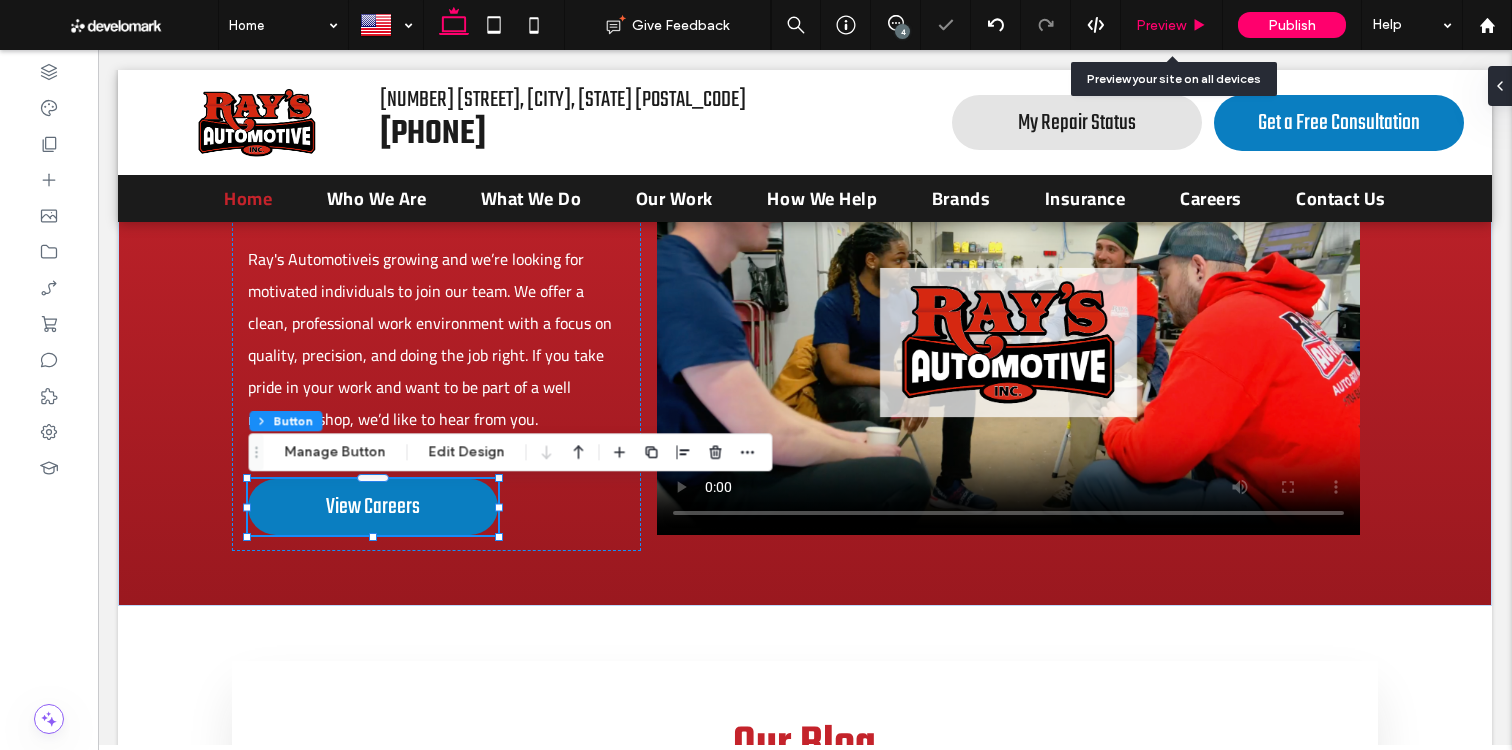 click on "Preview" at bounding box center (1172, 25) 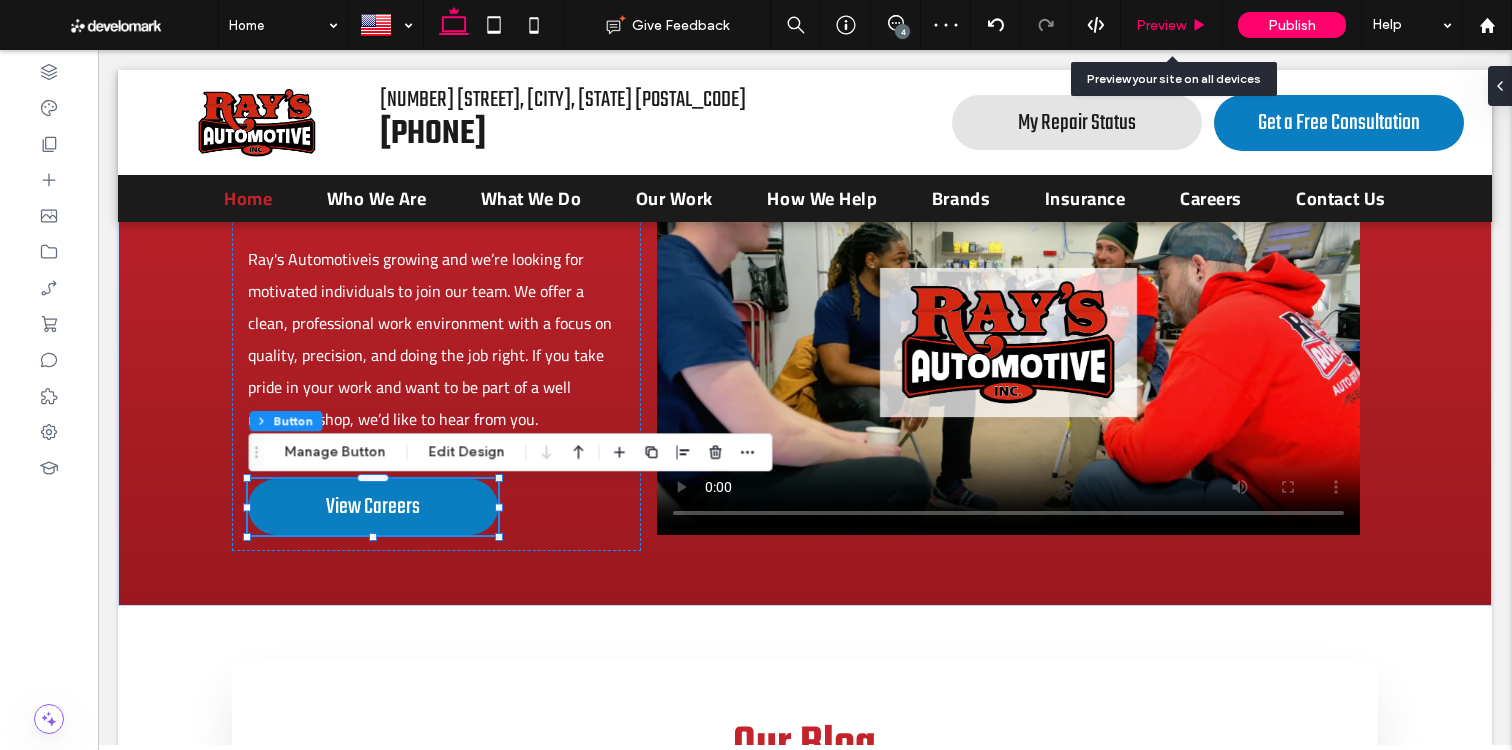 click on "Preview" at bounding box center [1161, 25] 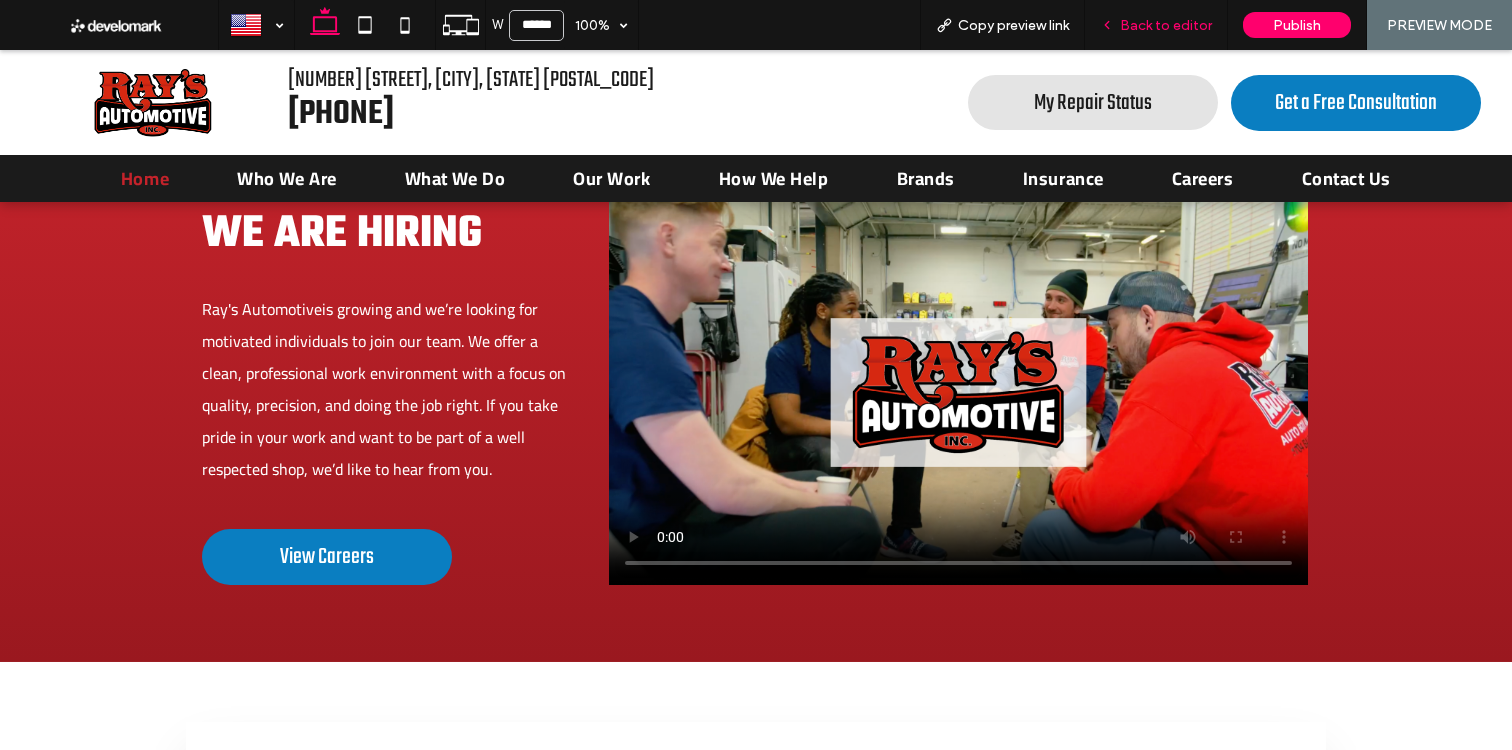 click on "Back to editor" at bounding box center (1166, 25) 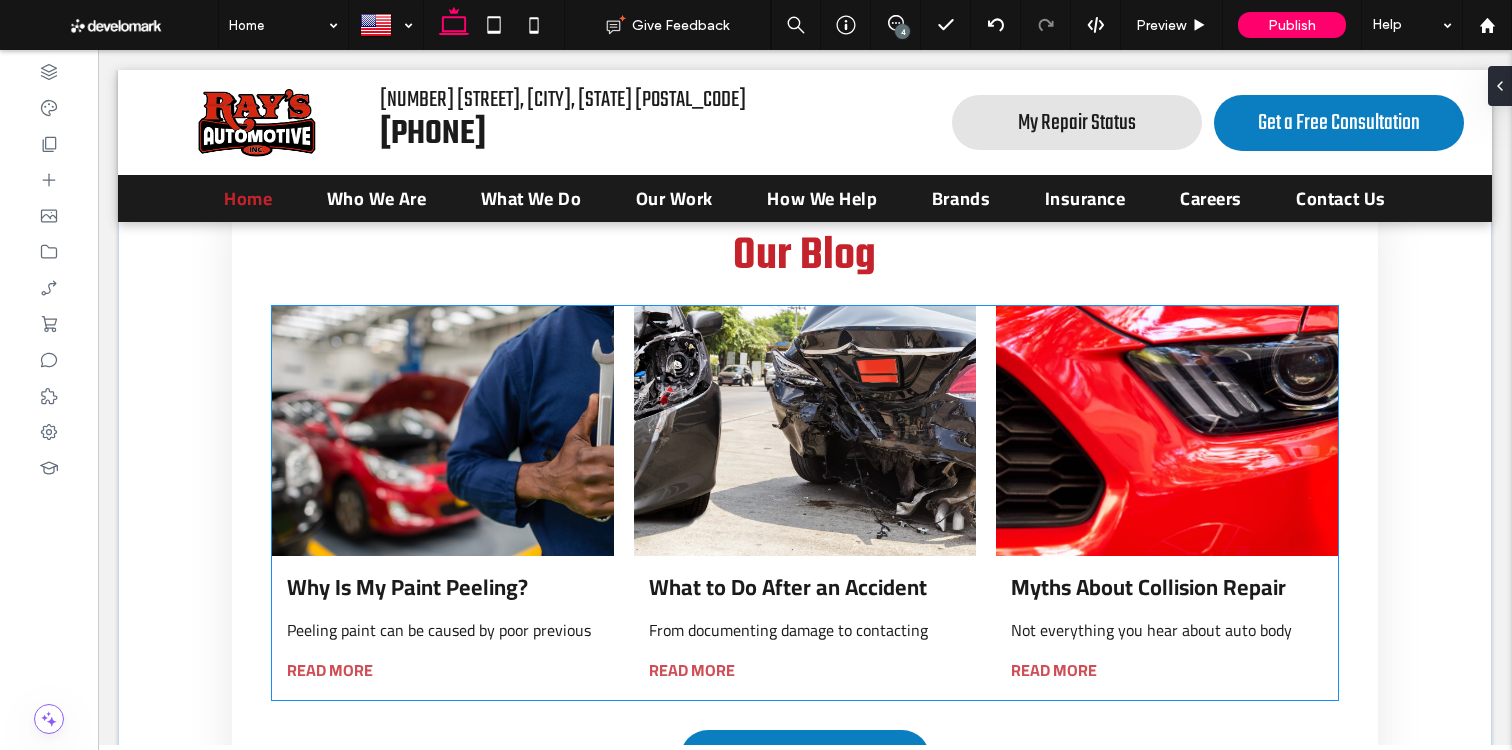 scroll, scrollTop: 9147, scrollLeft: 0, axis: vertical 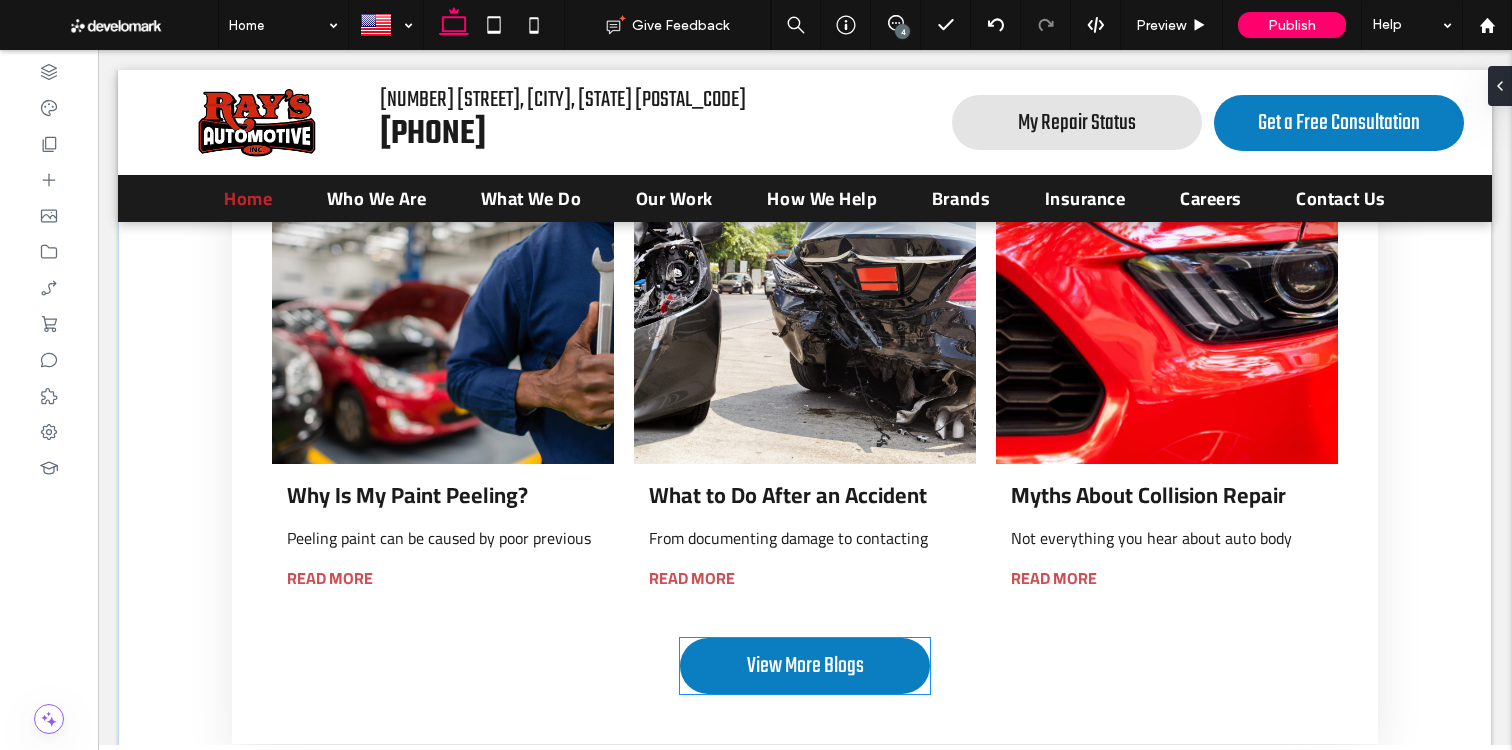click on "View More Blogs" at bounding box center (805, 666) 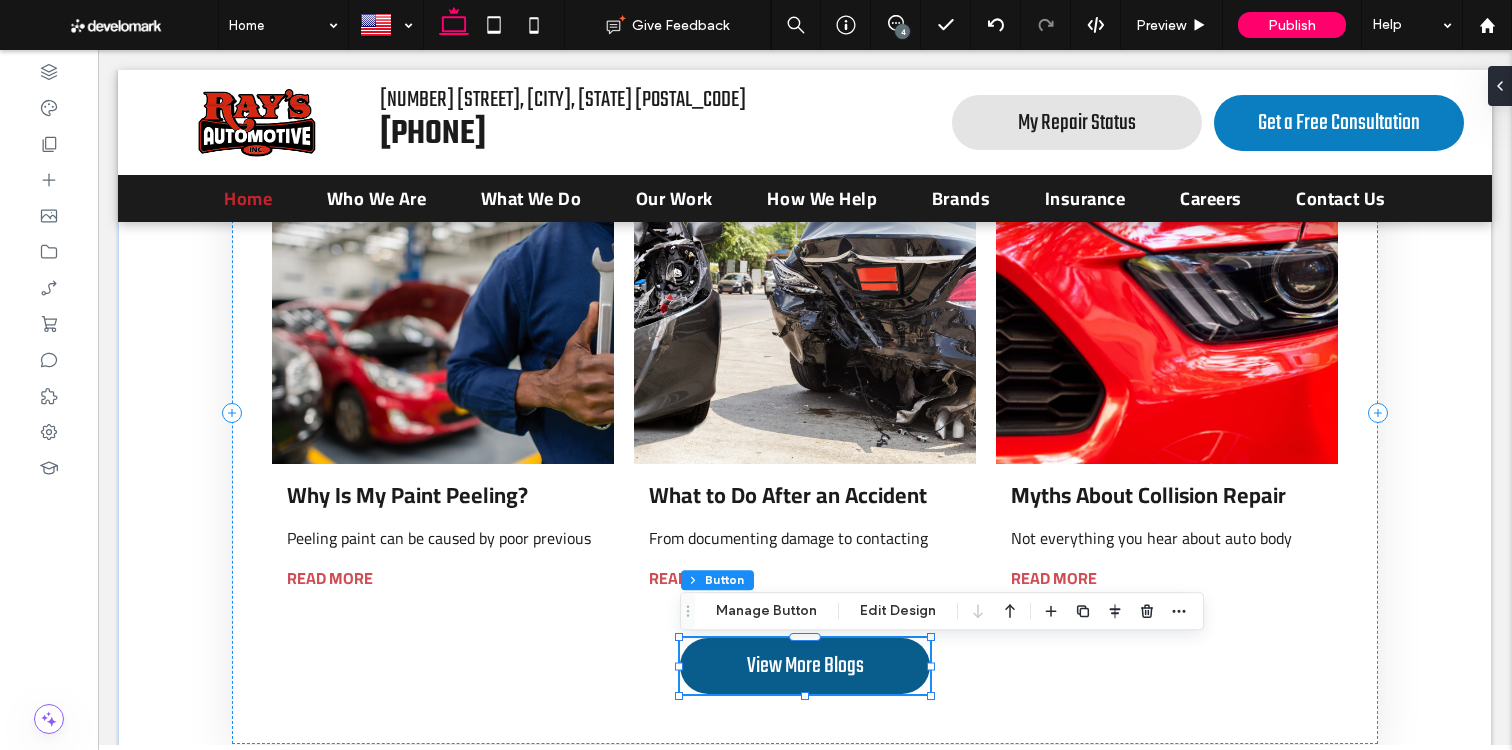 click on "View More Blogs" at bounding box center [805, 666] 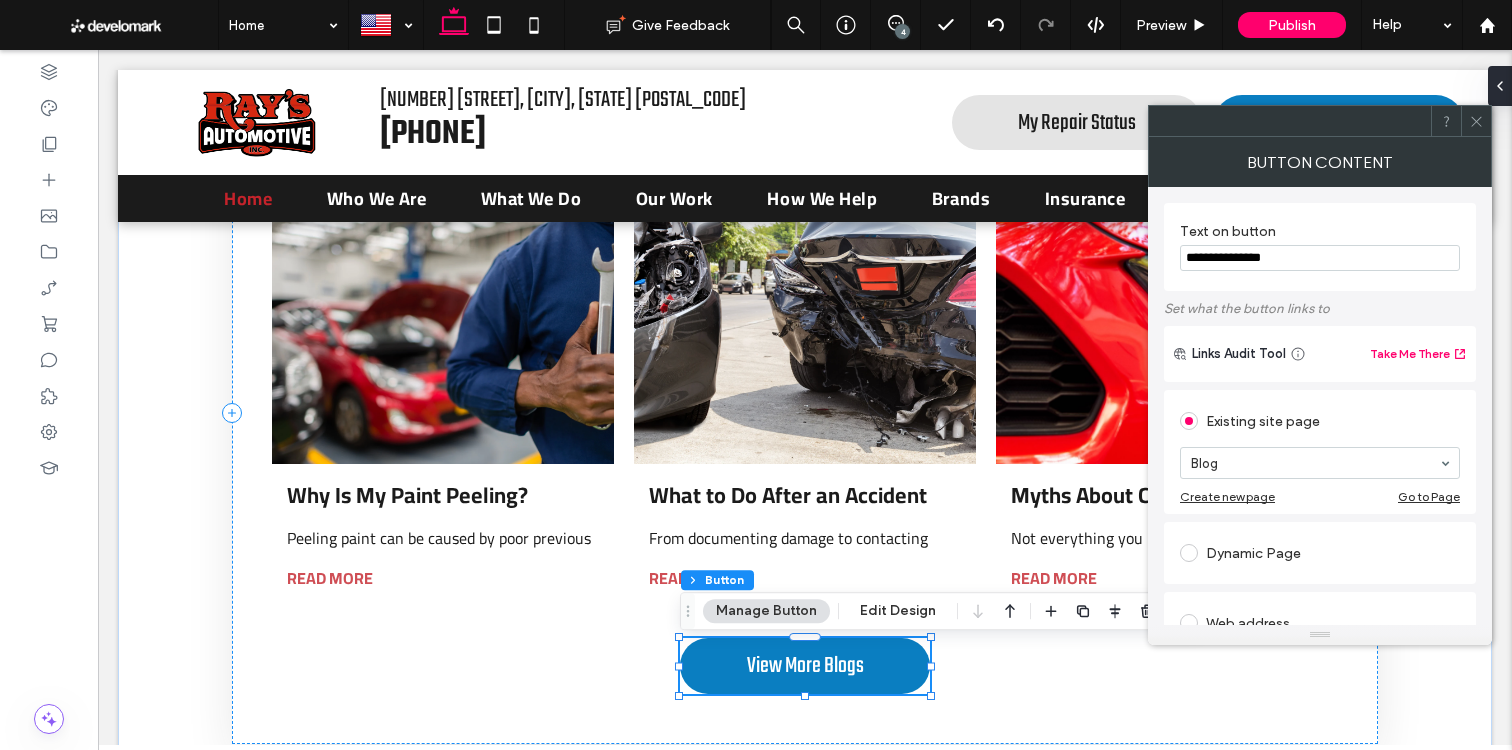 click 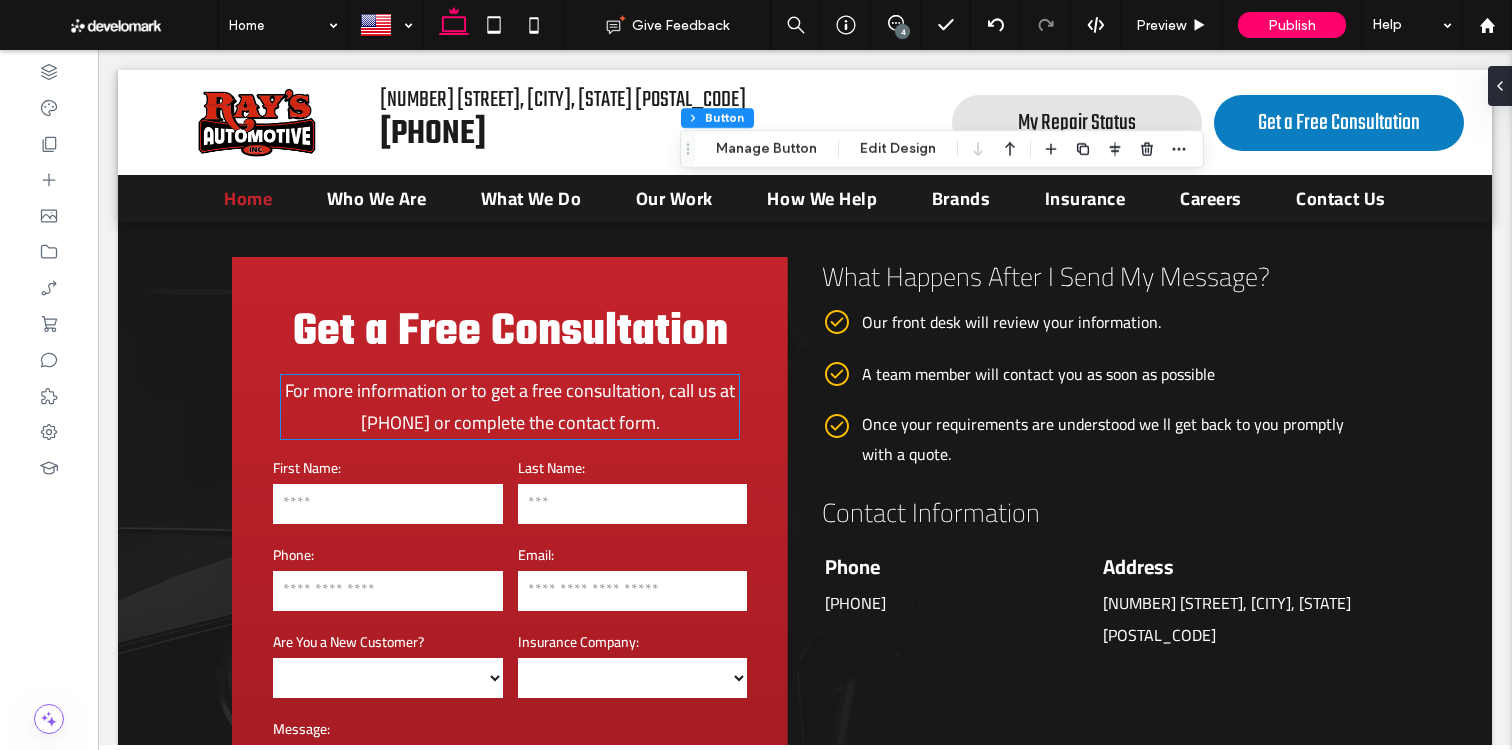 scroll, scrollTop: 9948, scrollLeft: 0, axis: vertical 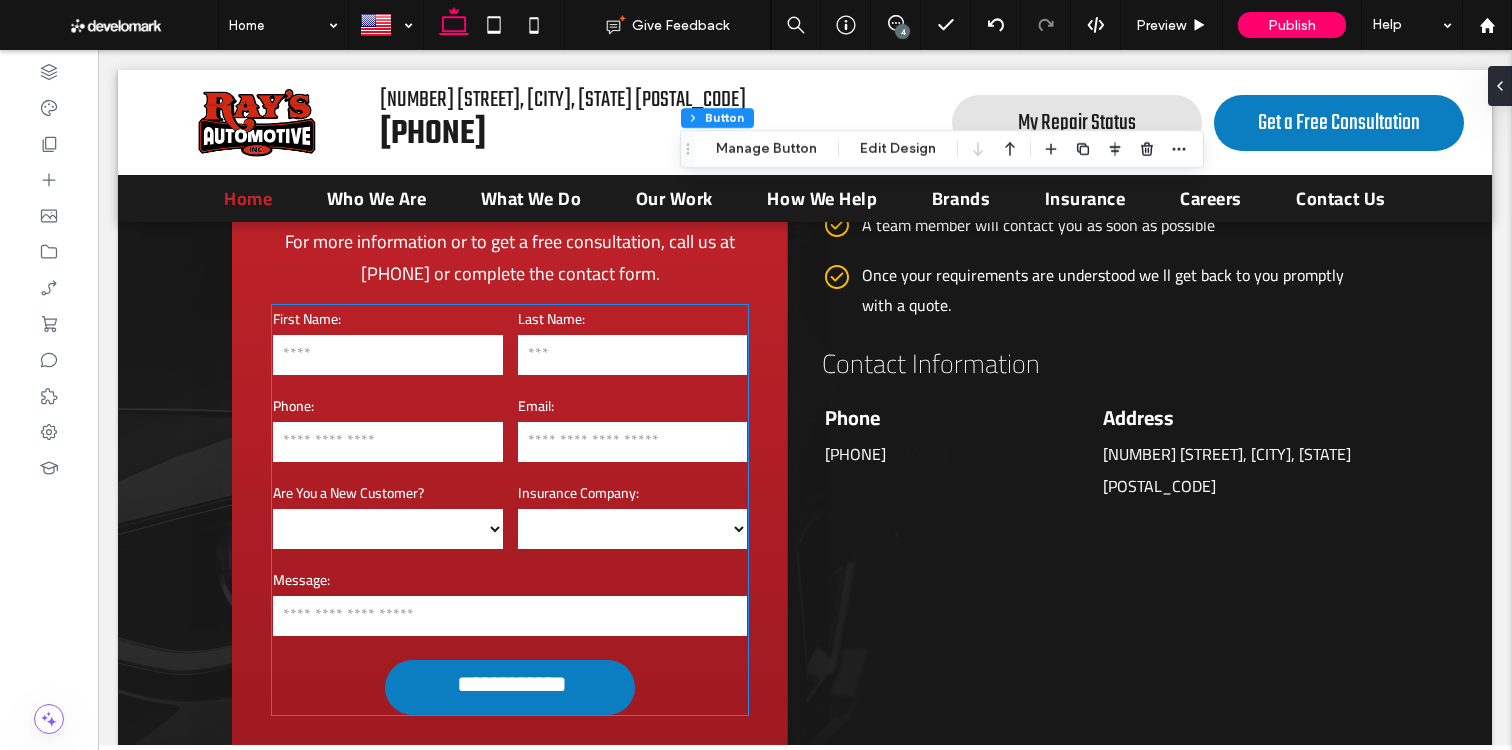 click on "**********" at bounding box center [632, 529] 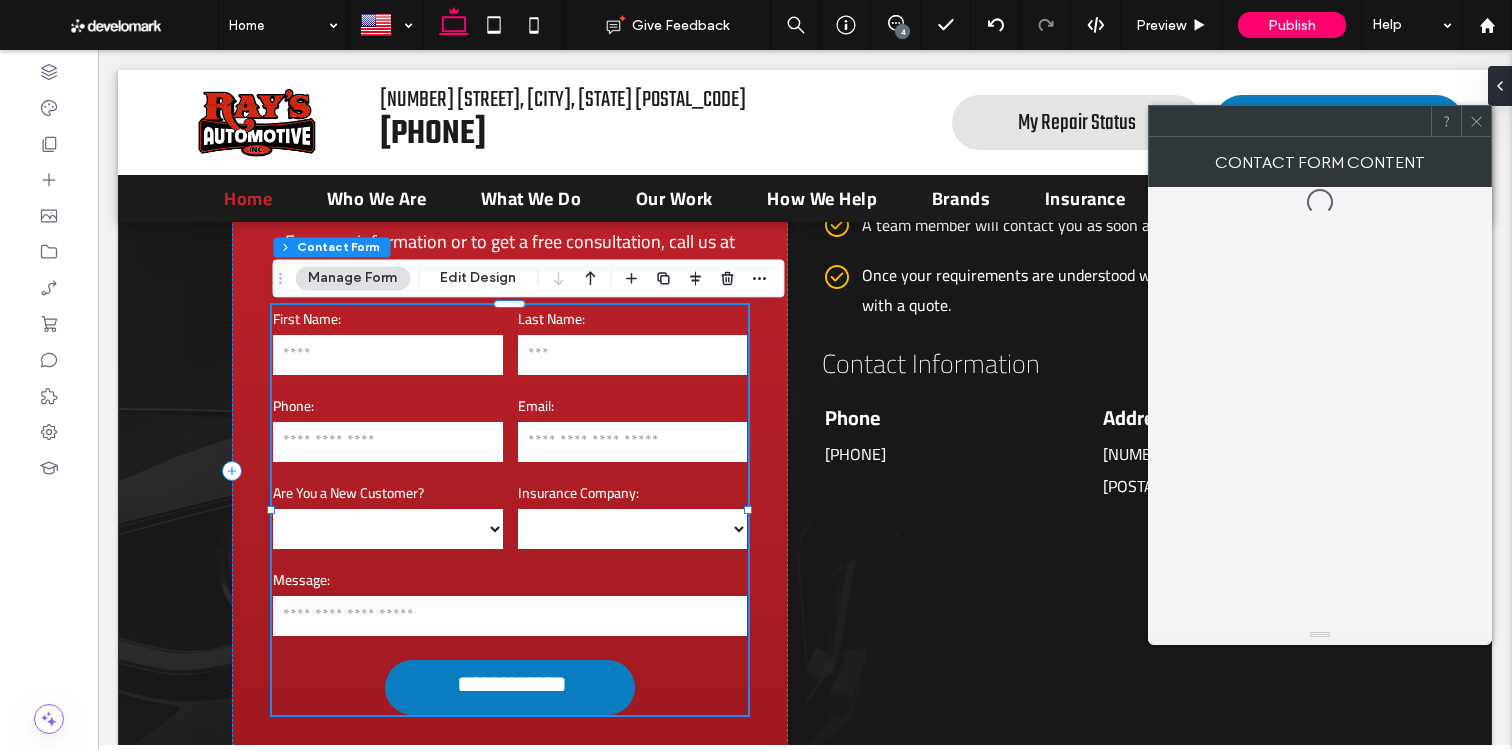type on "*" 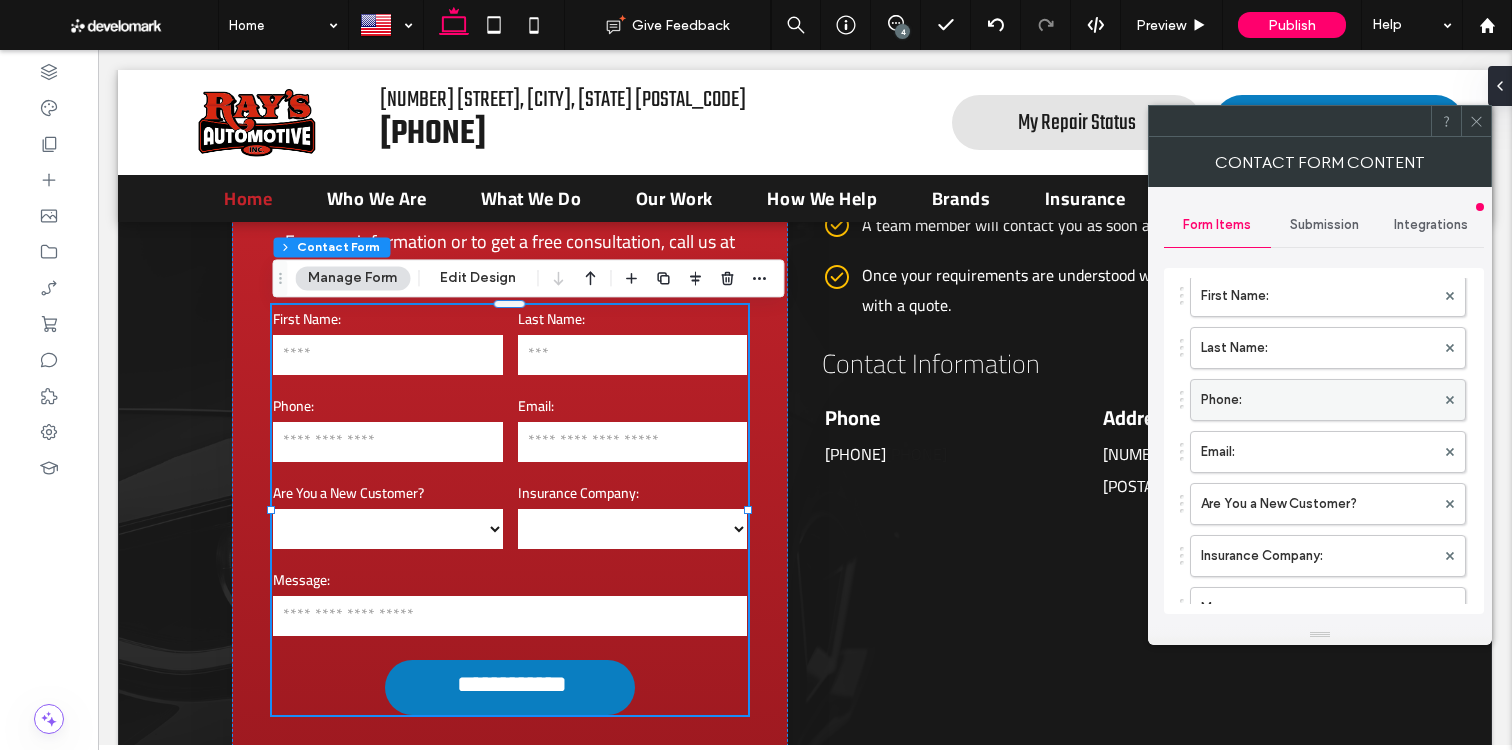 scroll, scrollTop: 118, scrollLeft: 0, axis: vertical 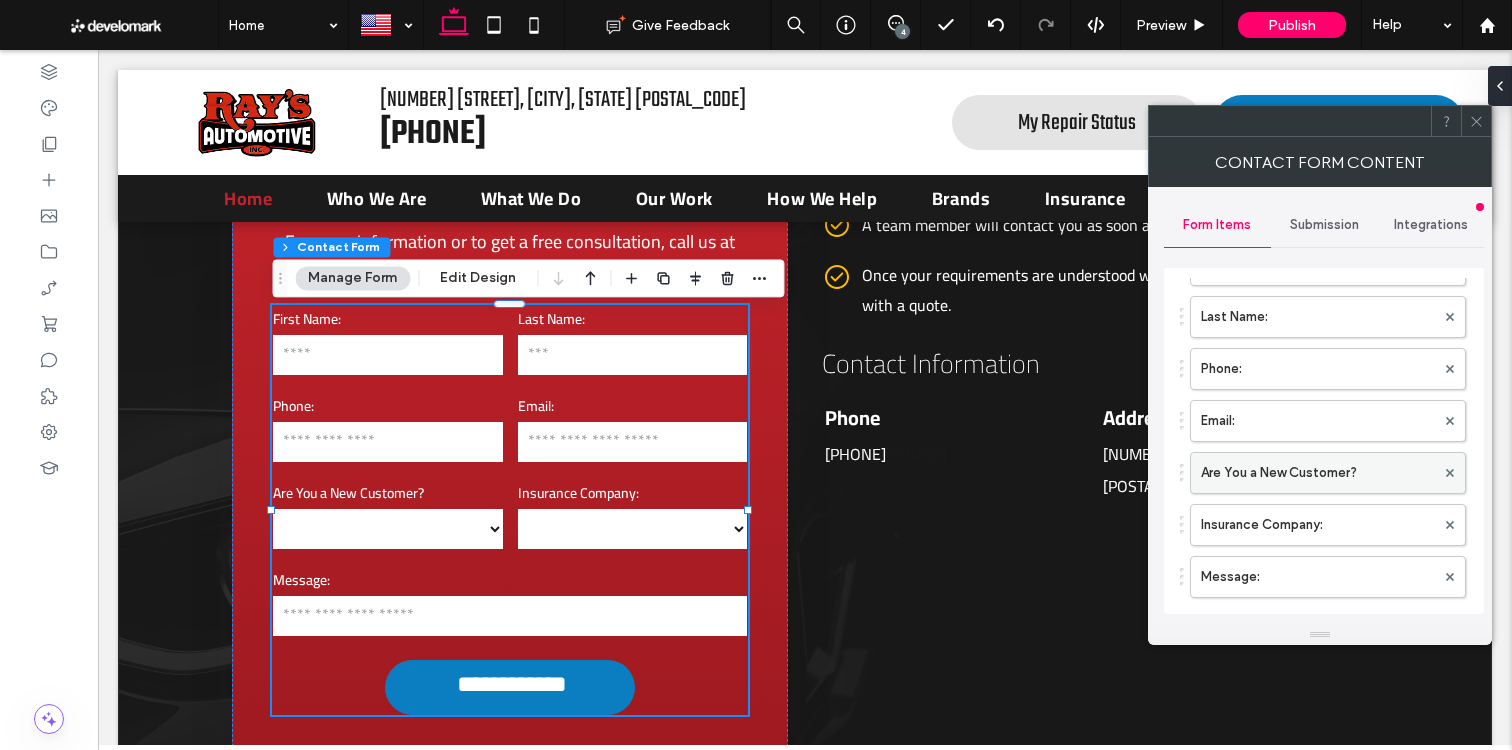 drag, startPoint x: 1243, startPoint y: 464, endPoint x: 1233, endPoint y: 466, distance: 10.198039 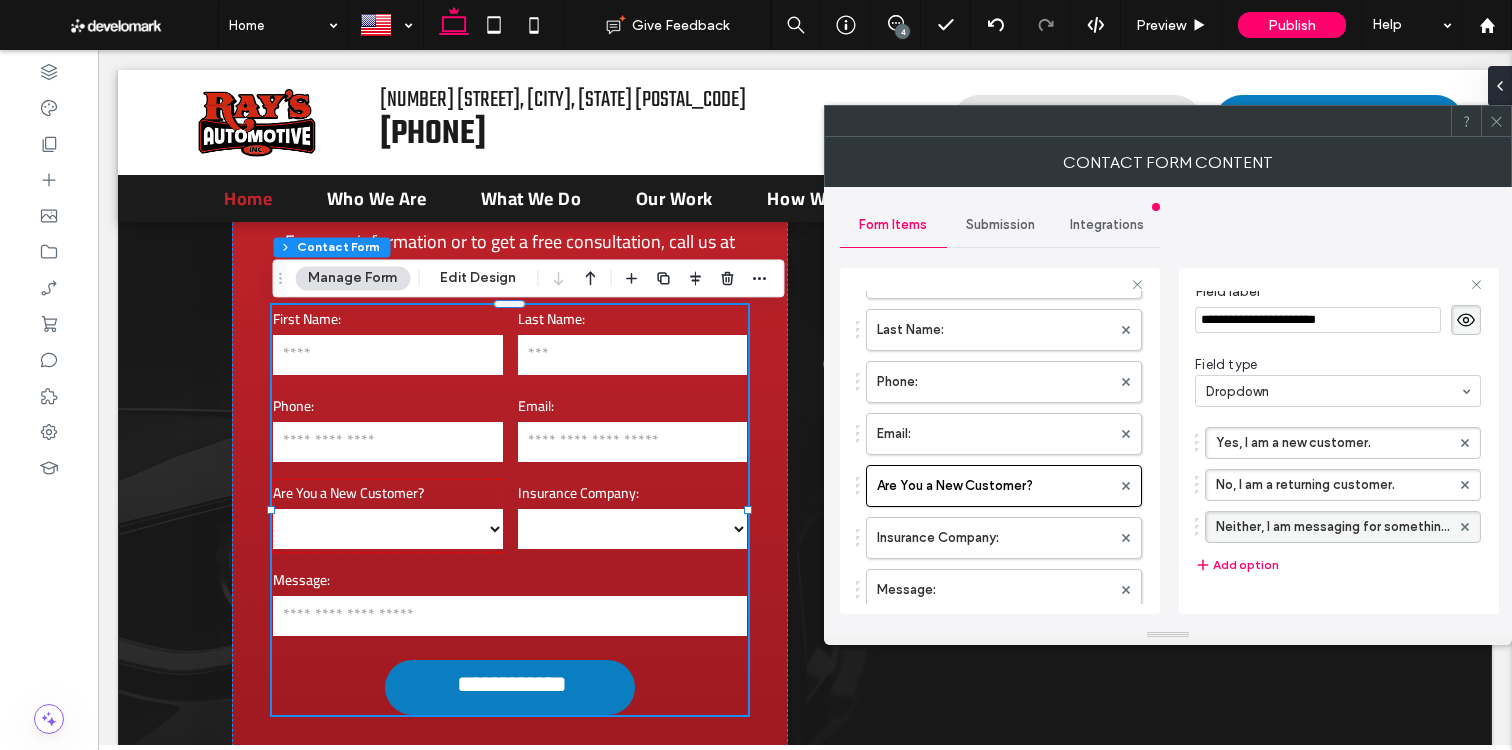 scroll, scrollTop: 80, scrollLeft: 0, axis: vertical 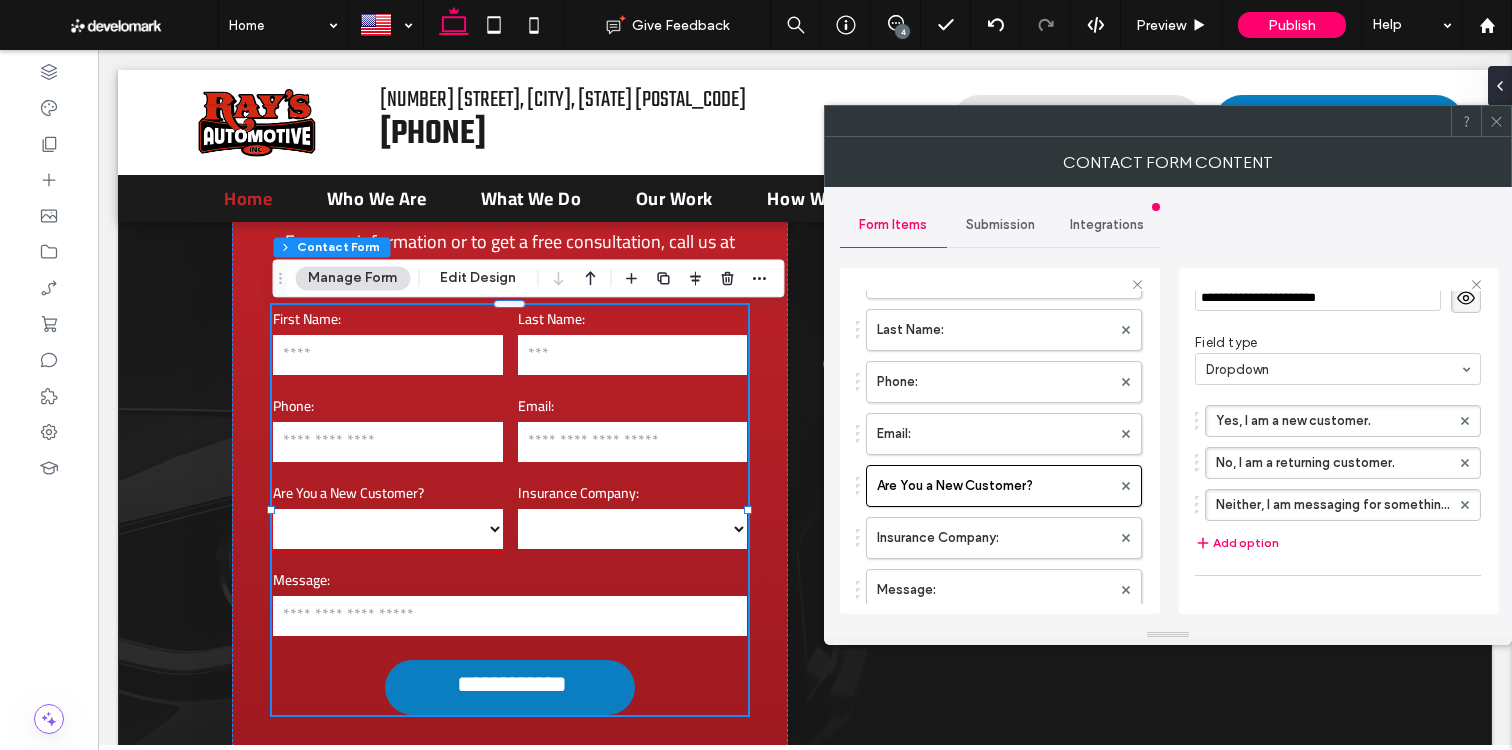 drag, startPoint x: 966, startPoint y: 538, endPoint x: 1088, endPoint y: 515, distance: 124.1491 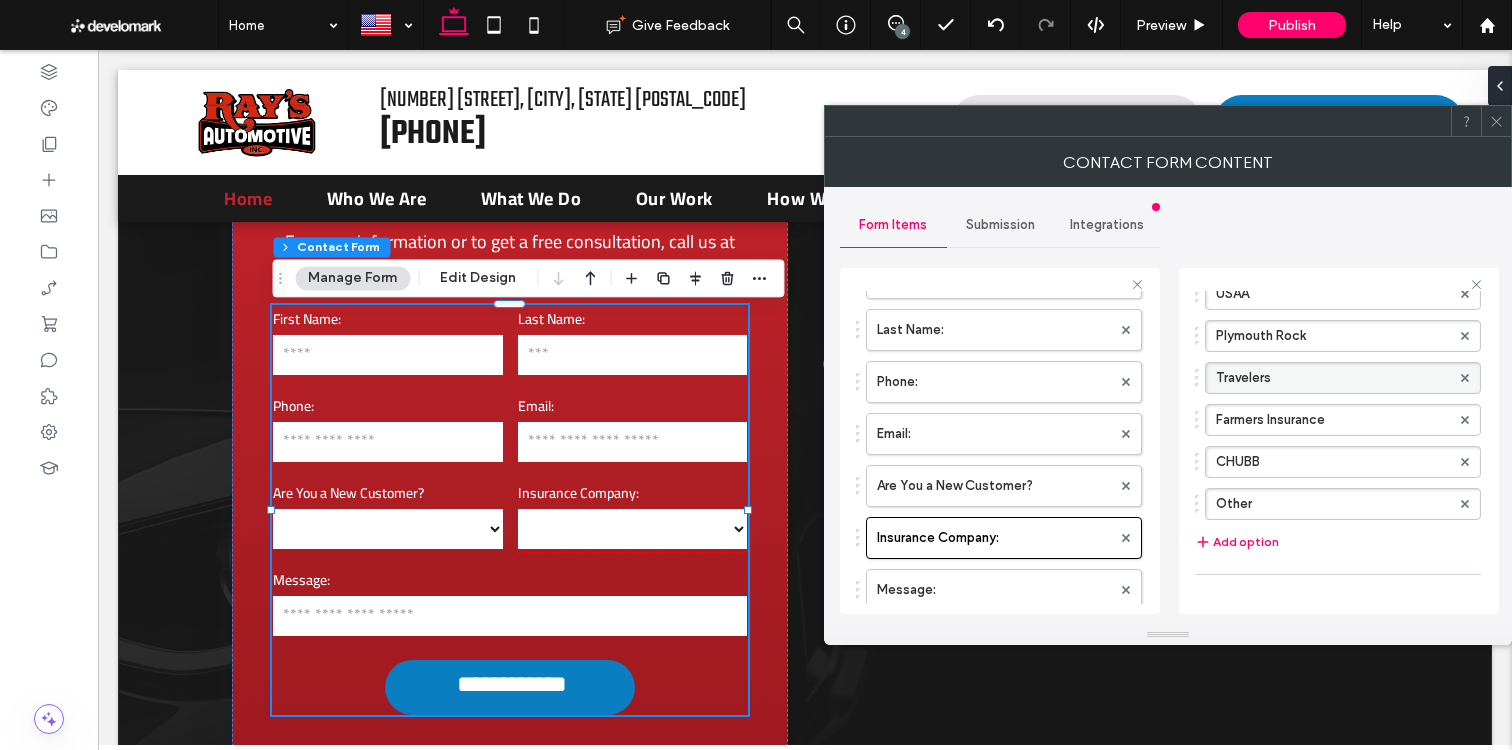 scroll, scrollTop: 541, scrollLeft: 0, axis: vertical 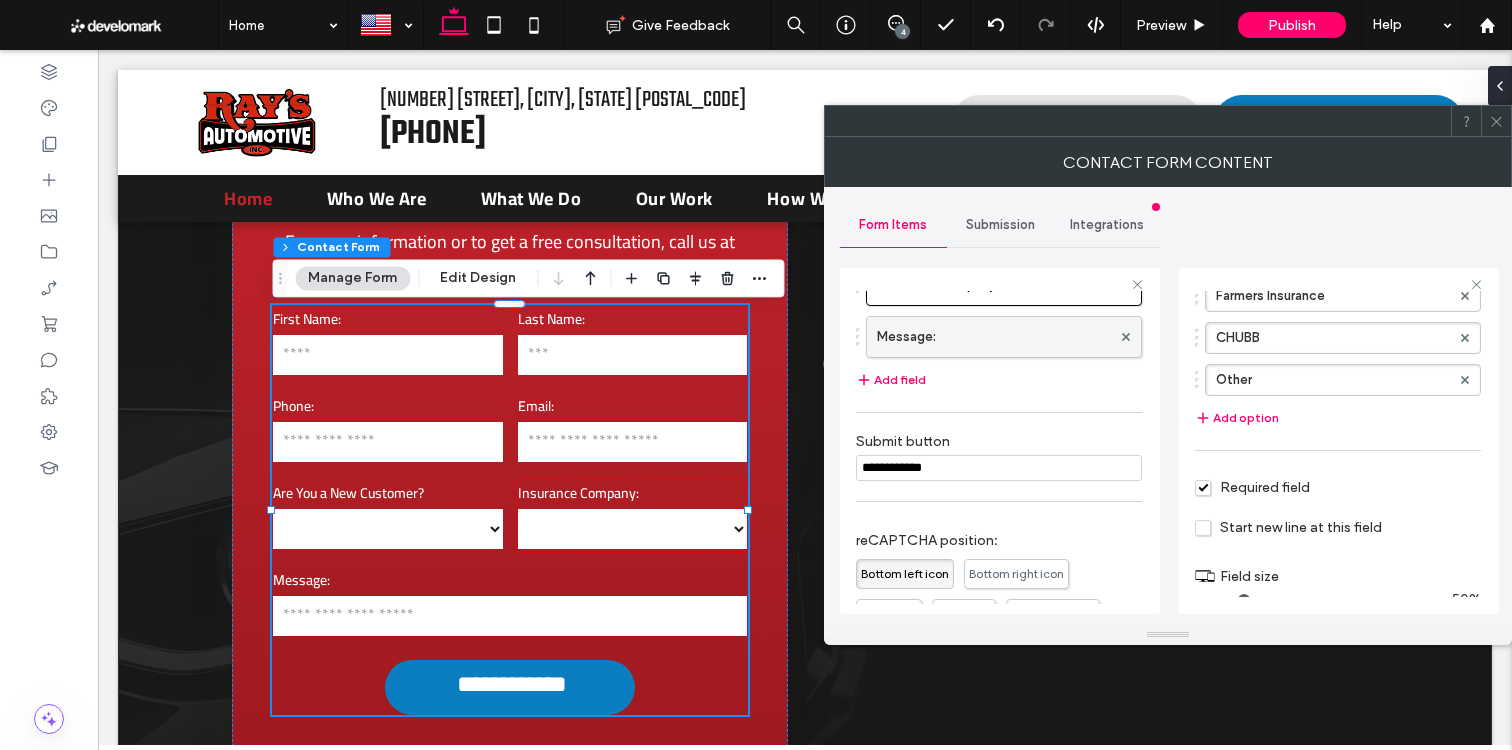 click on "Message:" at bounding box center (994, 337) 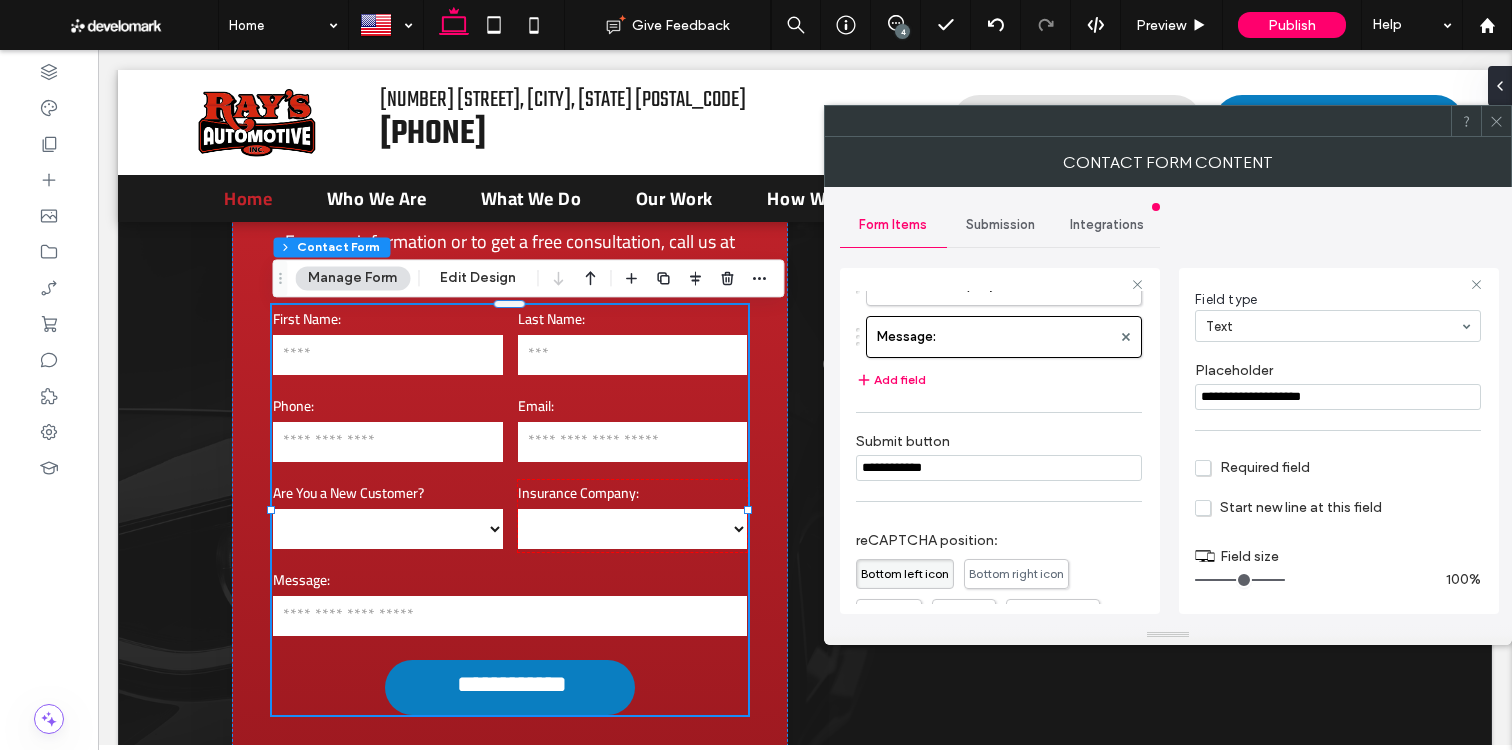 scroll, scrollTop: 125, scrollLeft: 0, axis: vertical 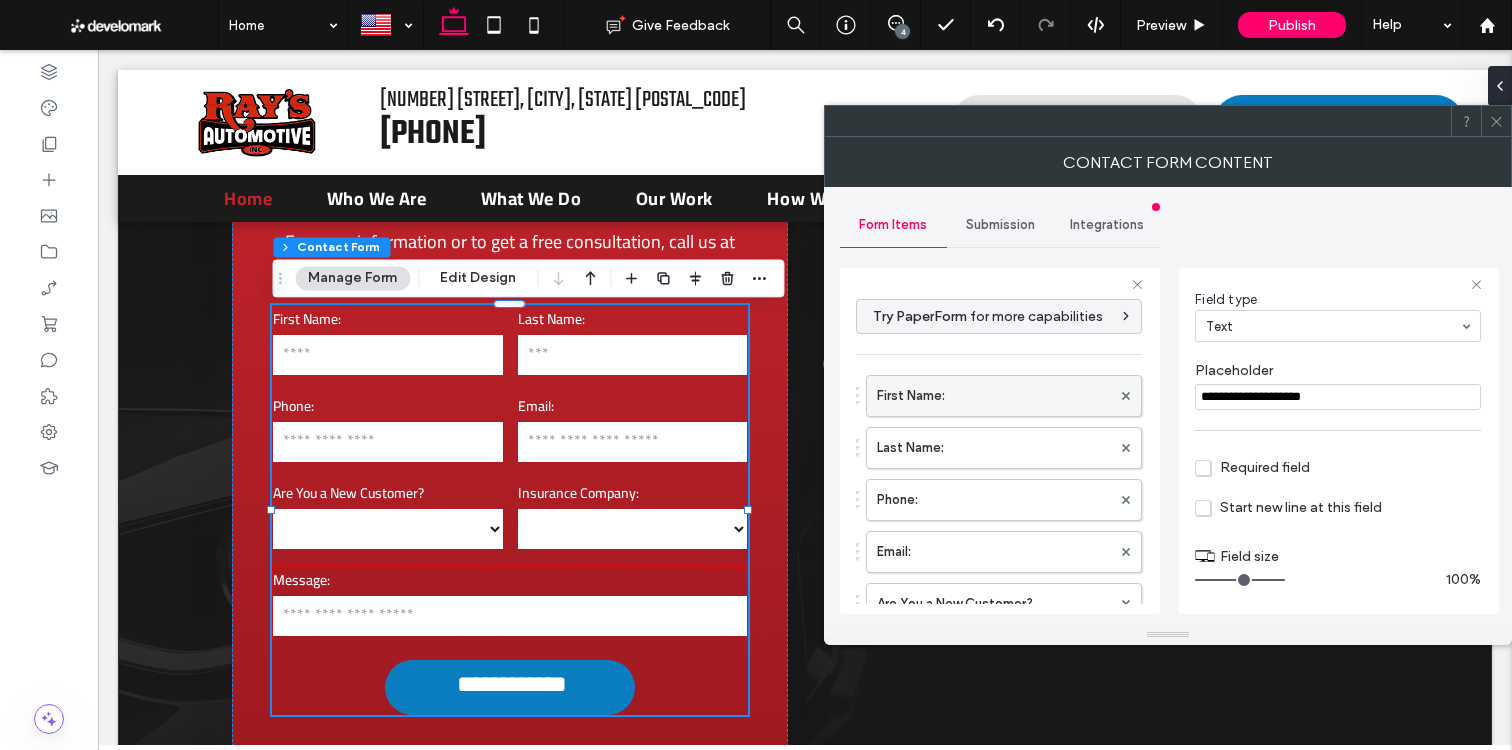 click on "First Name:" at bounding box center [994, 396] 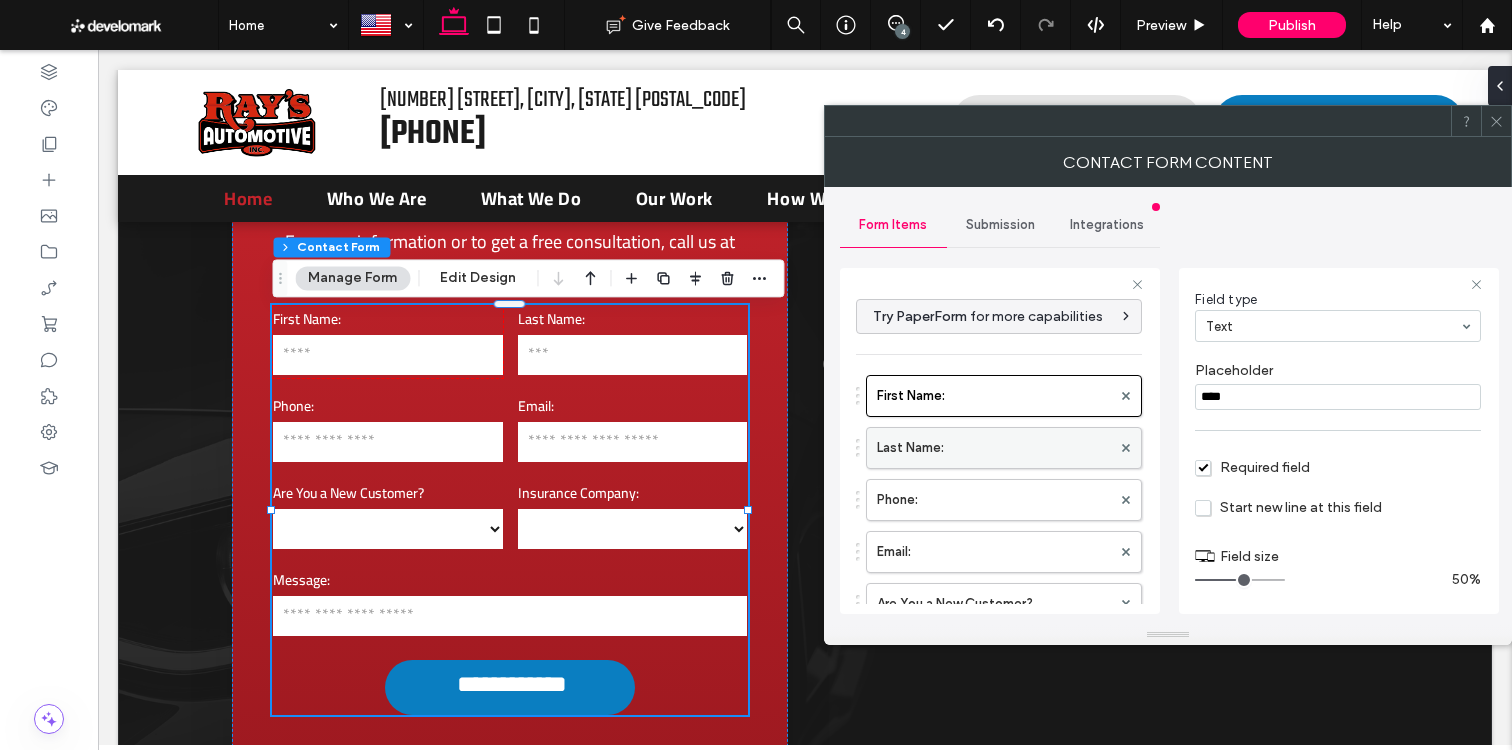 drag, startPoint x: 972, startPoint y: 453, endPoint x: 995, endPoint y: 454, distance: 23.021729 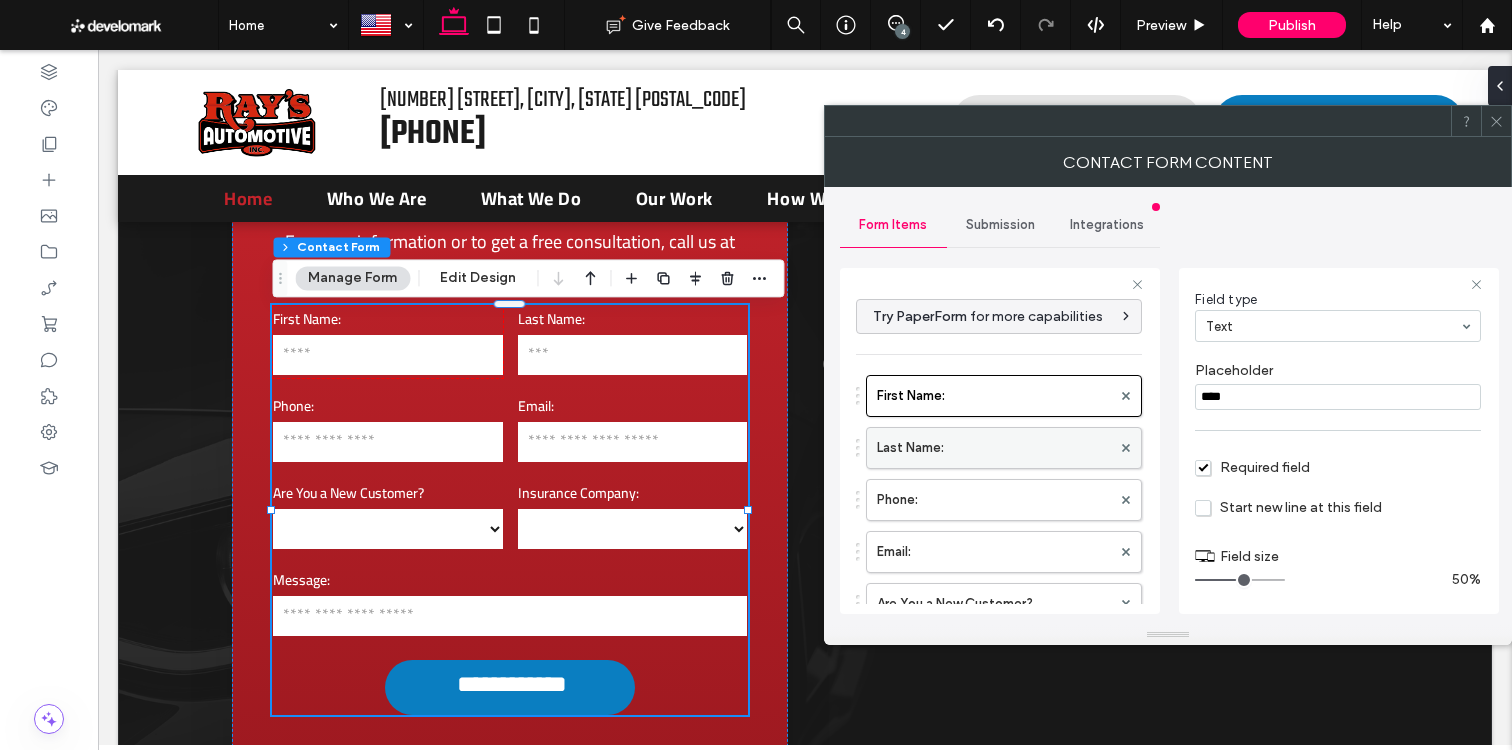 click on "Last Name:" at bounding box center [994, 448] 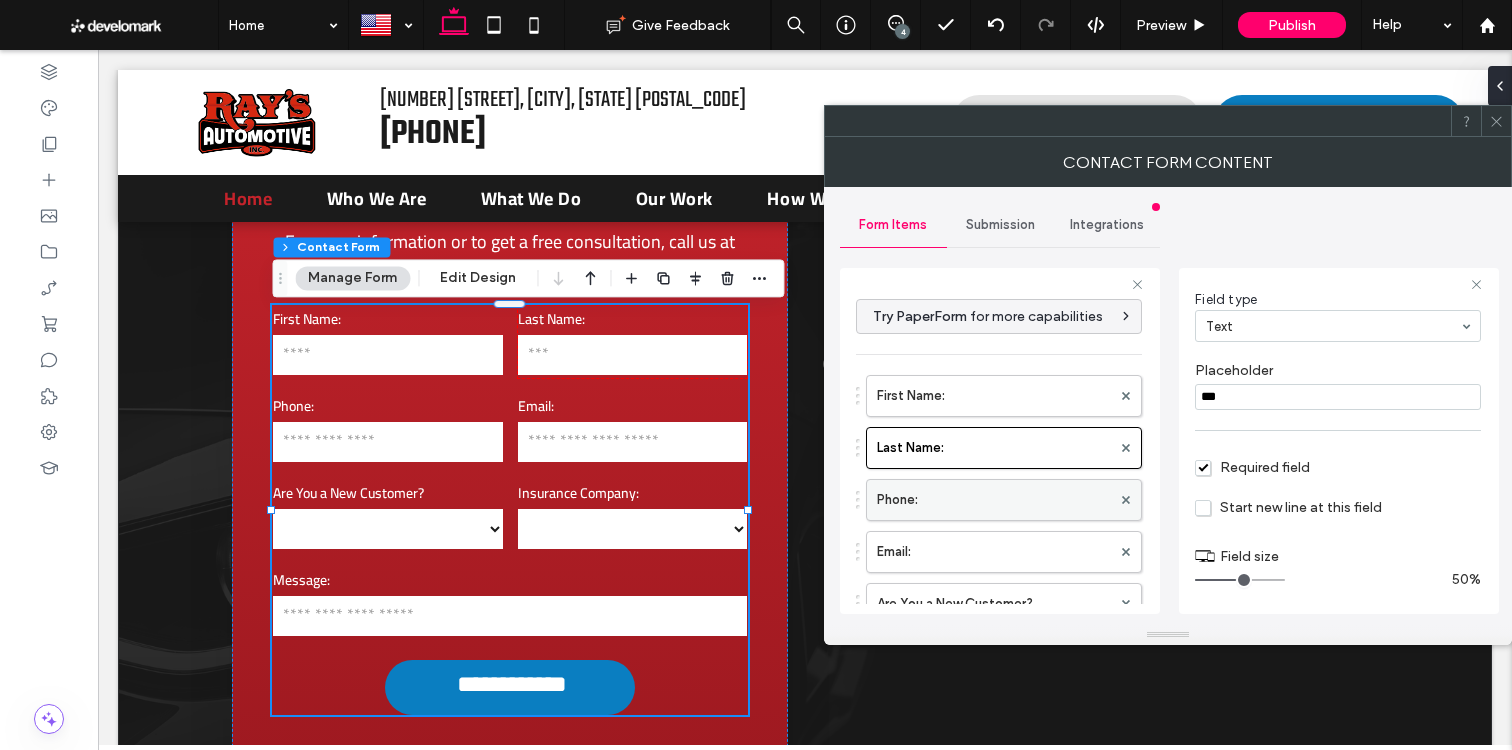 drag, startPoint x: 987, startPoint y: 491, endPoint x: 998, endPoint y: 488, distance: 11.401754 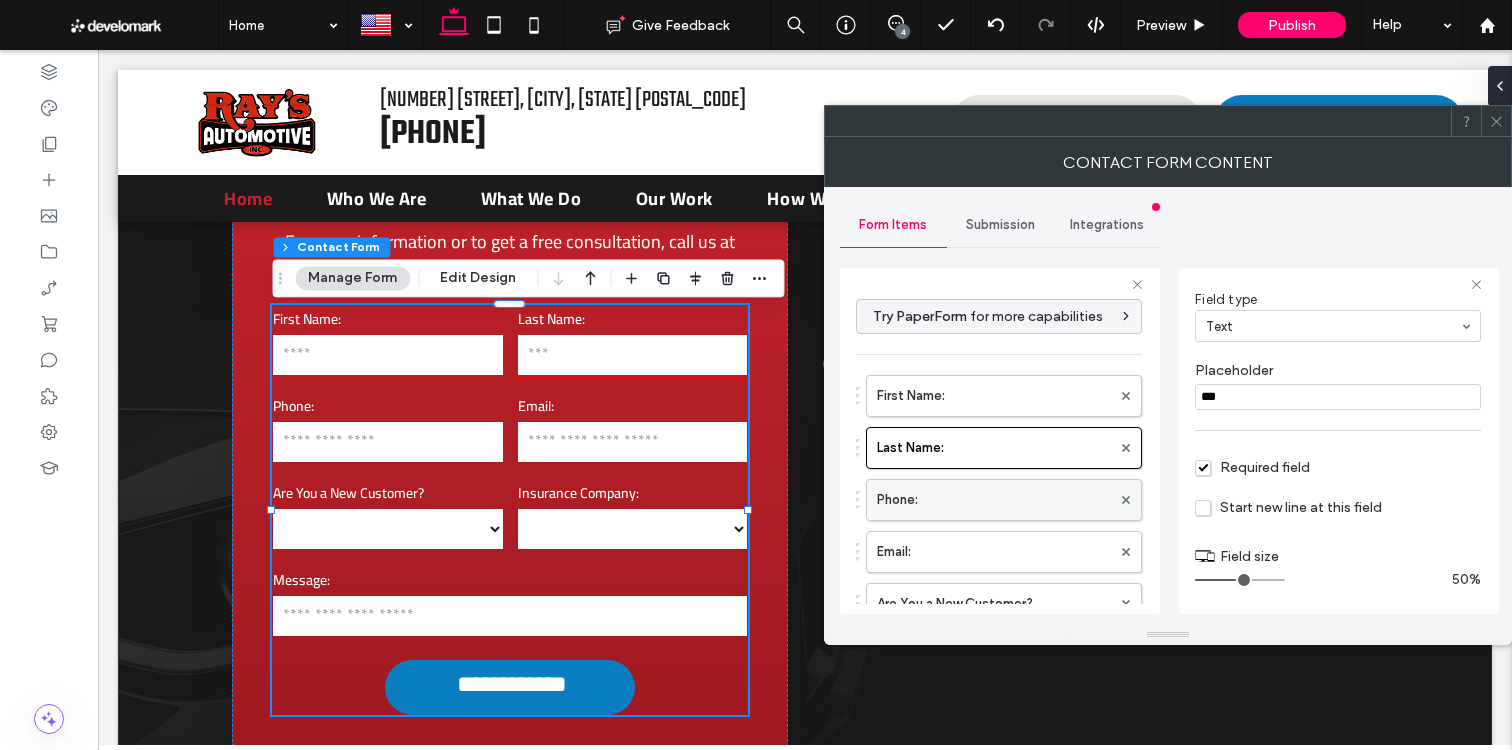 click on "Phone:" at bounding box center [994, 500] 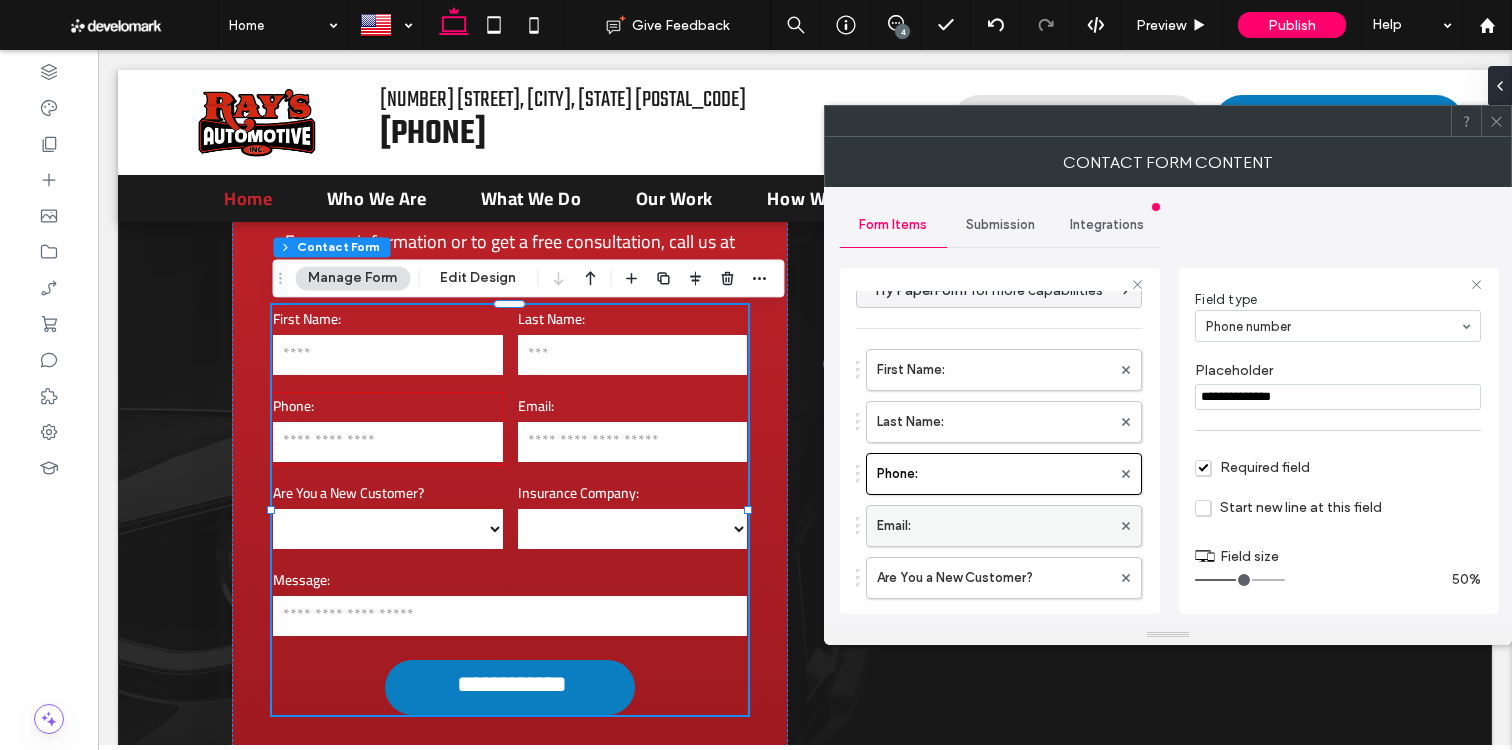 click on "Email:" at bounding box center (994, 526) 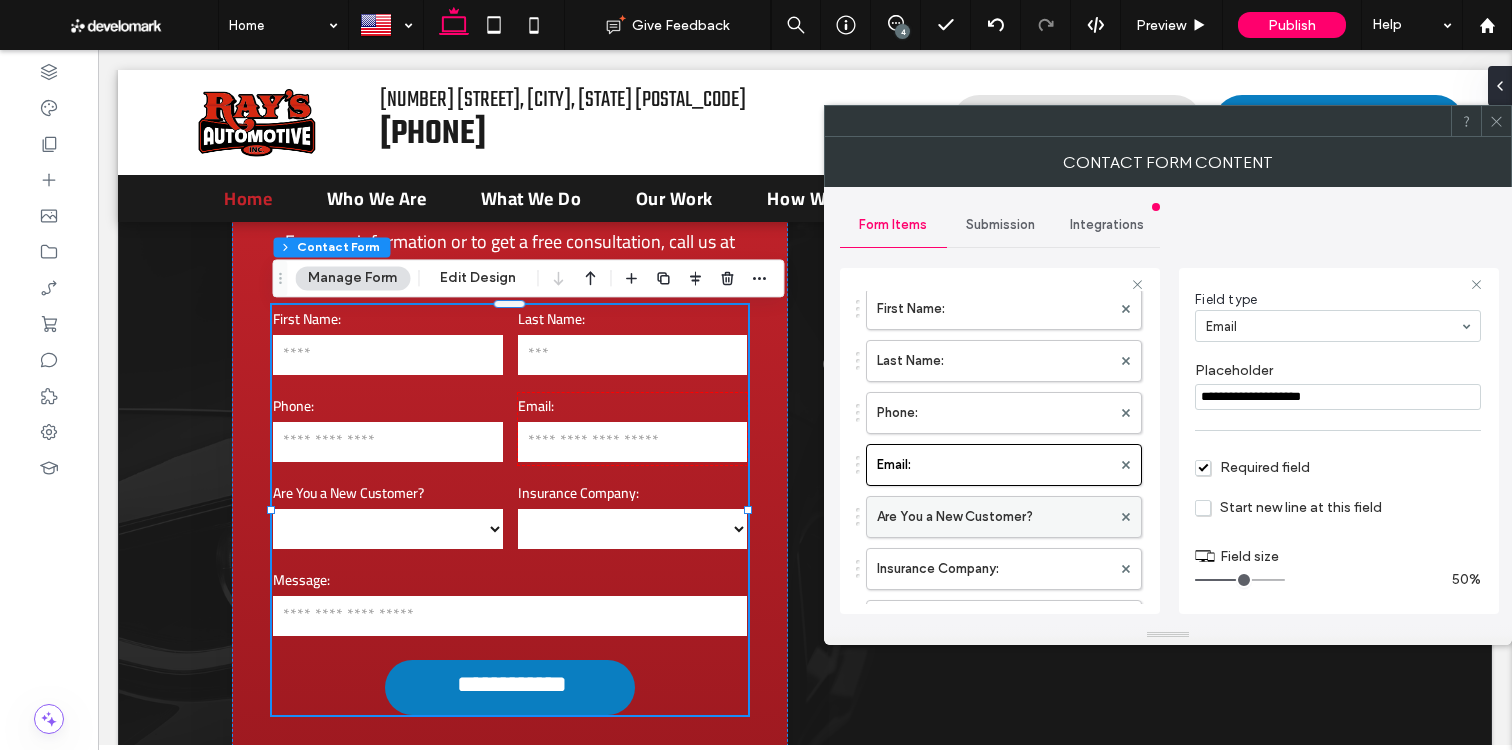 scroll, scrollTop: 99, scrollLeft: 0, axis: vertical 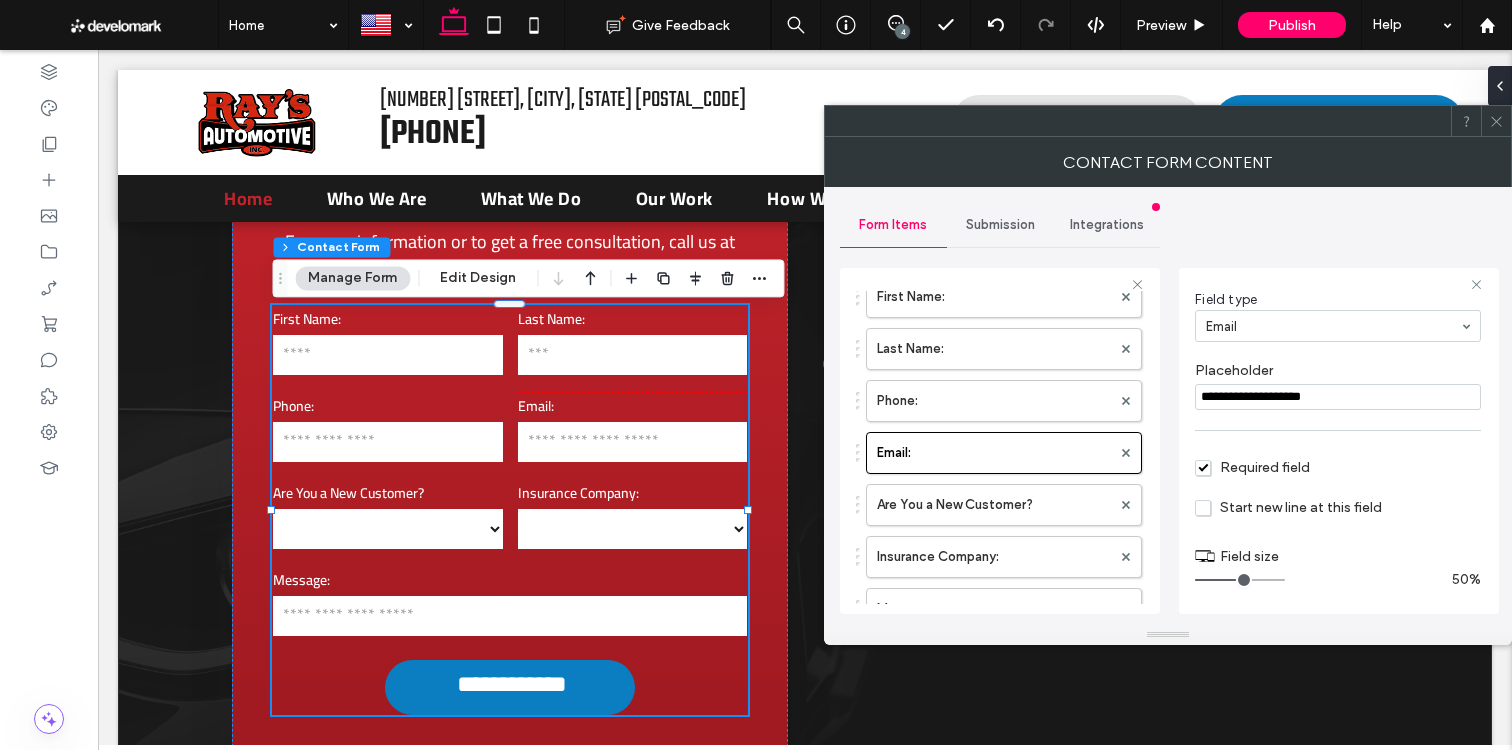 click at bounding box center [1496, 121] 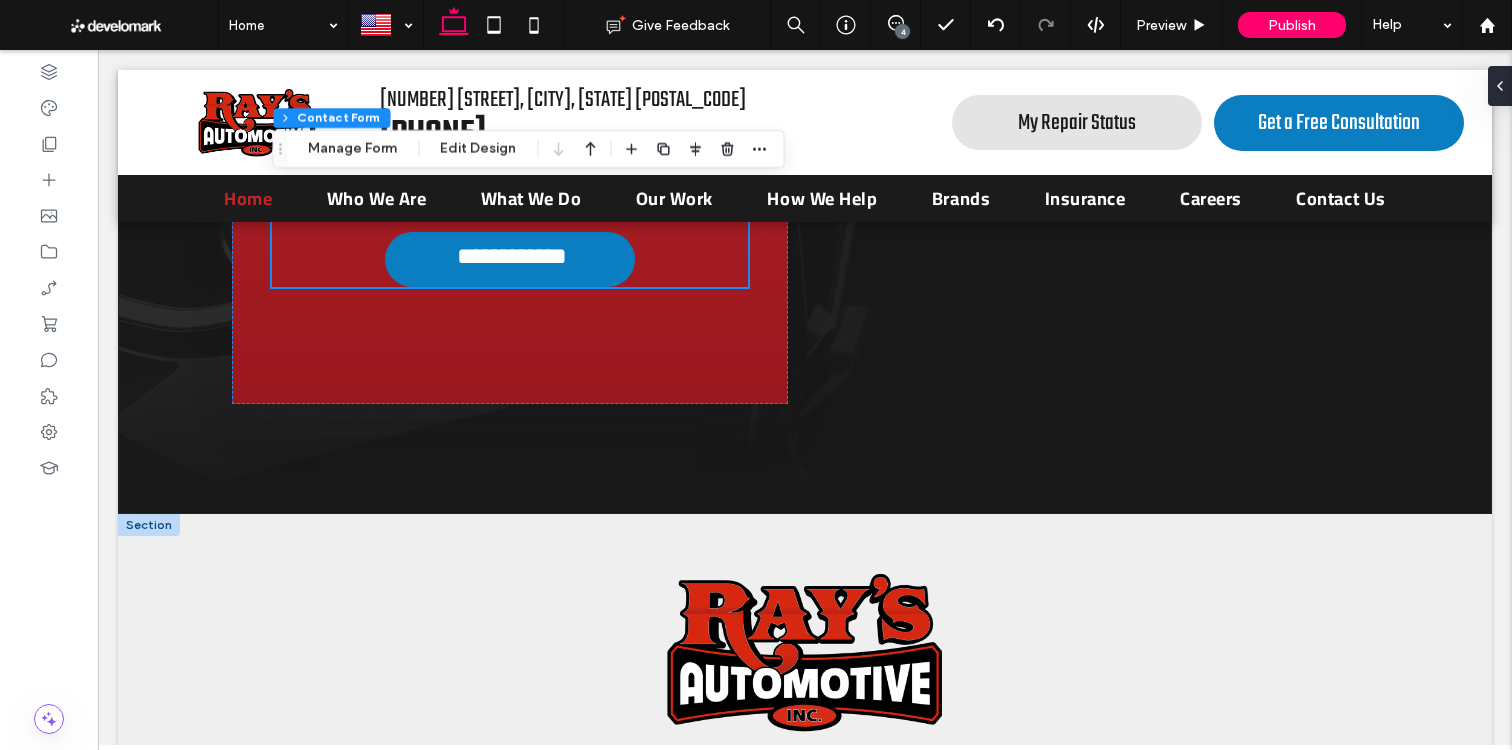 scroll, scrollTop: 10738, scrollLeft: 0, axis: vertical 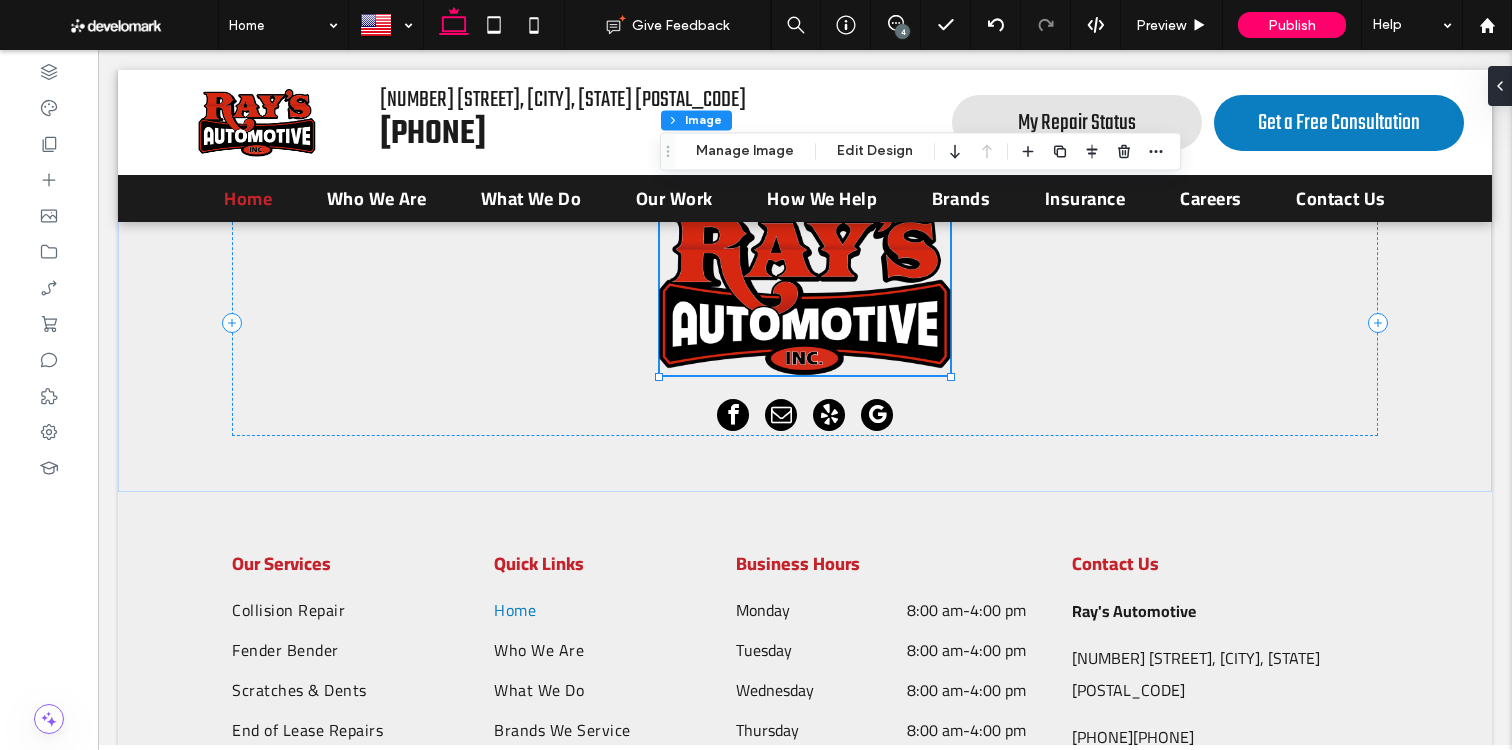 click at bounding box center (804, 291) 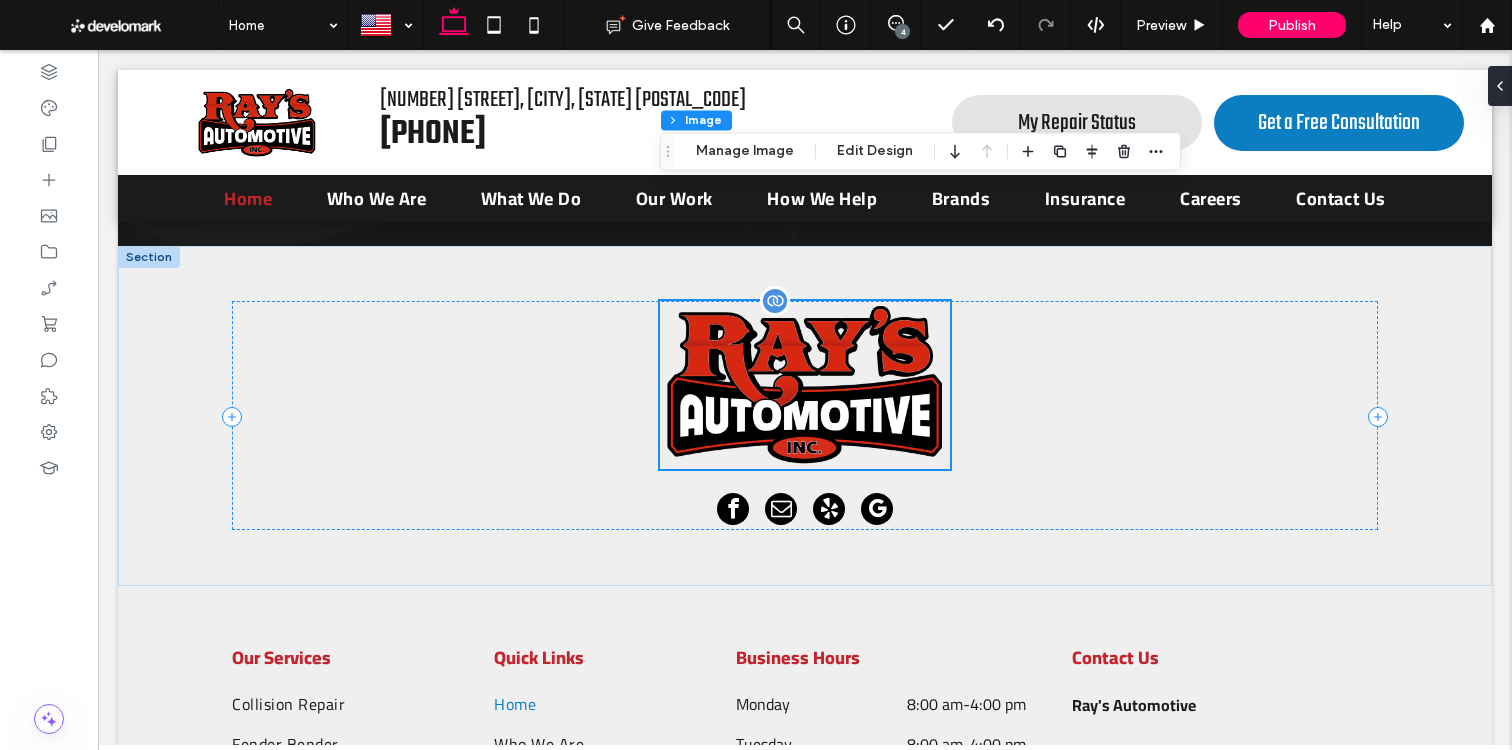 scroll, scrollTop: 10603, scrollLeft: 0, axis: vertical 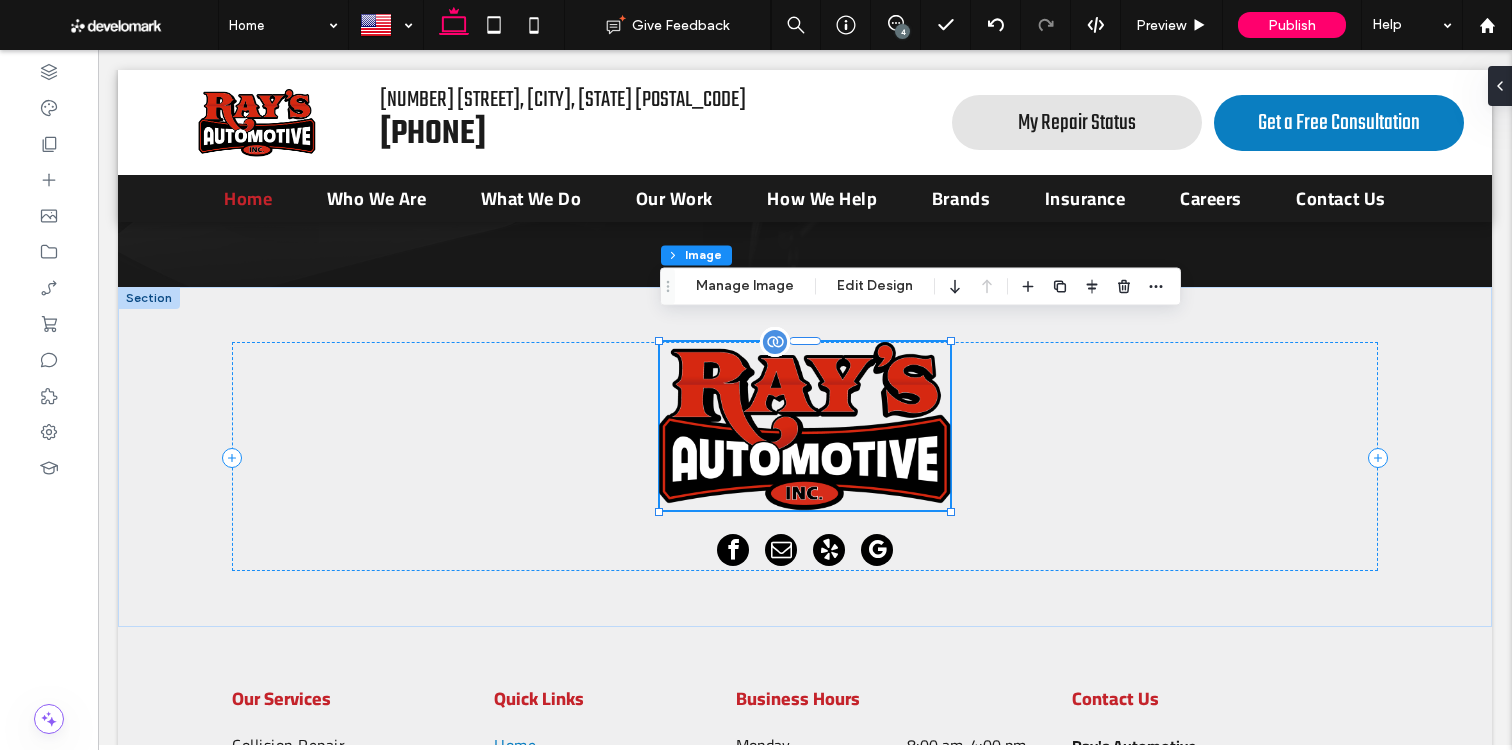 click at bounding box center (804, 426) 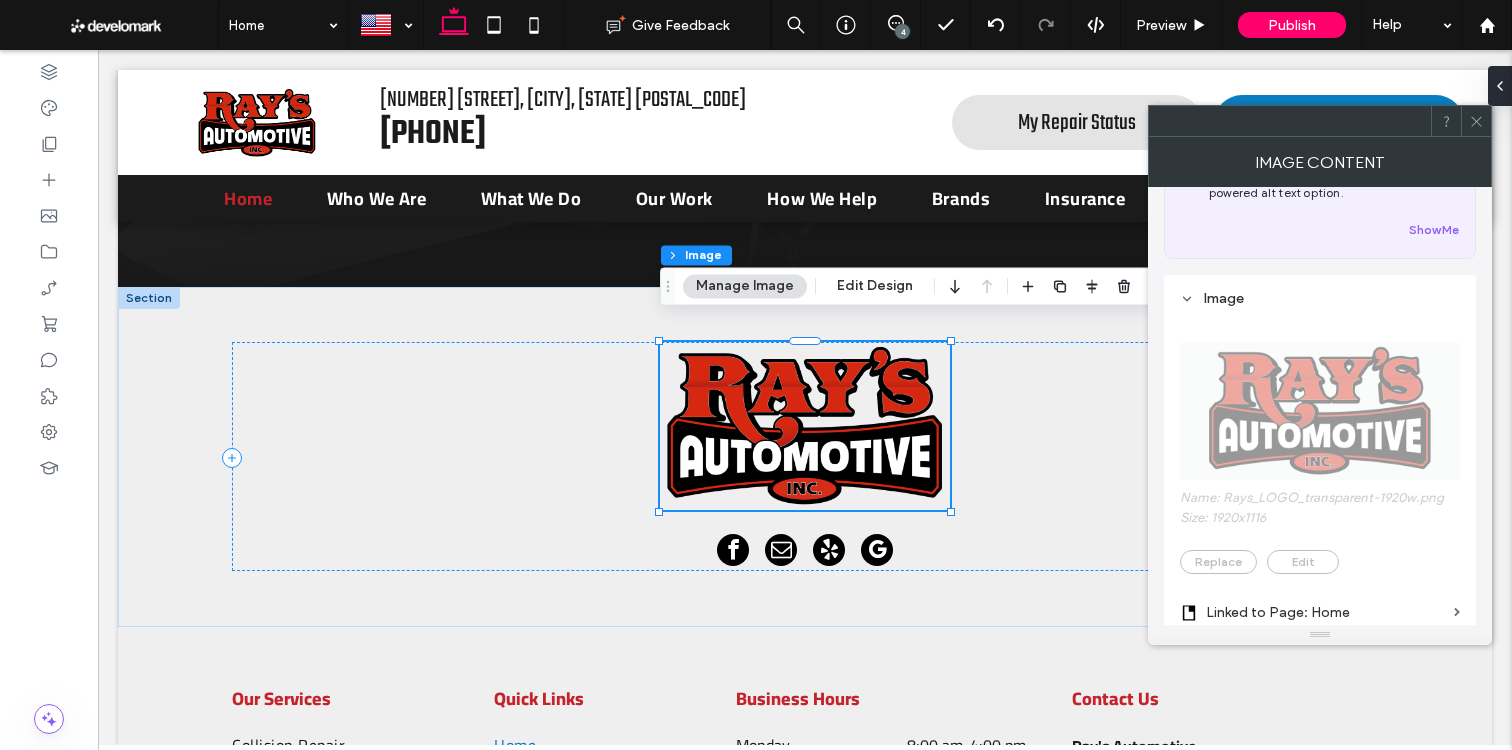 scroll, scrollTop: 414, scrollLeft: 0, axis: vertical 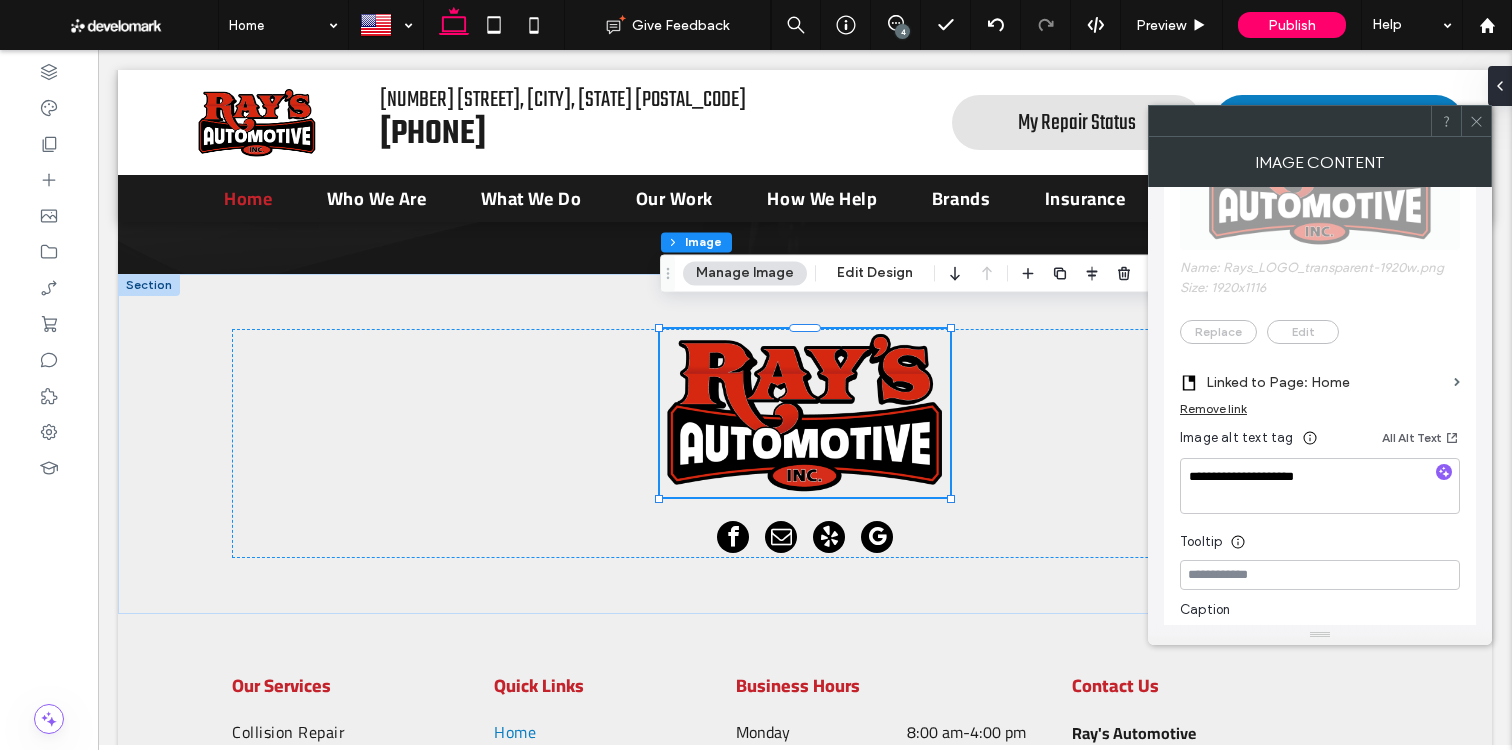 click 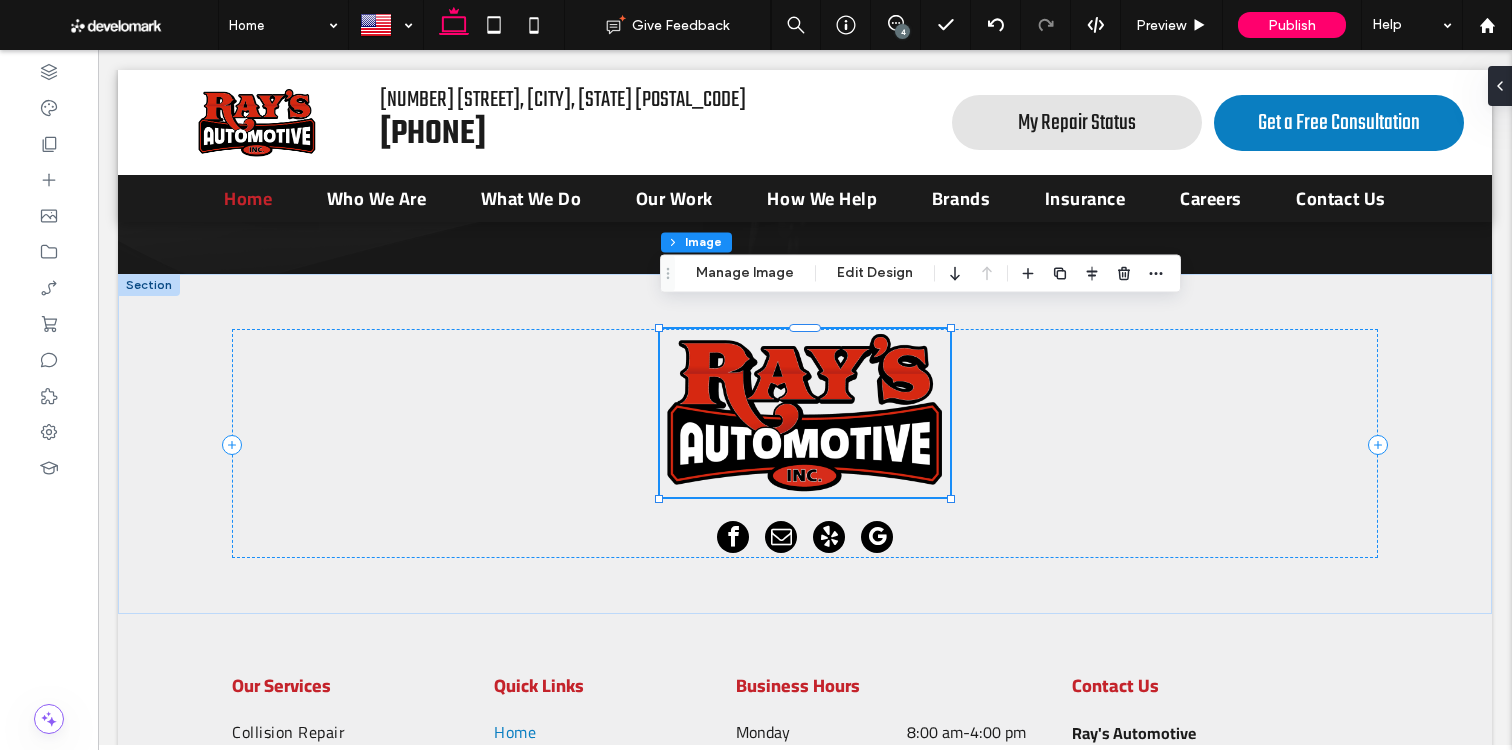 drag, startPoint x: 889, startPoint y: 19, endPoint x: 905, endPoint y: 26, distance: 17.464249 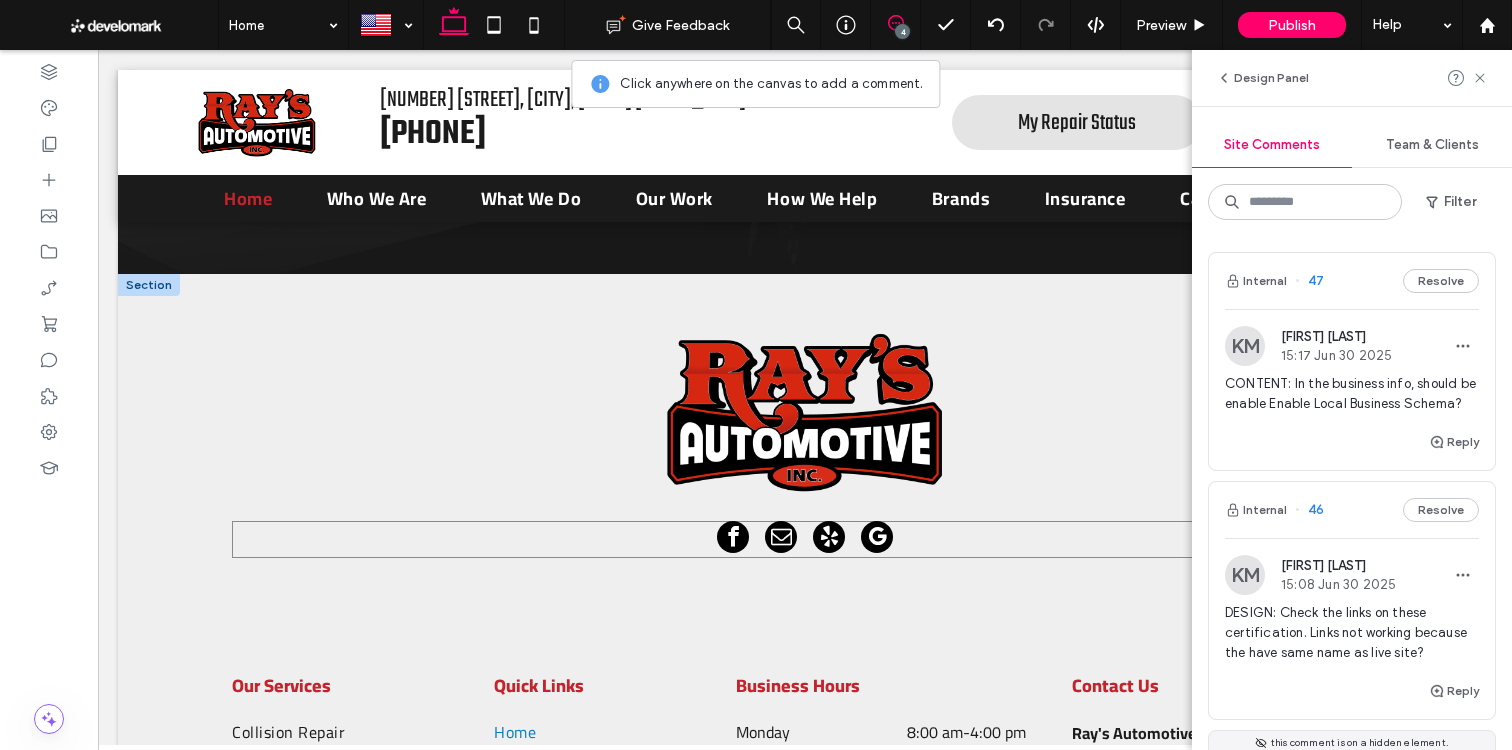 click at bounding box center (804, 539) 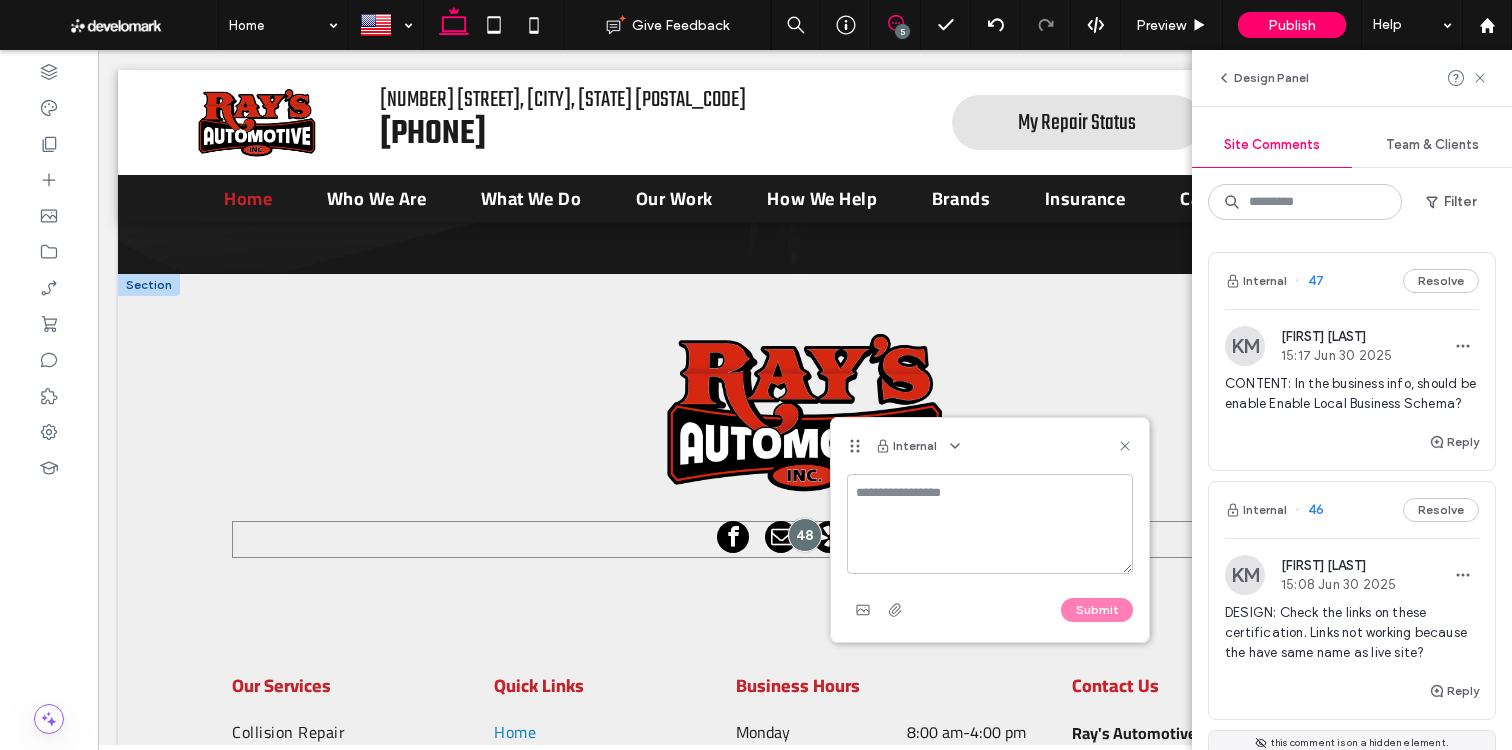 type on "*" 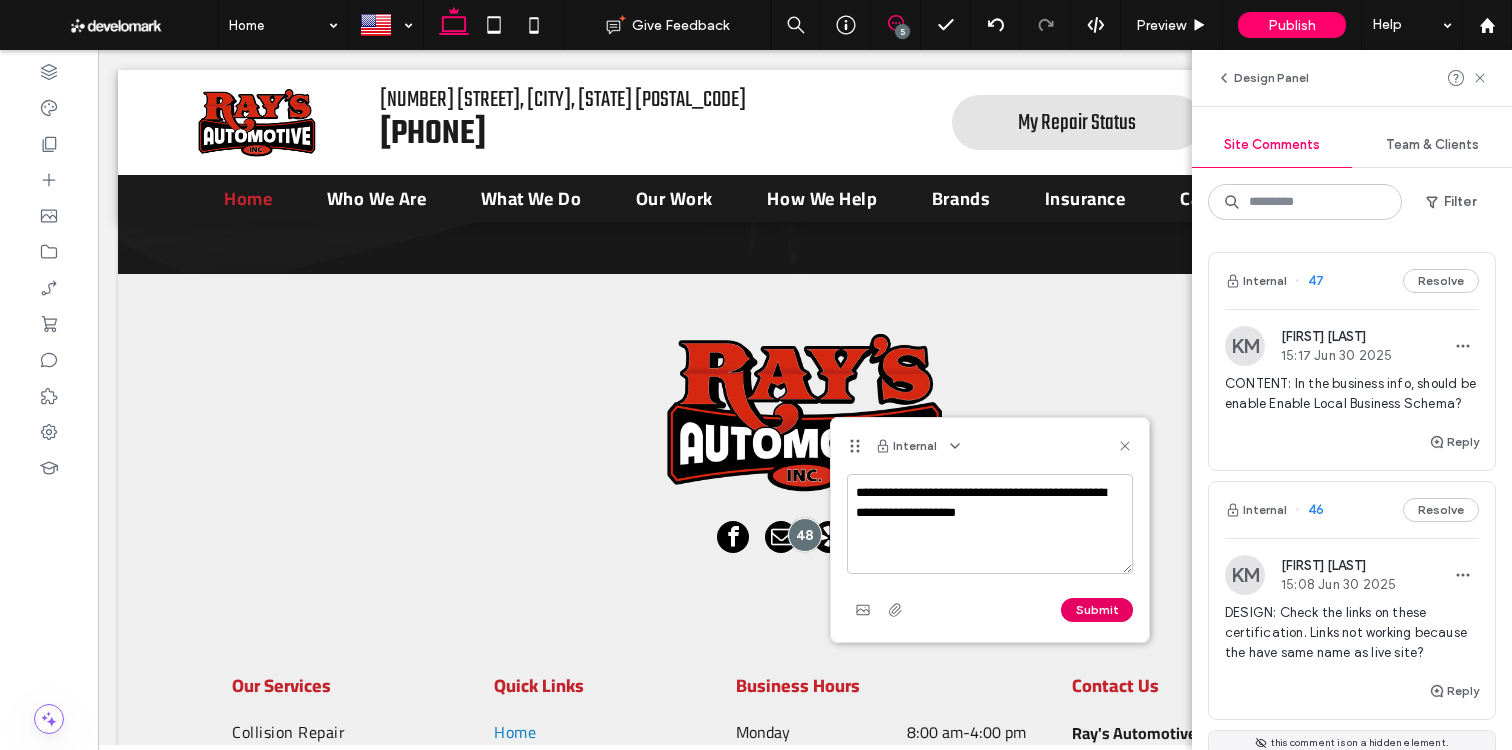 type on "**********" 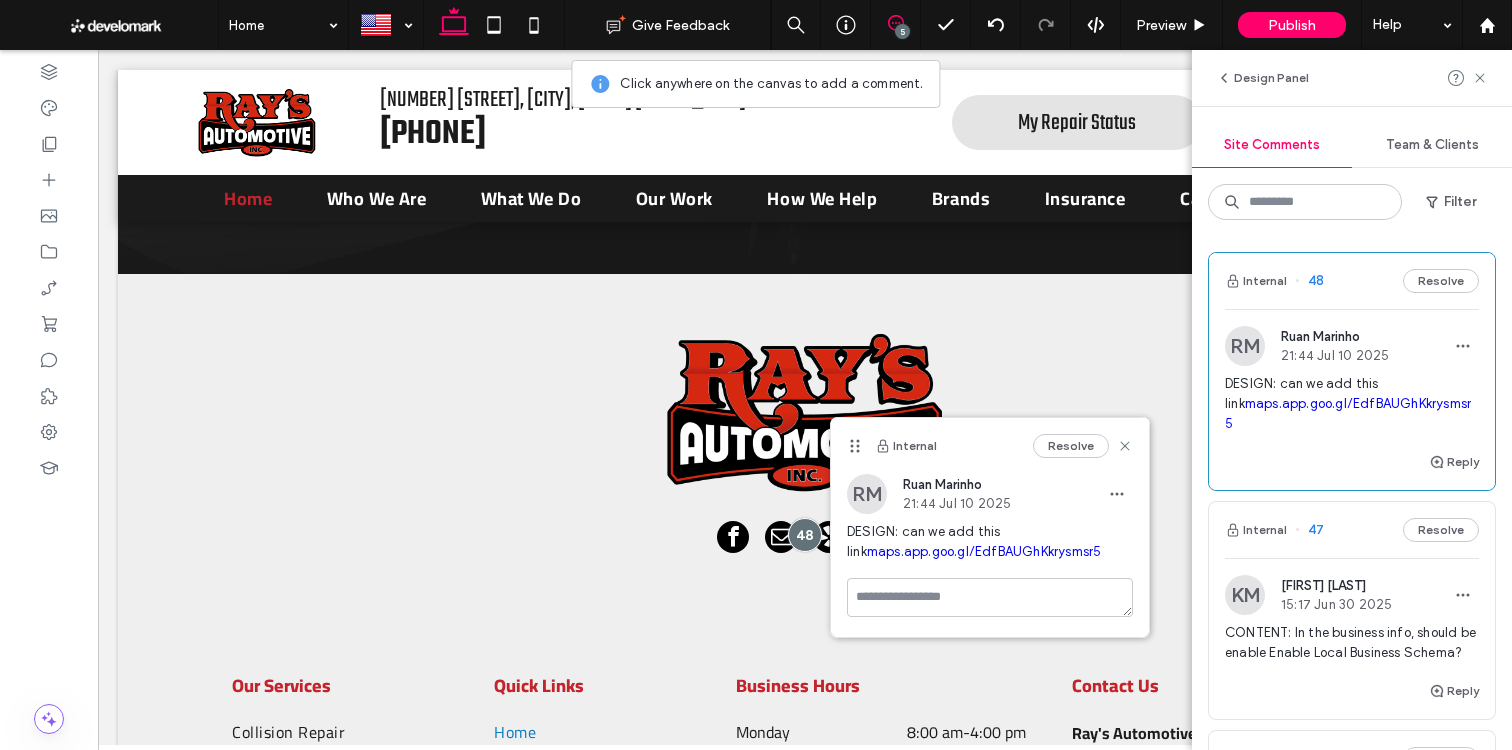 drag, startPoint x: 1475, startPoint y: 75, endPoint x: 1429, endPoint y: 138, distance: 78.00641 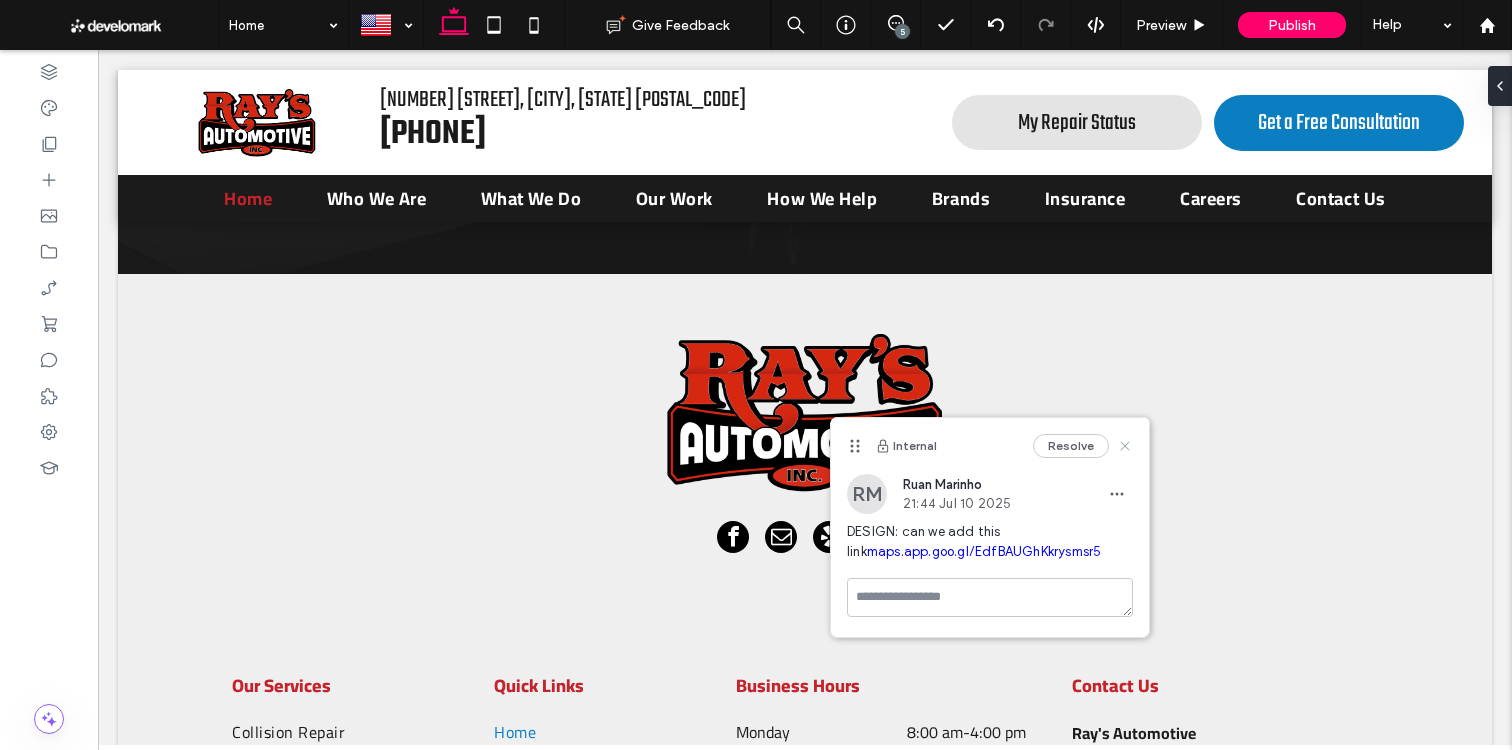 click 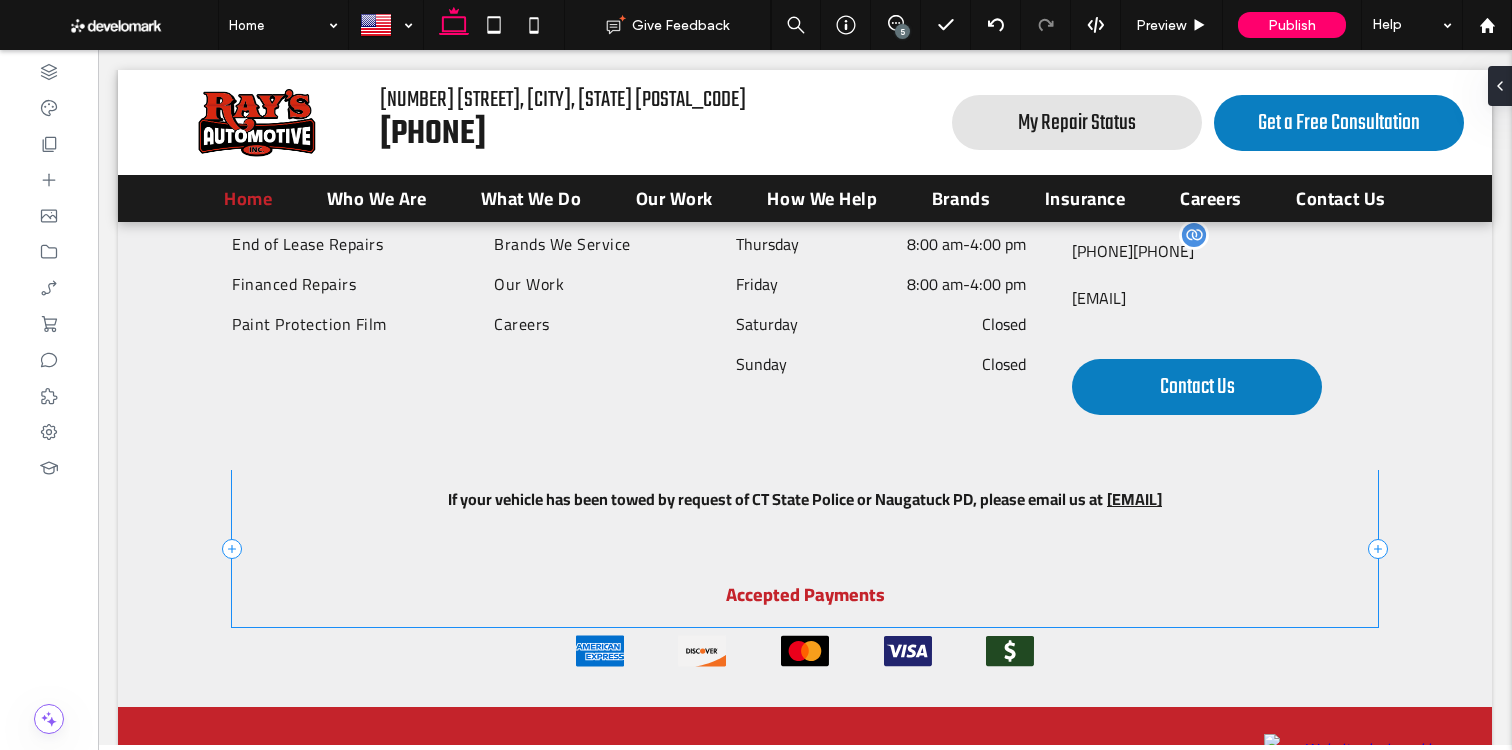 scroll, scrollTop: 10883, scrollLeft: 0, axis: vertical 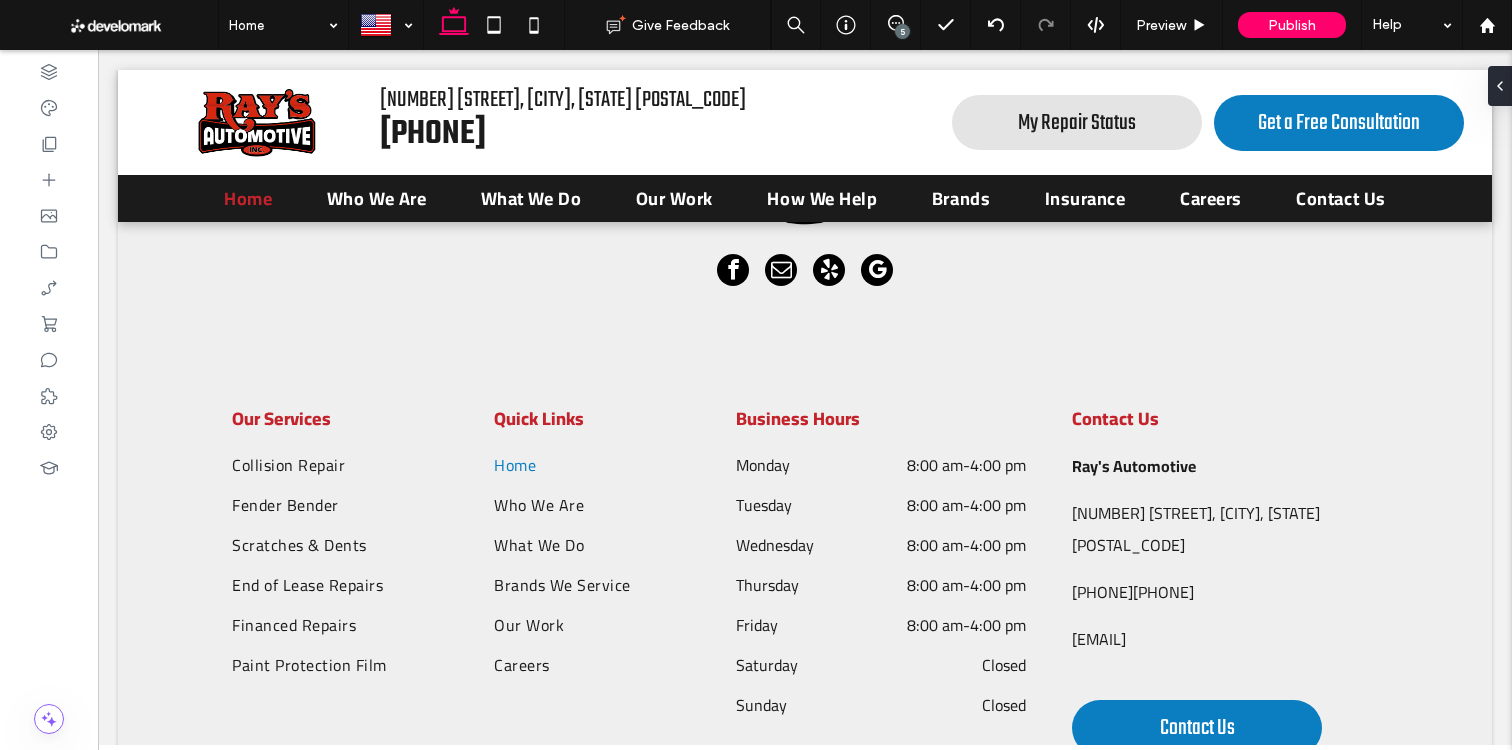 click on "5" at bounding box center (902, 31) 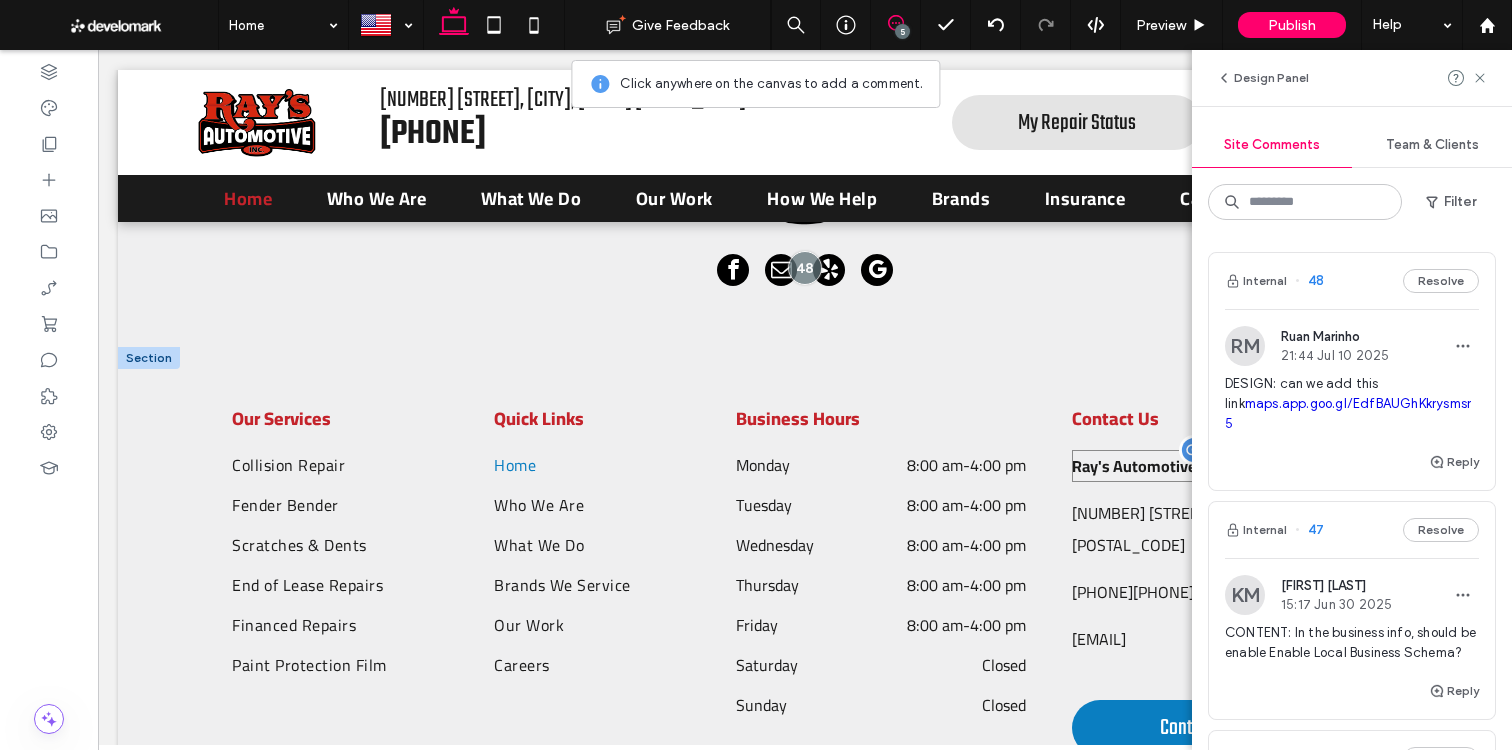 drag, startPoint x: 1127, startPoint y: 447, endPoint x: 1142, endPoint y: 456, distance: 17.492855 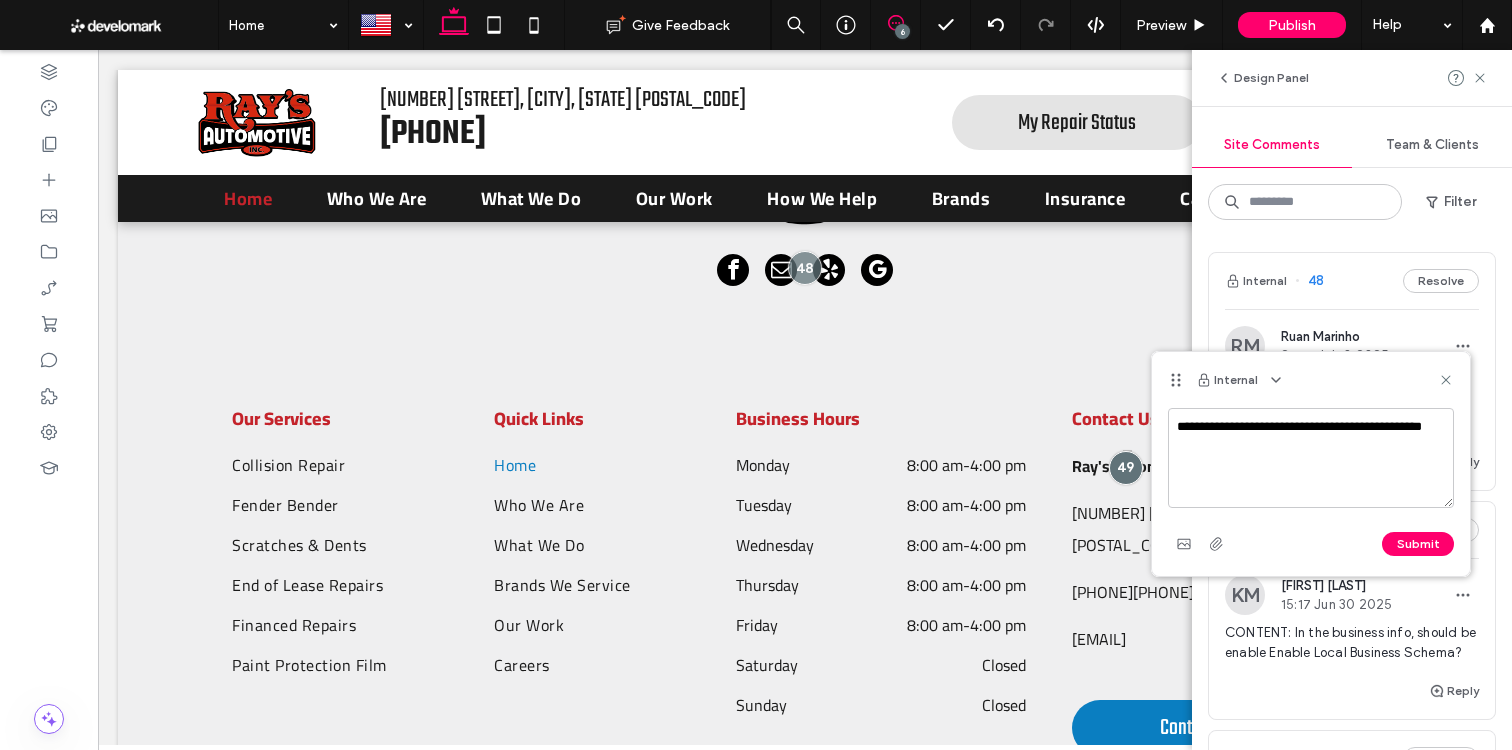 type on "**********" 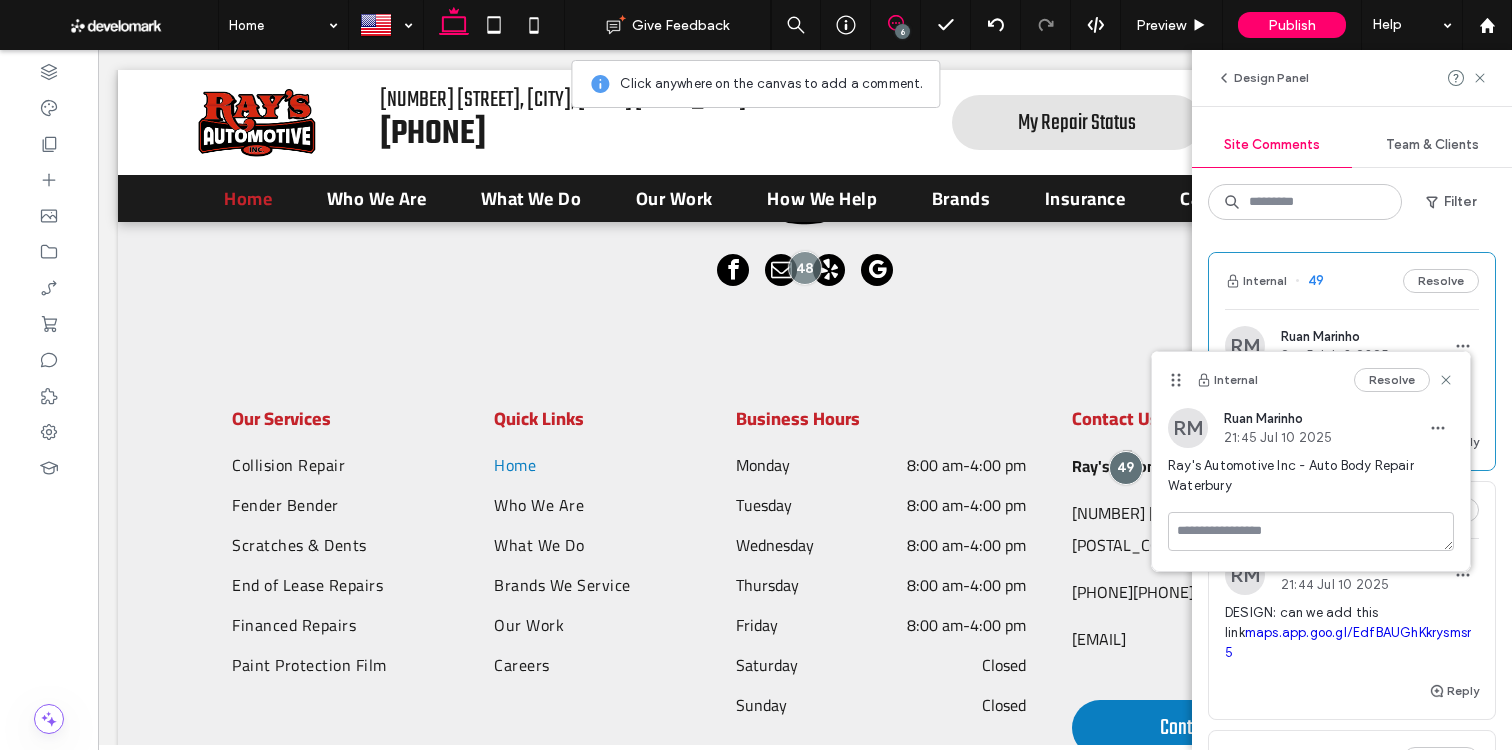drag, startPoint x: 1484, startPoint y: 81, endPoint x: 1298, endPoint y: 249, distance: 250.63918 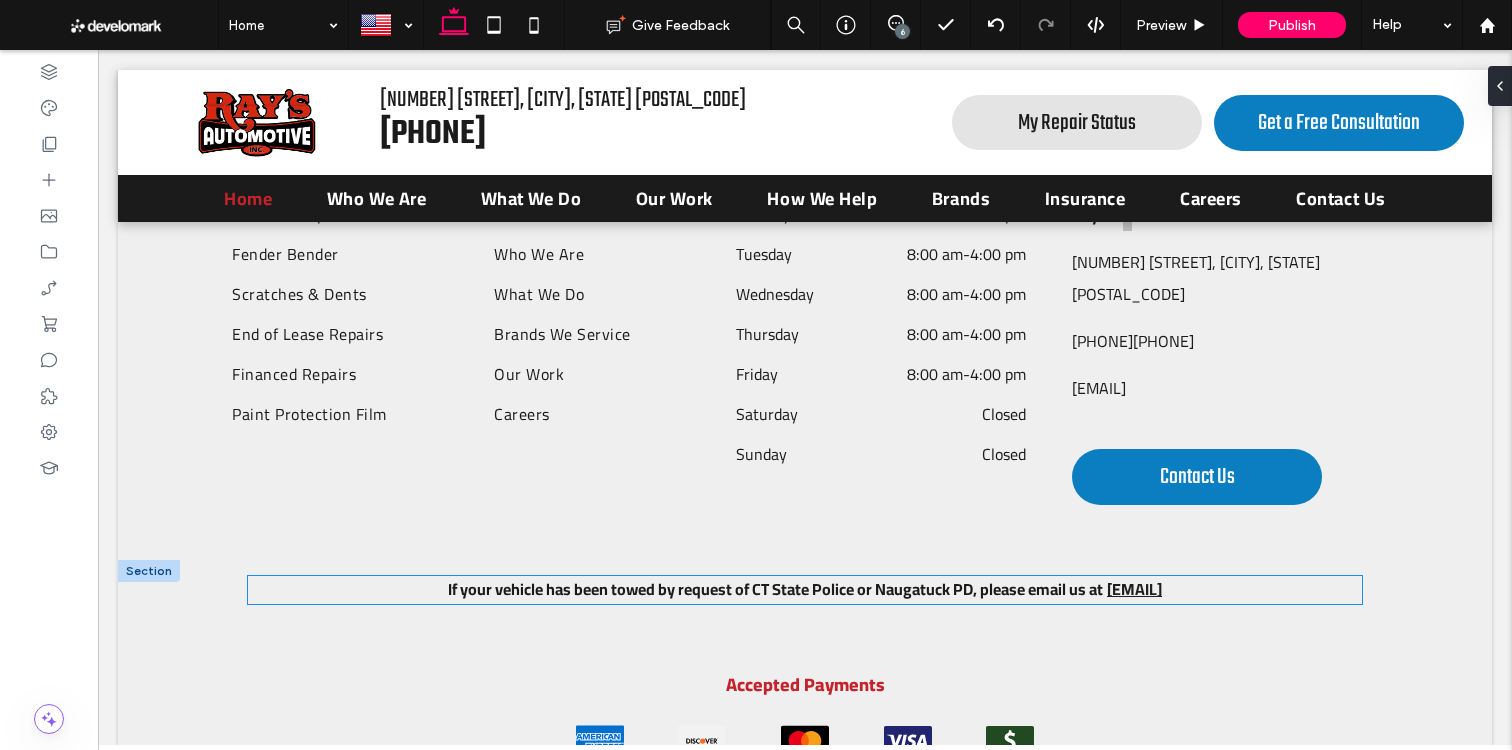 scroll, scrollTop: 11135, scrollLeft: 0, axis: vertical 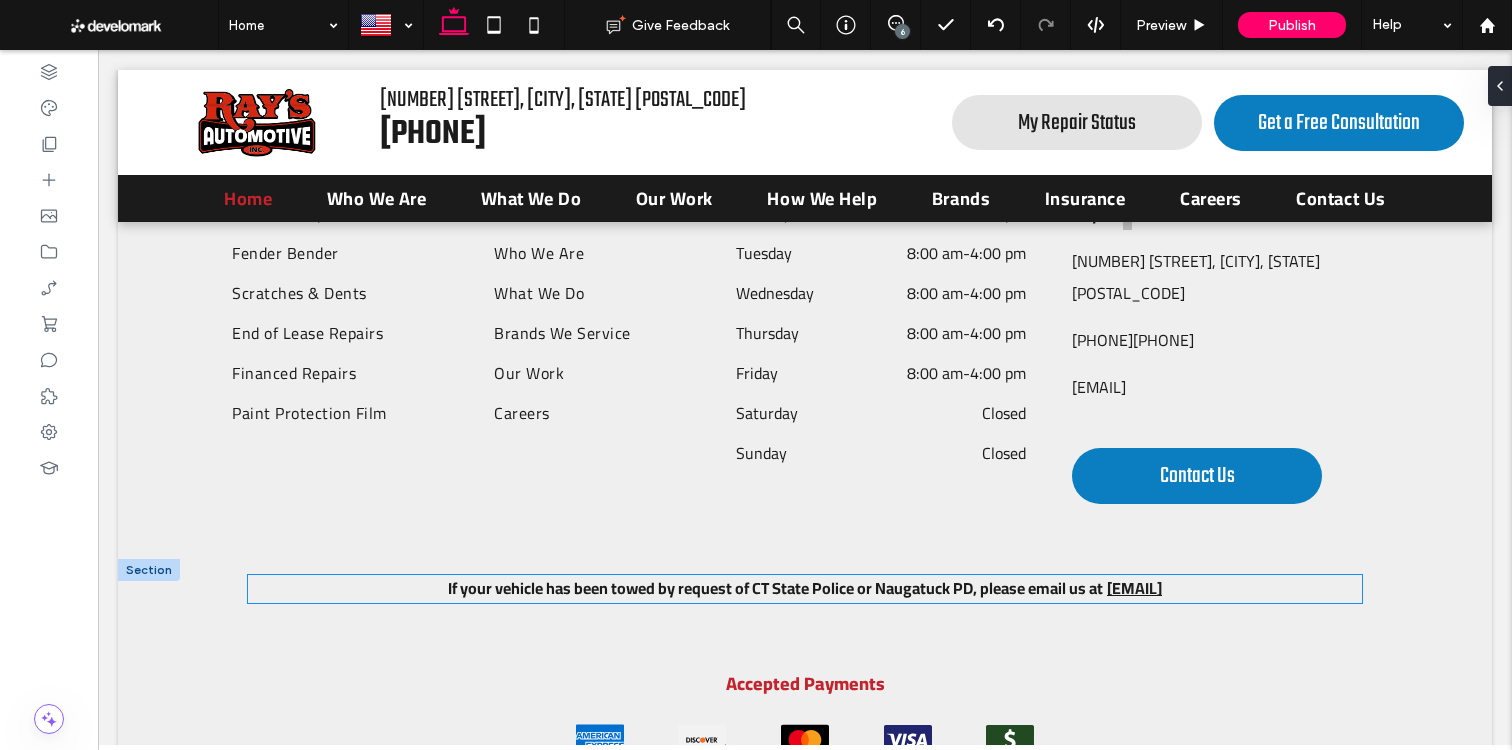 click on "If your vehicle has been towed by request of CT State Police or Naugatuck PD, please email us at" at bounding box center (775, 588) 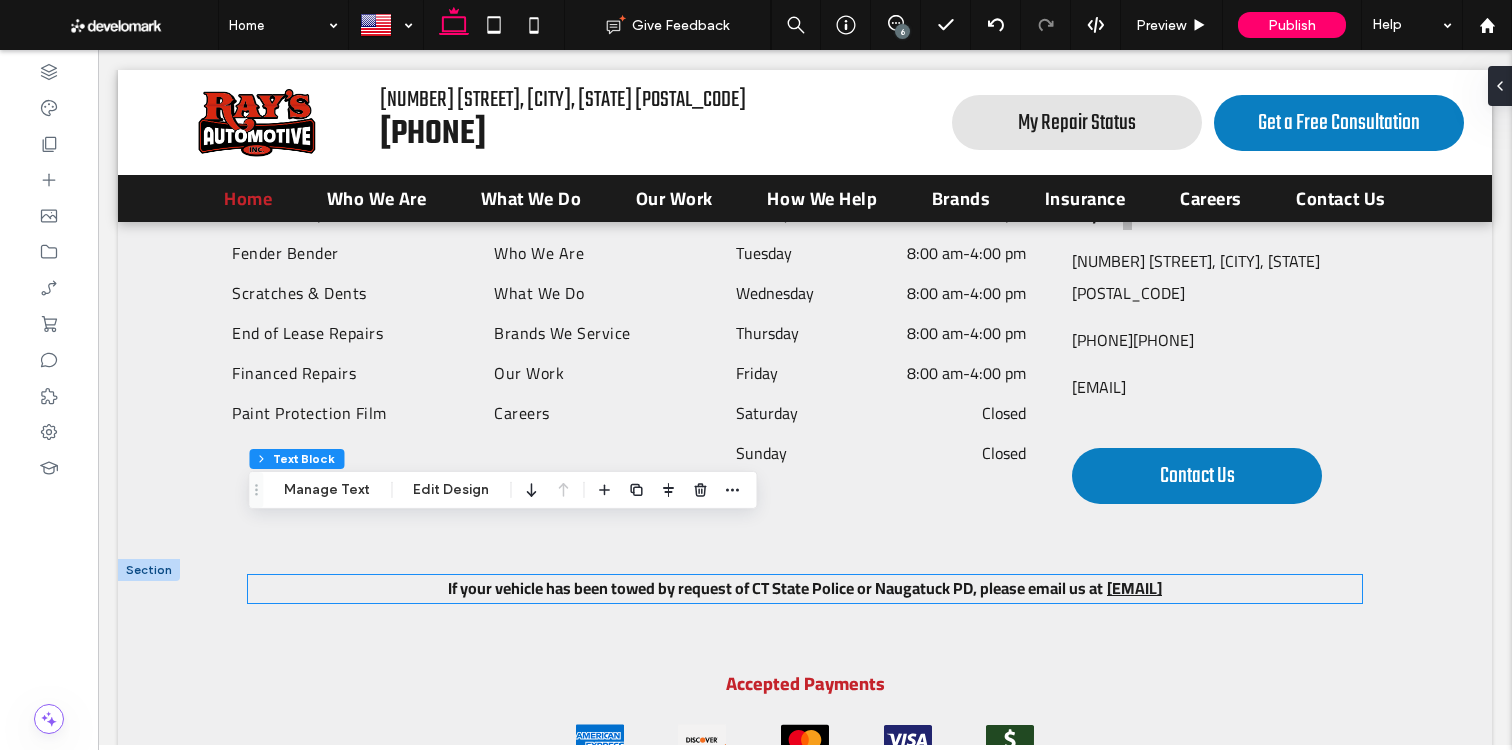 click on "If your vehicle has been towed by request of CT State Police or Naugatuck PD, please email us at" at bounding box center (775, 588) 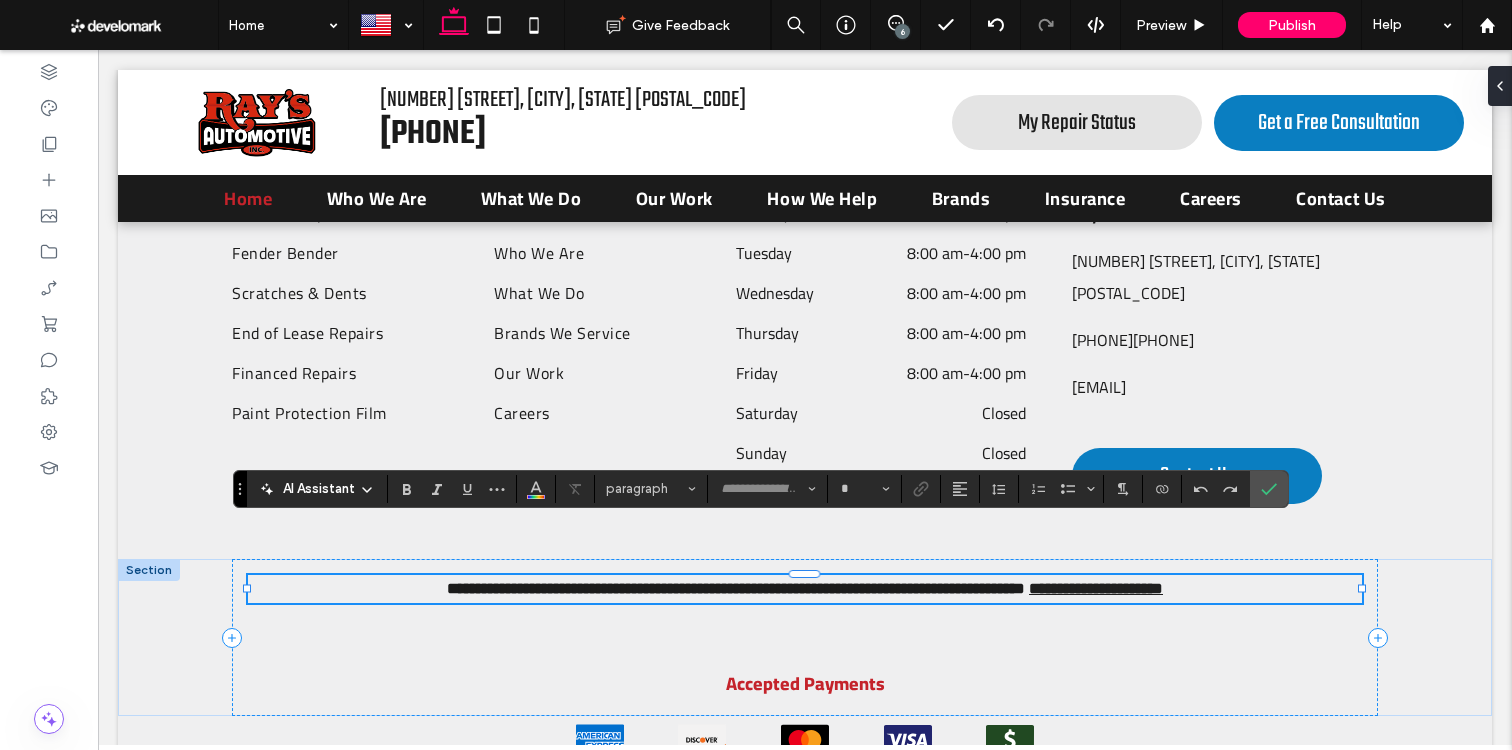 type on "*****" 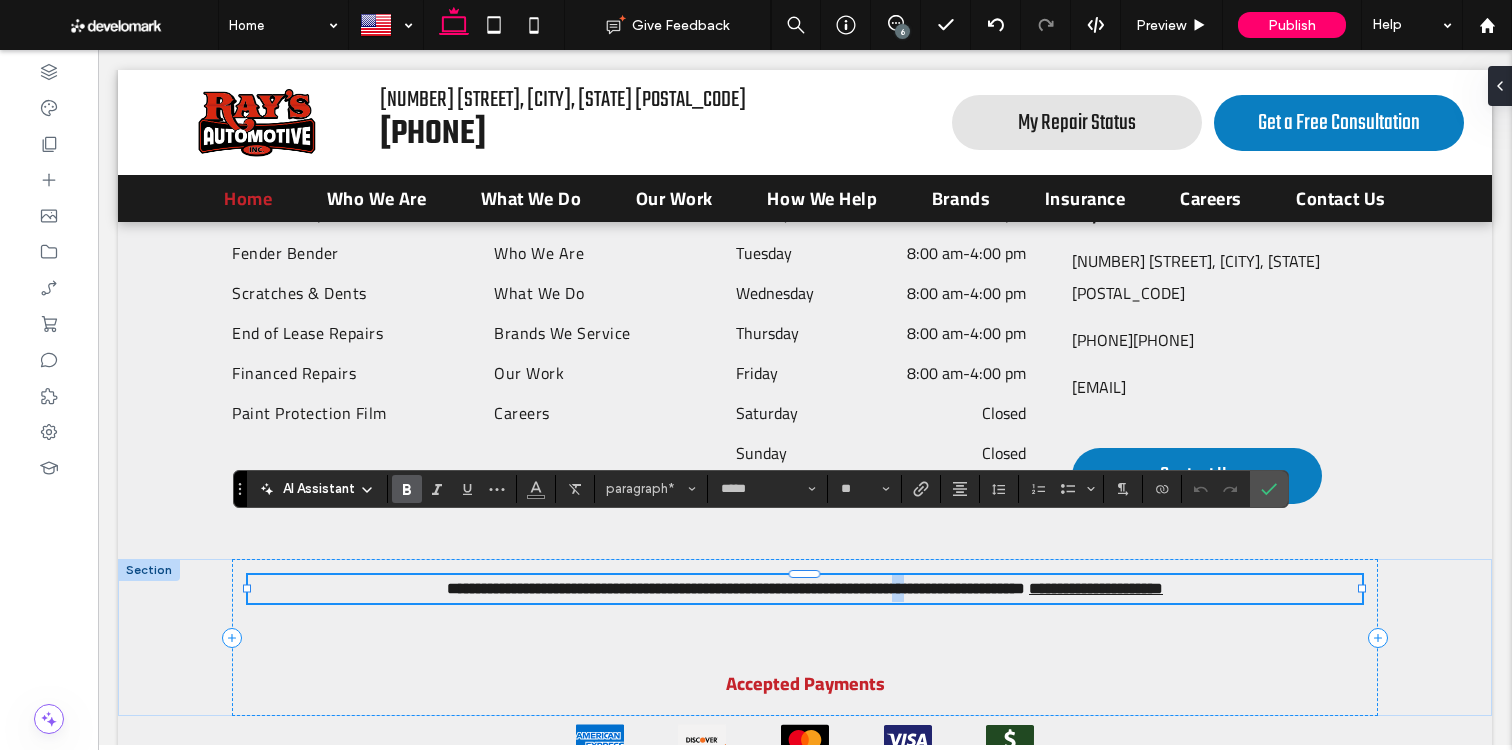 click on "**********" at bounding box center [736, 588] 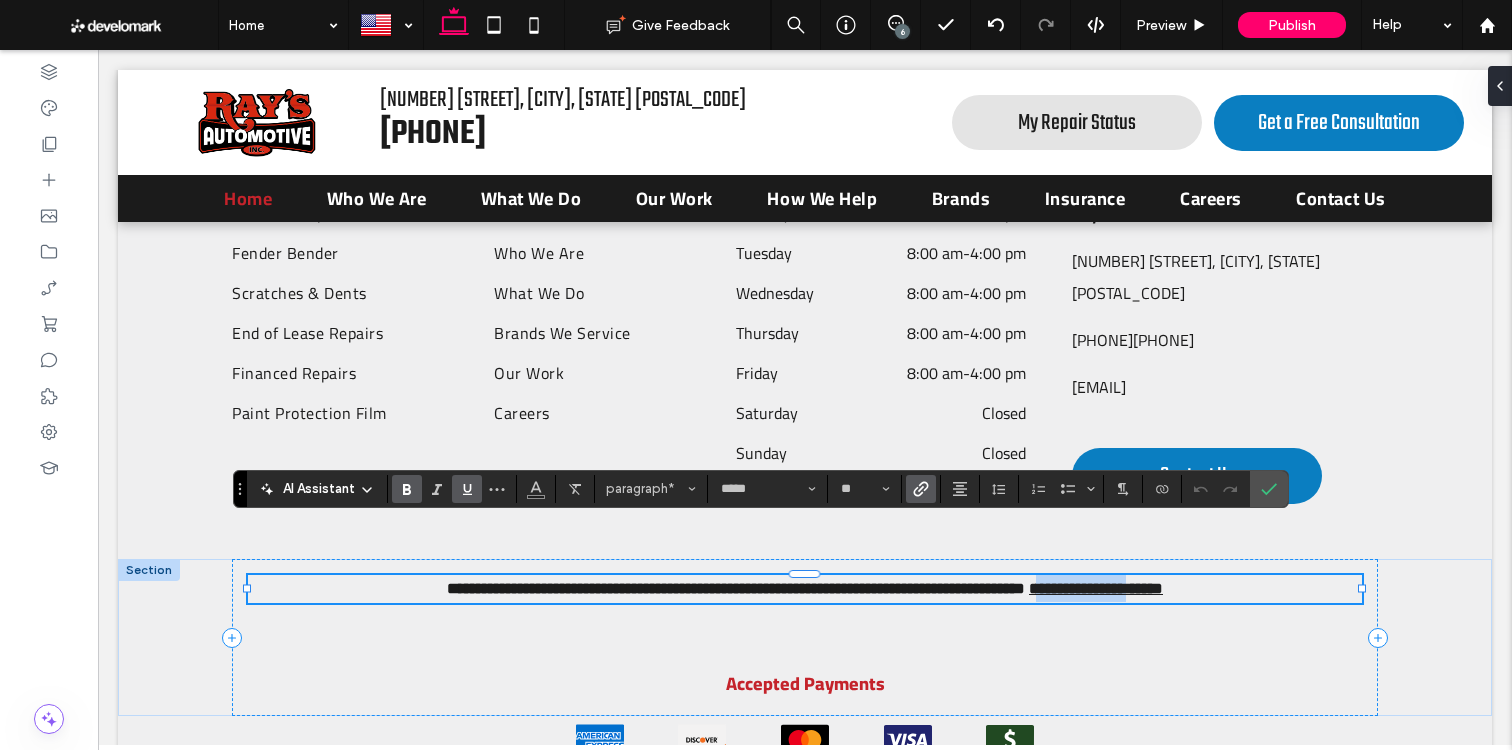 drag, startPoint x: 1052, startPoint y: 542, endPoint x: 1199, endPoint y: 542, distance: 147 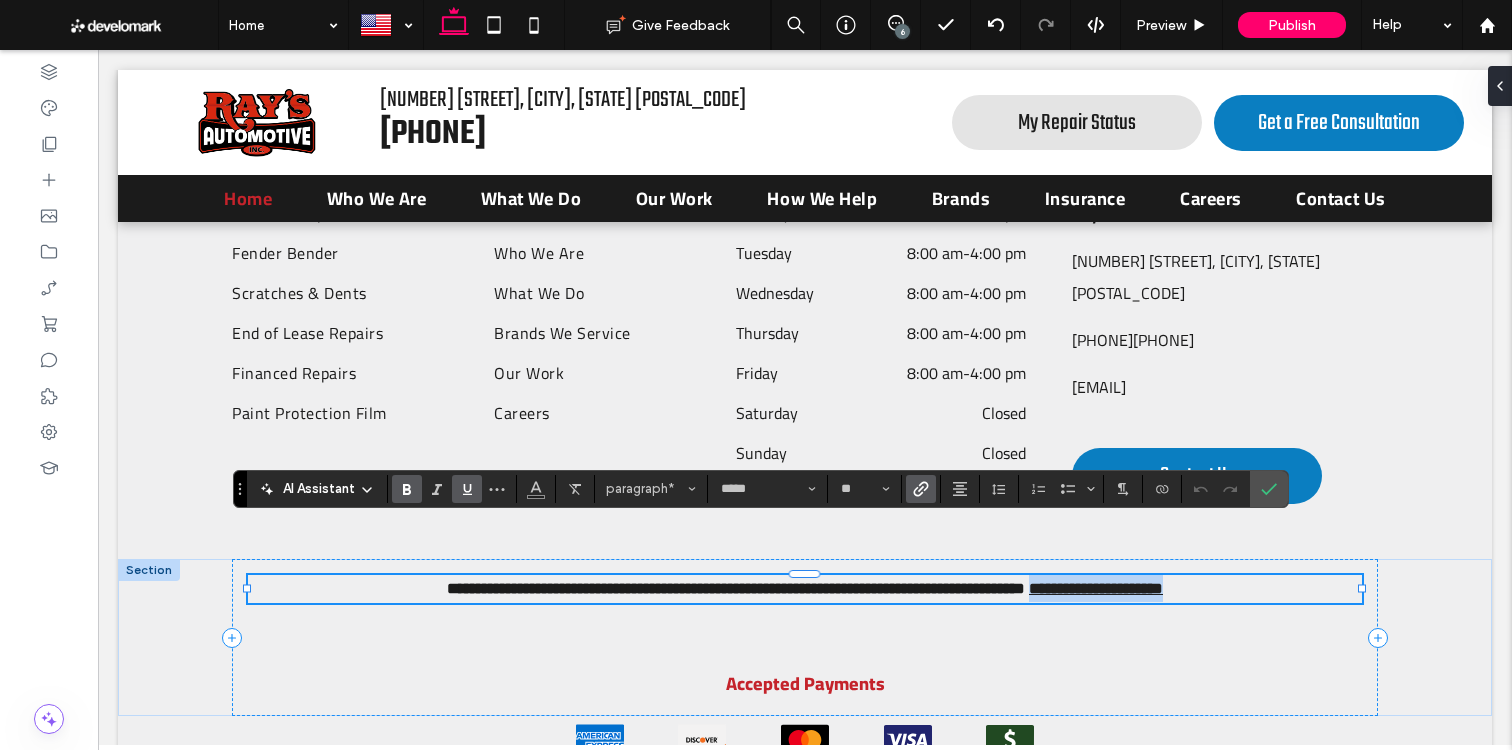 drag, startPoint x: 1237, startPoint y: 542, endPoint x: 1016, endPoint y: 528, distance: 221.443 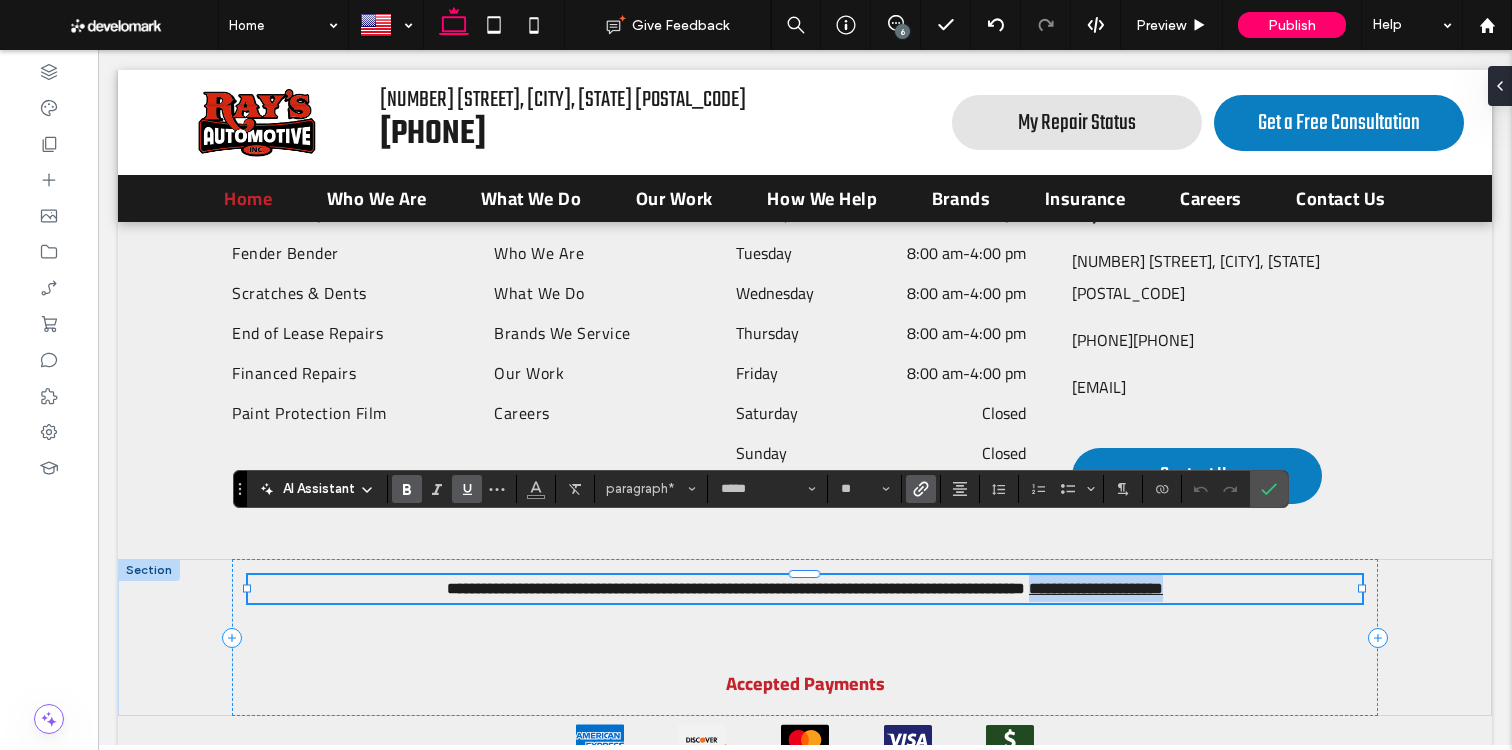 click on "**********" at bounding box center [804, 588] 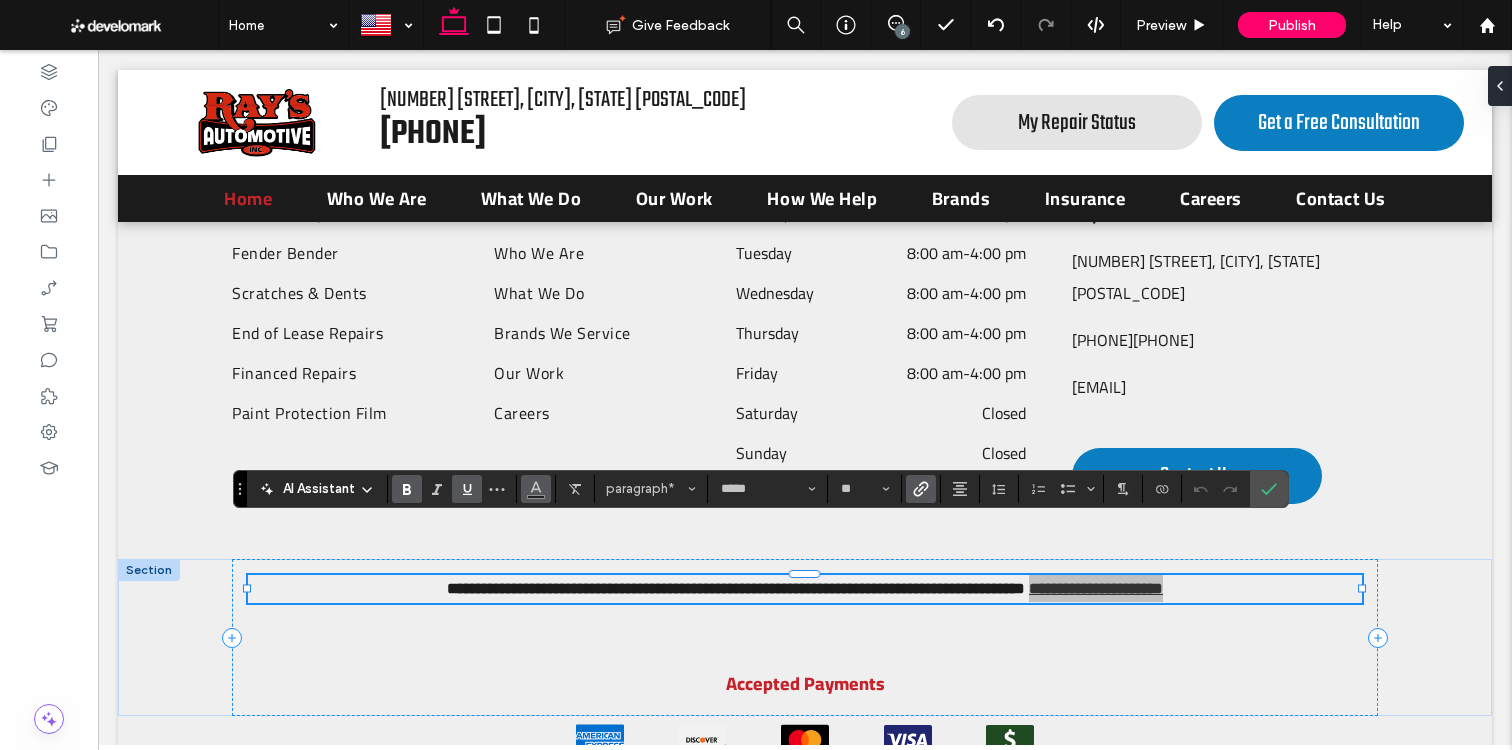 click at bounding box center [536, 489] 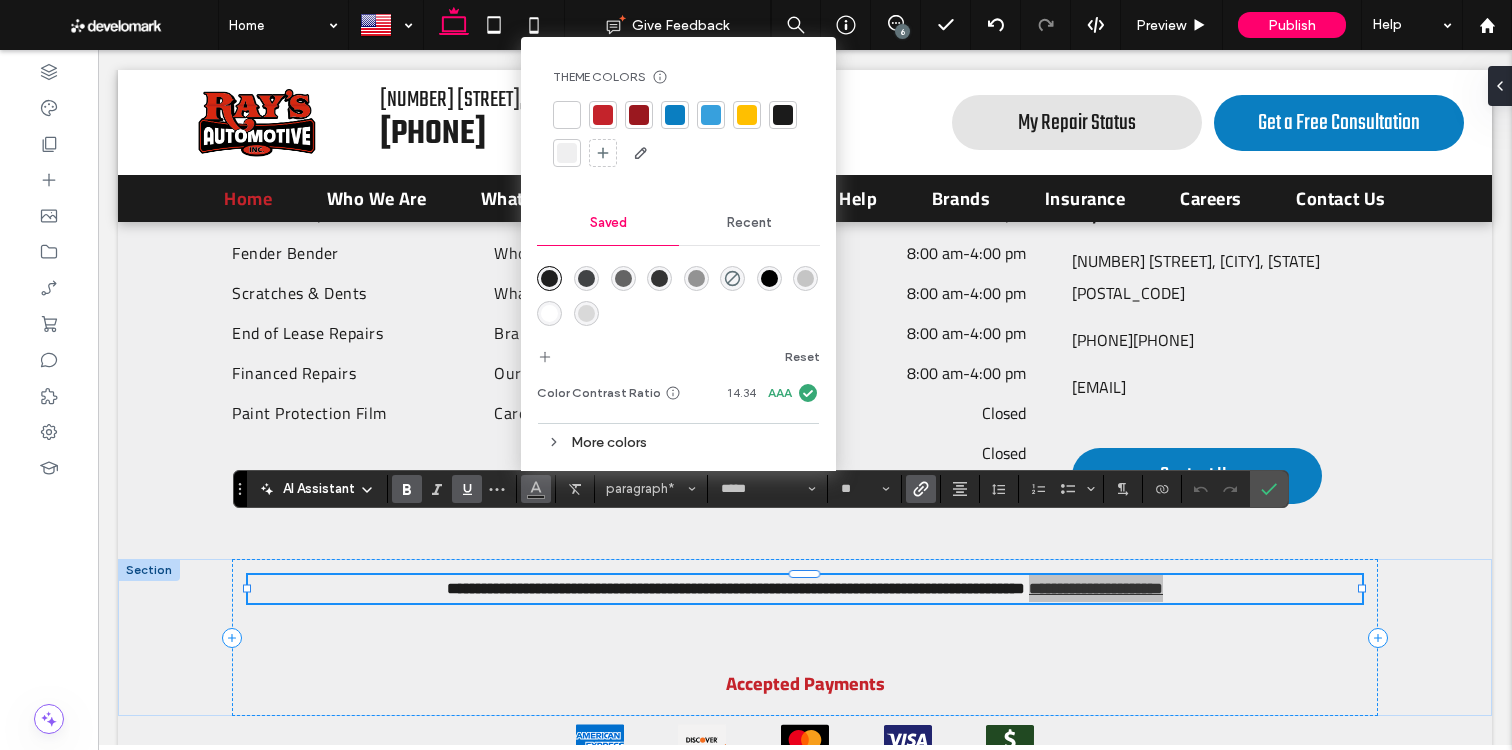 click at bounding box center (603, 115) 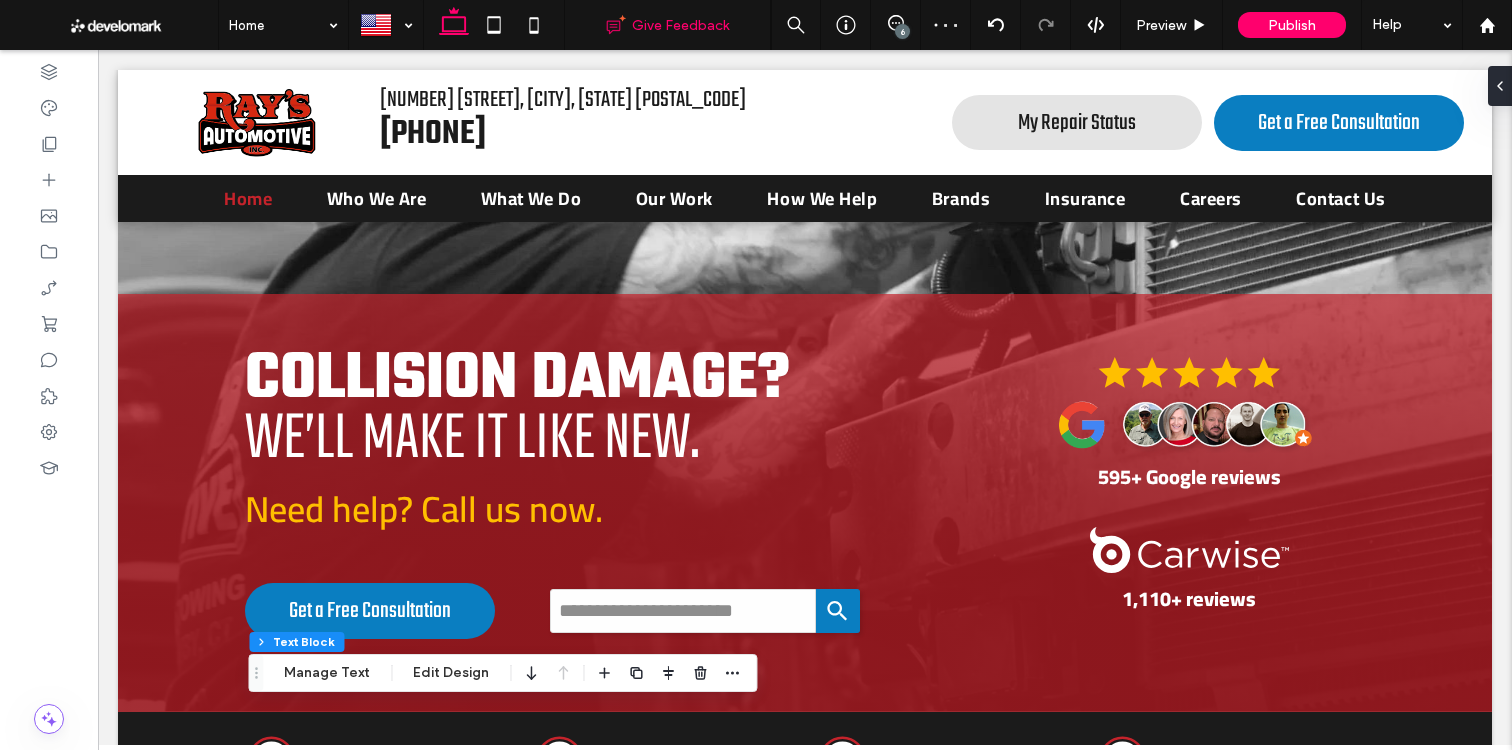 scroll, scrollTop: 0, scrollLeft: 0, axis: both 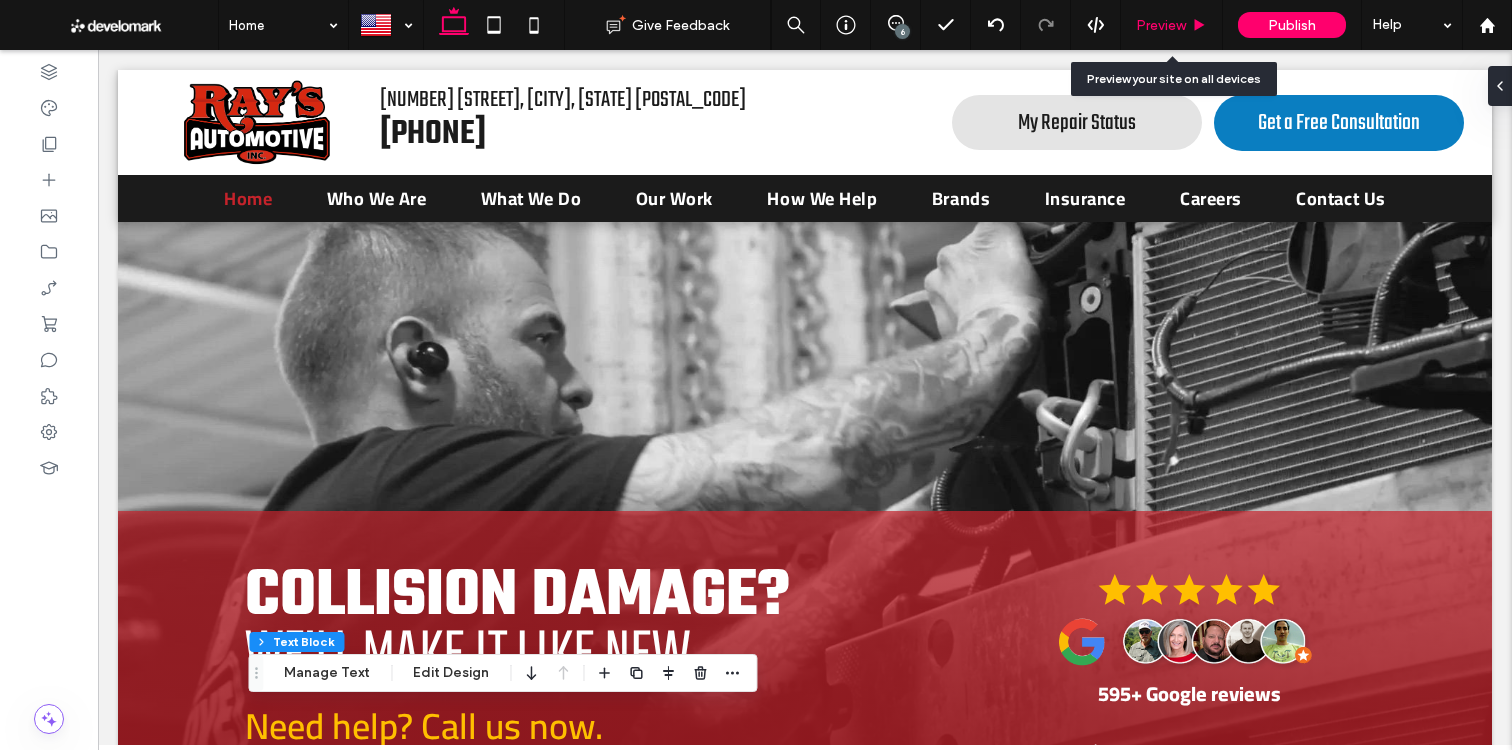 click on "Preview" at bounding box center [1161, 25] 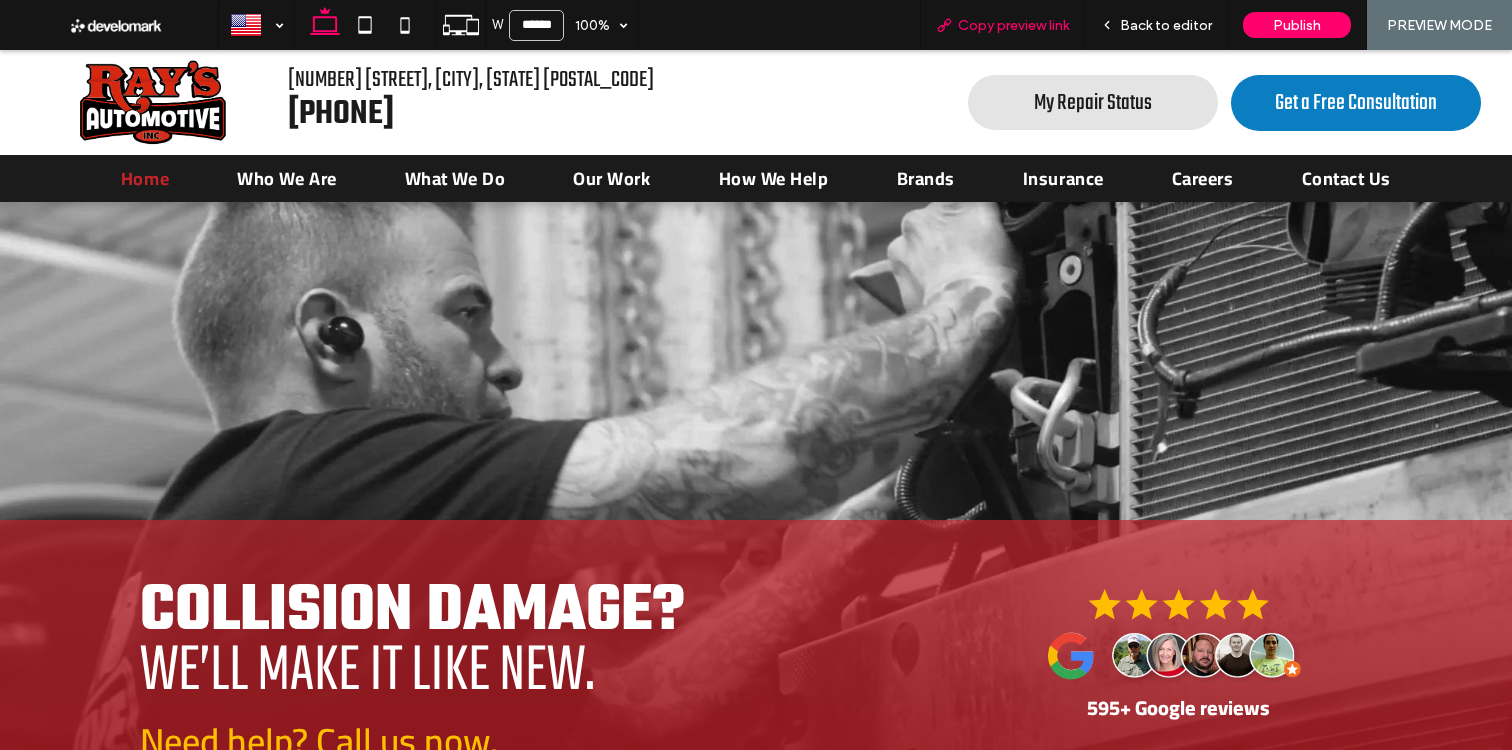 drag, startPoint x: 1003, startPoint y: 24, endPoint x: 1003, endPoint y: 46, distance: 22 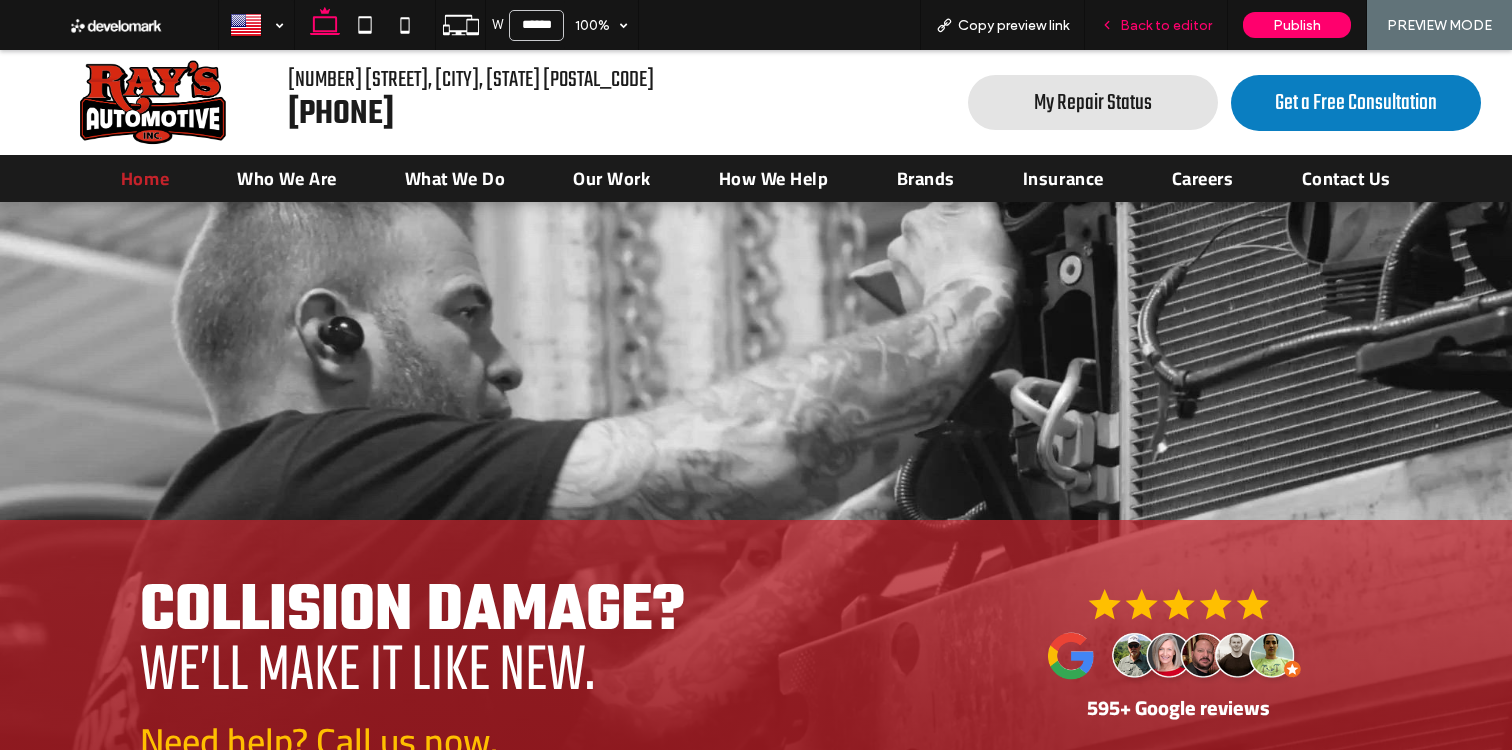 click on "Back to editor" at bounding box center [1156, 25] 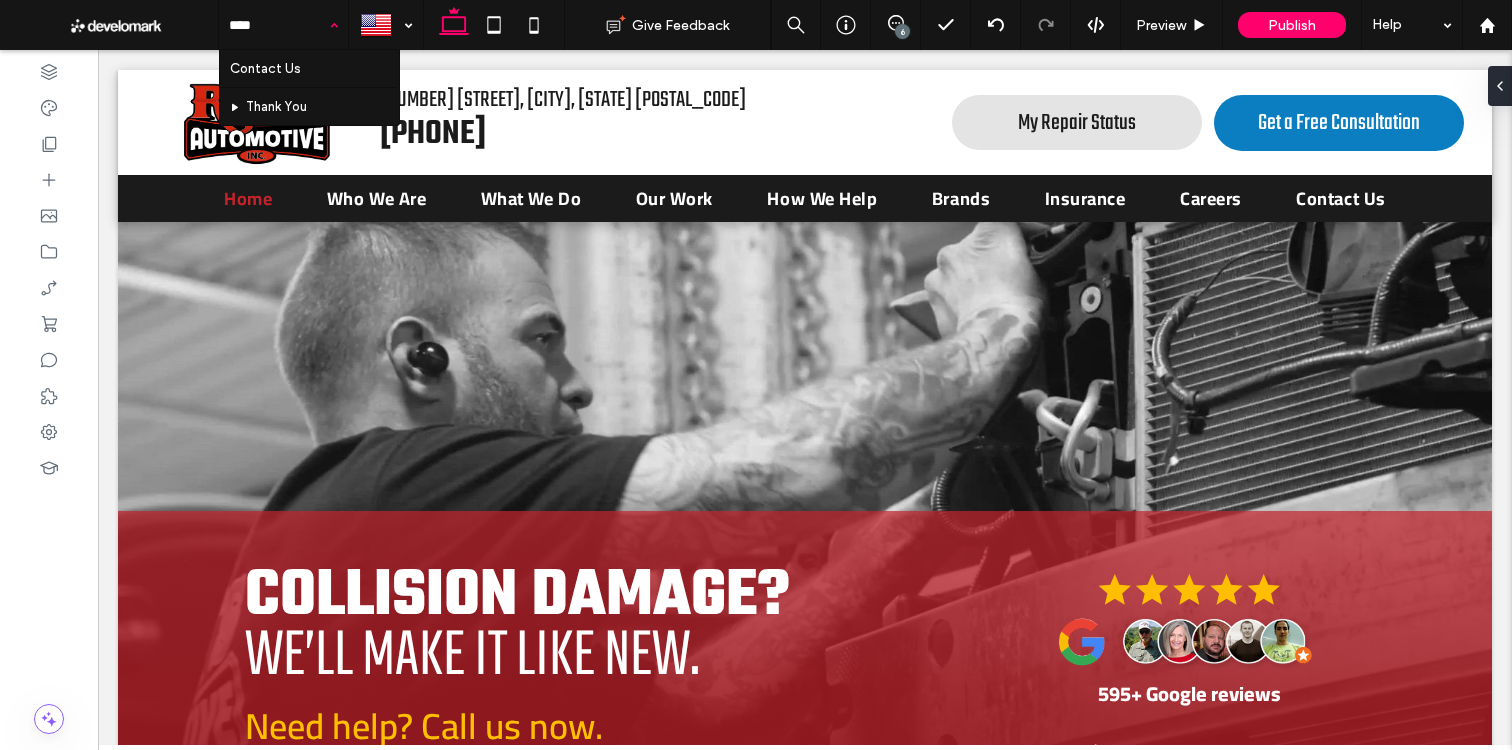 type on "*****" 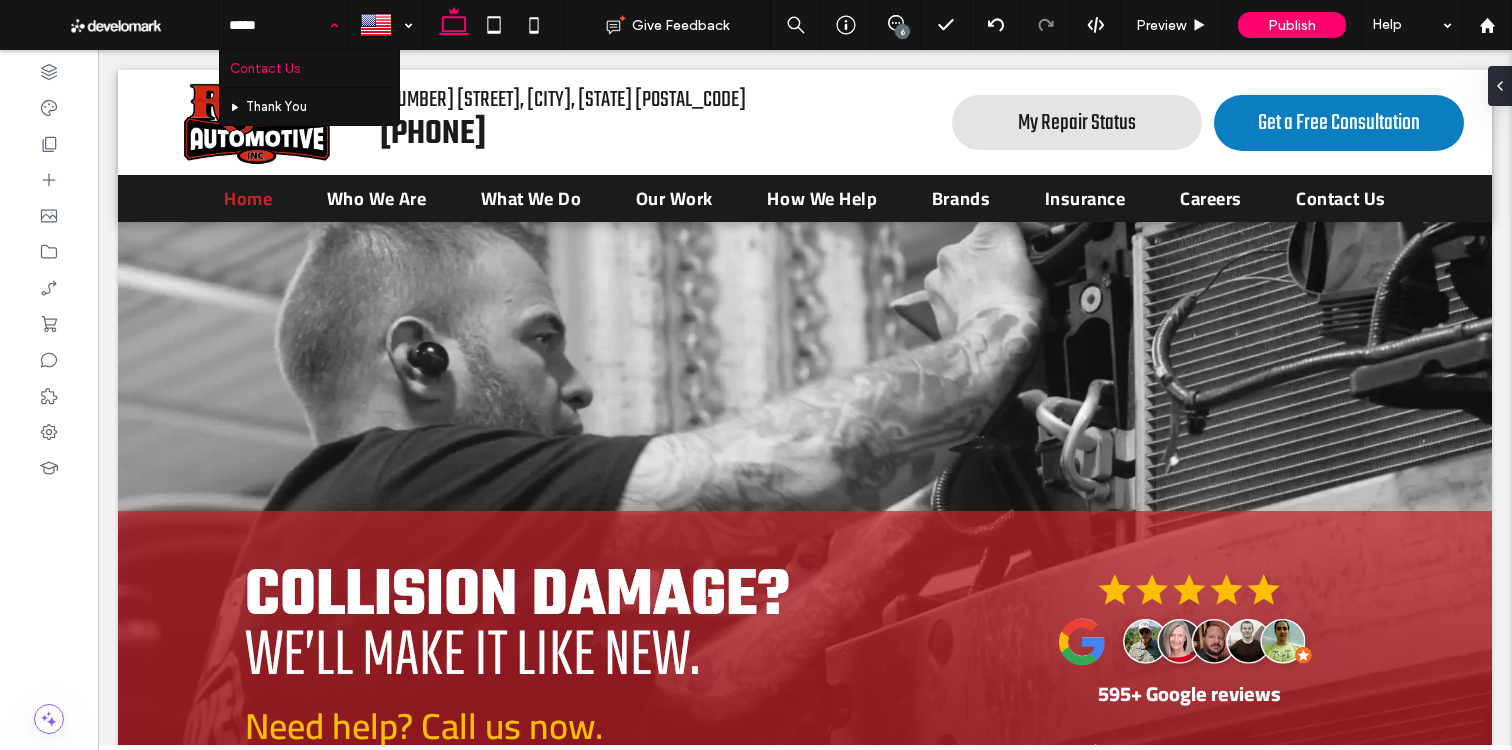 type 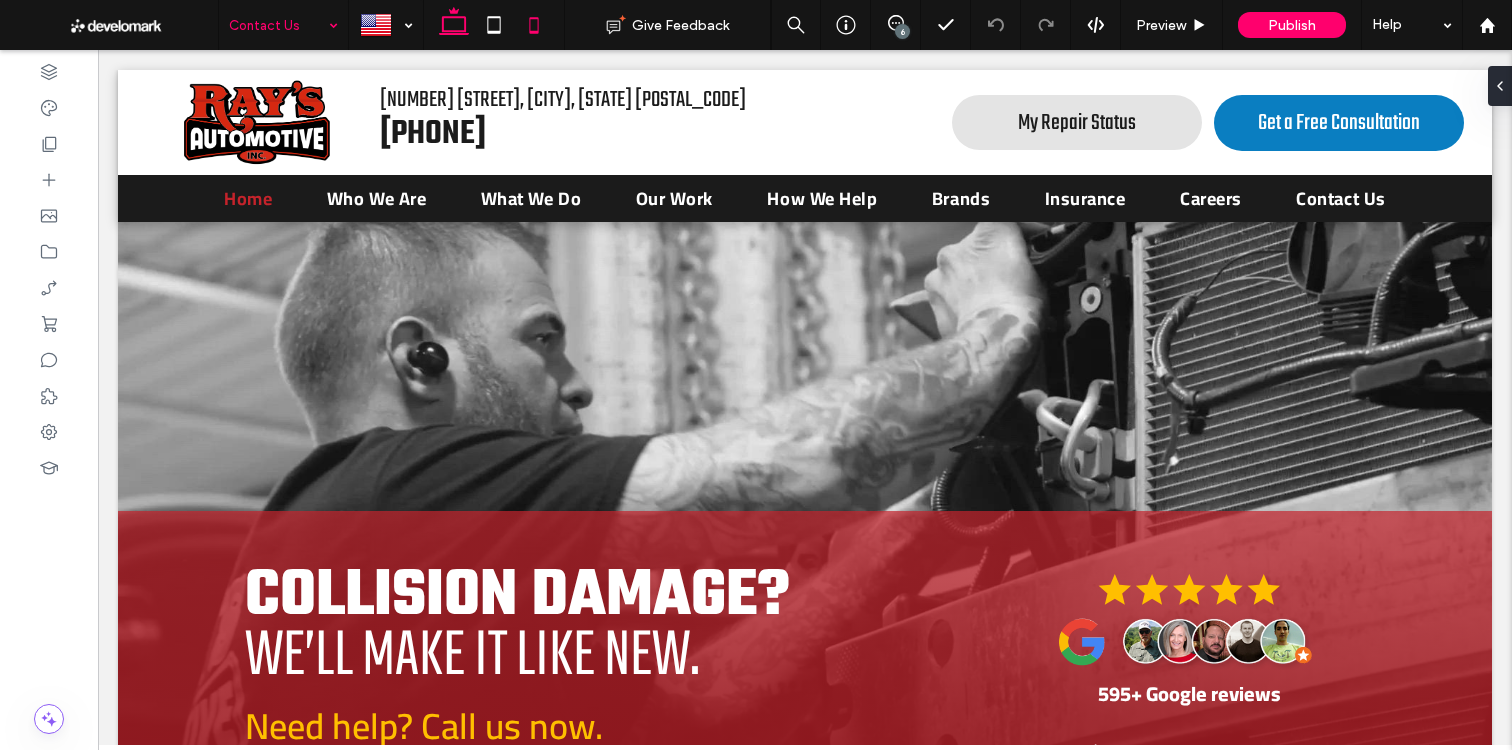 click 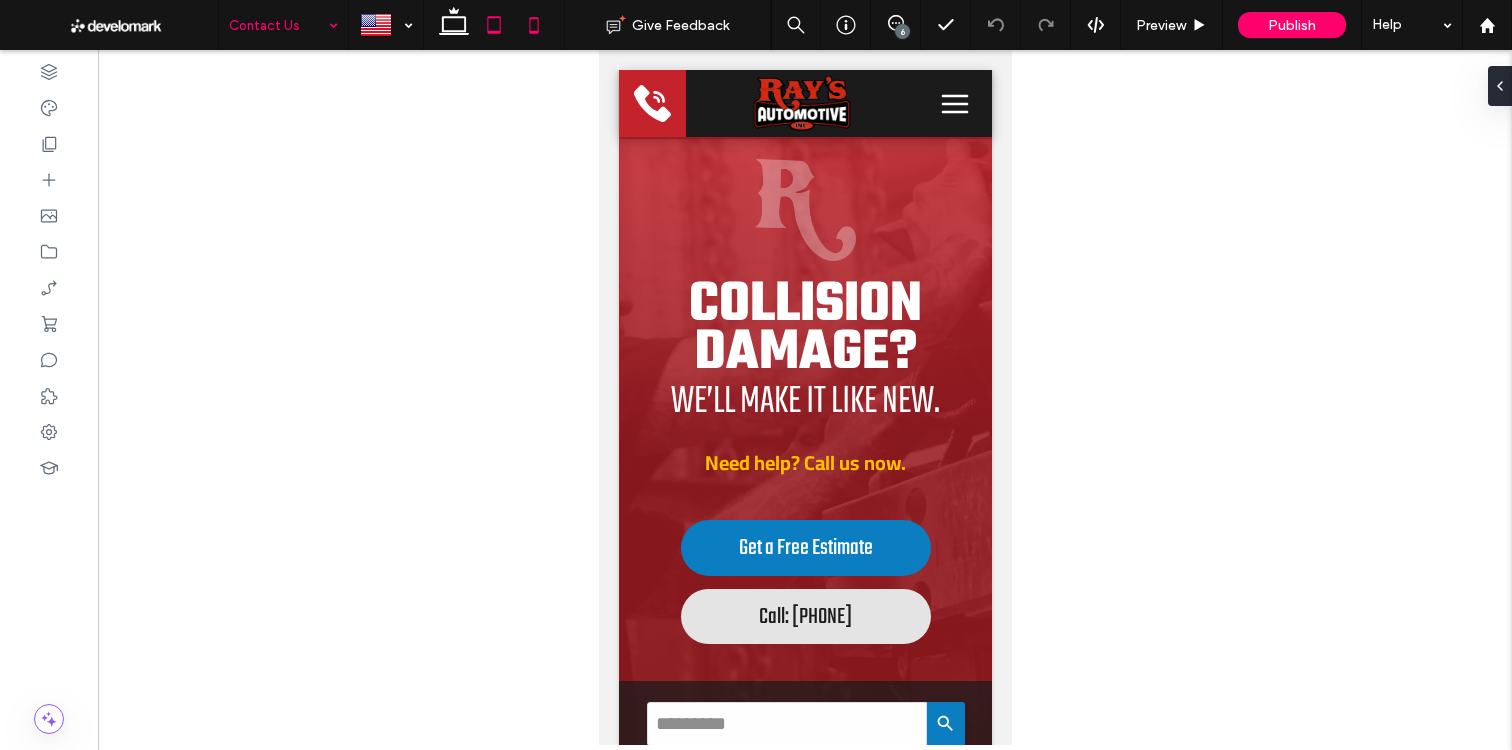 drag, startPoint x: 445, startPoint y: 31, endPoint x: 483, endPoint y: 48, distance: 41.62932 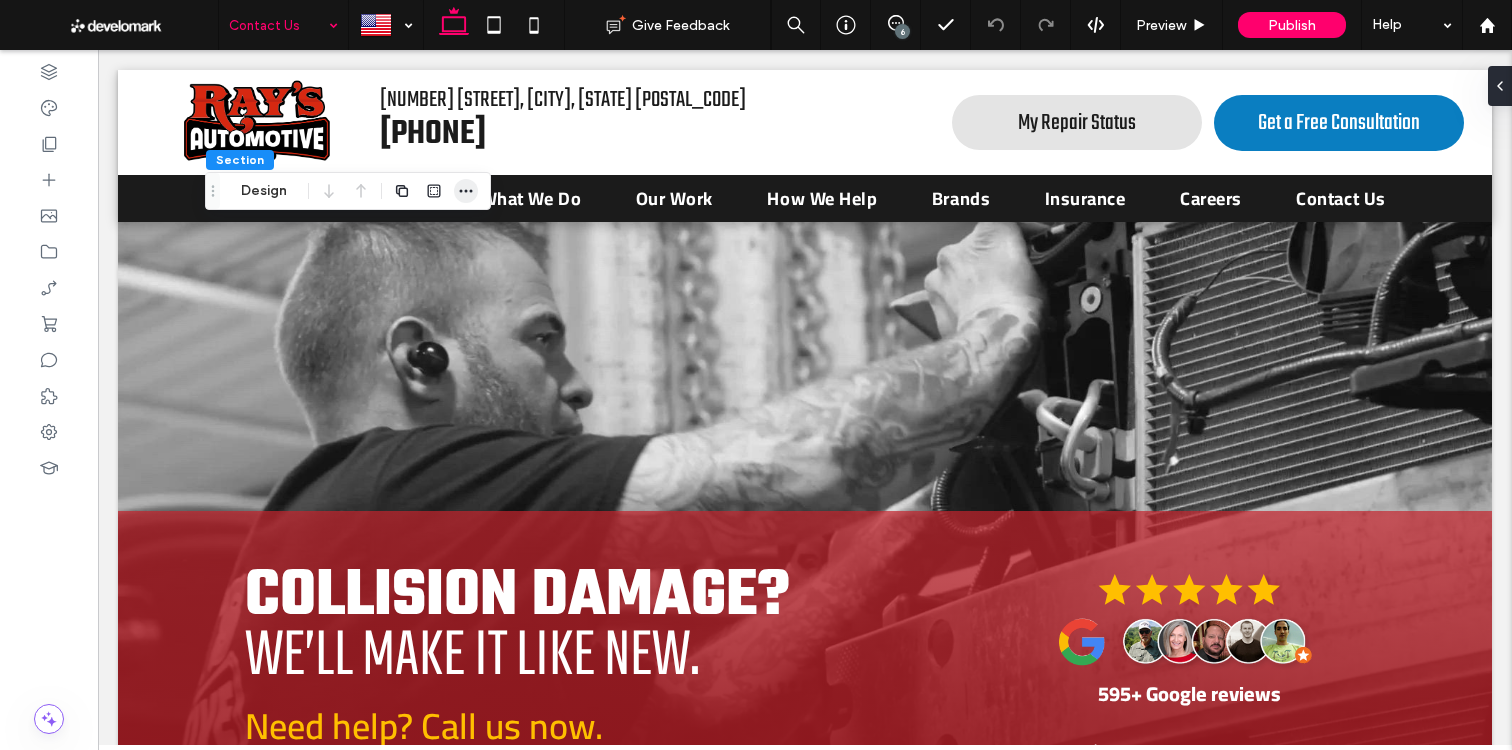 click 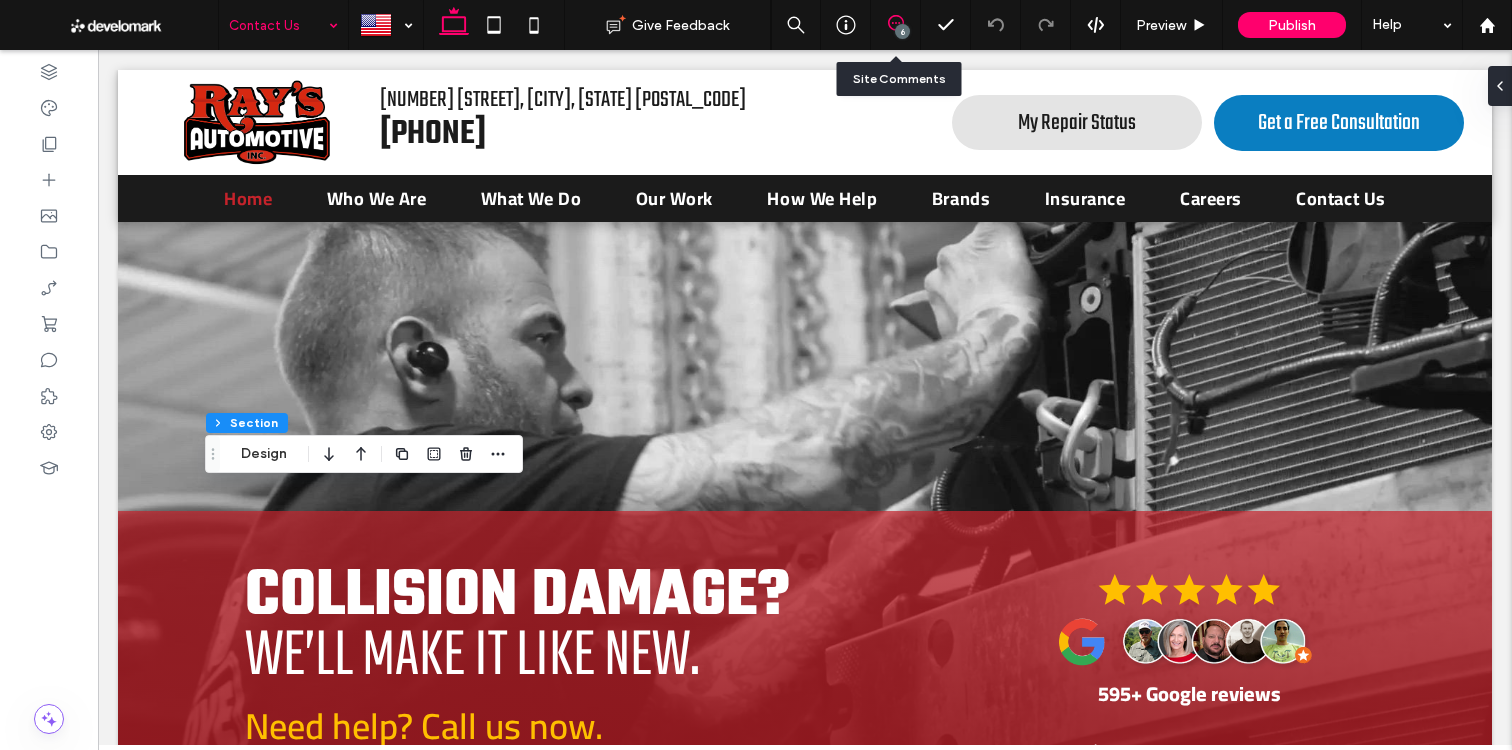 drag, startPoint x: 899, startPoint y: 15, endPoint x: 895, endPoint y: 46, distance: 31.257 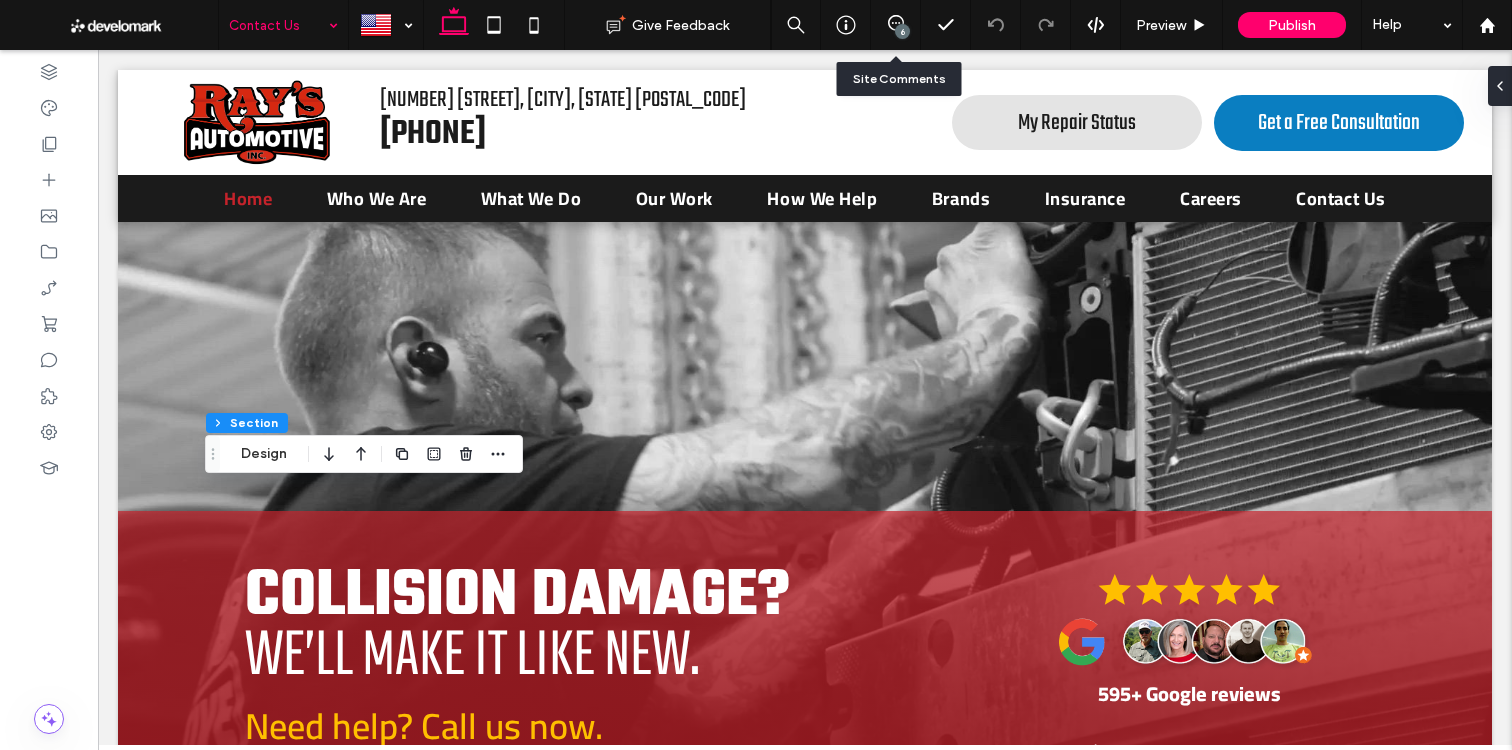 click 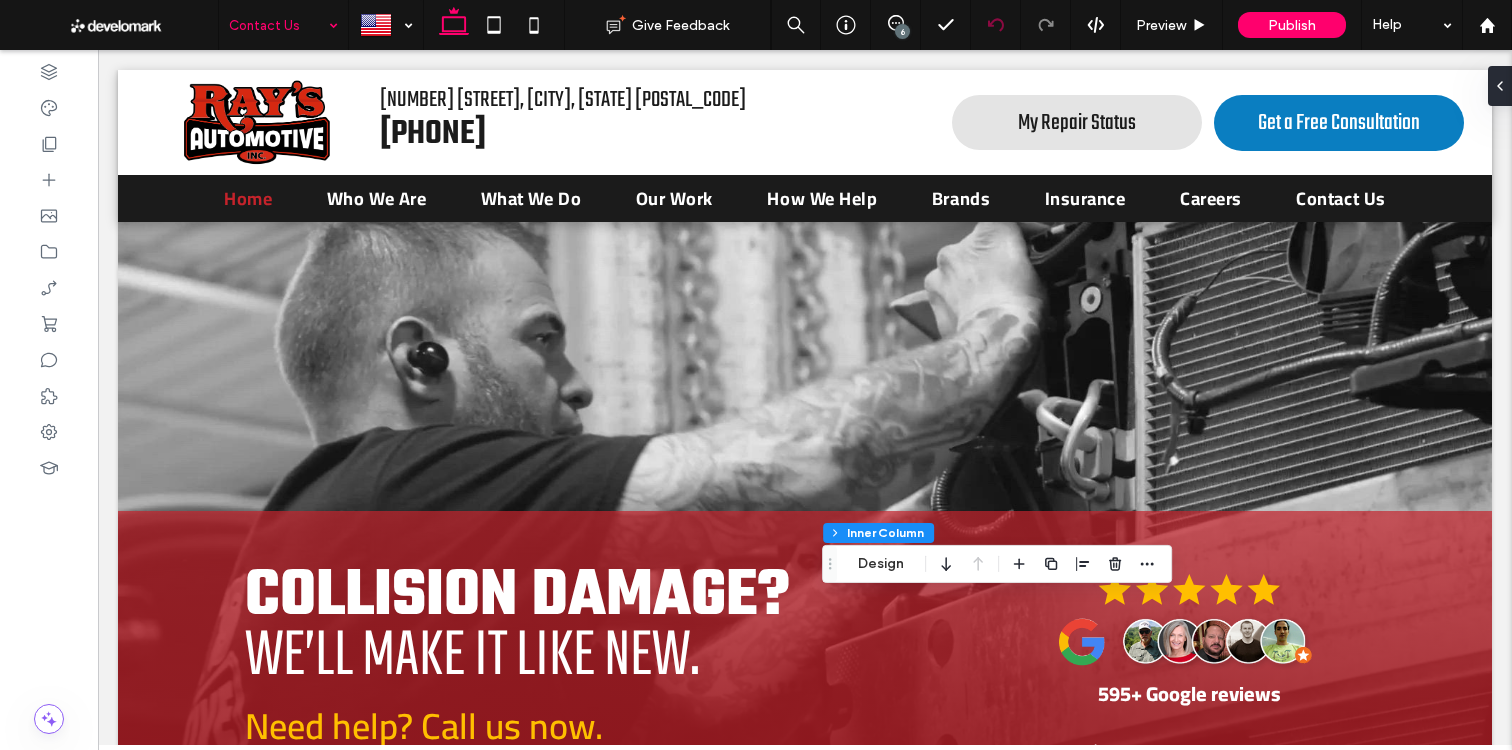 drag, startPoint x: 896, startPoint y: 23, endPoint x: 984, endPoint y: 42, distance: 90.02777 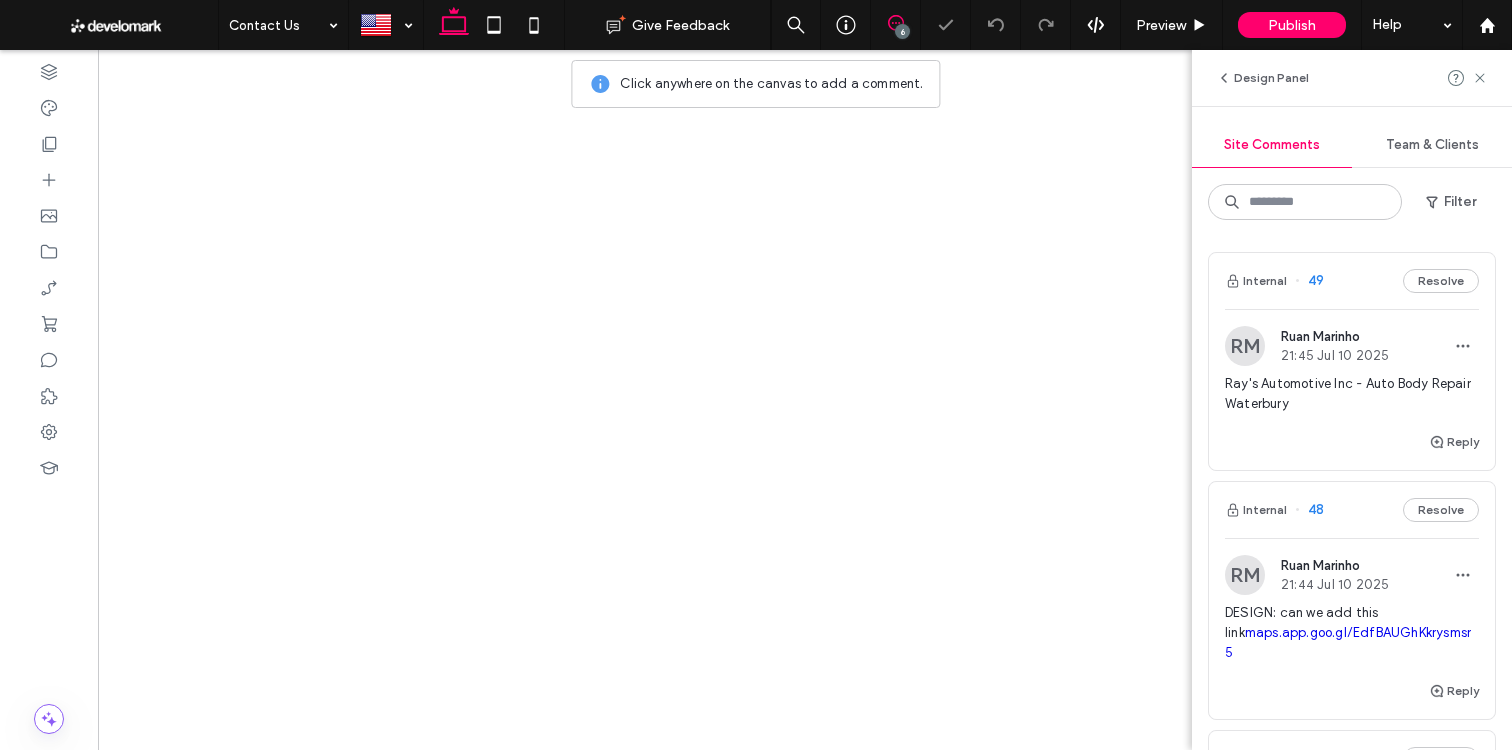 scroll, scrollTop: 0, scrollLeft: 0, axis: both 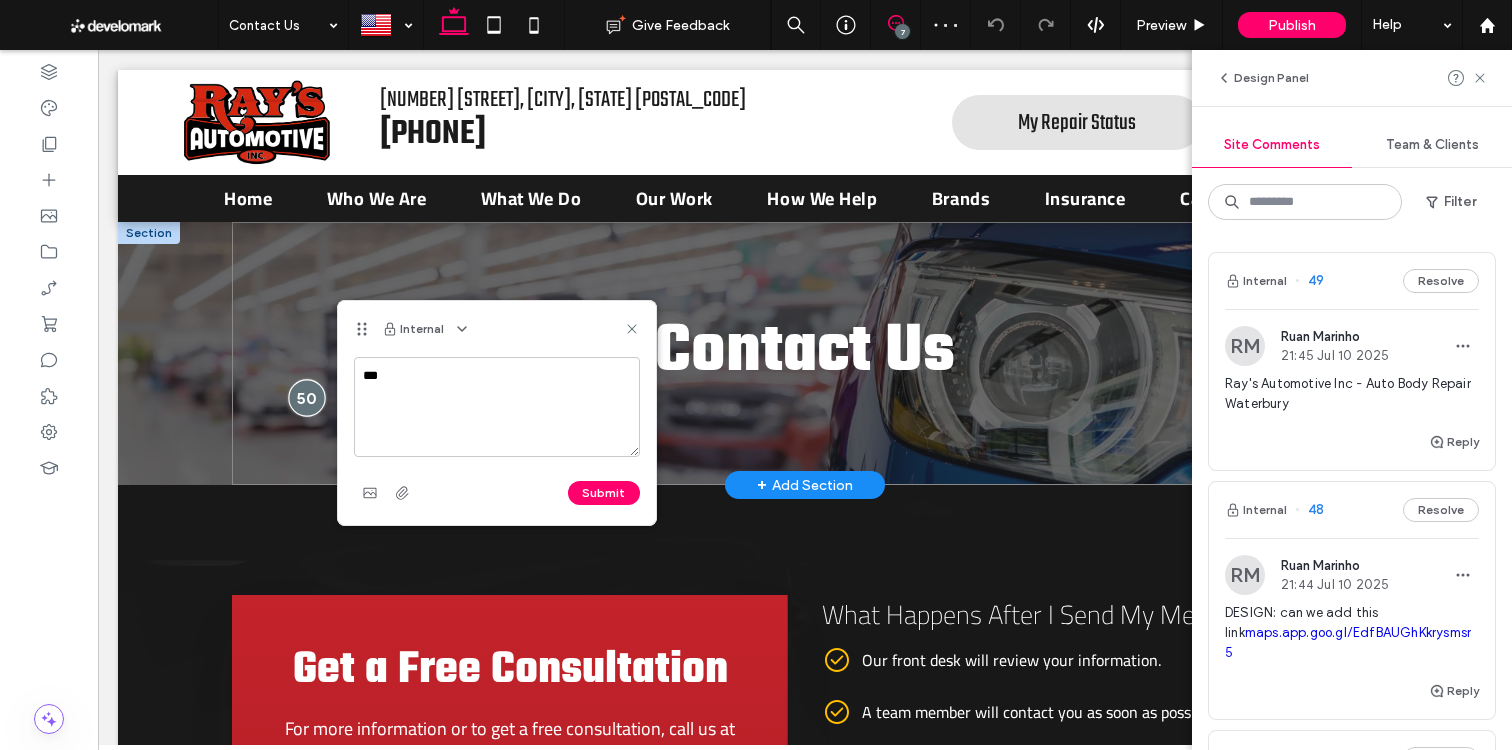 type on "****" 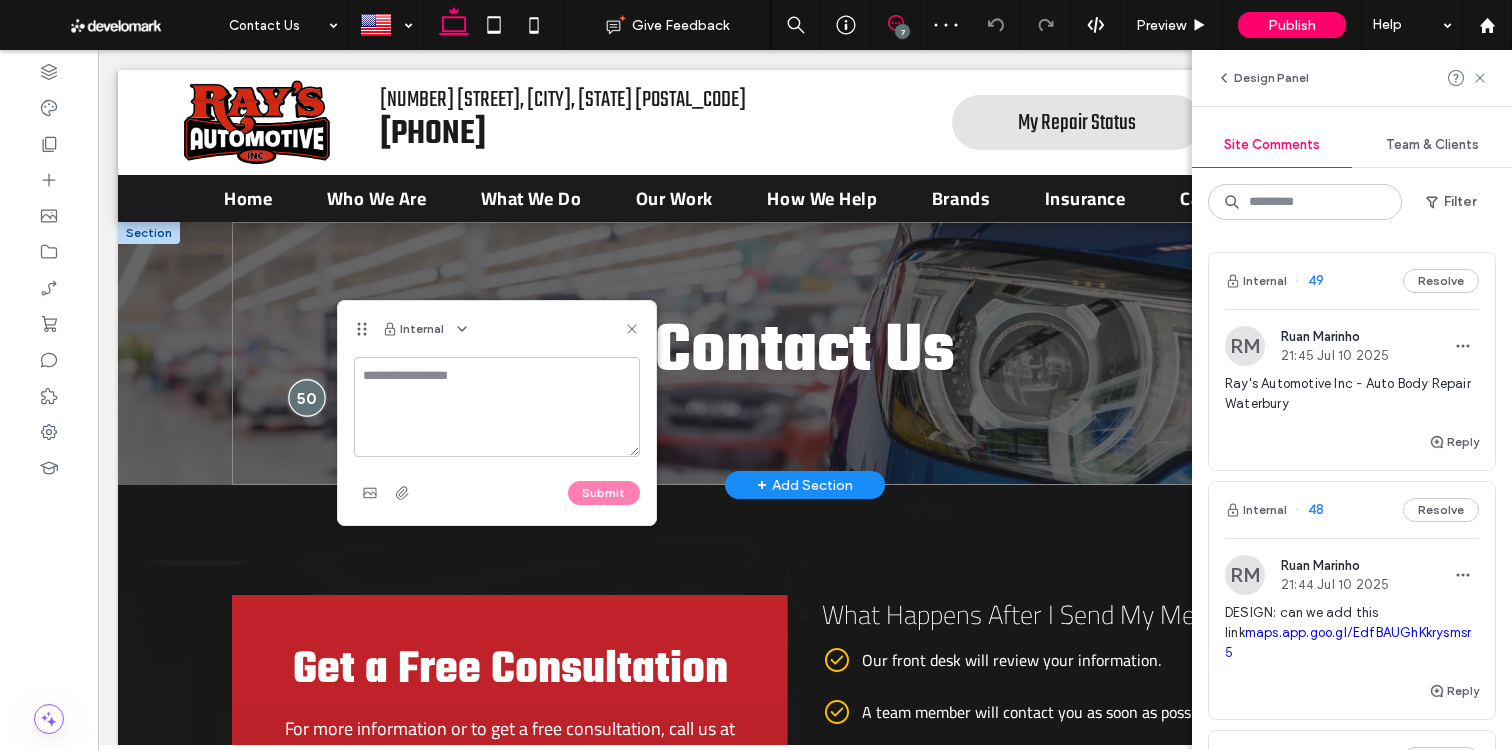 type on "*" 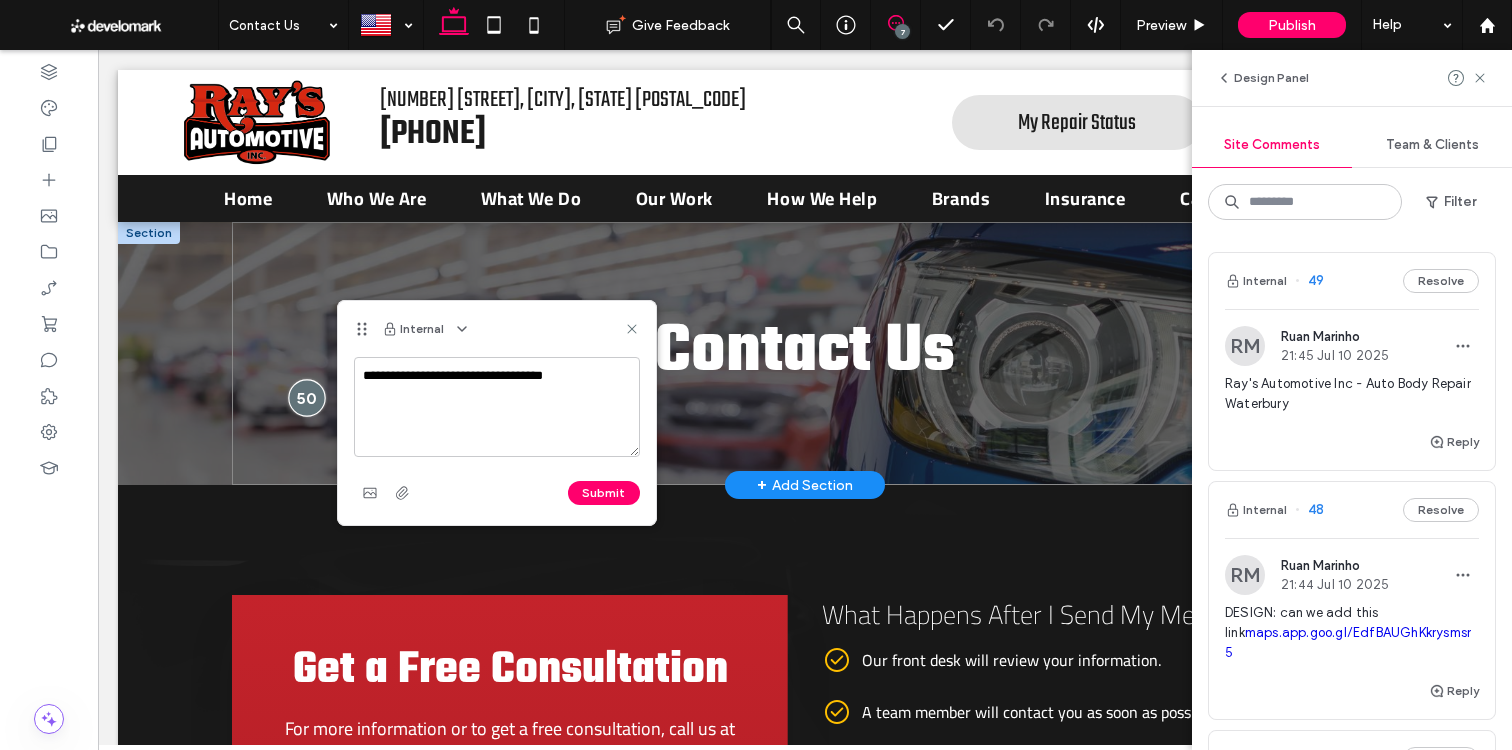 type on "**********" 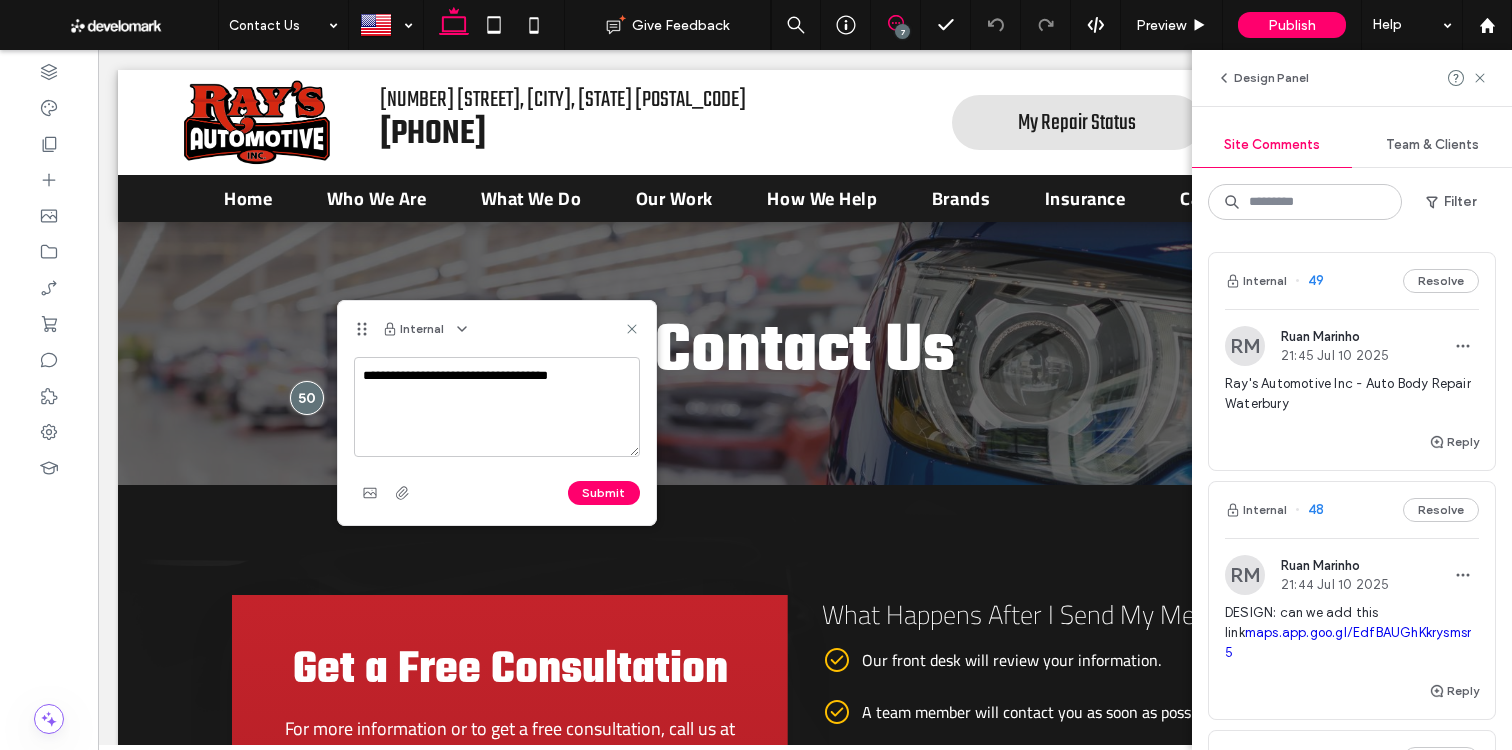 type 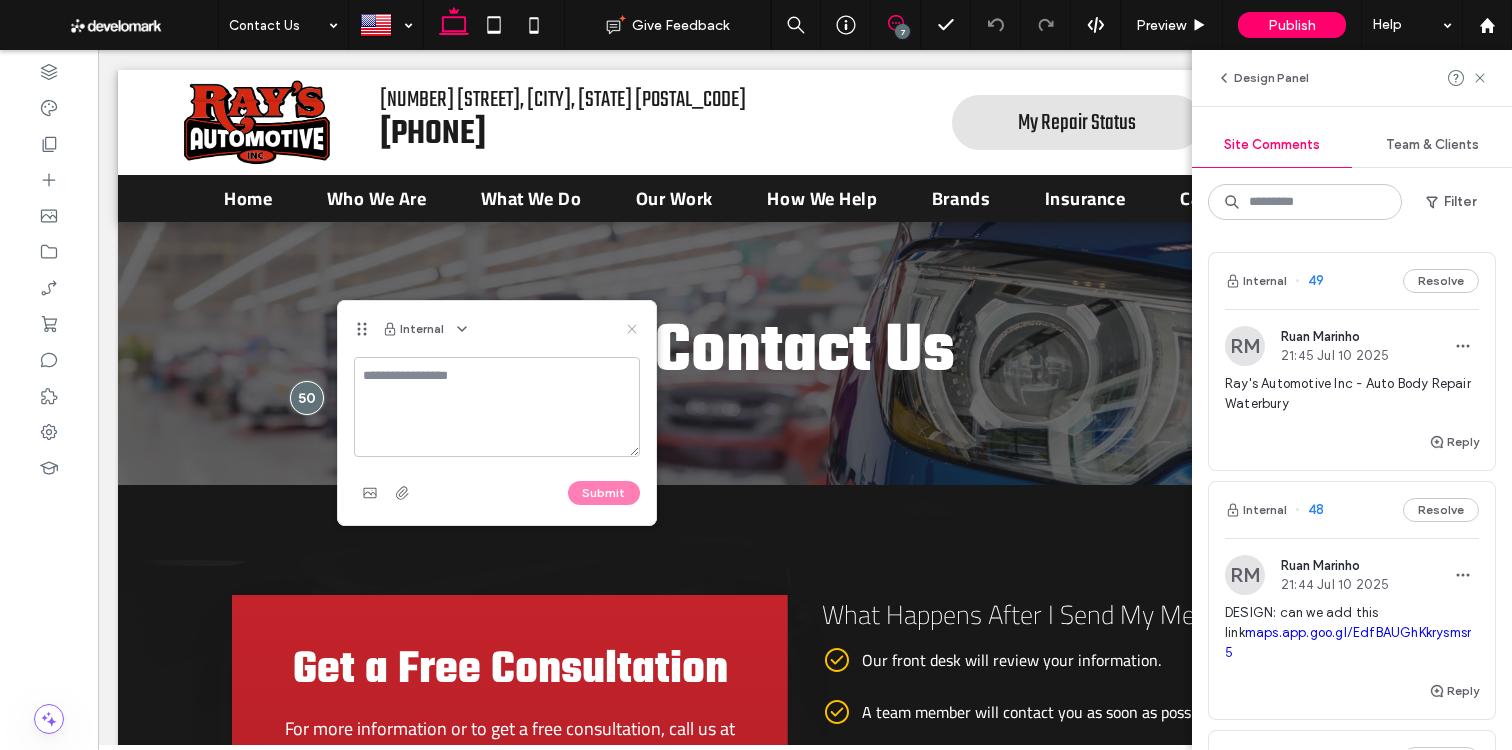 click 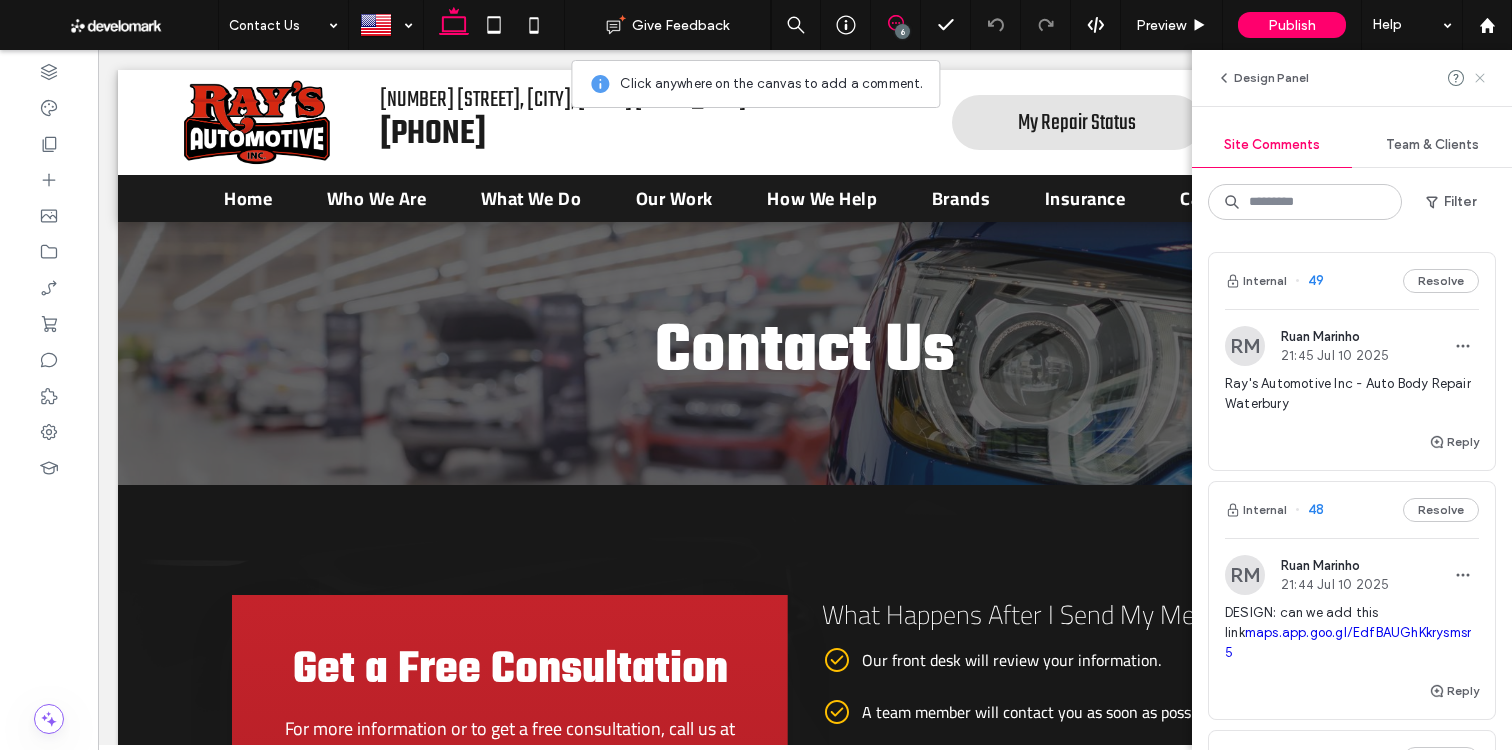 click 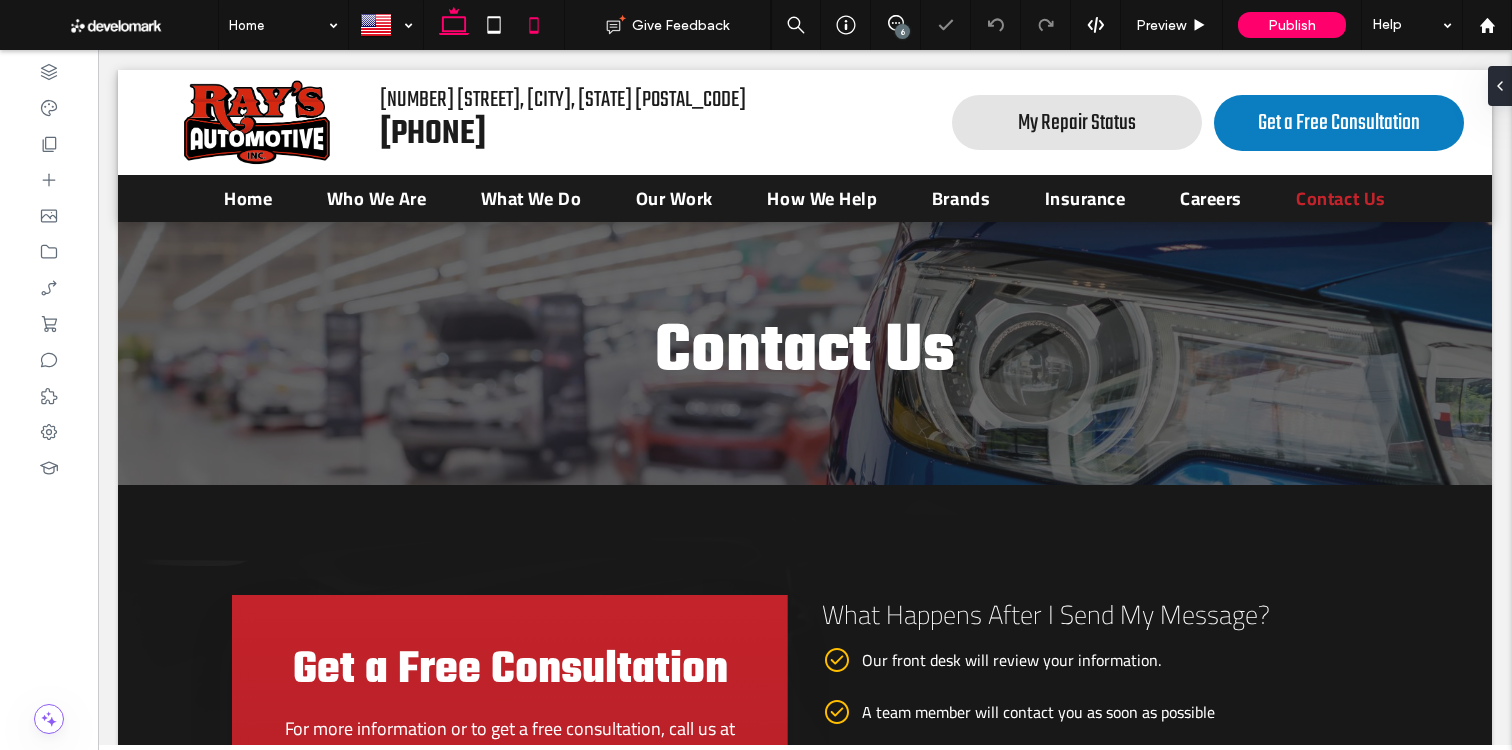 click 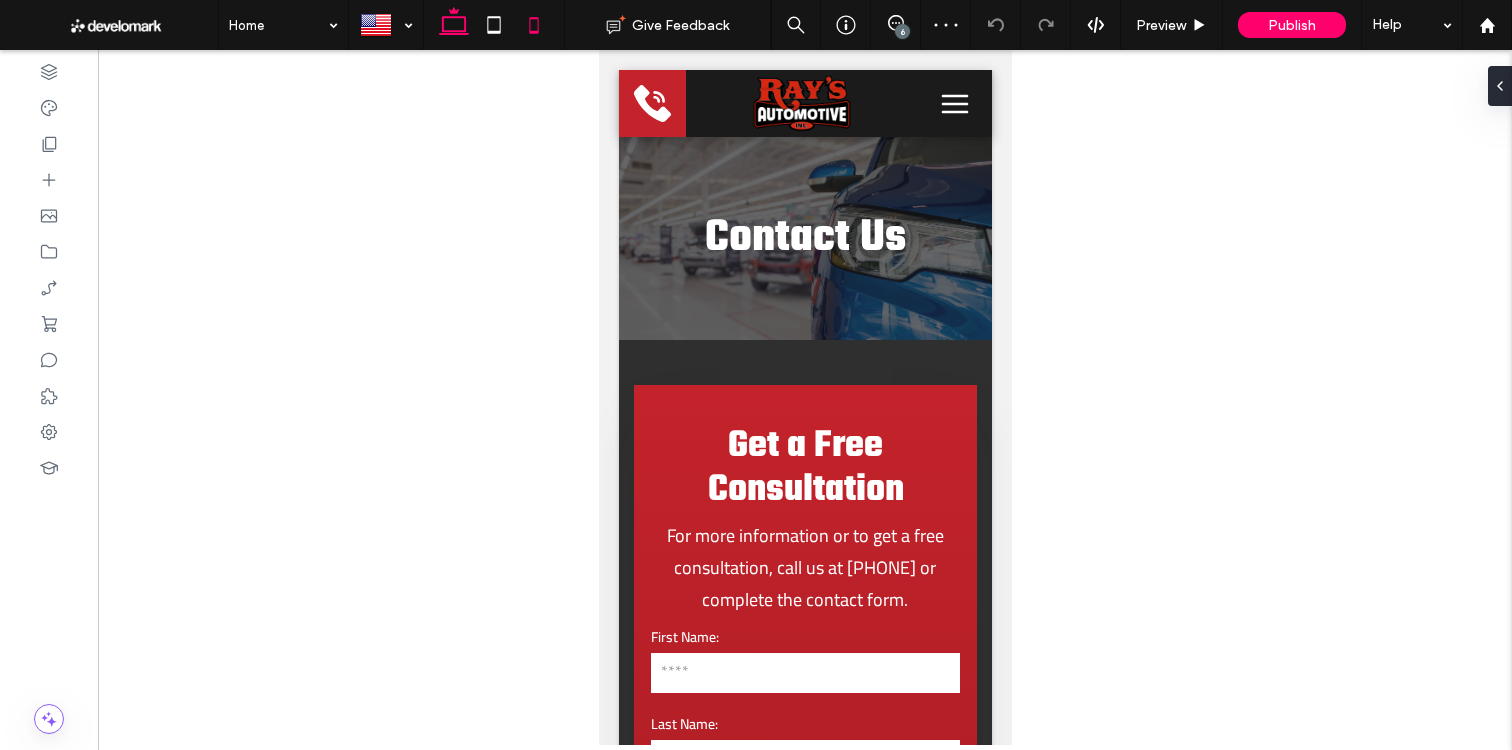 drag, startPoint x: 449, startPoint y: 34, endPoint x: 455, endPoint y: 49, distance: 16.155495 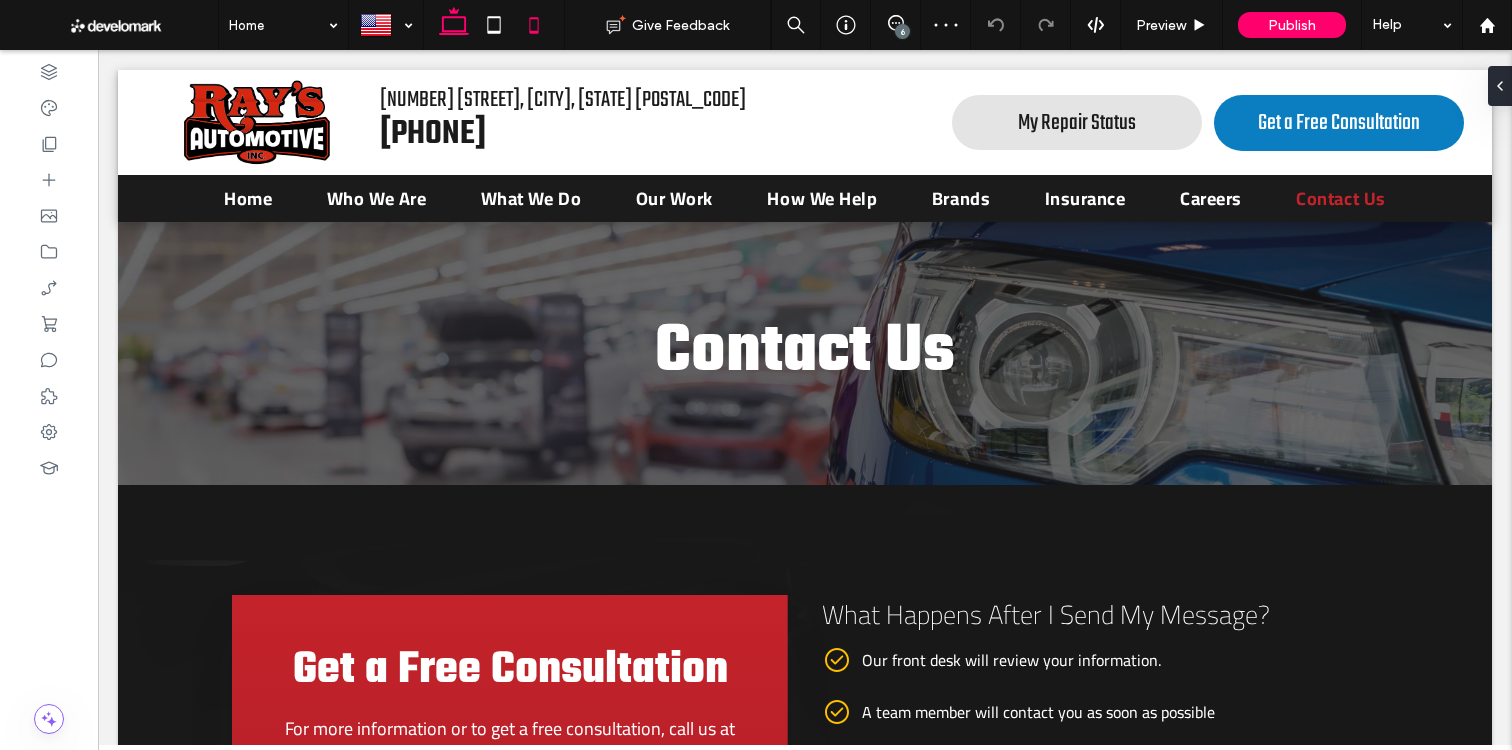 click 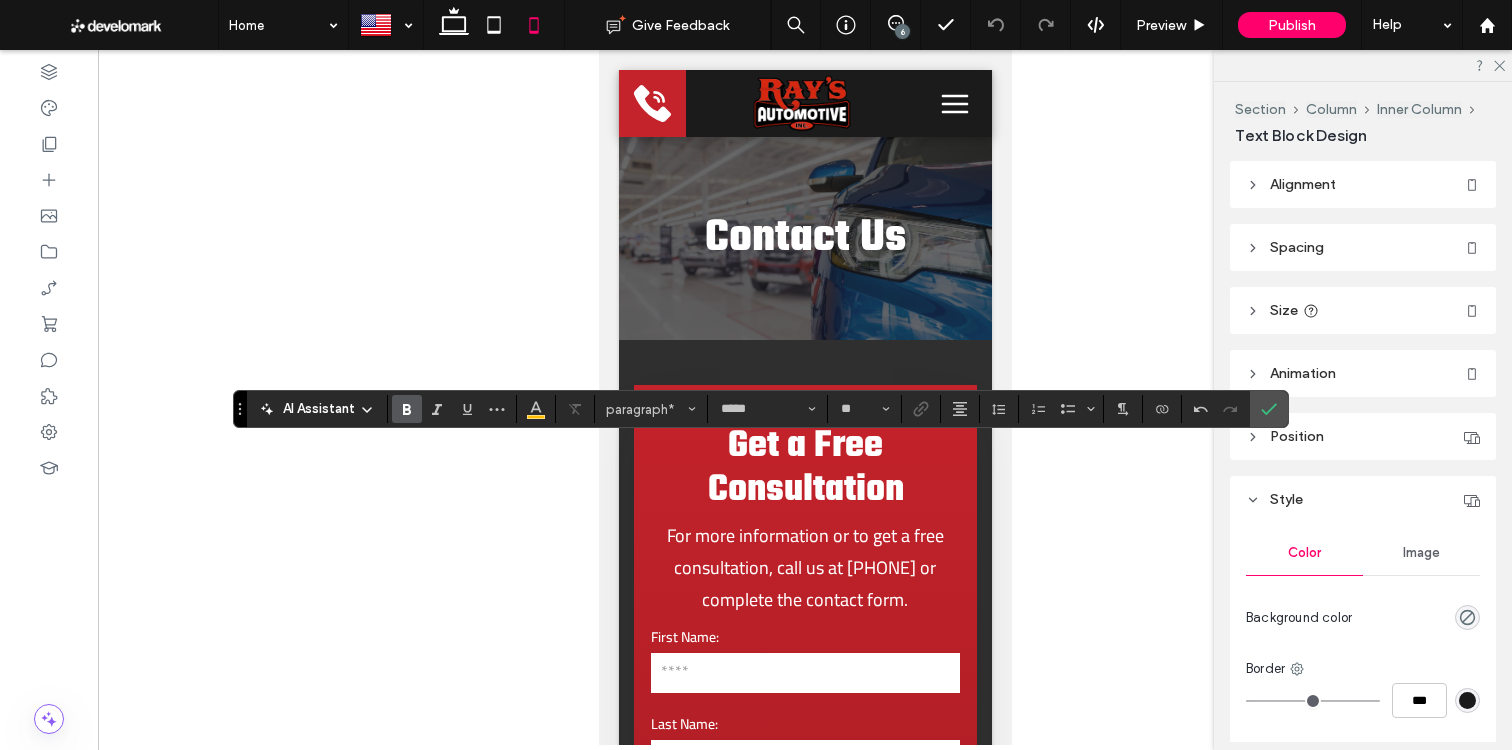 click at bounding box center (1265, 409) 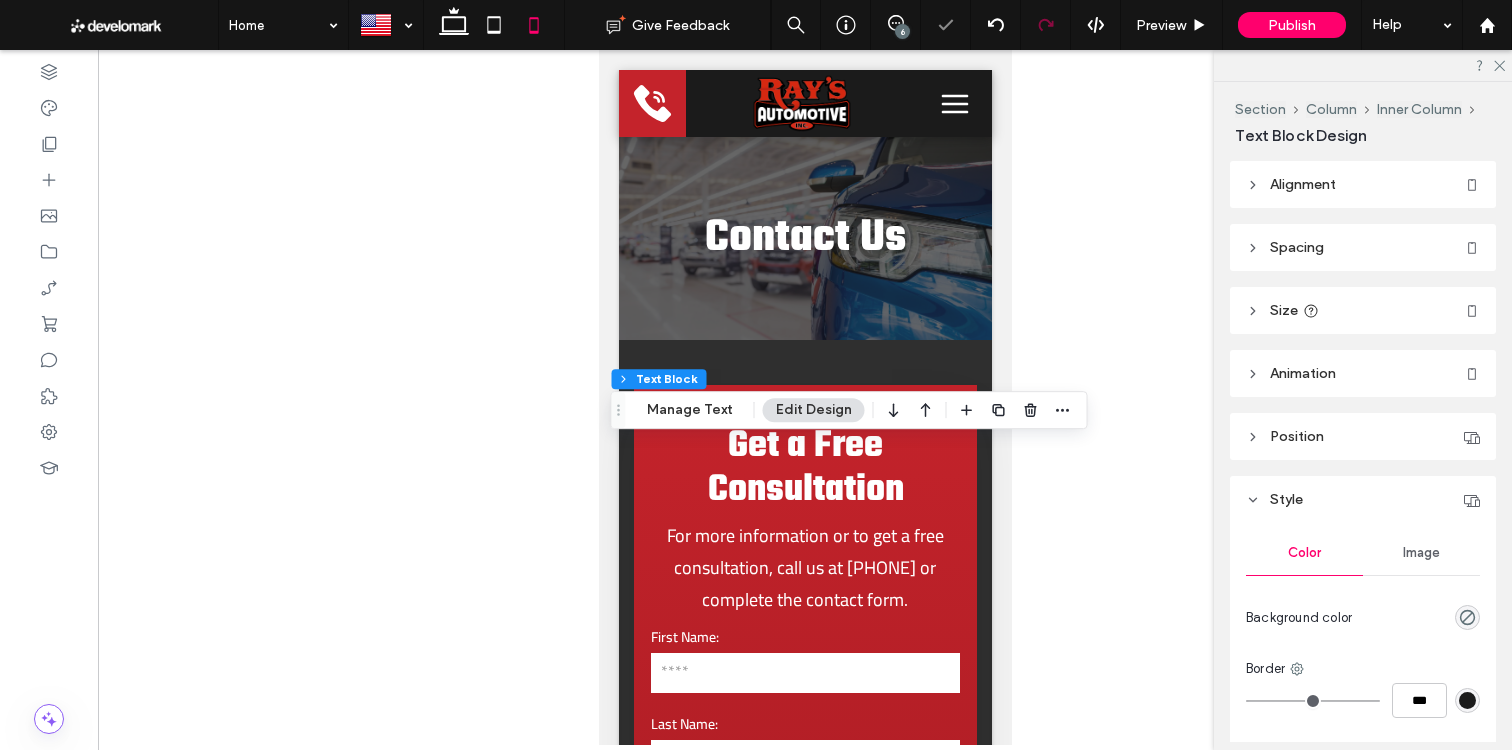 drag, startPoint x: 1497, startPoint y: 68, endPoint x: 1070, endPoint y: 40, distance: 427.91705 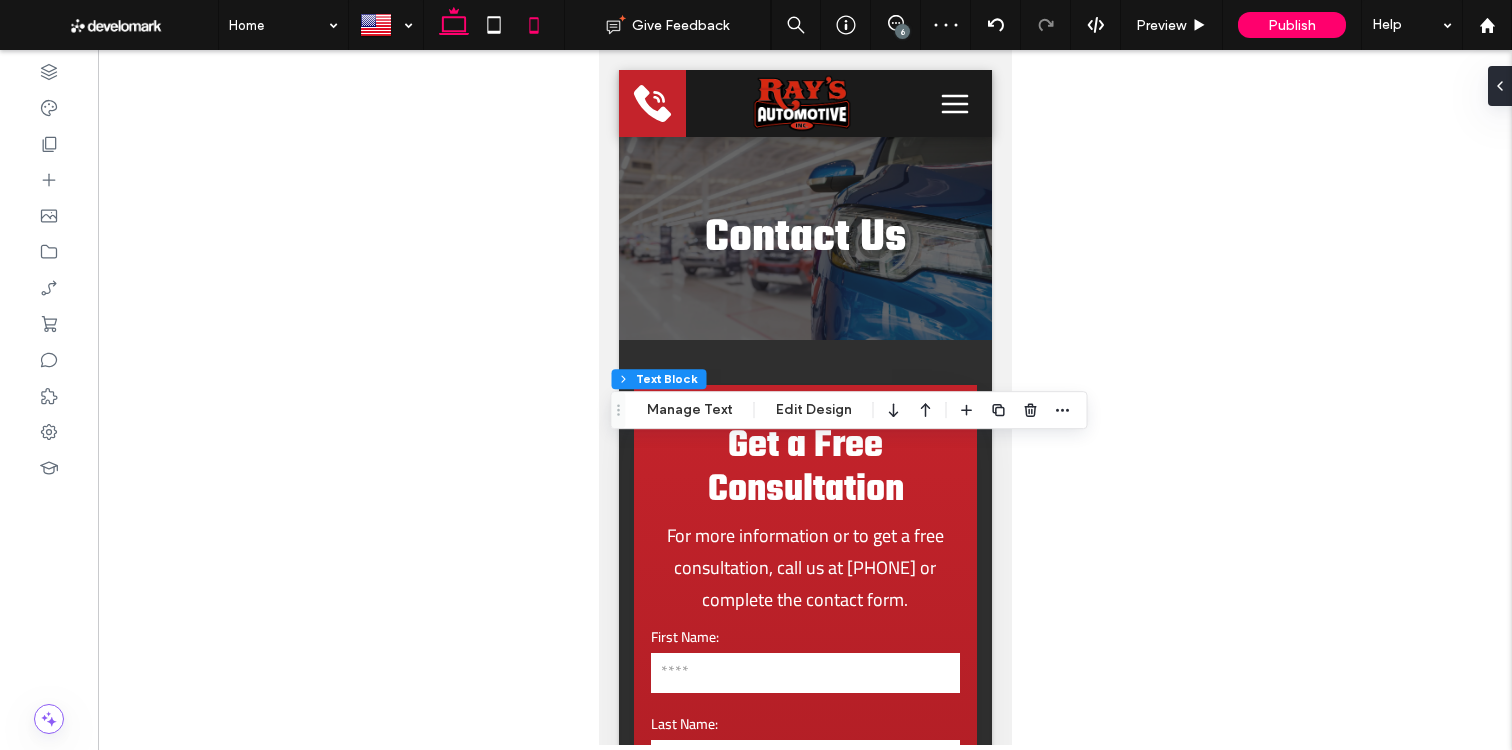 drag, startPoint x: 467, startPoint y: 29, endPoint x: 459, endPoint y: 36, distance: 10.630146 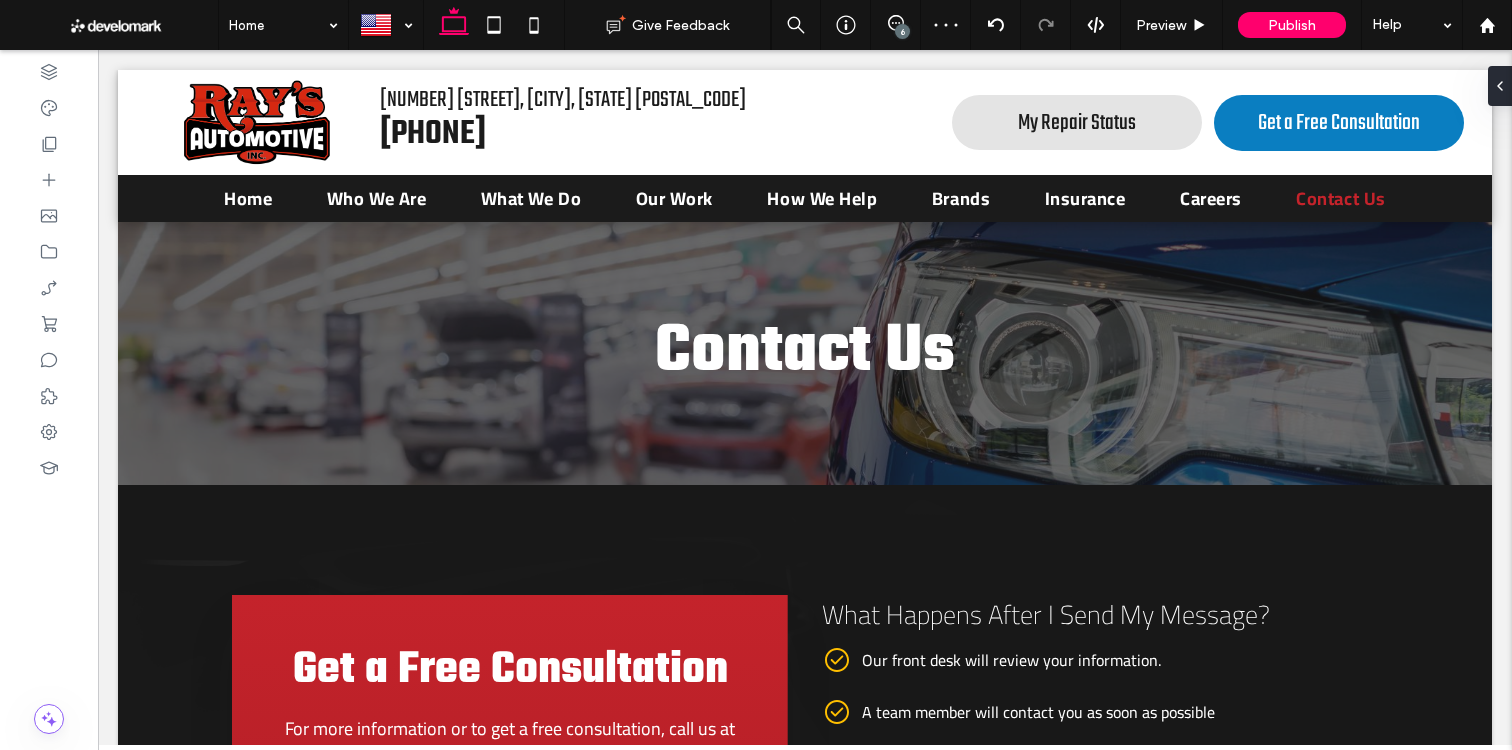 drag, startPoint x: 536, startPoint y: 16, endPoint x: 550, endPoint y: 110, distance: 95.036835 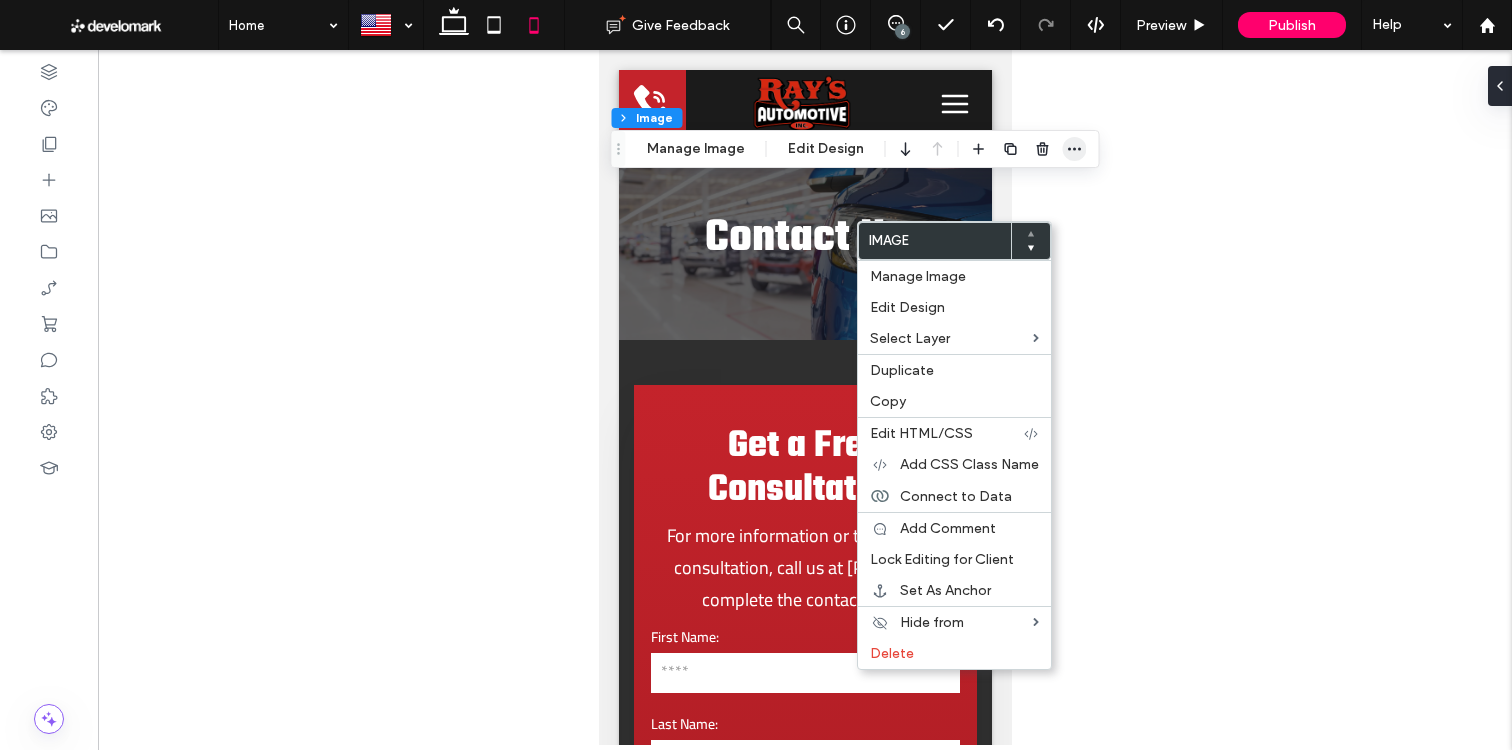 click 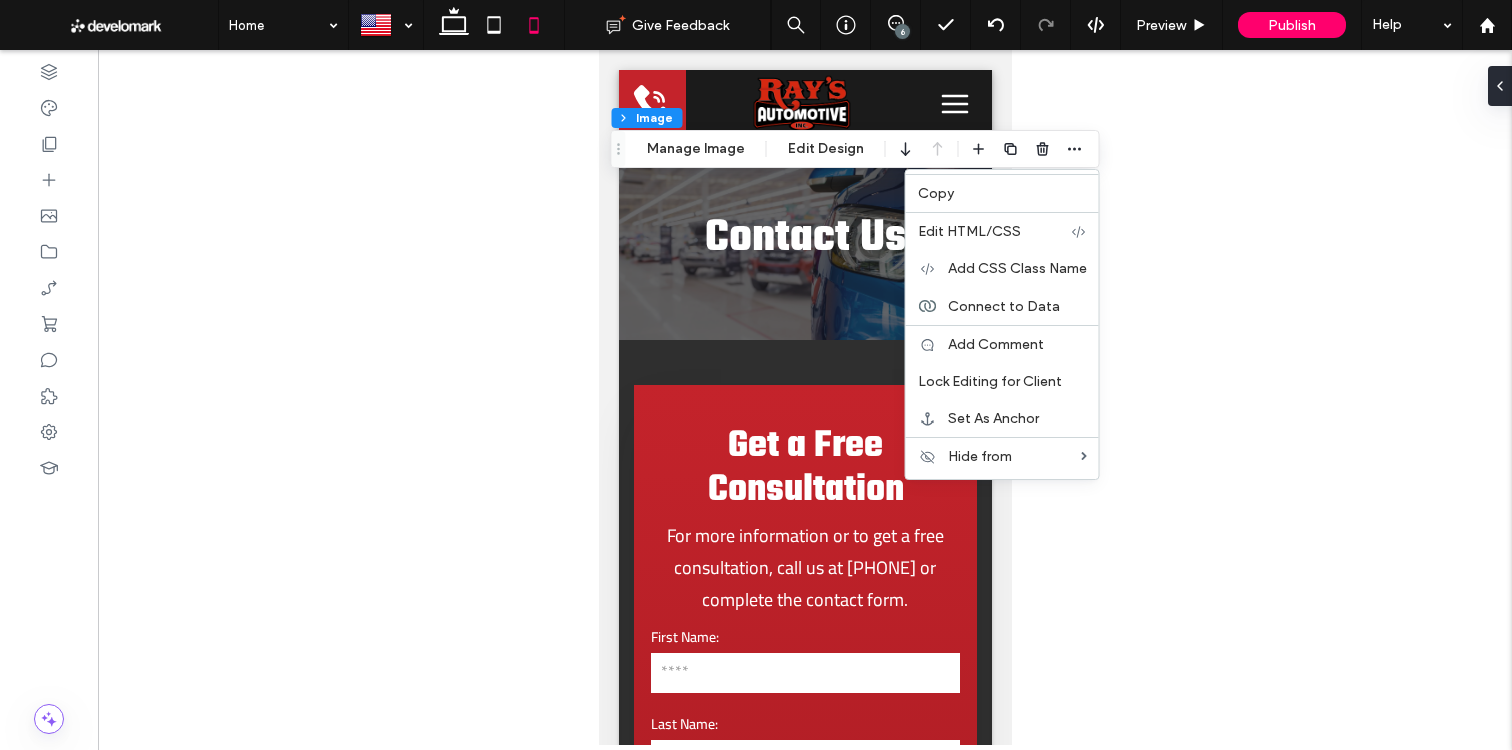 drag, startPoint x: 821, startPoint y: 146, endPoint x: 916, endPoint y: 145, distance: 95.005264 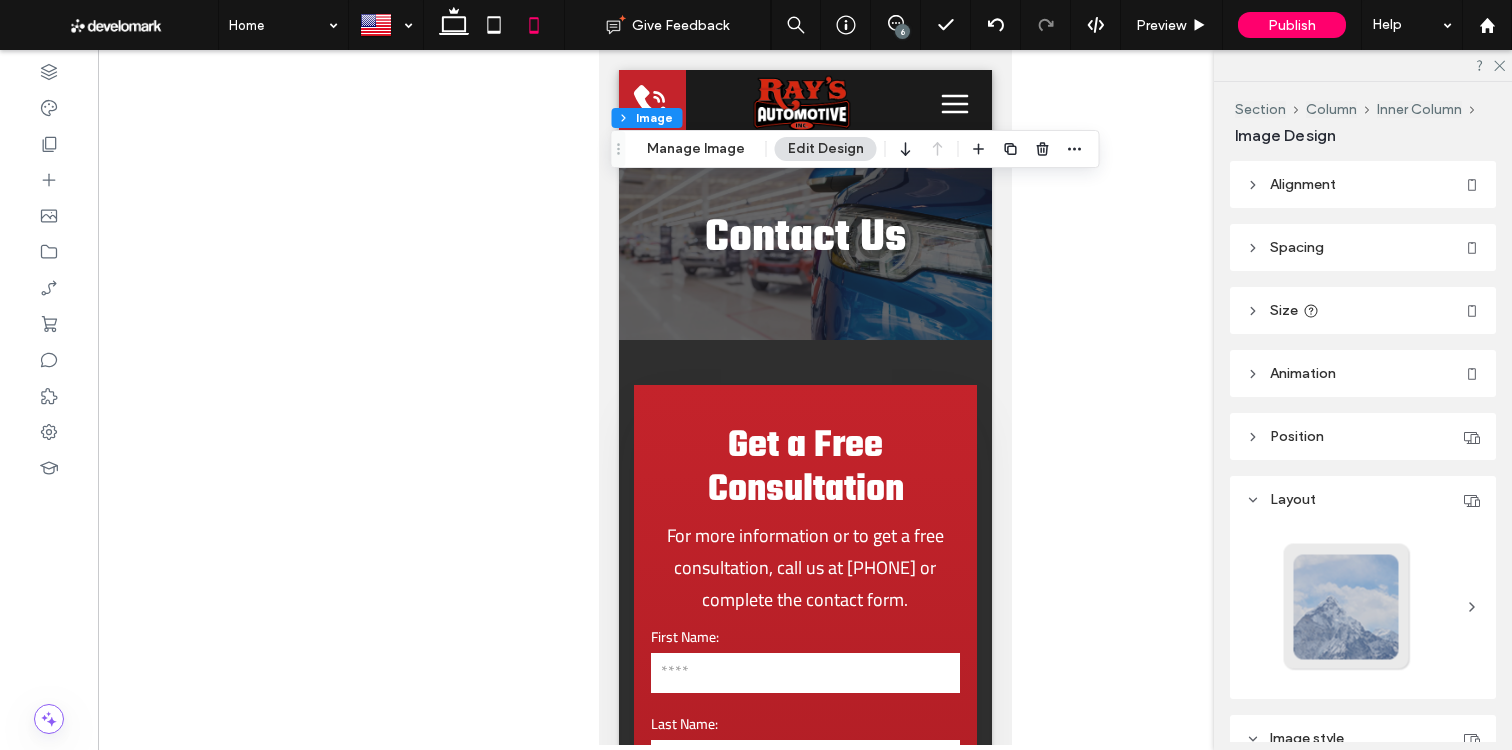 drag, startPoint x: 1330, startPoint y: 176, endPoint x: 1345, endPoint y: 183, distance: 16.552946 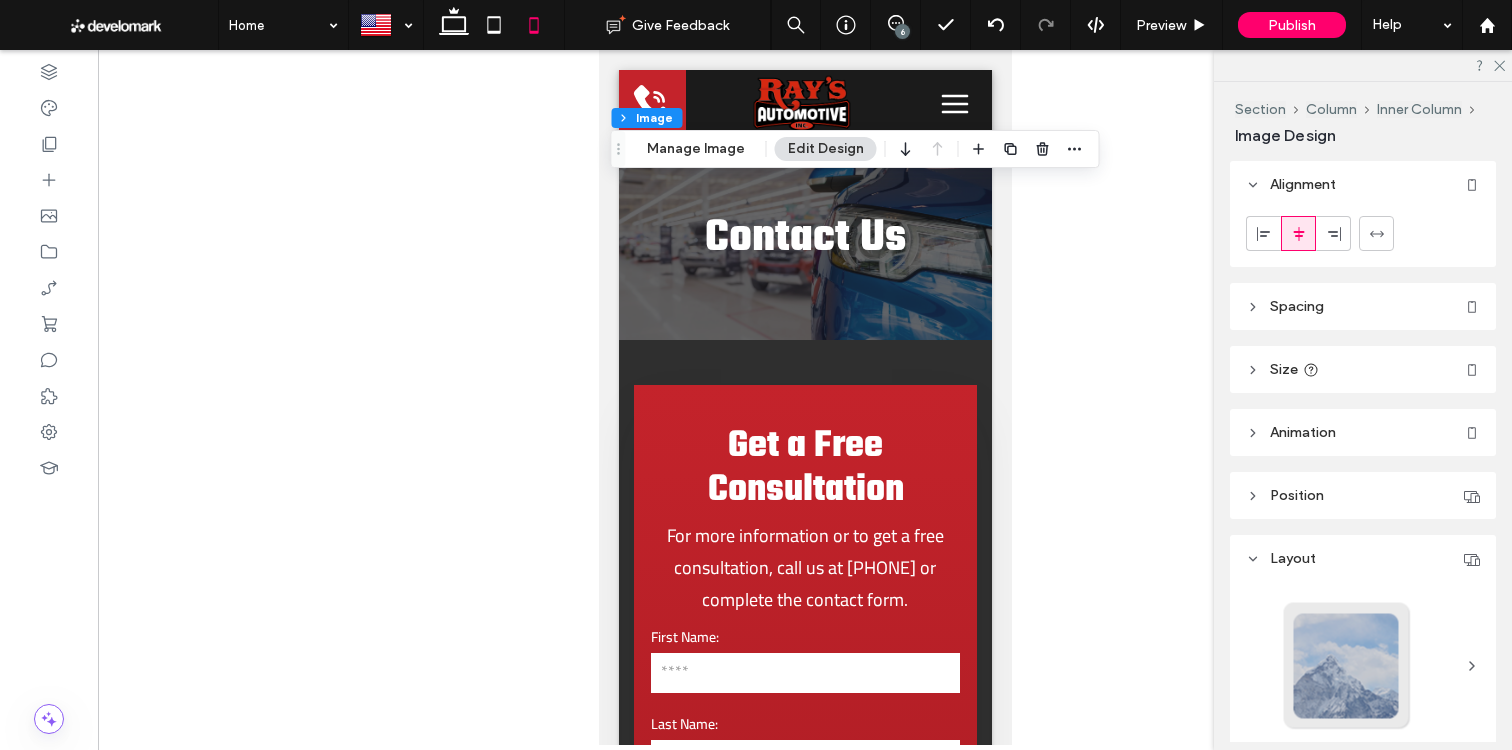 click 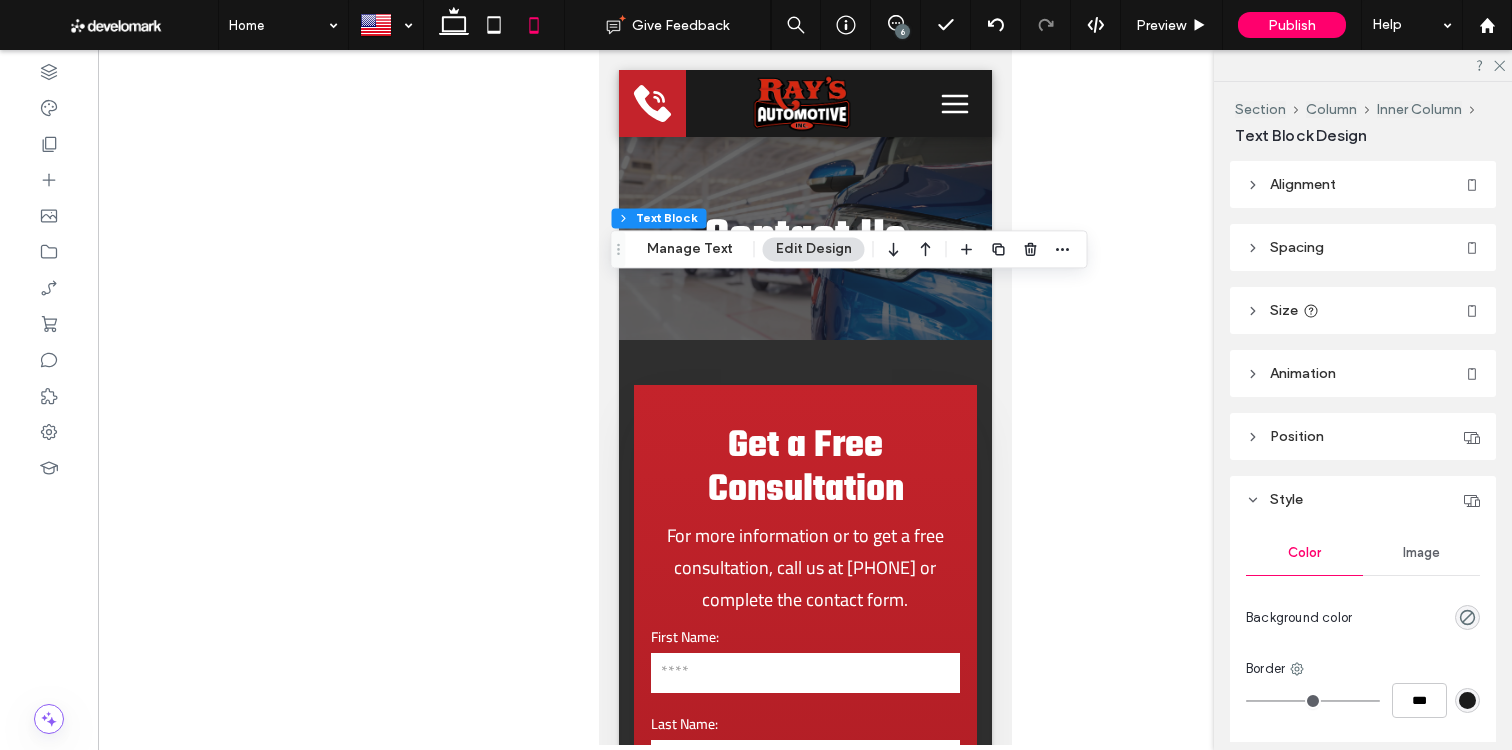 drag, startPoint x: 1328, startPoint y: 187, endPoint x: 1235, endPoint y: 429, distance: 259.2547 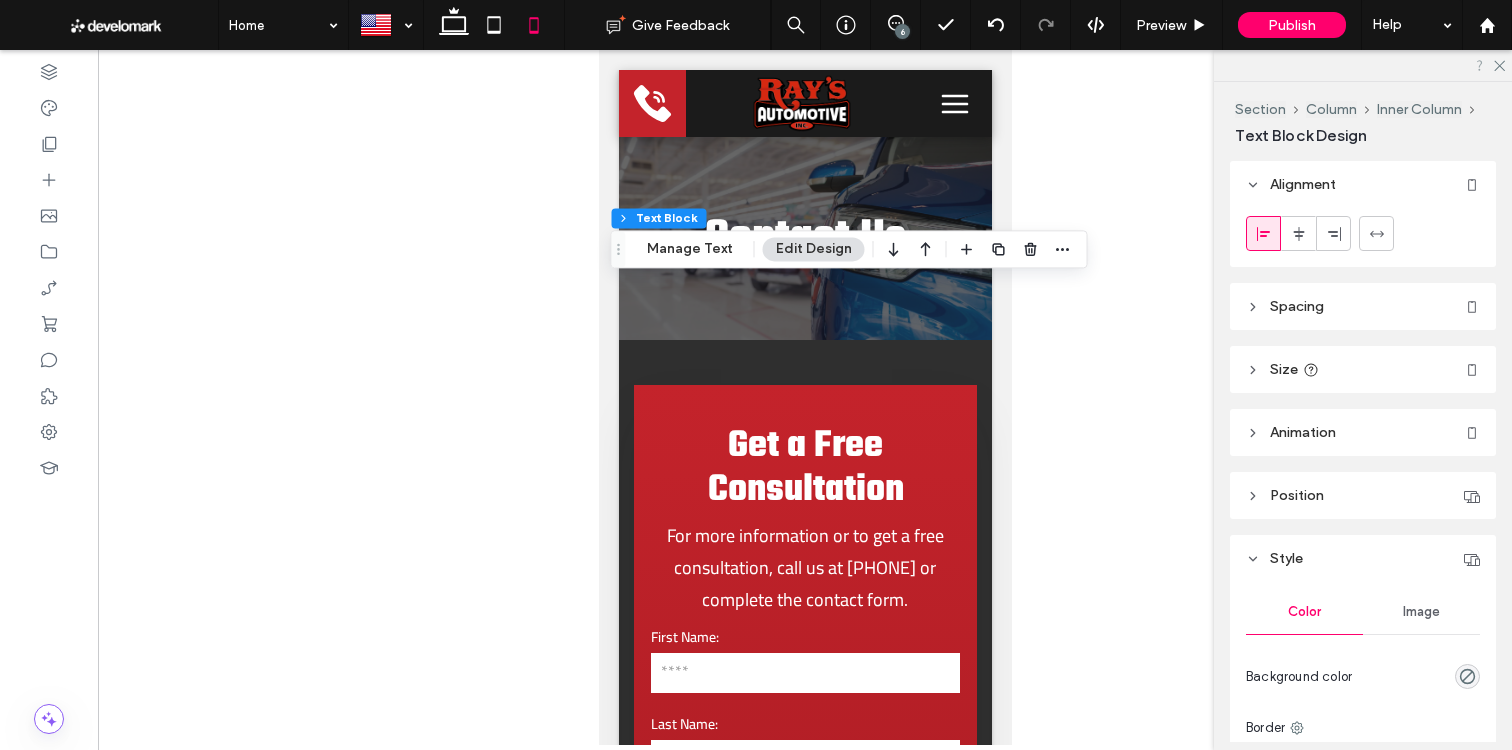 drag, startPoint x: 1501, startPoint y: 63, endPoint x: 1481, endPoint y: 72, distance: 21.931713 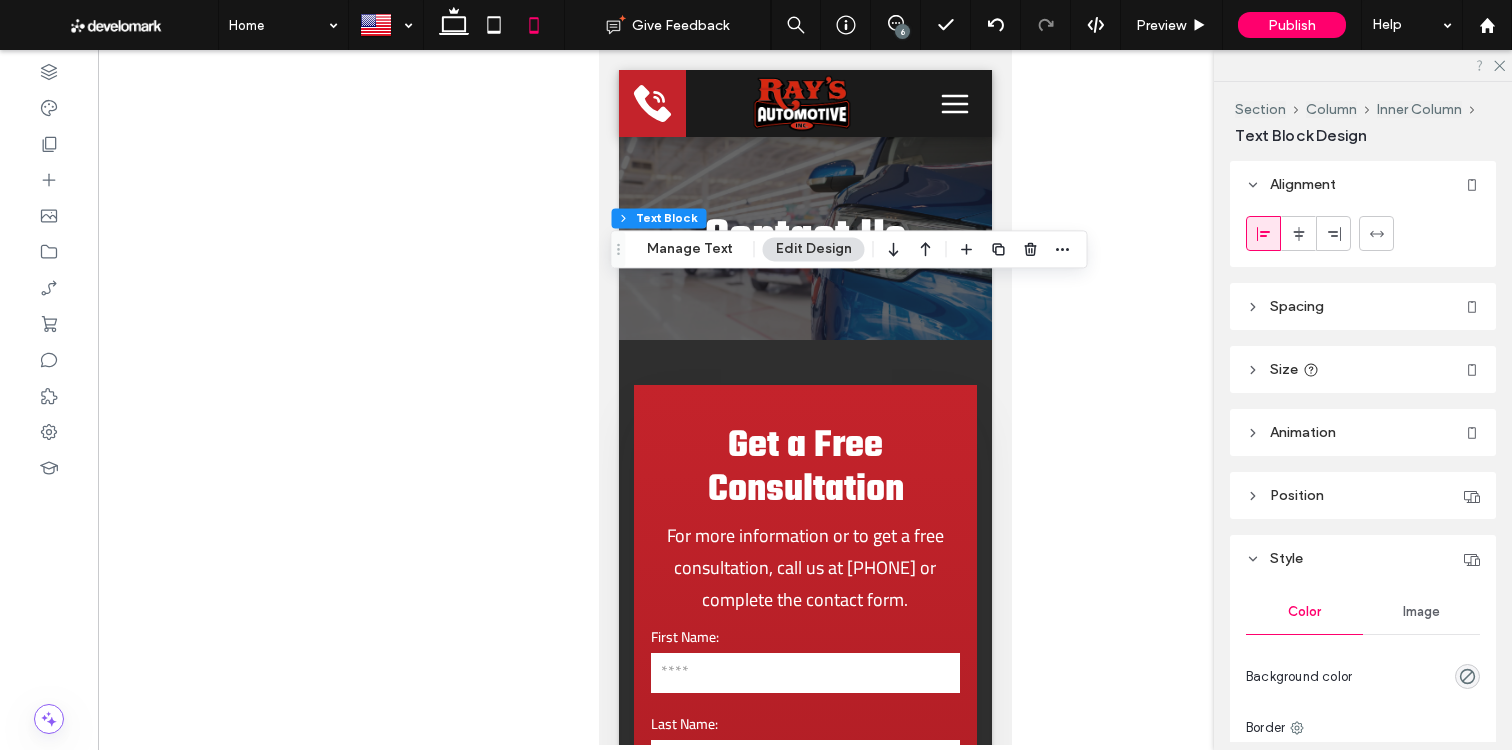 click 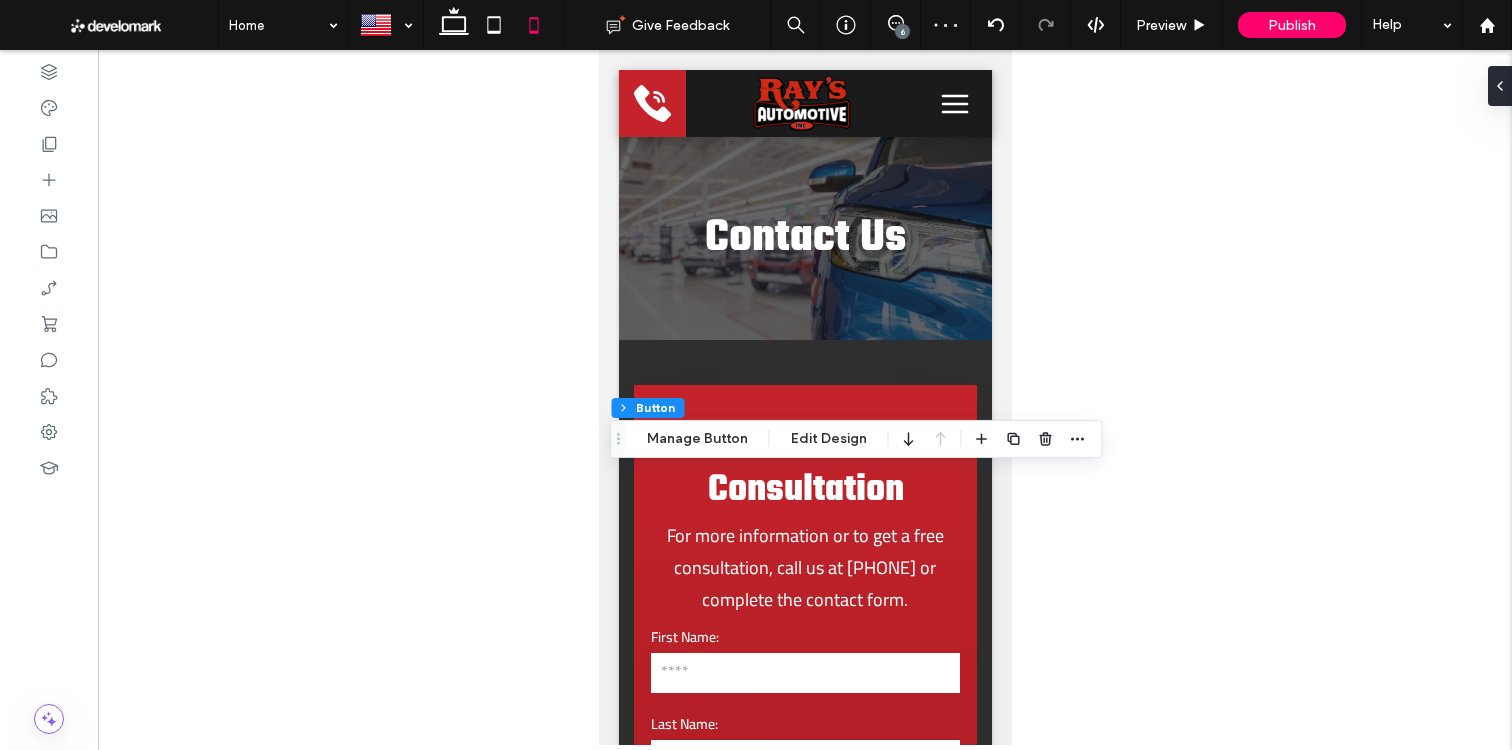 type on "**" 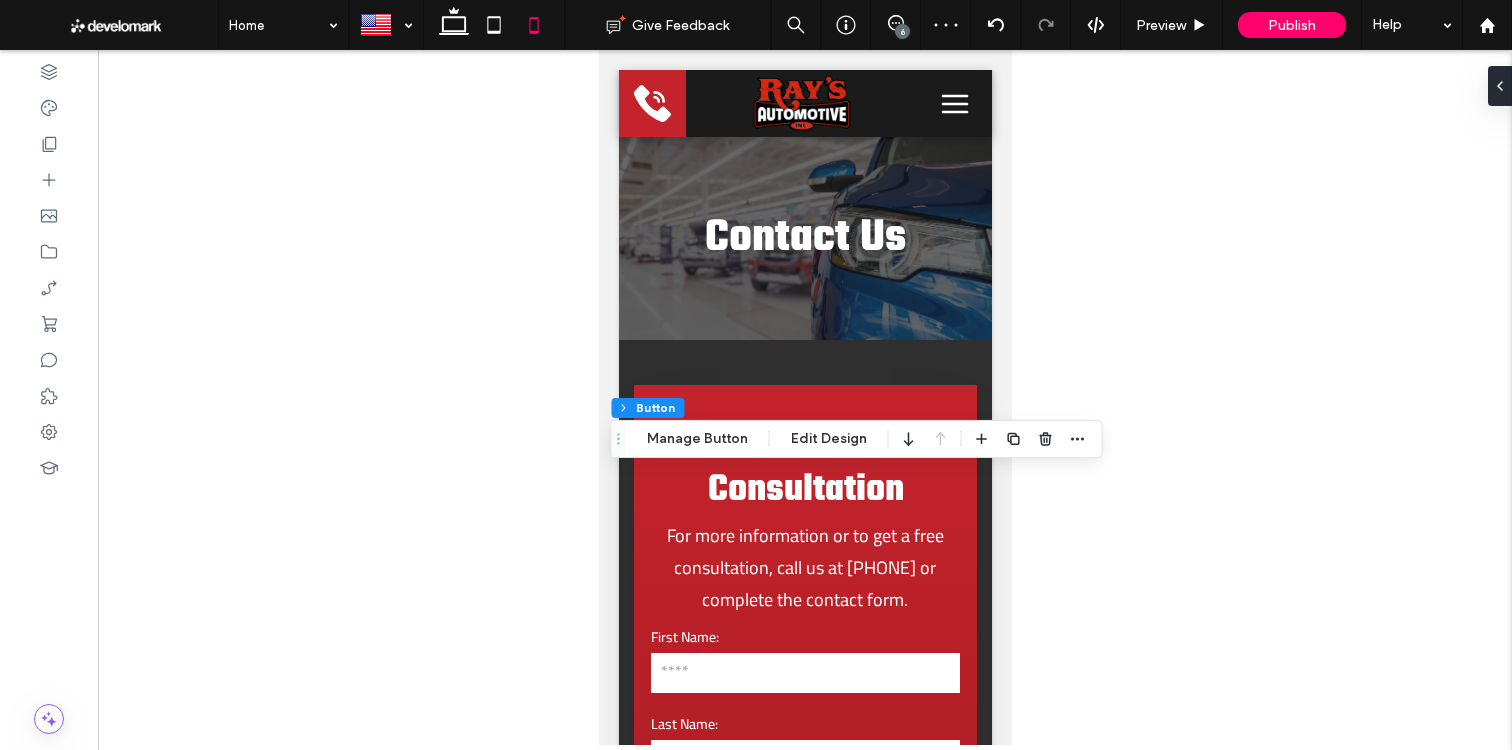 type on "**" 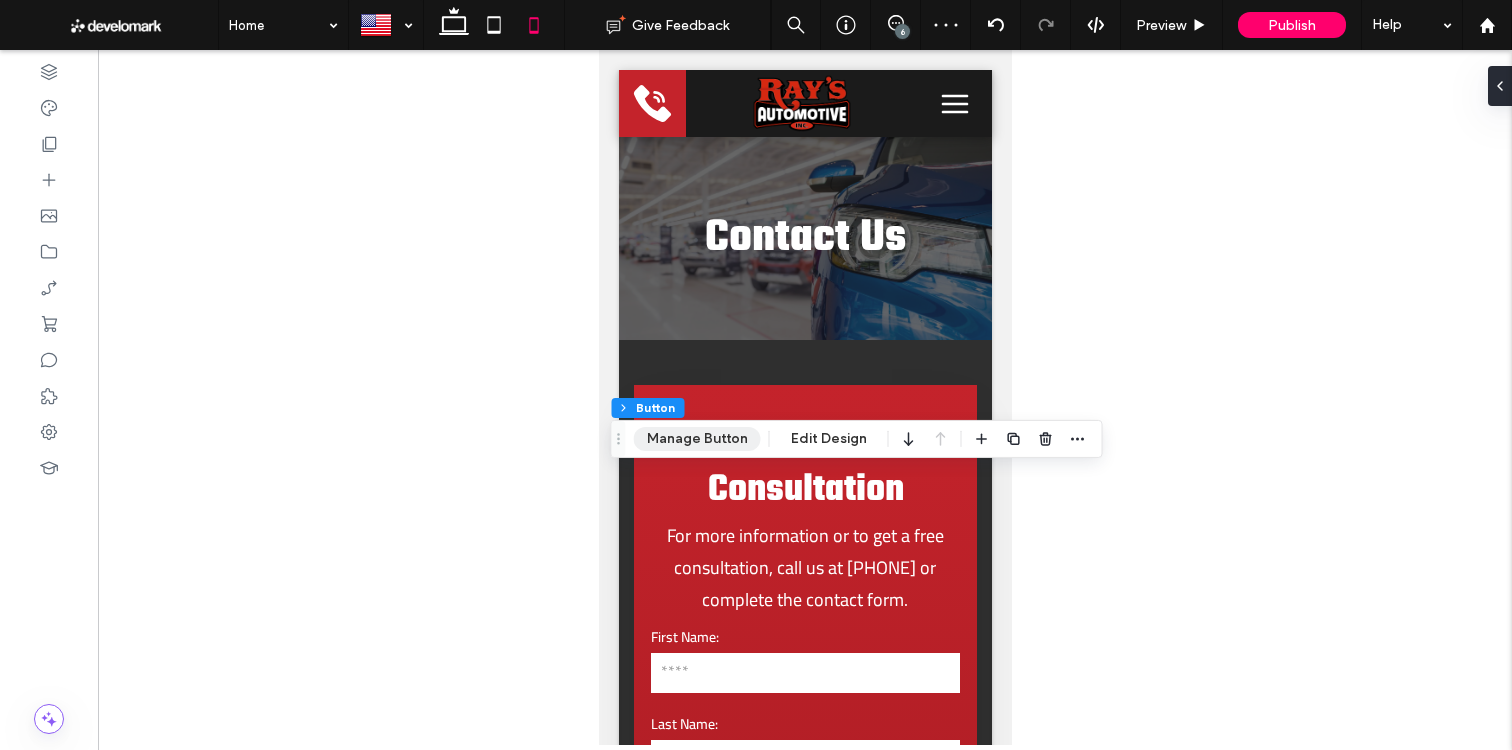 drag, startPoint x: 713, startPoint y: 444, endPoint x: 732, endPoint y: 443, distance: 19.026299 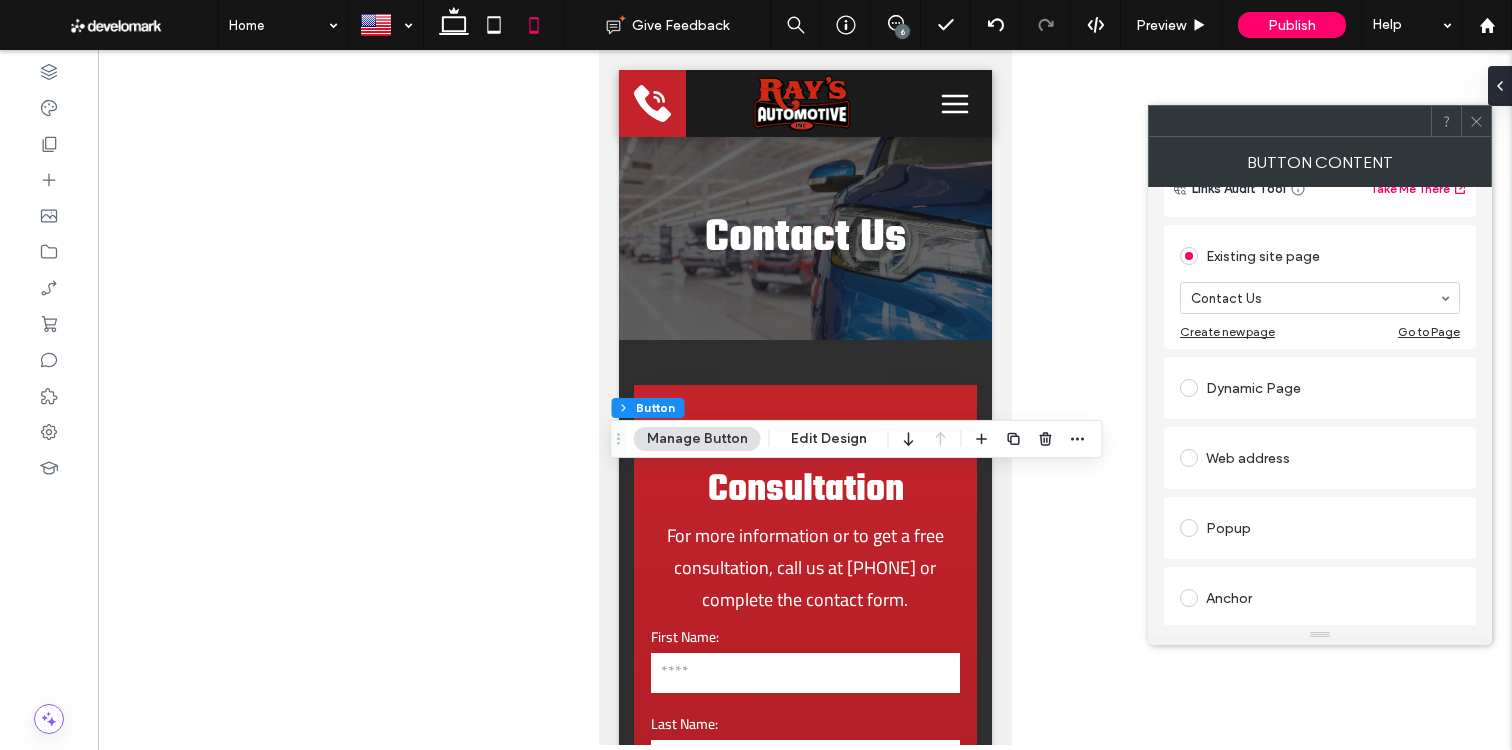 scroll, scrollTop: 167, scrollLeft: 0, axis: vertical 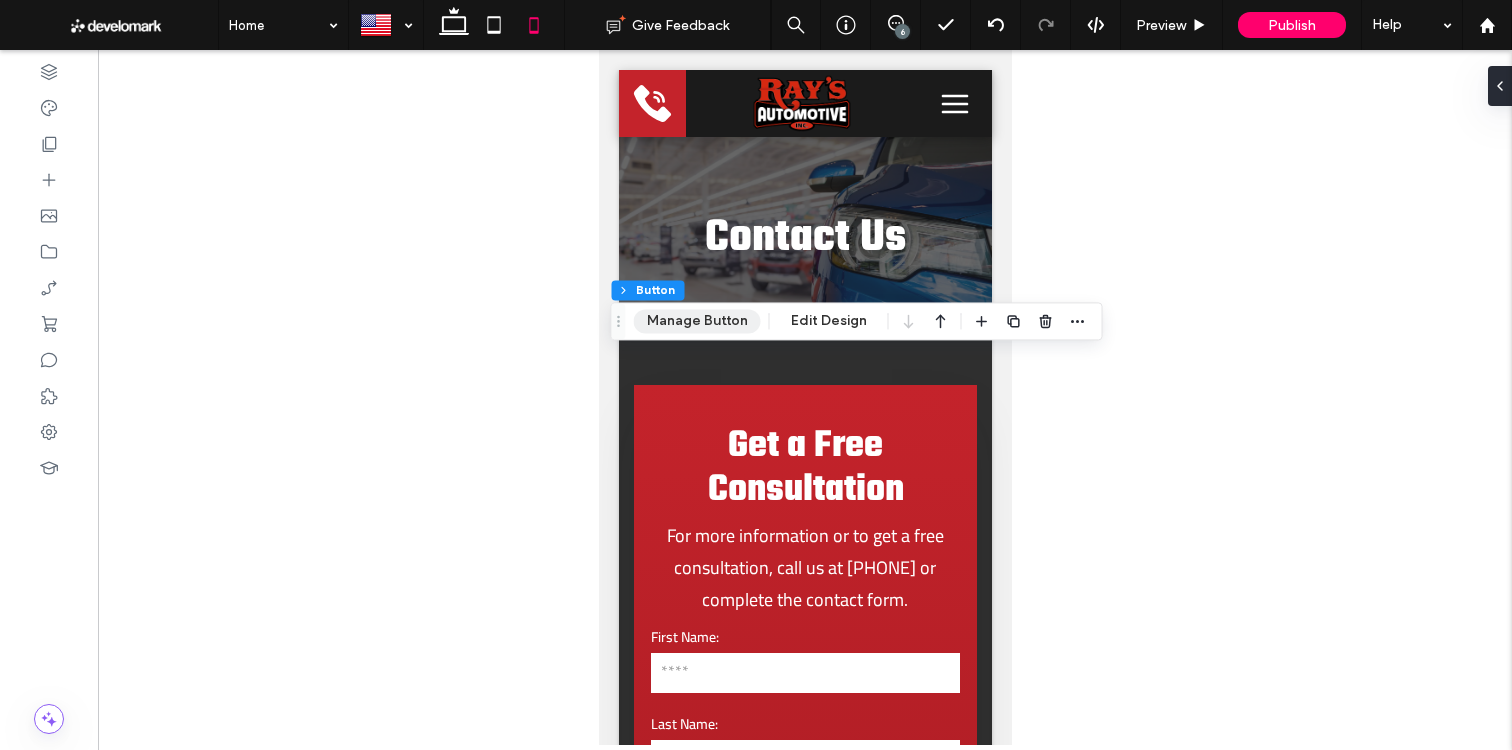 click on "Manage Button" at bounding box center (697, 321) 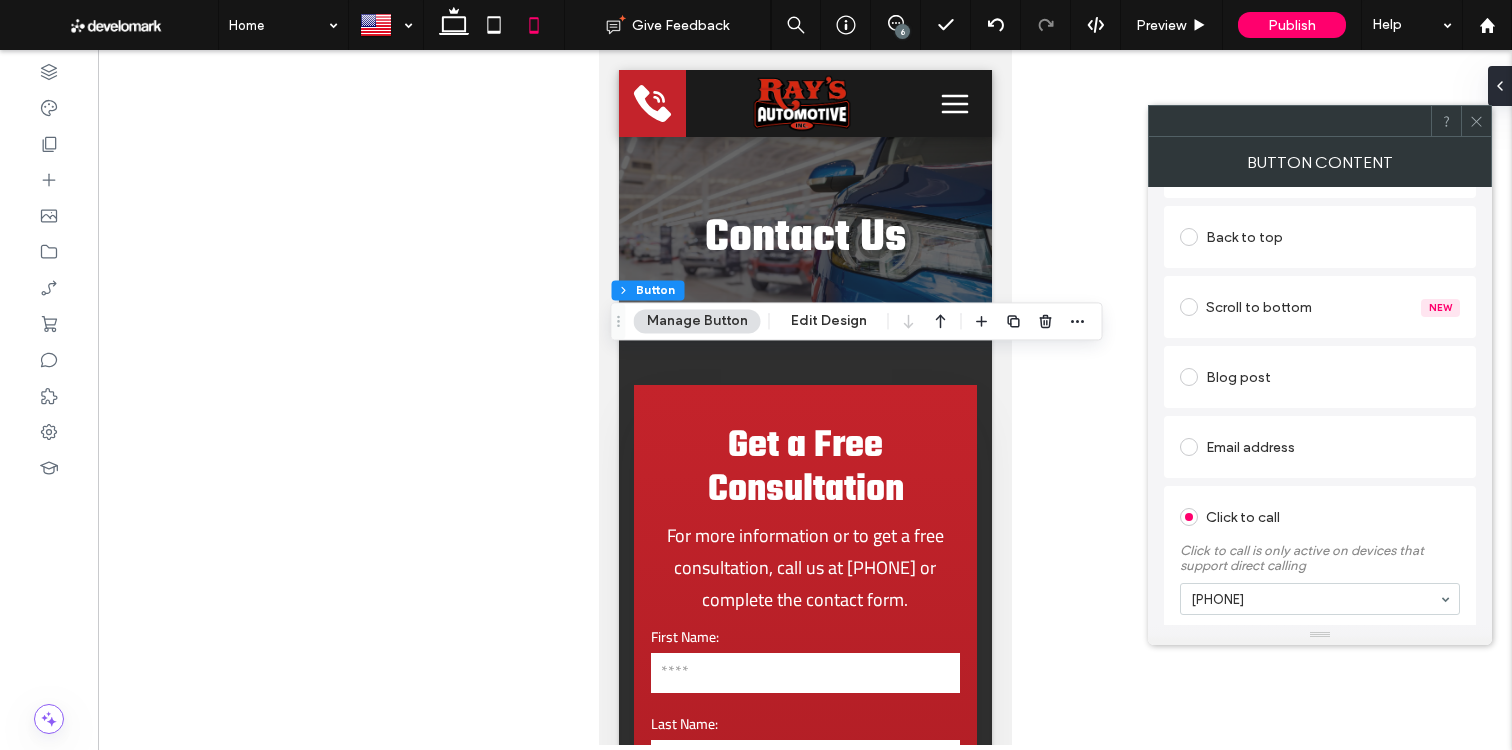 scroll, scrollTop: 619, scrollLeft: 0, axis: vertical 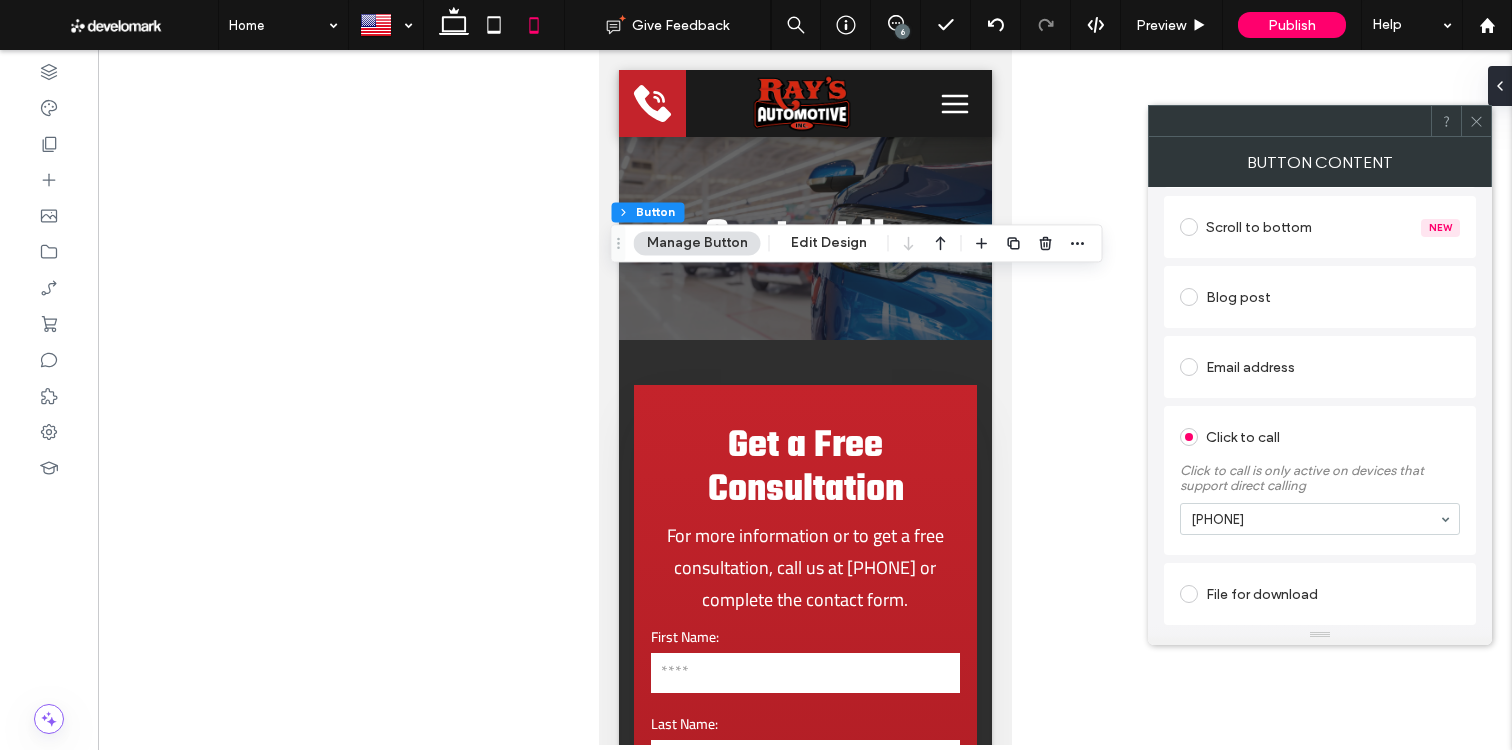 drag, startPoint x: 1464, startPoint y: 128, endPoint x: 1282, endPoint y: 270, distance: 230.84193 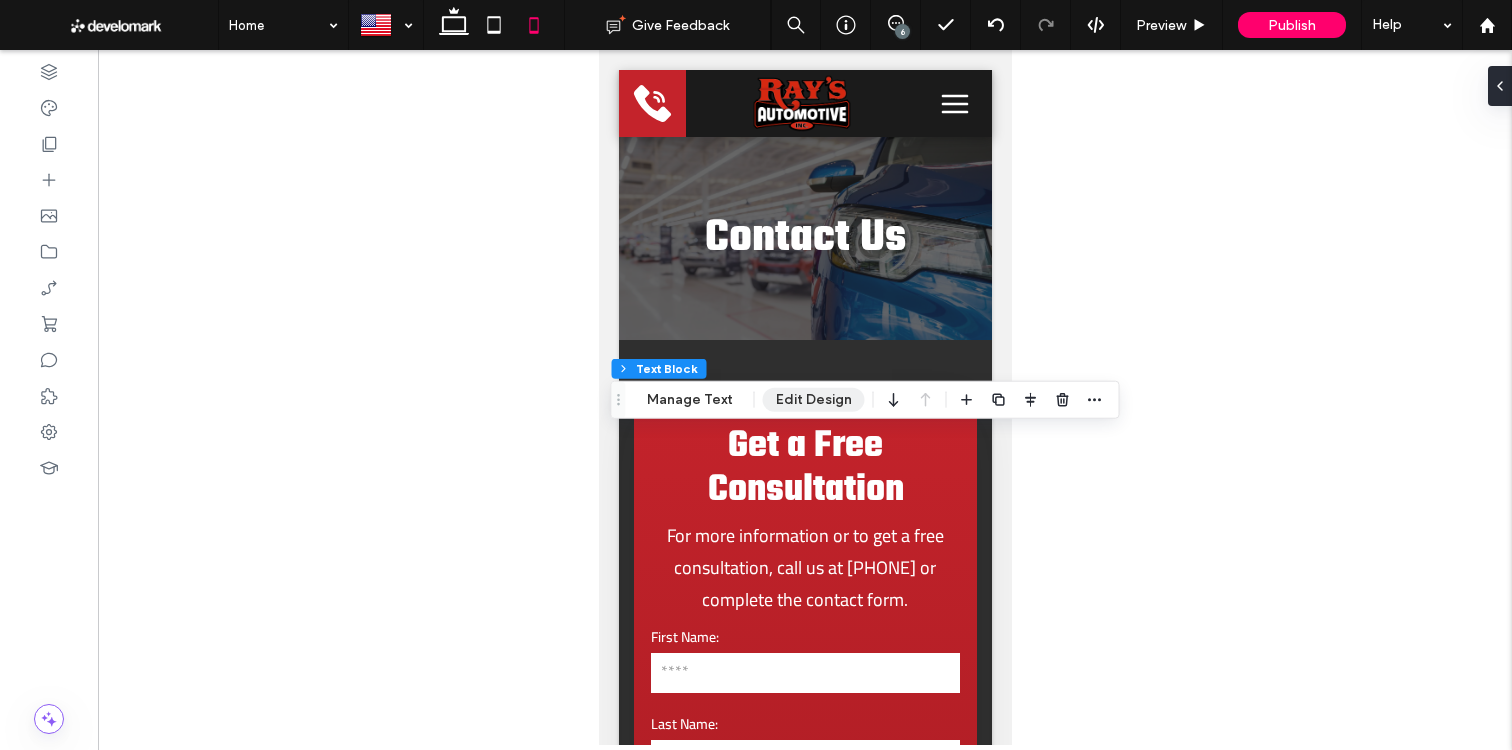 click on "Edit Design" at bounding box center [814, 400] 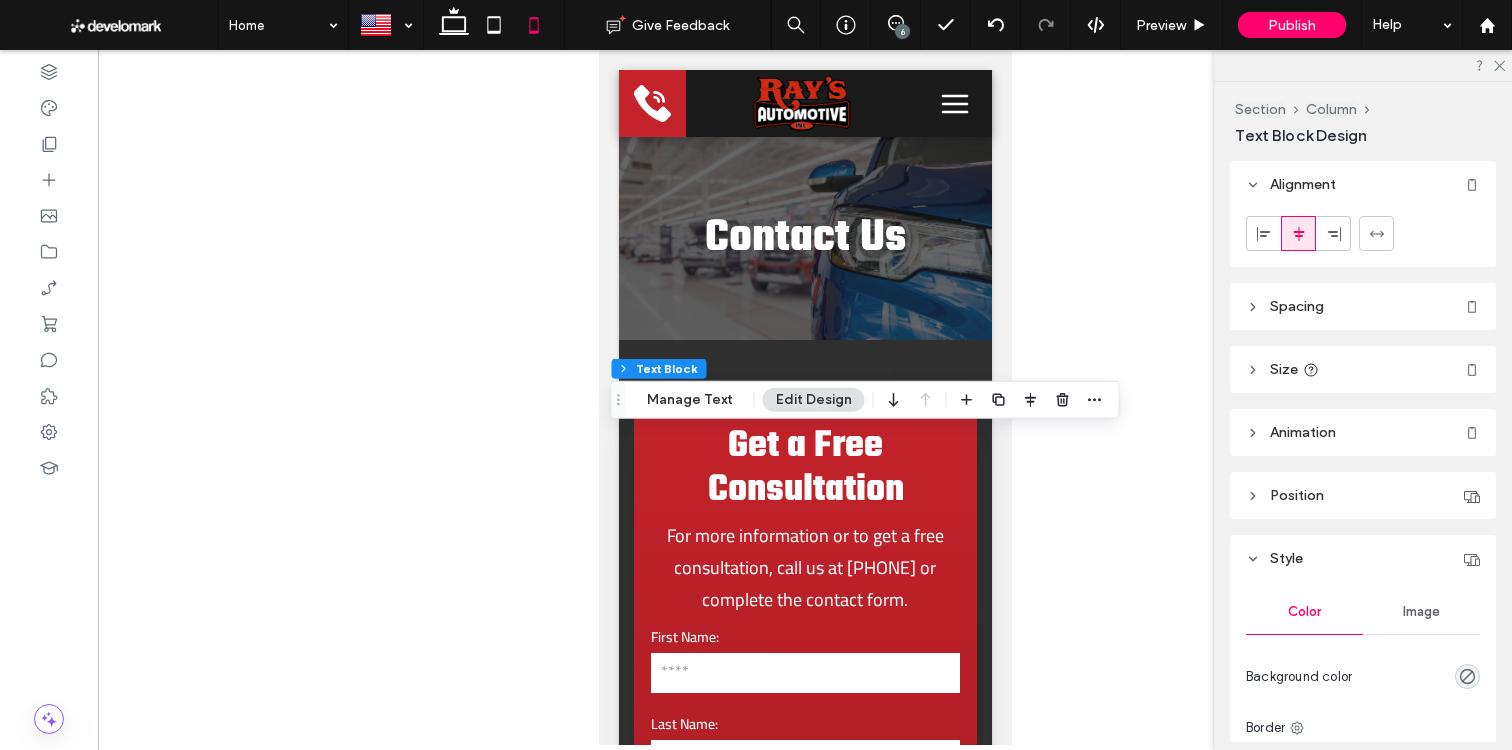 click on "Spacing" at bounding box center (1297, 306) 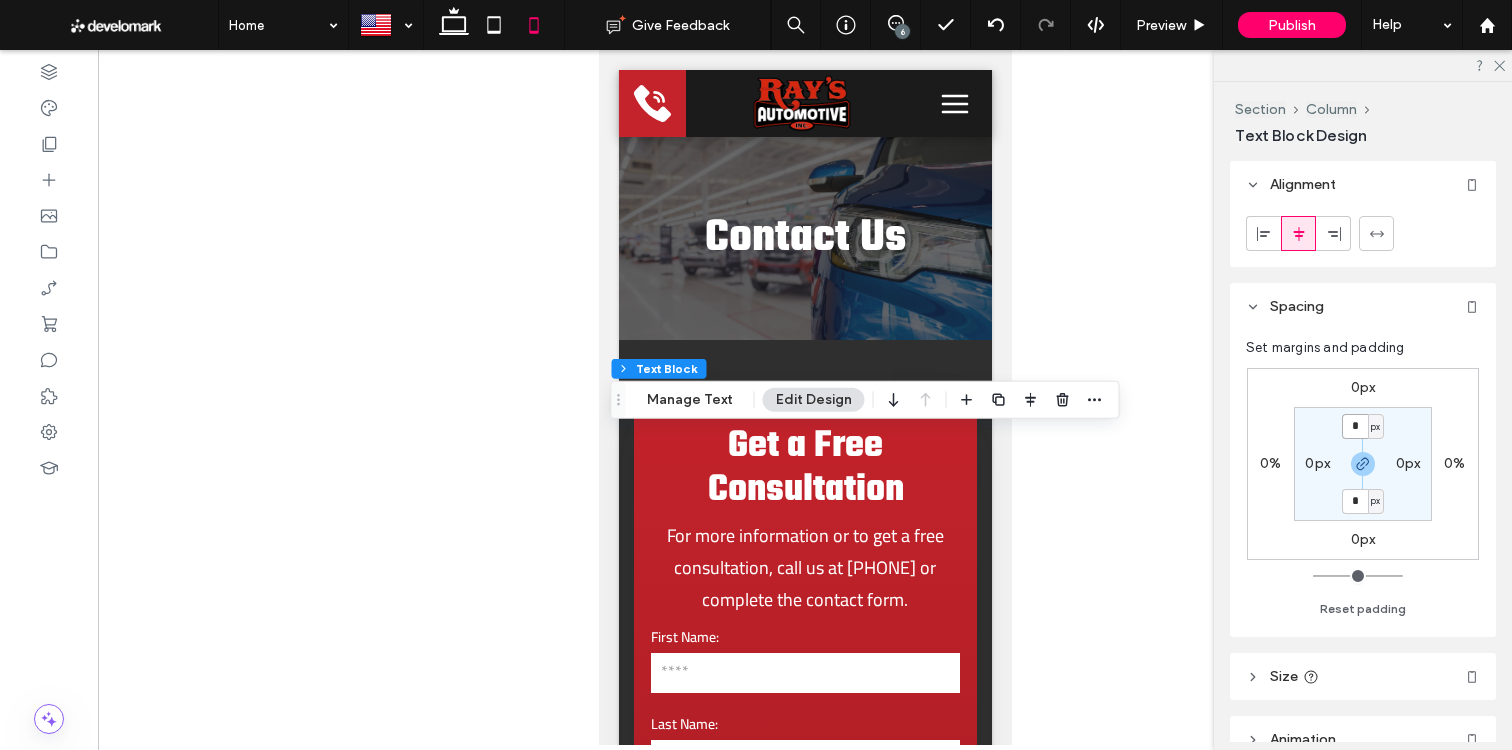 click on "*" at bounding box center (1355, 426) 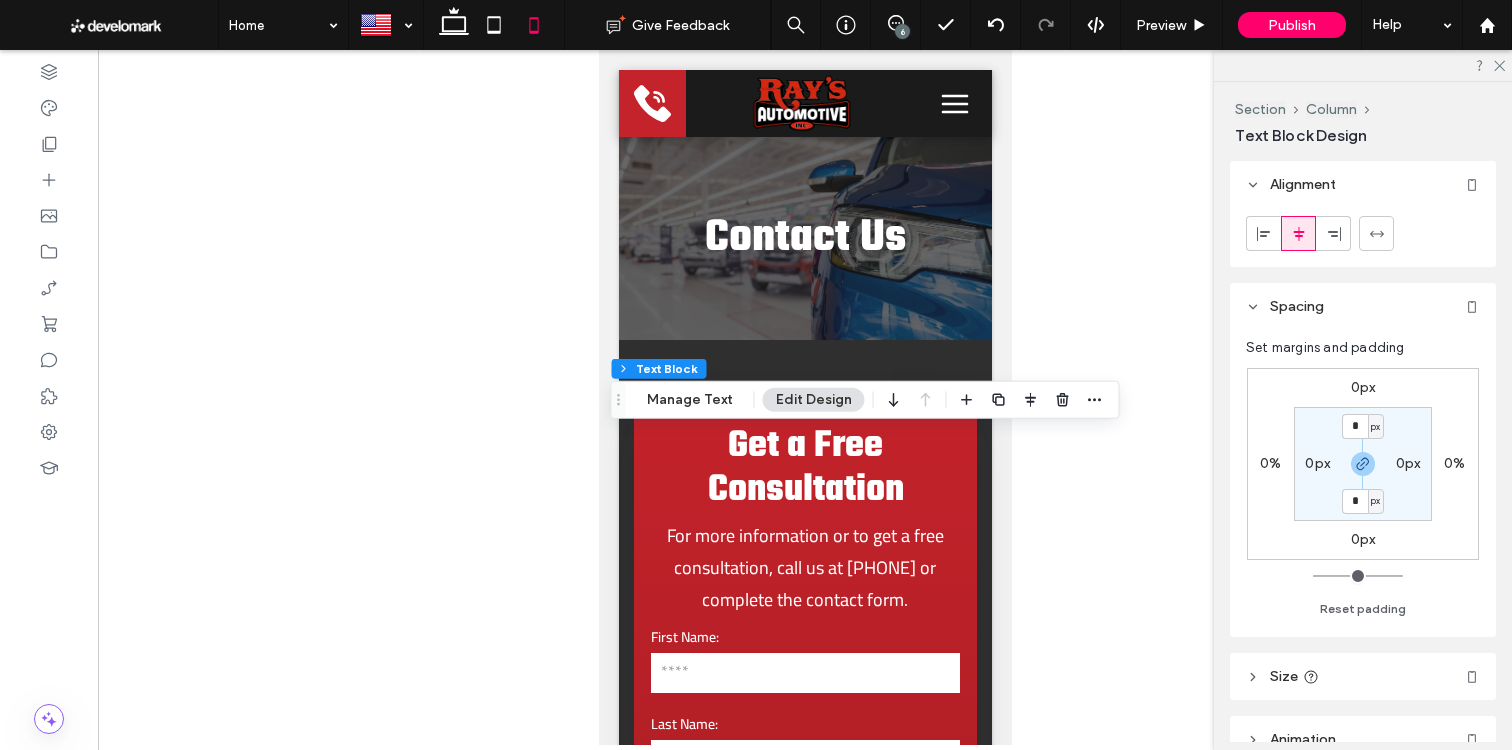 click on "0px" at bounding box center [1363, 387] 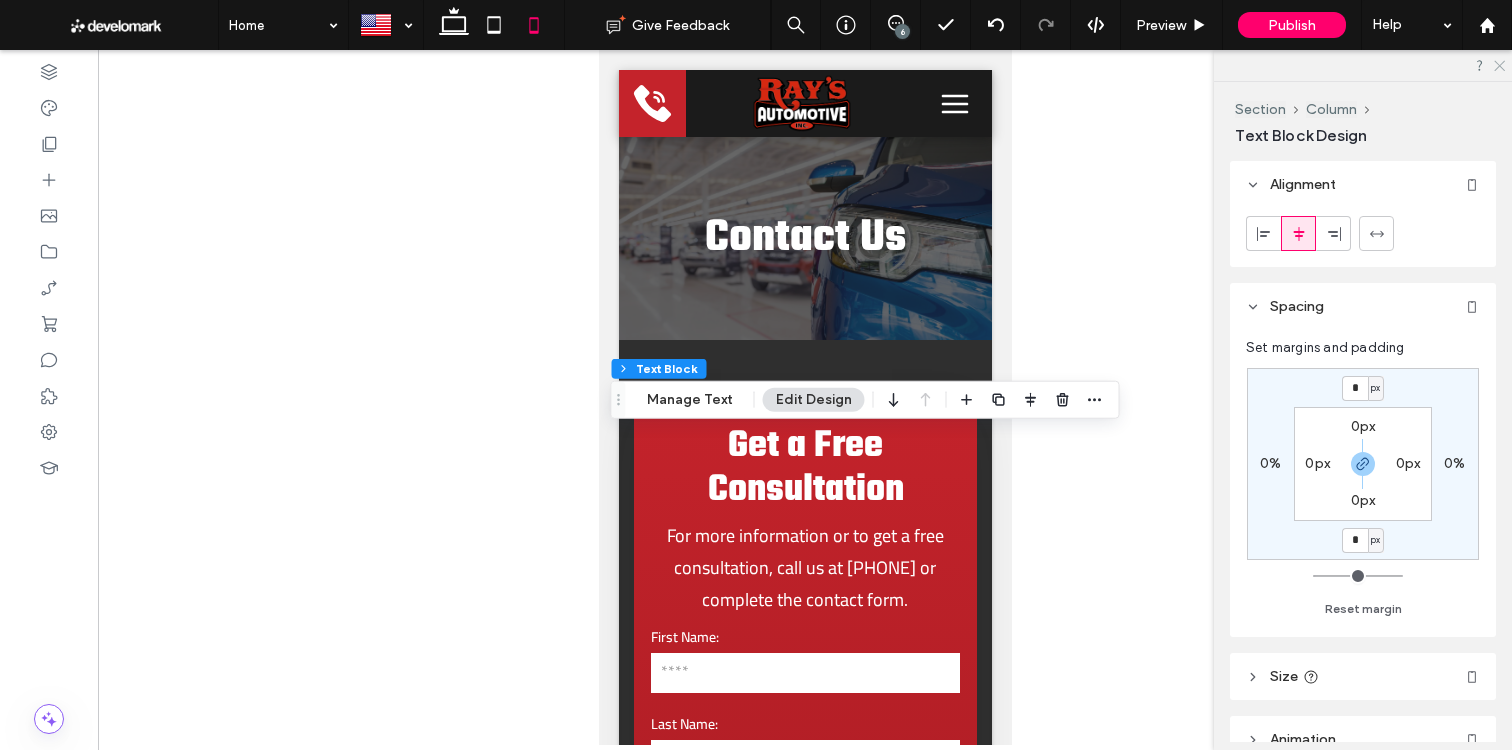click 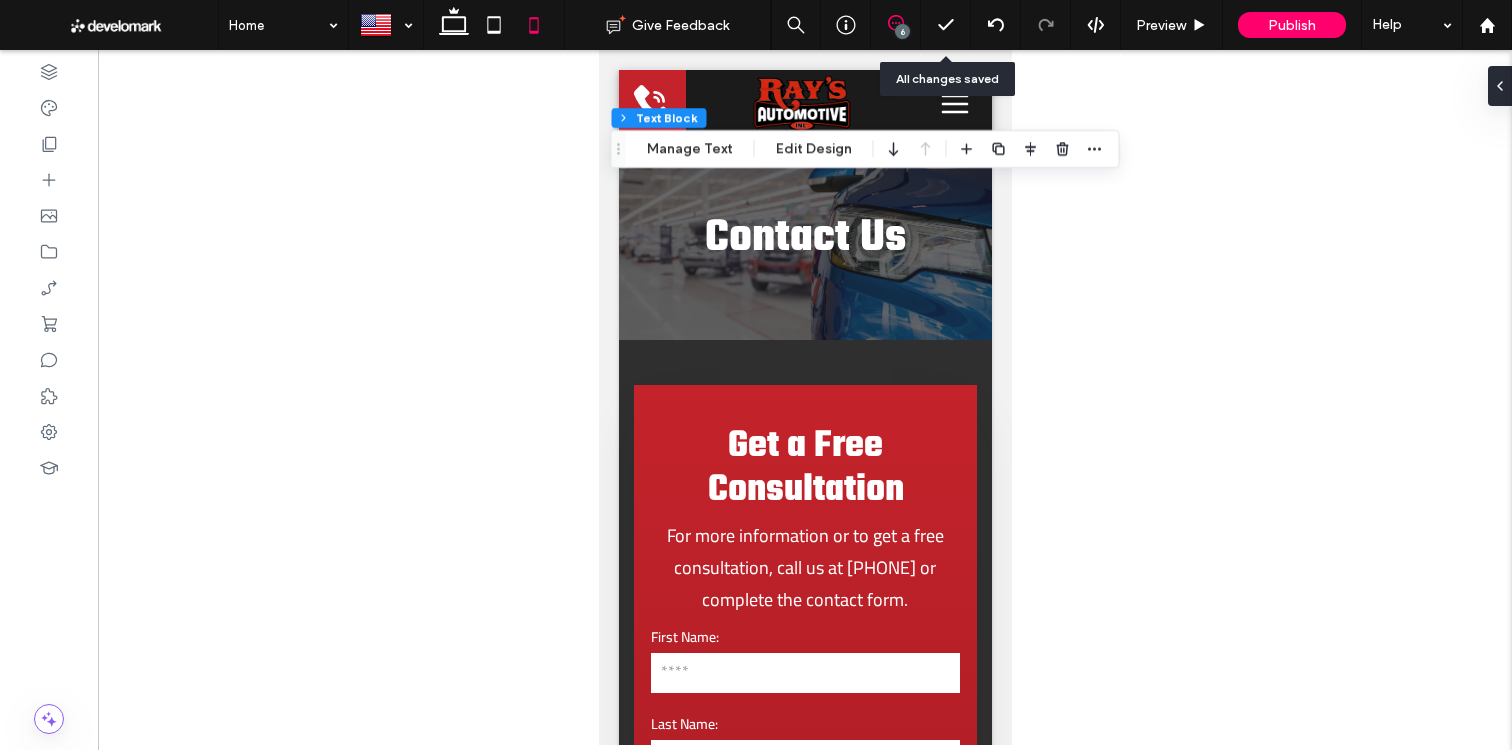 click at bounding box center [895, 23] 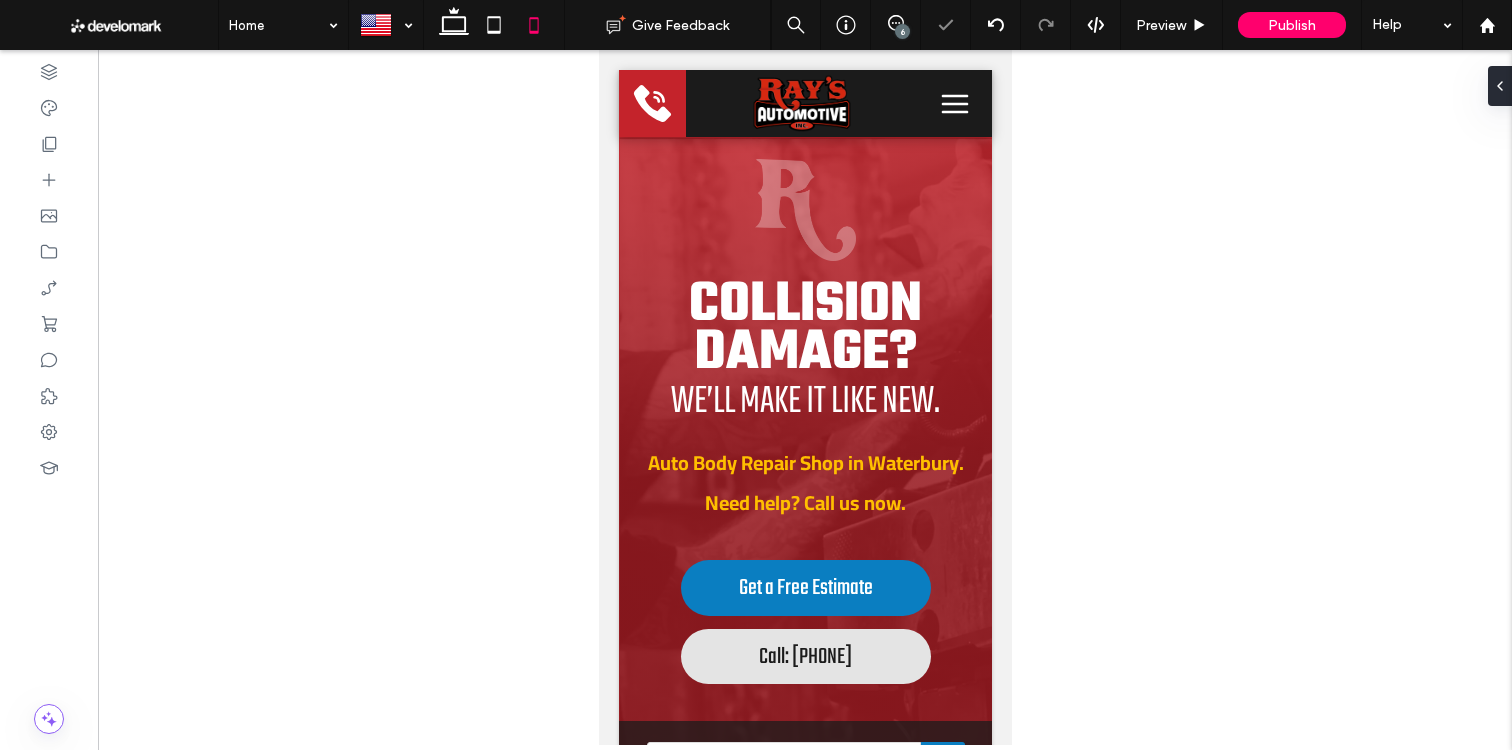 scroll, scrollTop: 0, scrollLeft: 0, axis: both 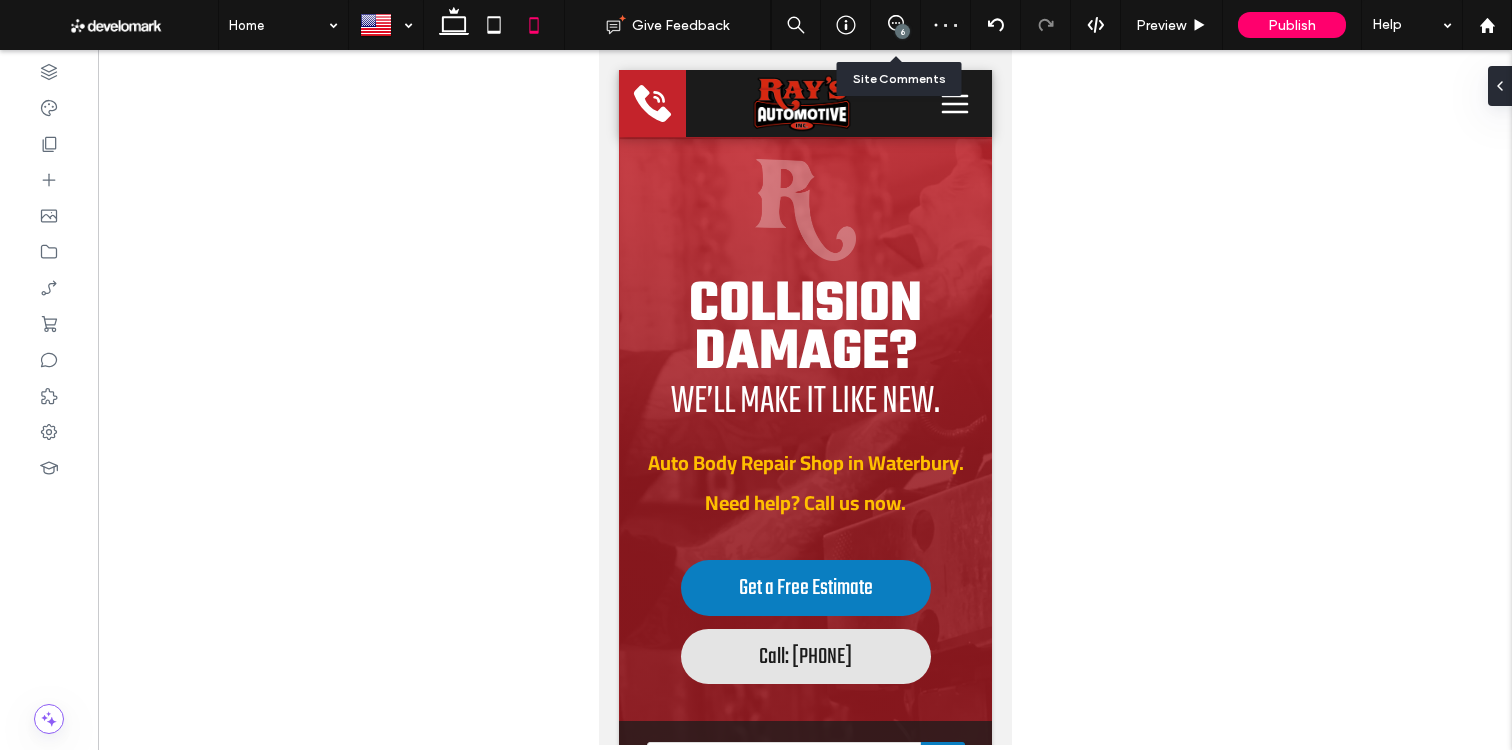 drag, startPoint x: 896, startPoint y: 9, endPoint x: 895, endPoint y: 38, distance: 29.017237 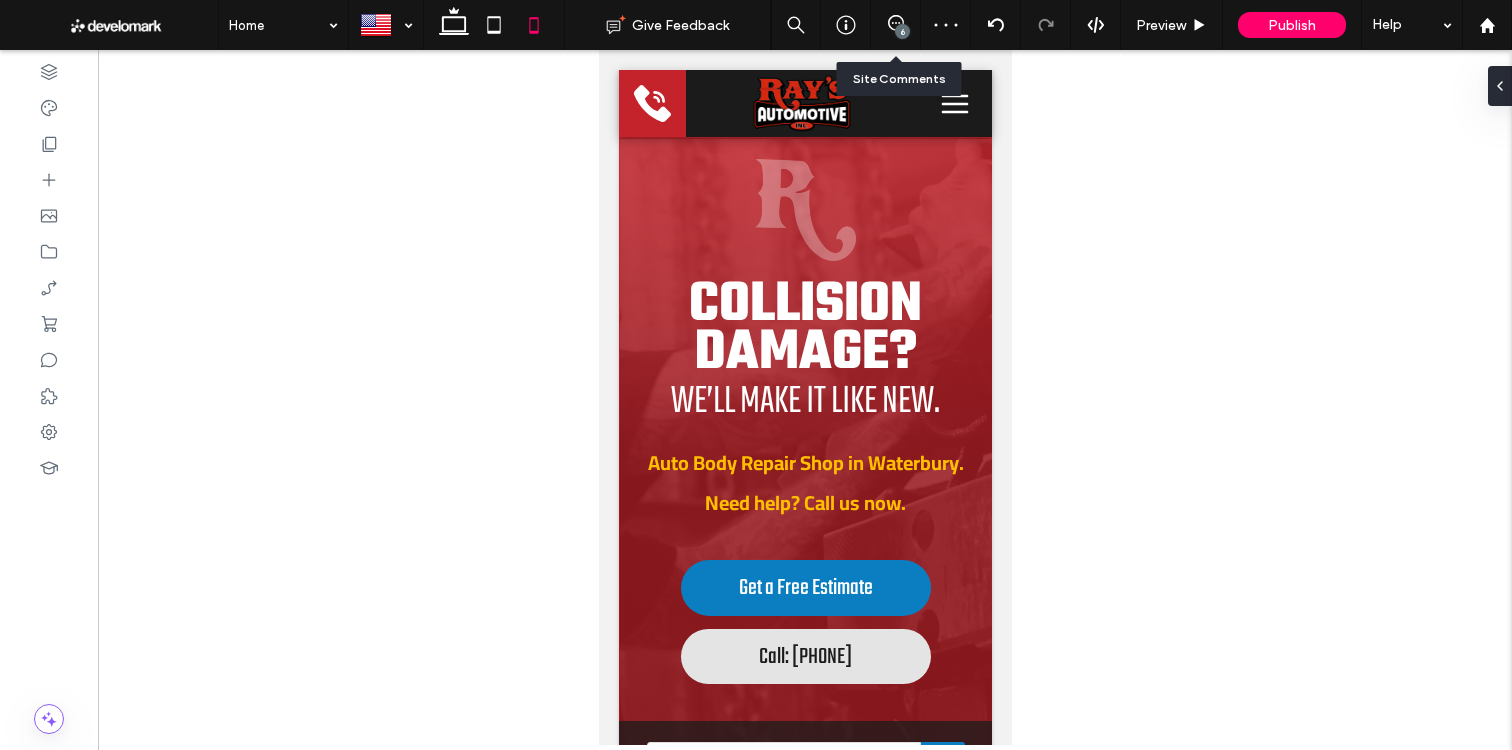 click on "6" at bounding box center (896, 25) 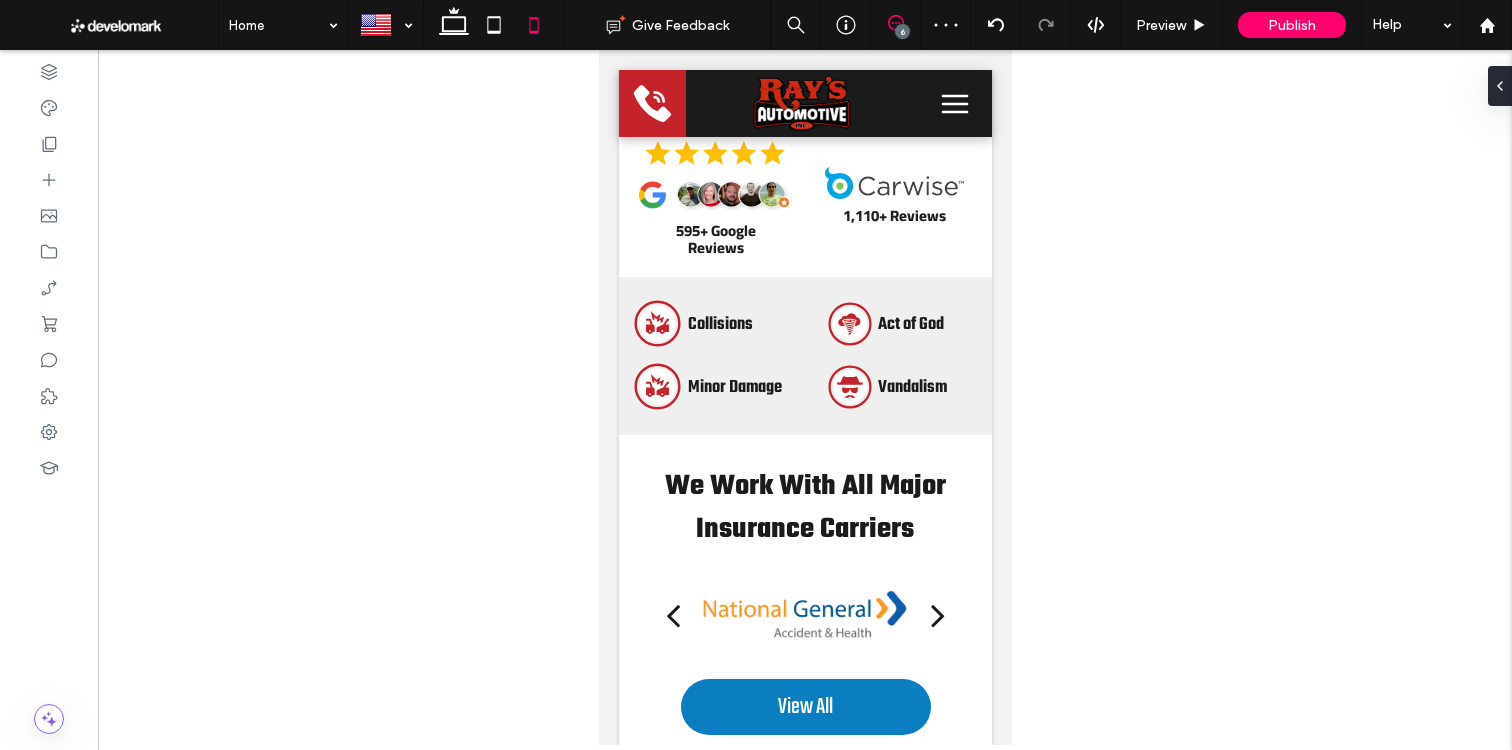 click 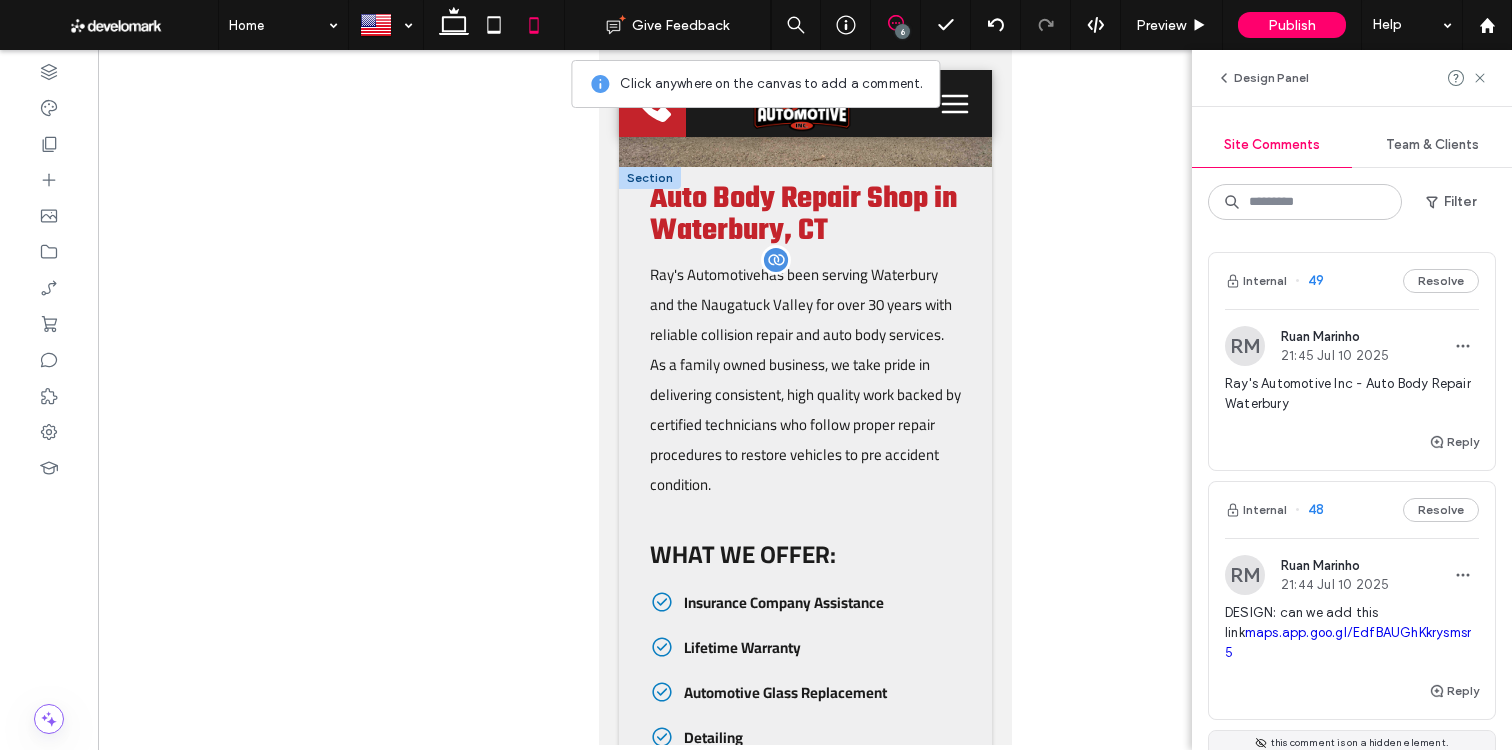 scroll, scrollTop: 1470, scrollLeft: 0, axis: vertical 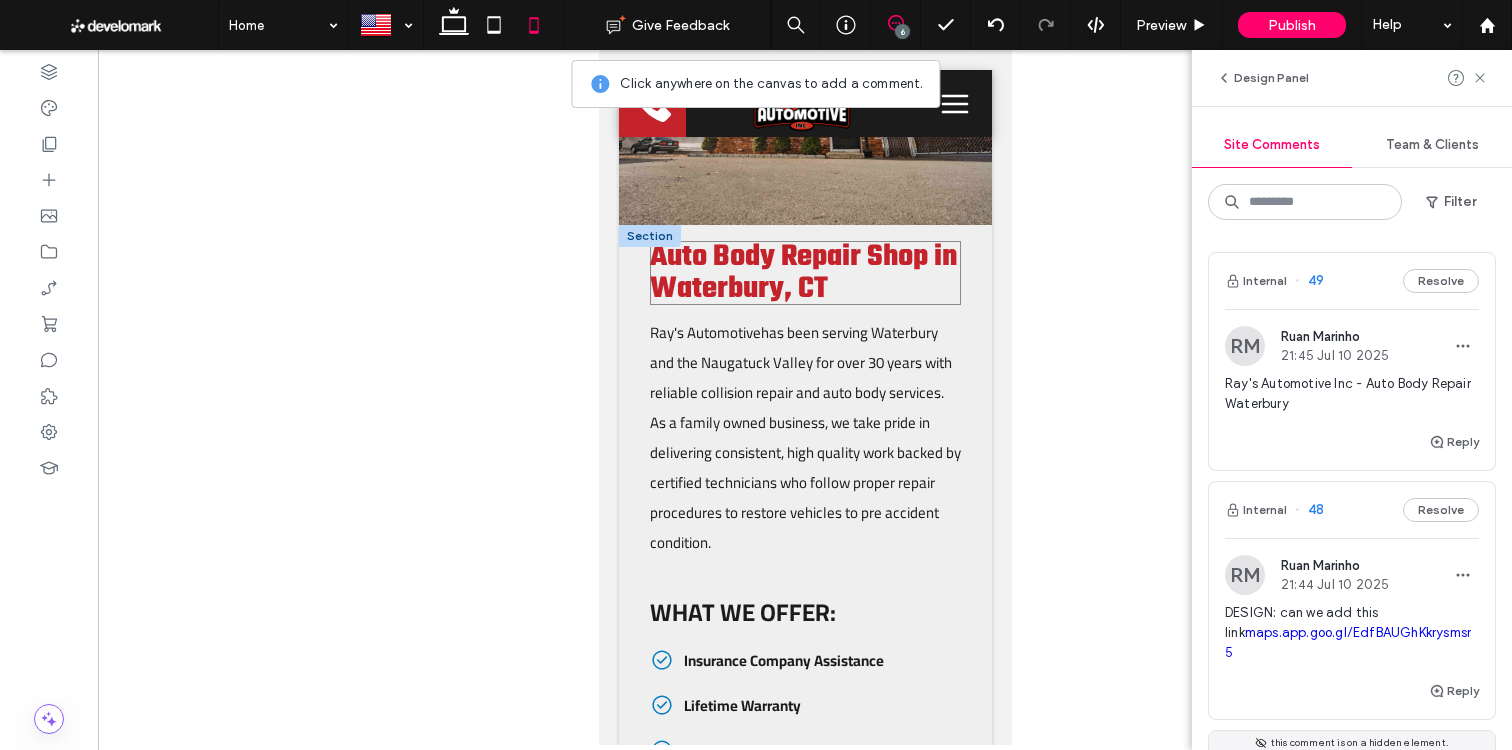 click on "Auto Body Repair Shop in Waterbury, CT" at bounding box center [802, 273] 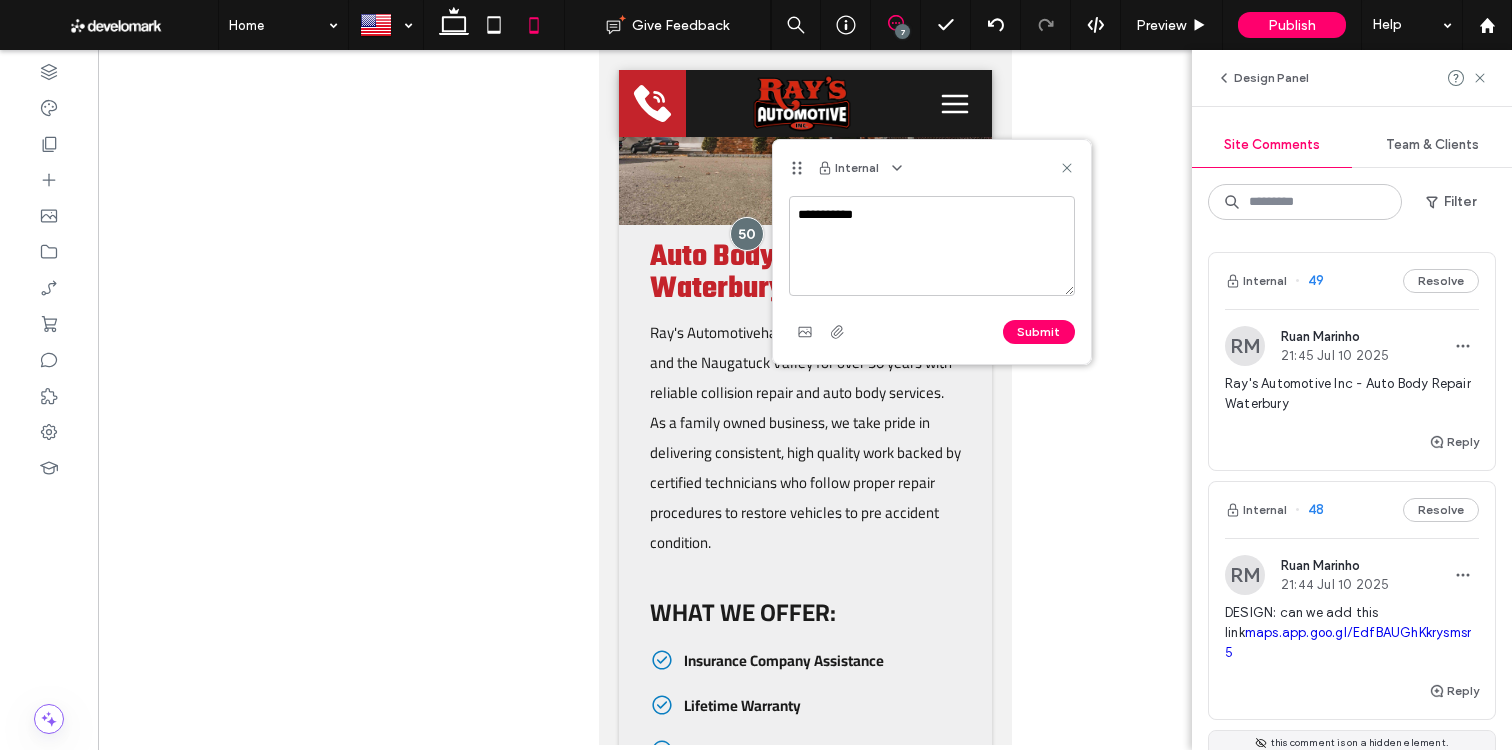 type on "**********" 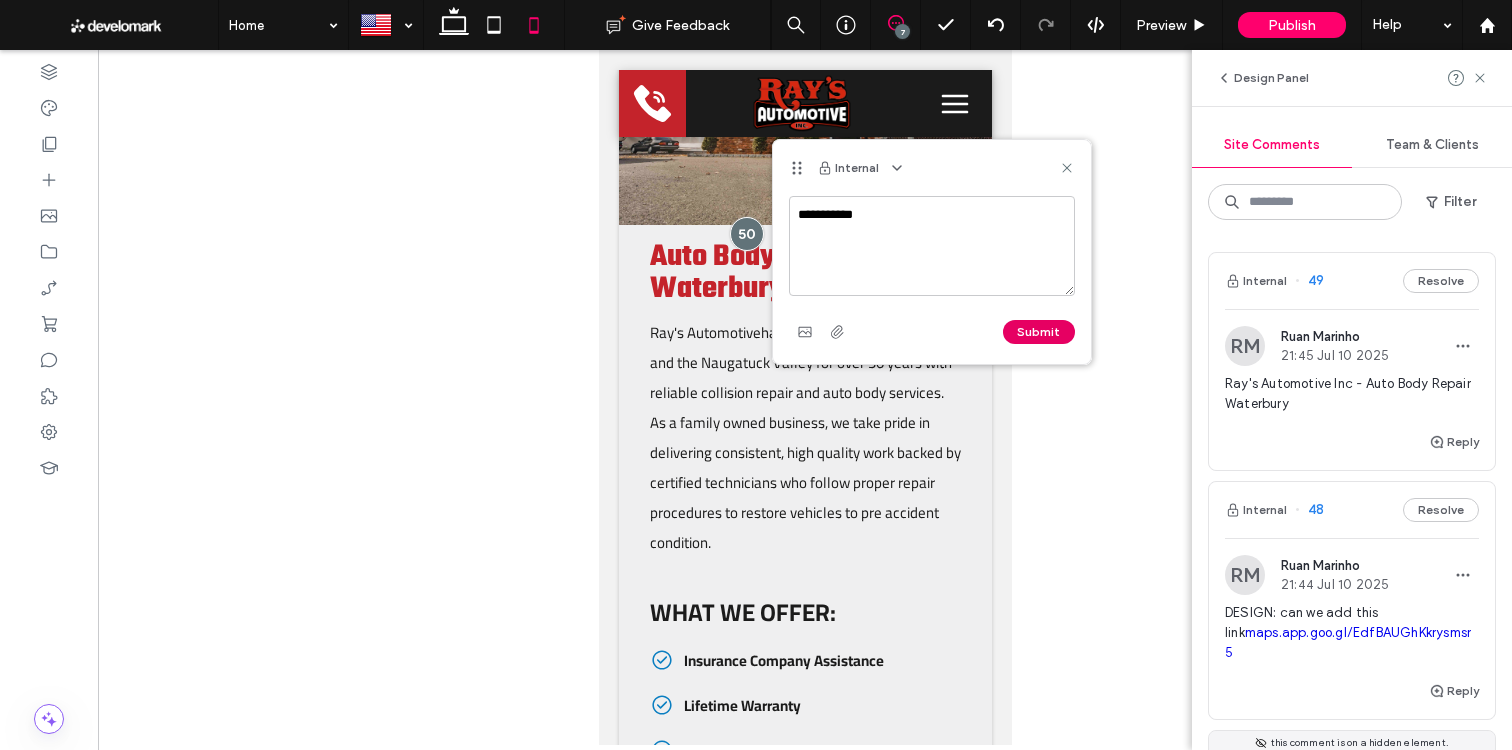 click on "Submit" at bounding box center (1039, 332) 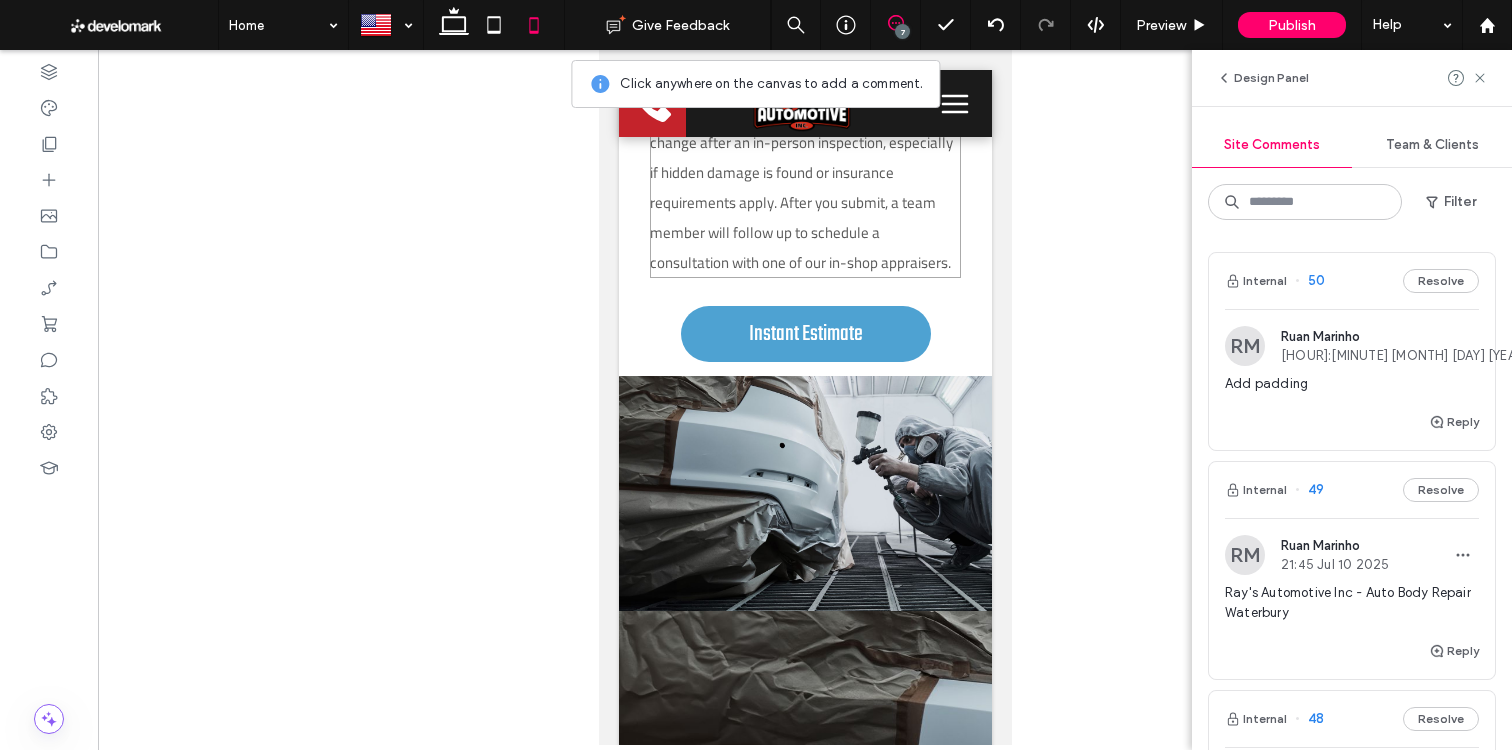 scroll, scrollTop: 4248, scrollLeft: 0, axis: vertical 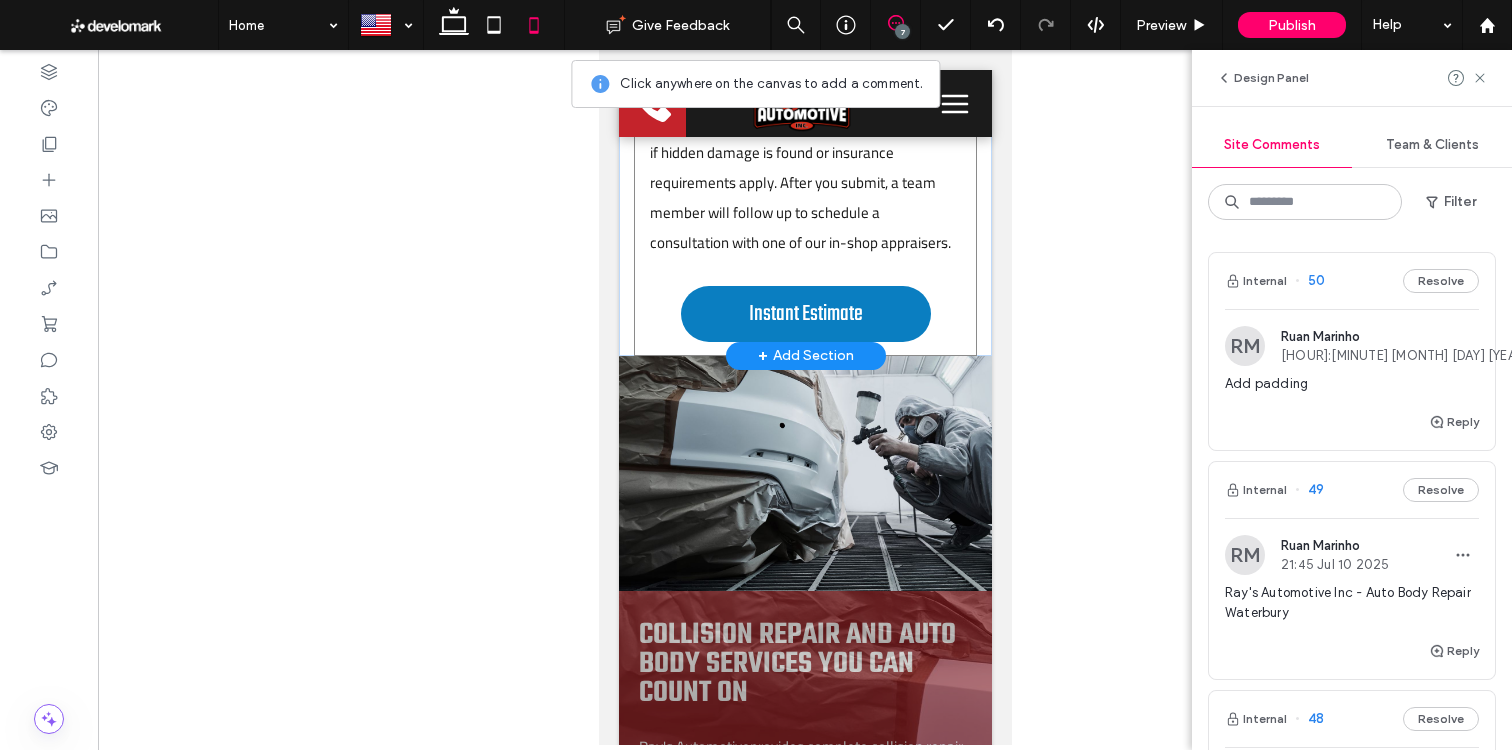 click on "Looking for an Instant Estimate?
Check out our AI powered tool
Use our online estimate tool to get a preliminary idea of your repair costs. This tool, powered by Carwise, is a convenient first step in the repair process. Keep in mind, the estimate you receive is only an initial assessment. Final pricing may change after an in-person inspection, especially if hidden damage is found or insurance requirements apply. After you submit, a team member will follow up to schedule a consultation with one of our in-shop appraisers.
Instant Estimate" at bounding box center (804, 88) 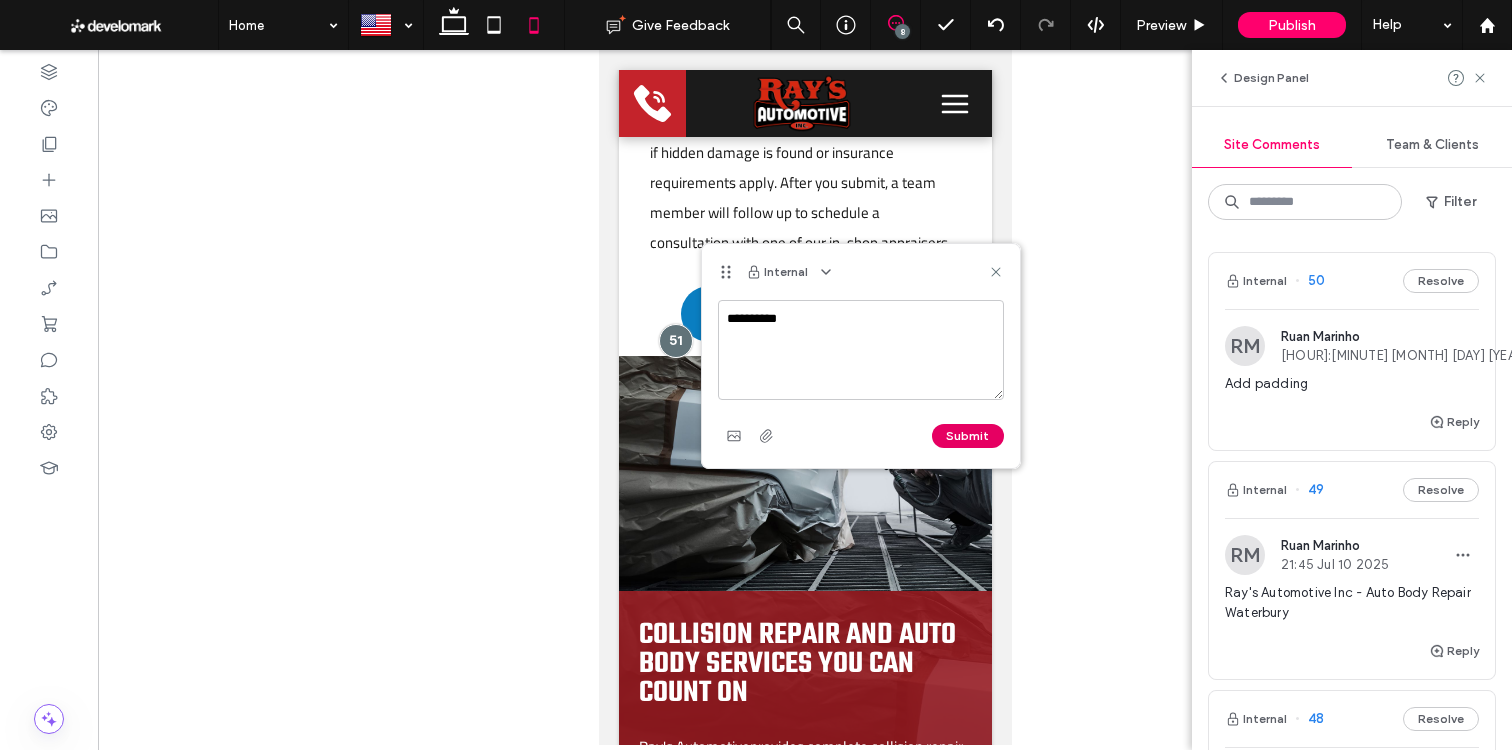 type on "**********" 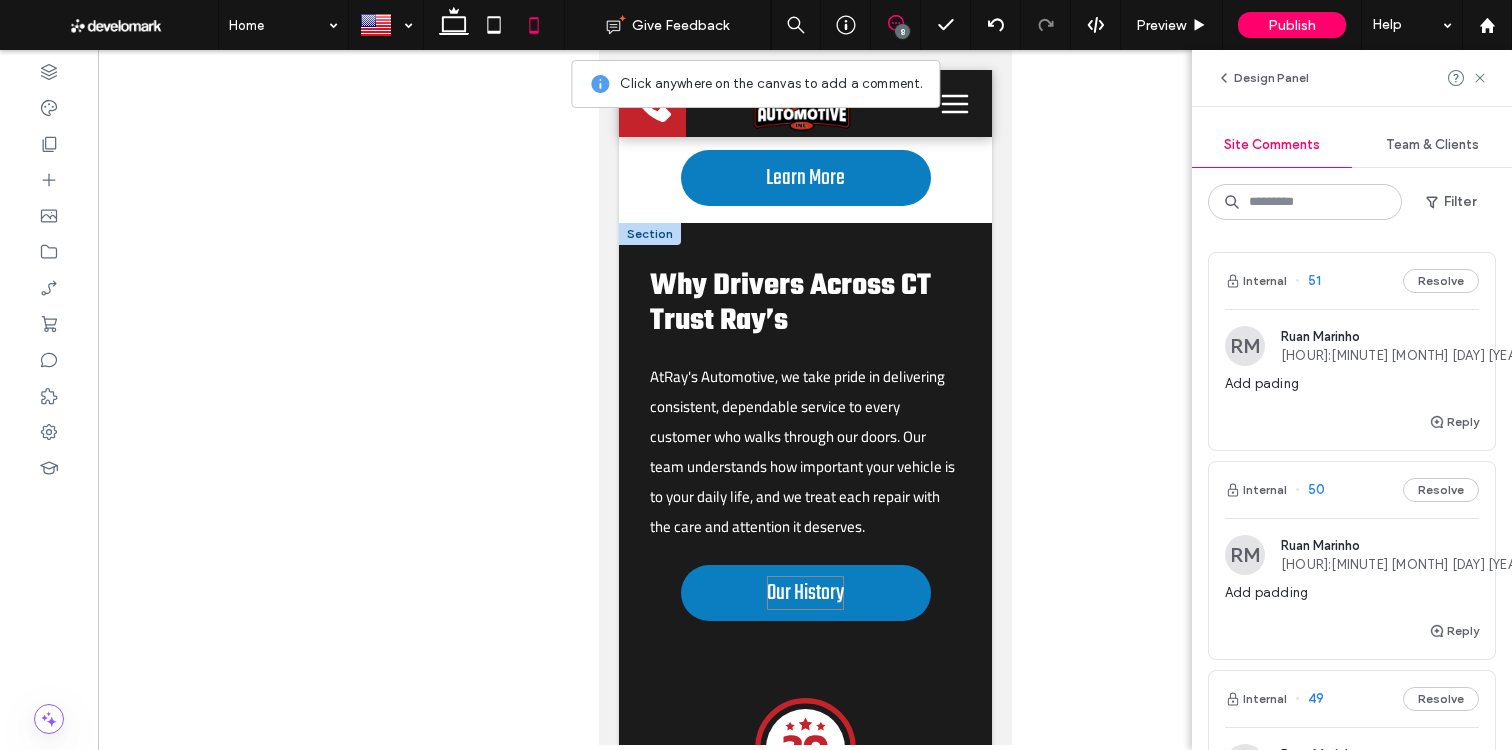 scroll, scrollTop: 6375, scrollLeft: 0, axis: vertical 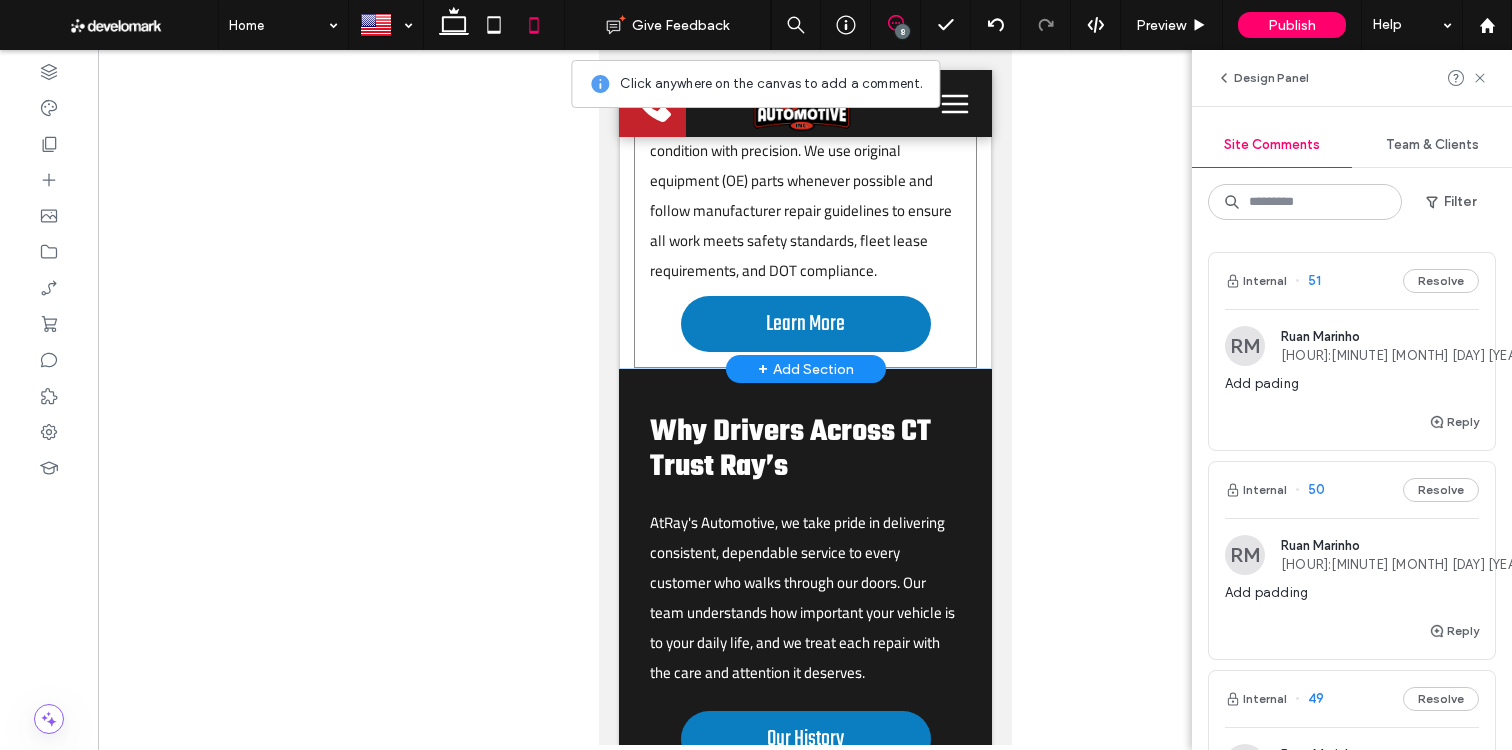 click on "Commercial Delivery Vehicle Repair
We repair and refinish delivery vans, box trucks, and medium-duty vehicles, including Ford Transits, Ram ProMasters, and Mercedes-Benz Sprinter vans. Our team has experience with high-demand commercial fleets such as Amazon delivery vans, FedEx trucks, and UPS-style cargo vehicles, as well as first responder units like police SUVs and EMS transport vehicles. Whether your fleet vehicle has collision damage, cosmetic wear, or requires professional paint work, we restore it to pre-accident condition with precision. We use original equipment (OE) parts whenever possible and follow manufacturer repair guidelines to ensure all work meets safety standards, fleet lease requirements, and DOT compliance.
Learn More" at bounding box center (804, 25) 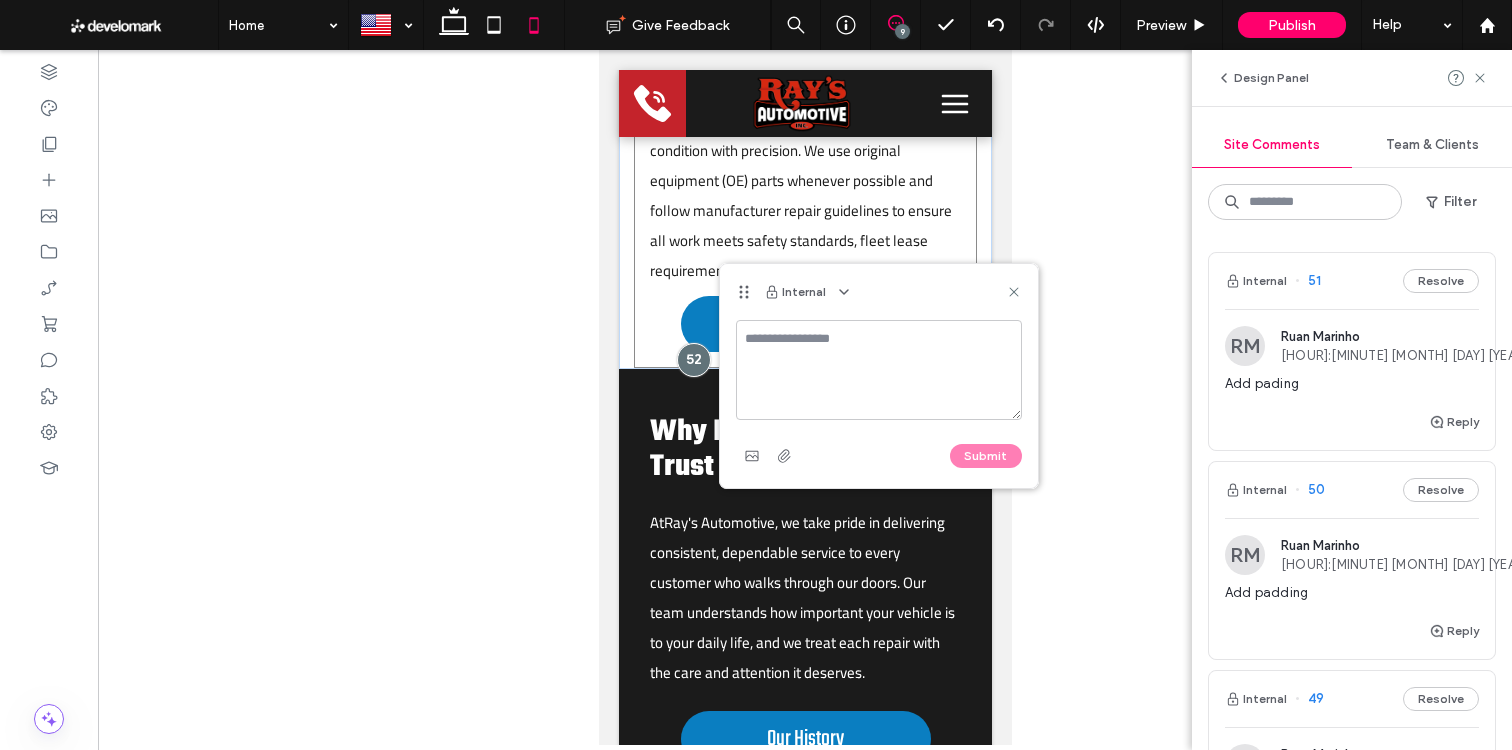 type on "*" 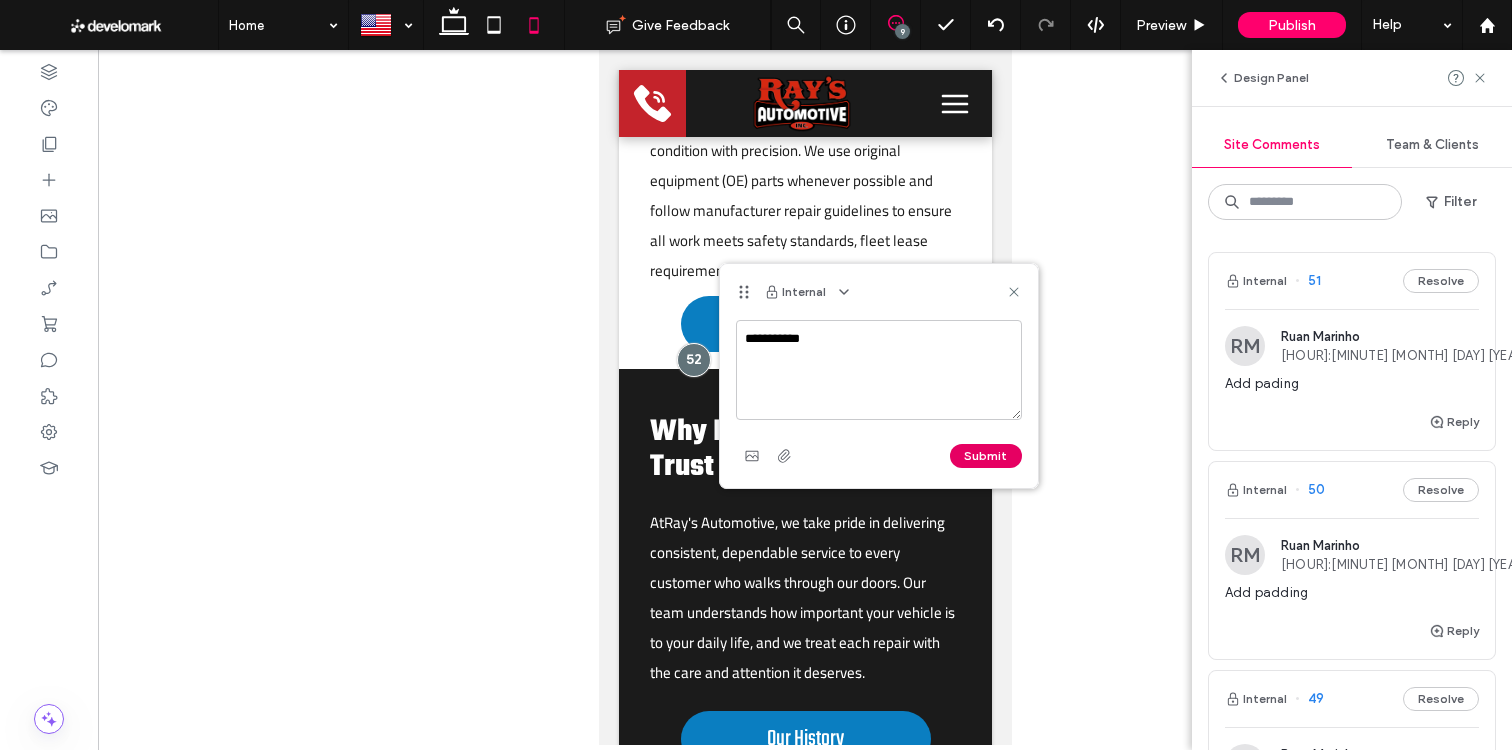 type on "**********" 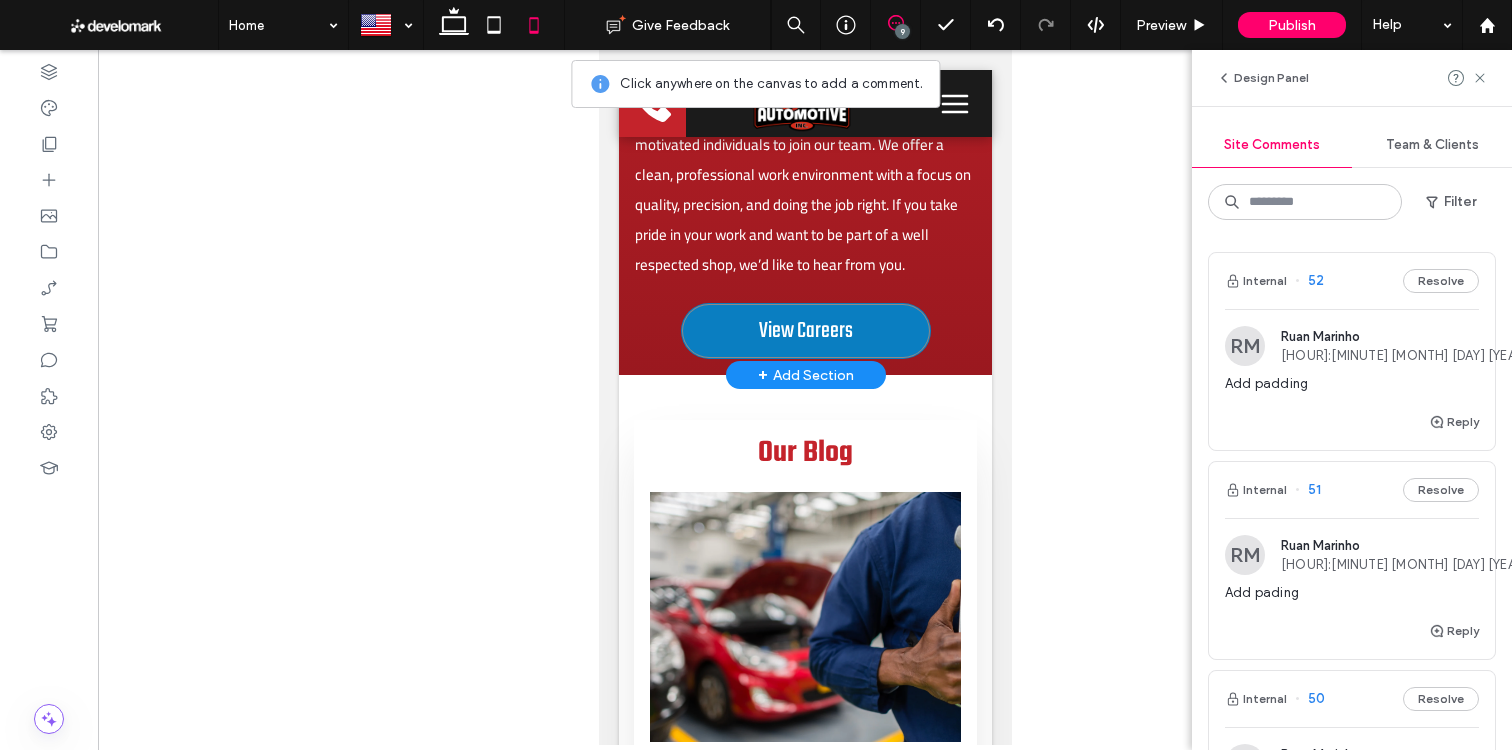 scroll, scrollTop: 10817, scrollLeft: 0, axis: vertical 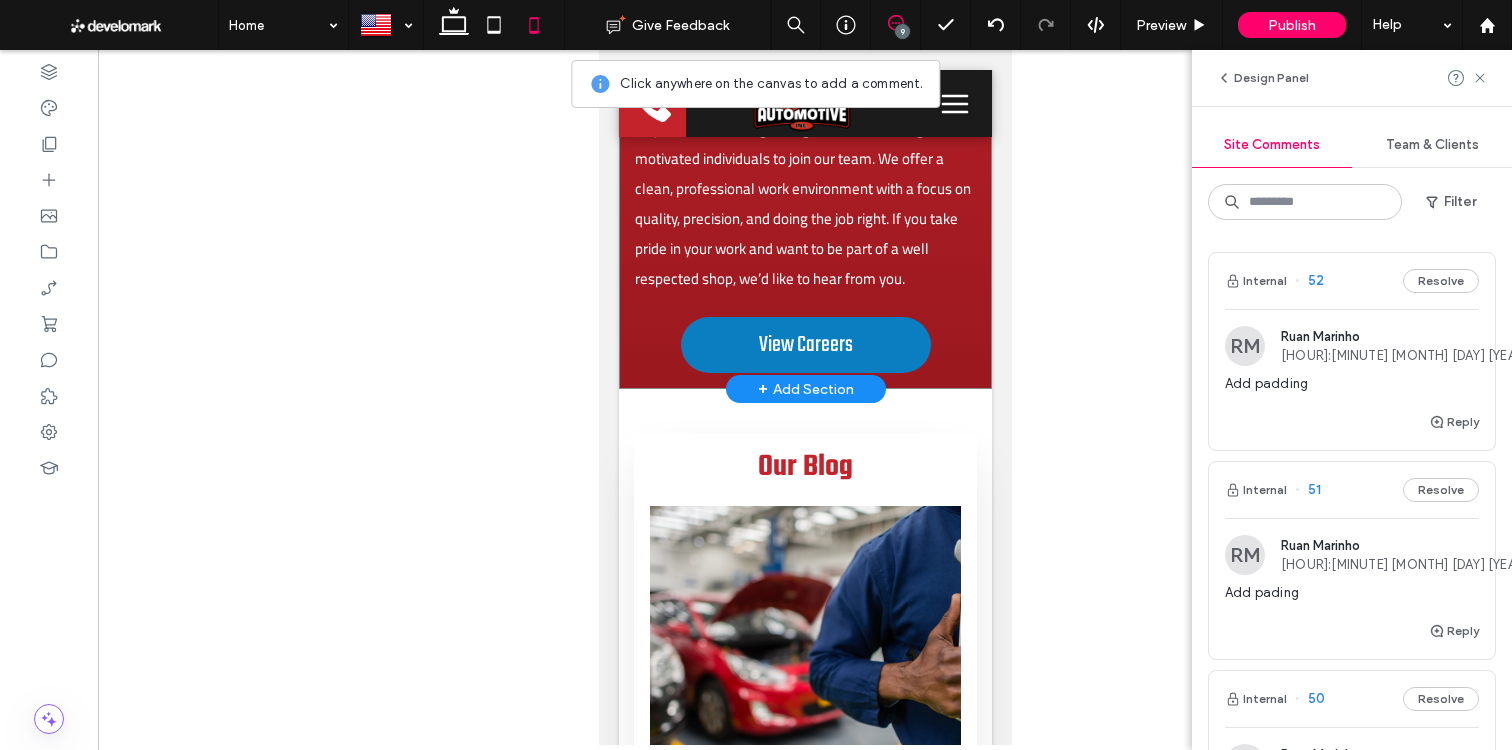 click on "We are hiring
Ray's Automotive
is growing and we’re looking for motivated individuals to join our team. We offer a clean, professional work environment with a focus on quality, precision, and doing the job right. If you take pride in your work and want to be part of a well respected shop, we’d like to hear from you.
View Careers" at bounding box center [804, 219] 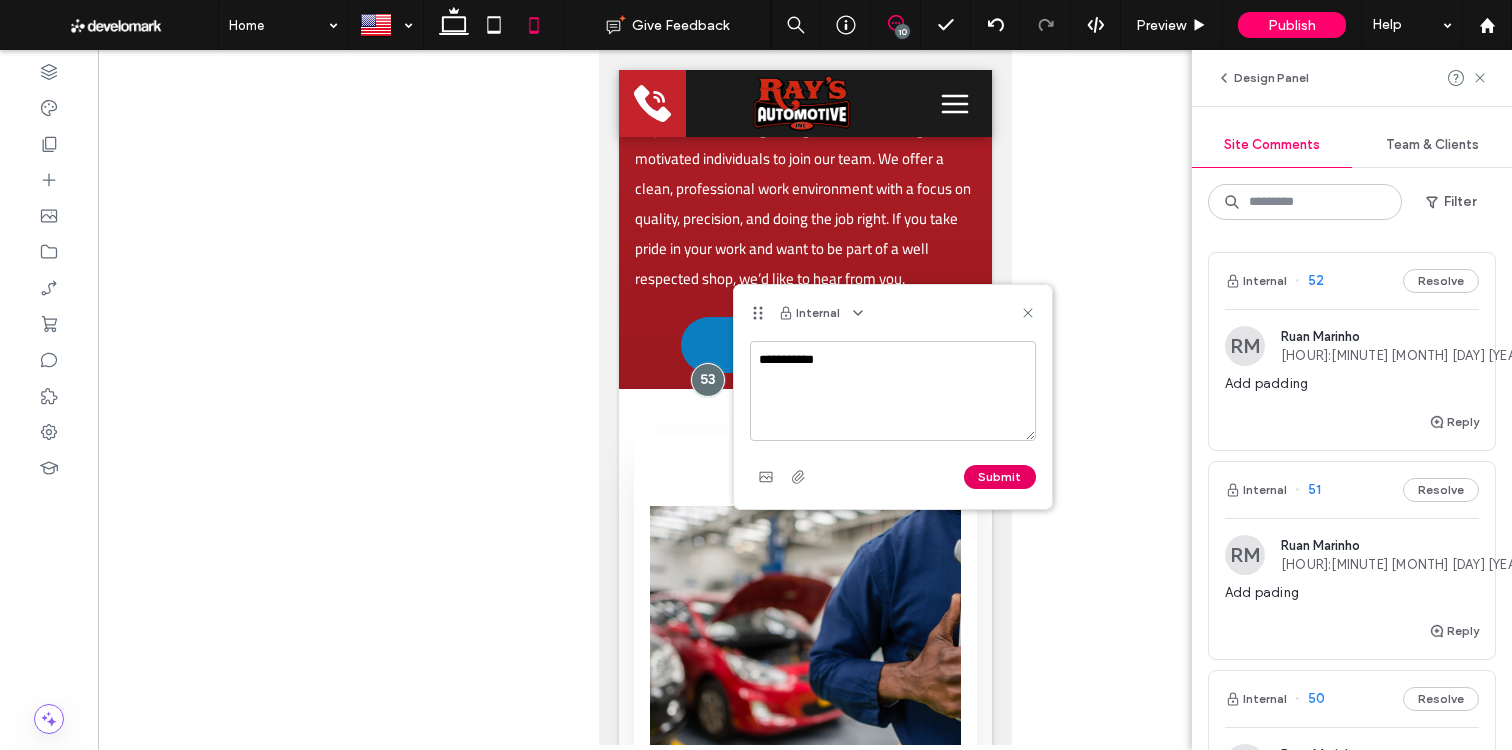 type on "**********" 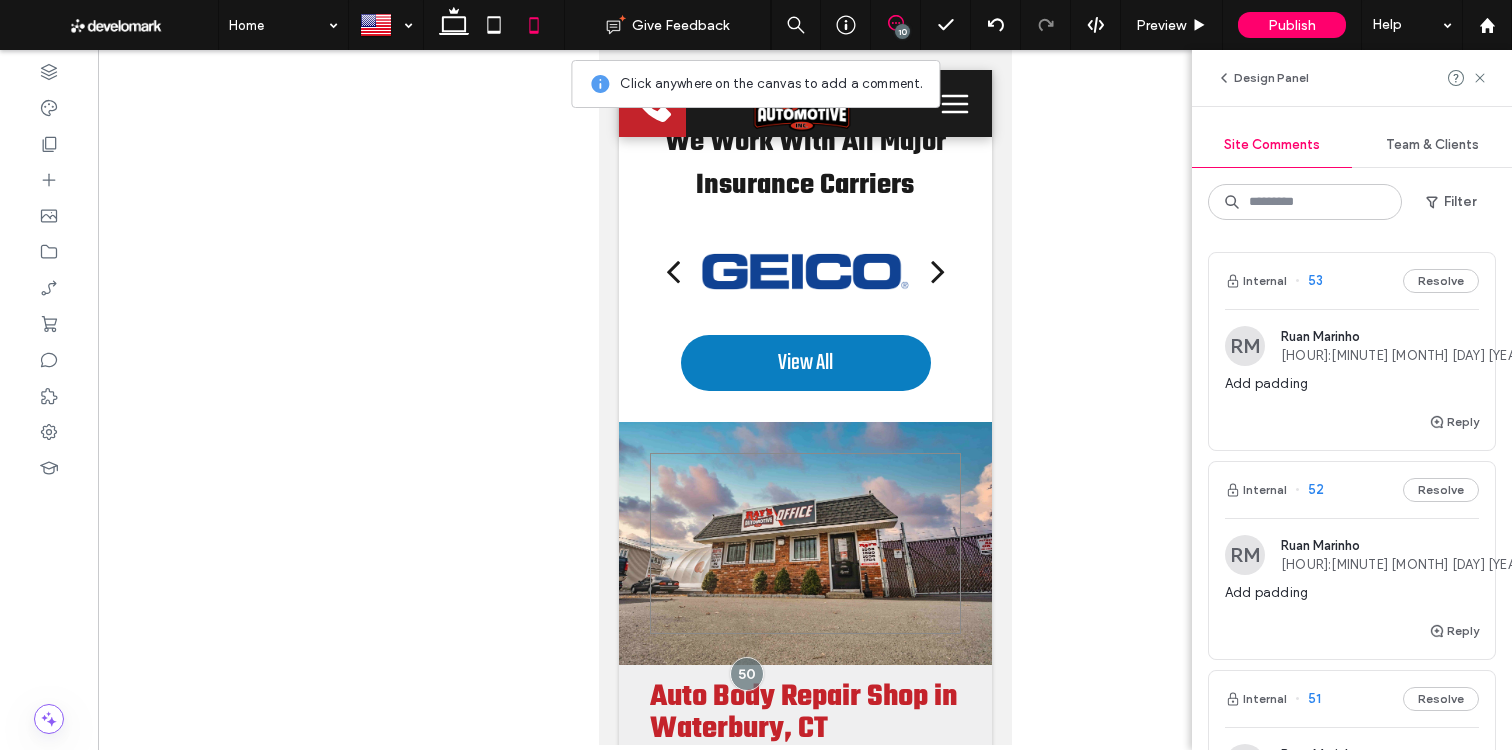 scroll, scrollTop: 0, scrollLeft: 0, axis: both 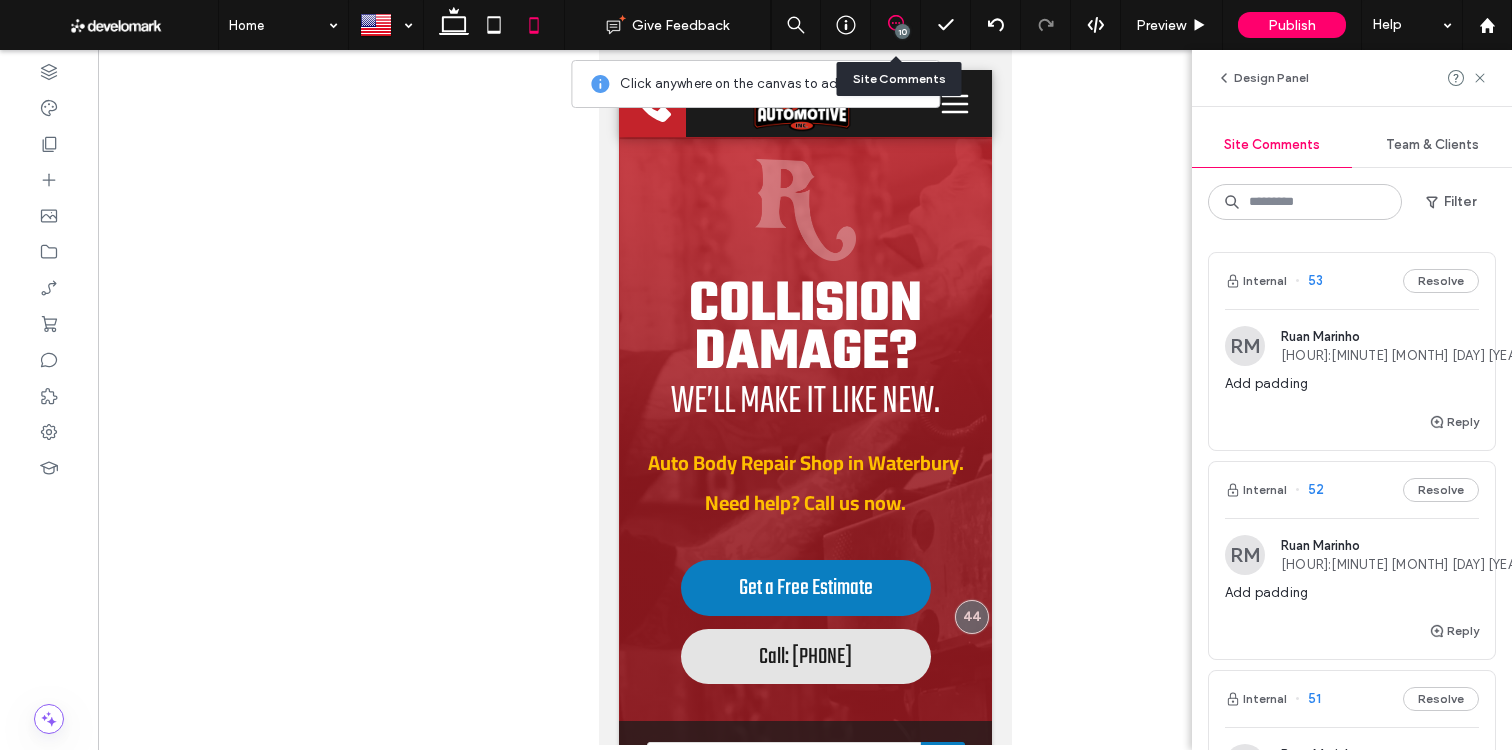 click at bounding box center [895, 23] 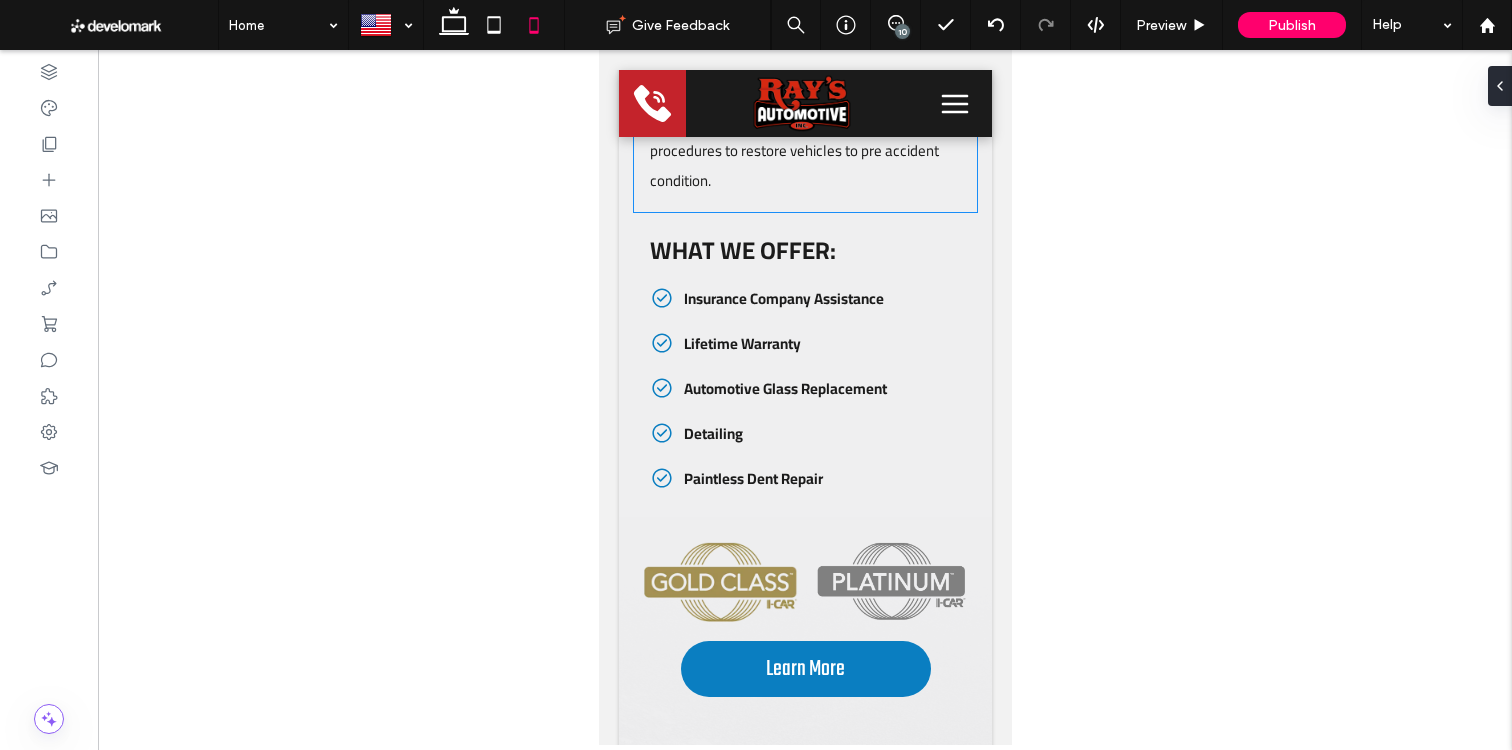 scroll, scrollTop: 0, scrollLeft: 0, axis: both 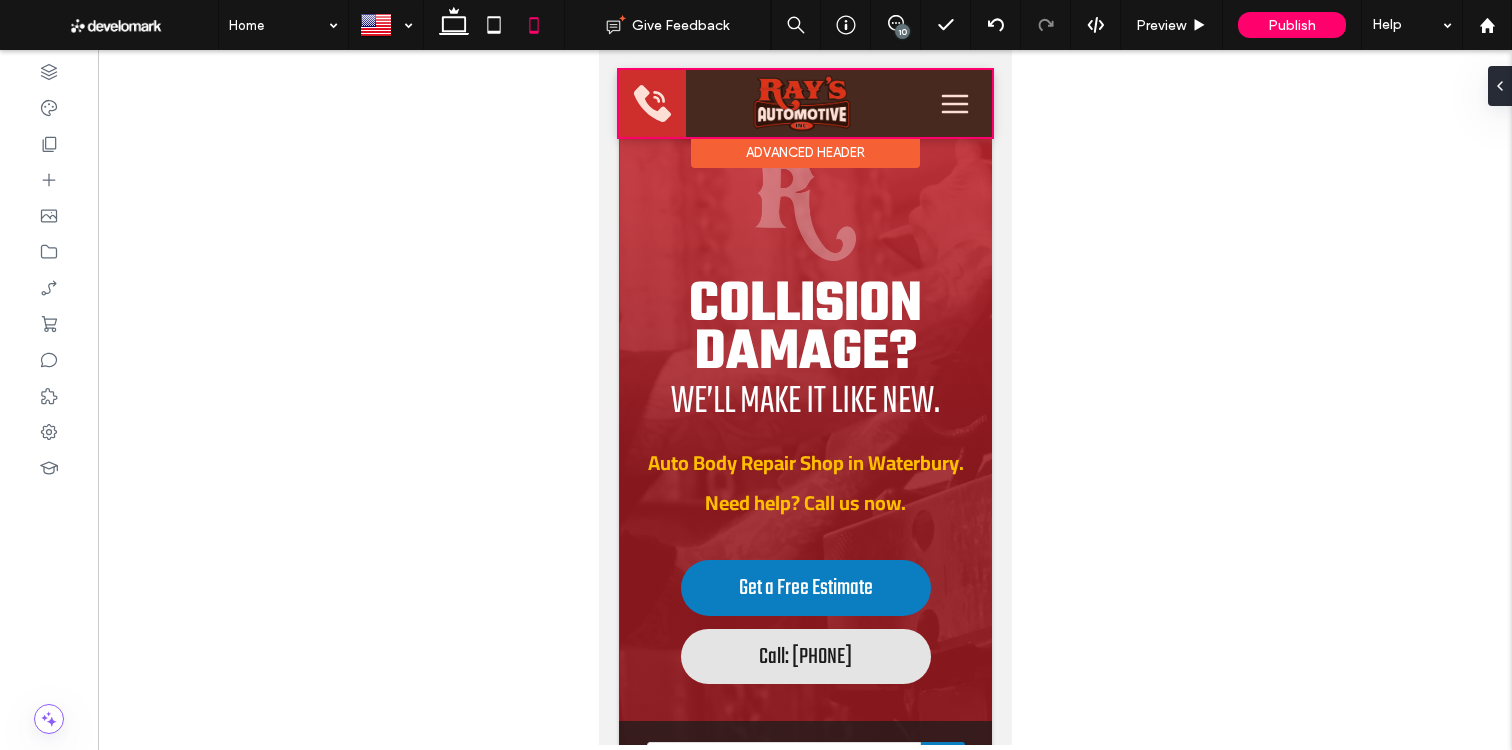 click at bounding box center (804, 103) 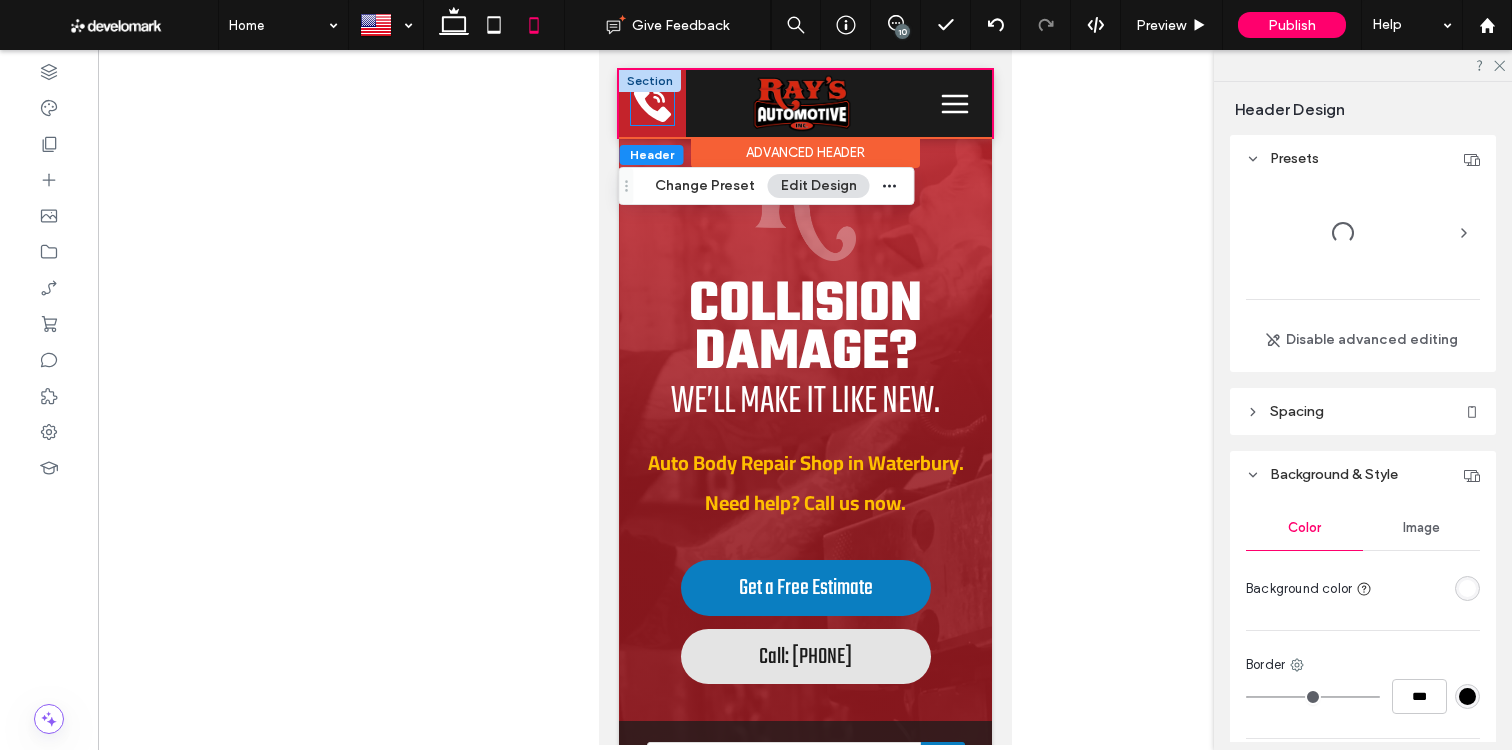 click 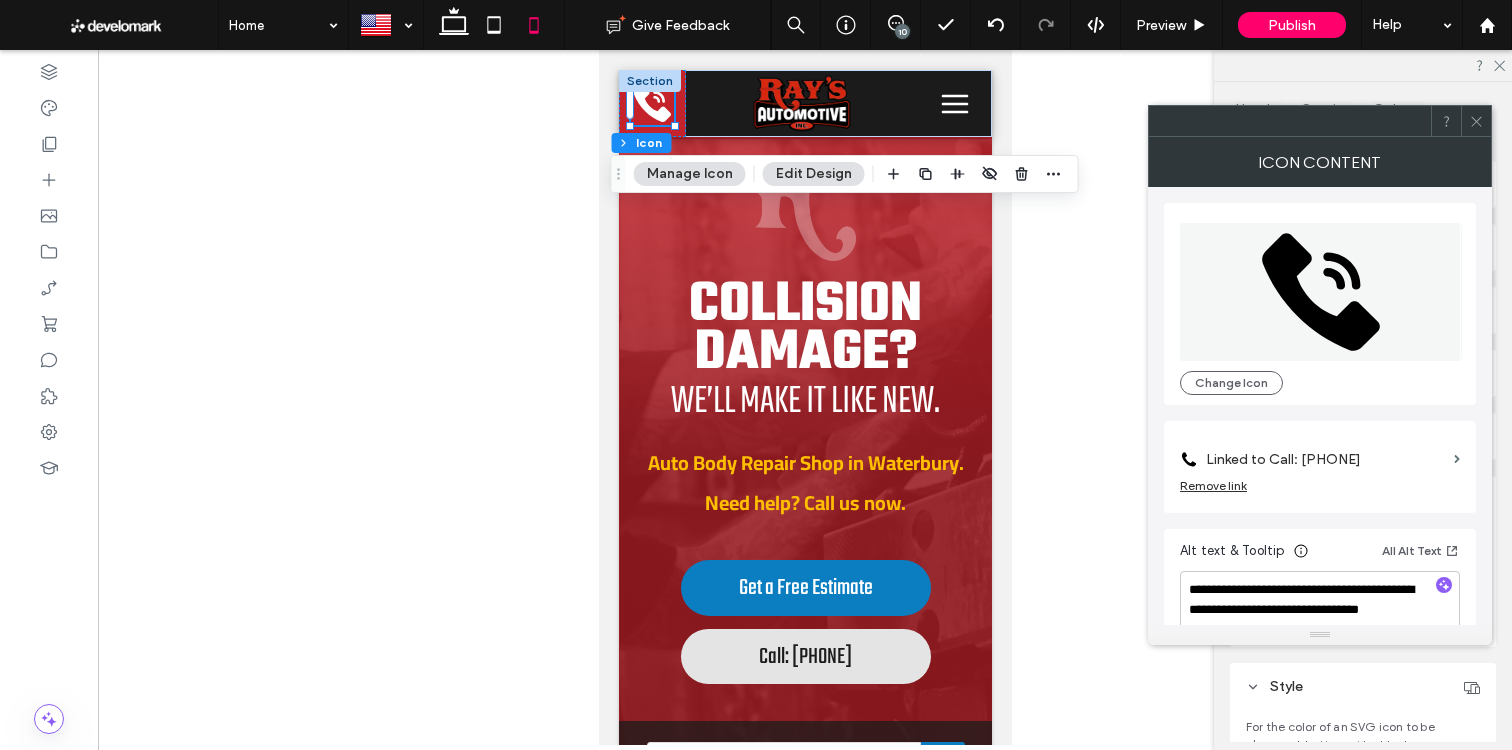 click at bounding box center (1476, 121) 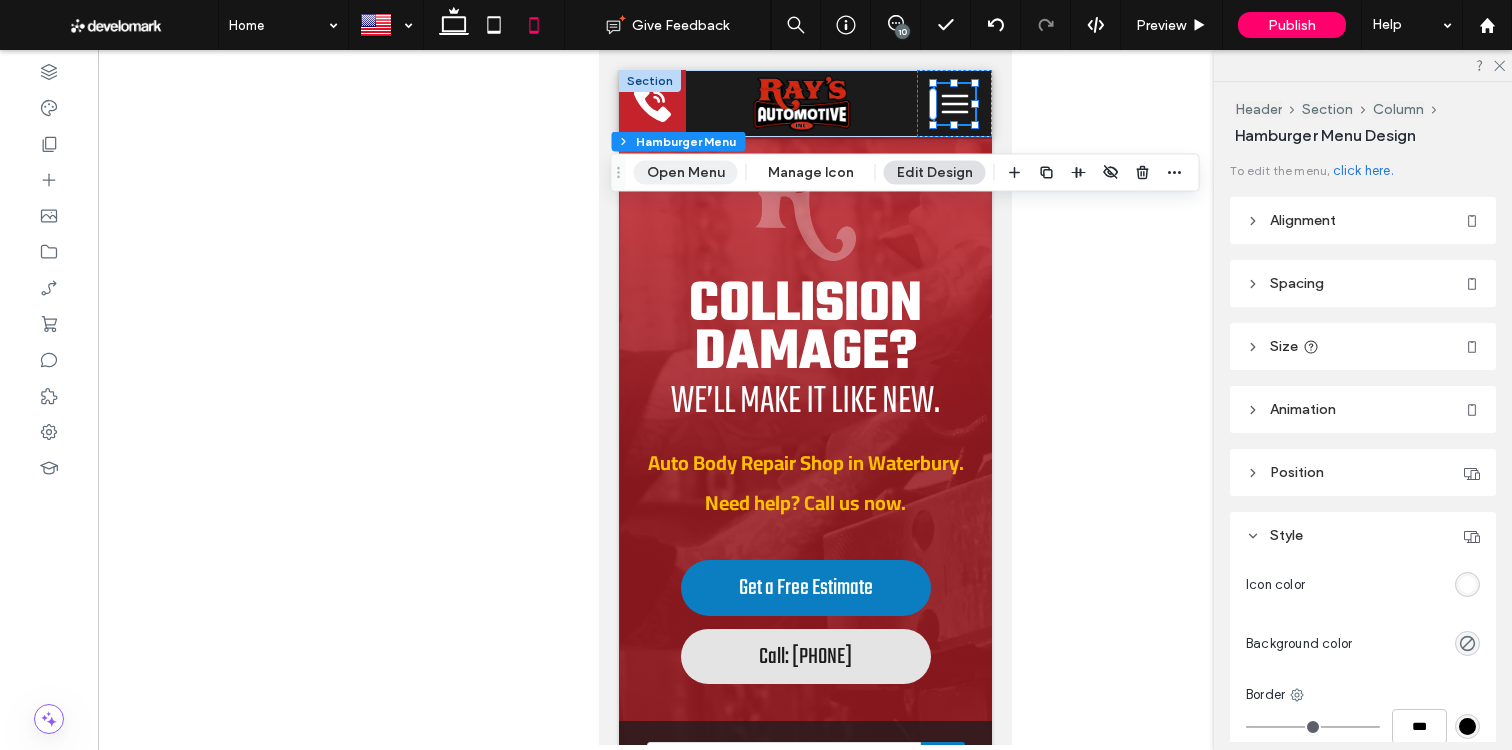 click on "Open Menu" at bounding box center [686, 173] 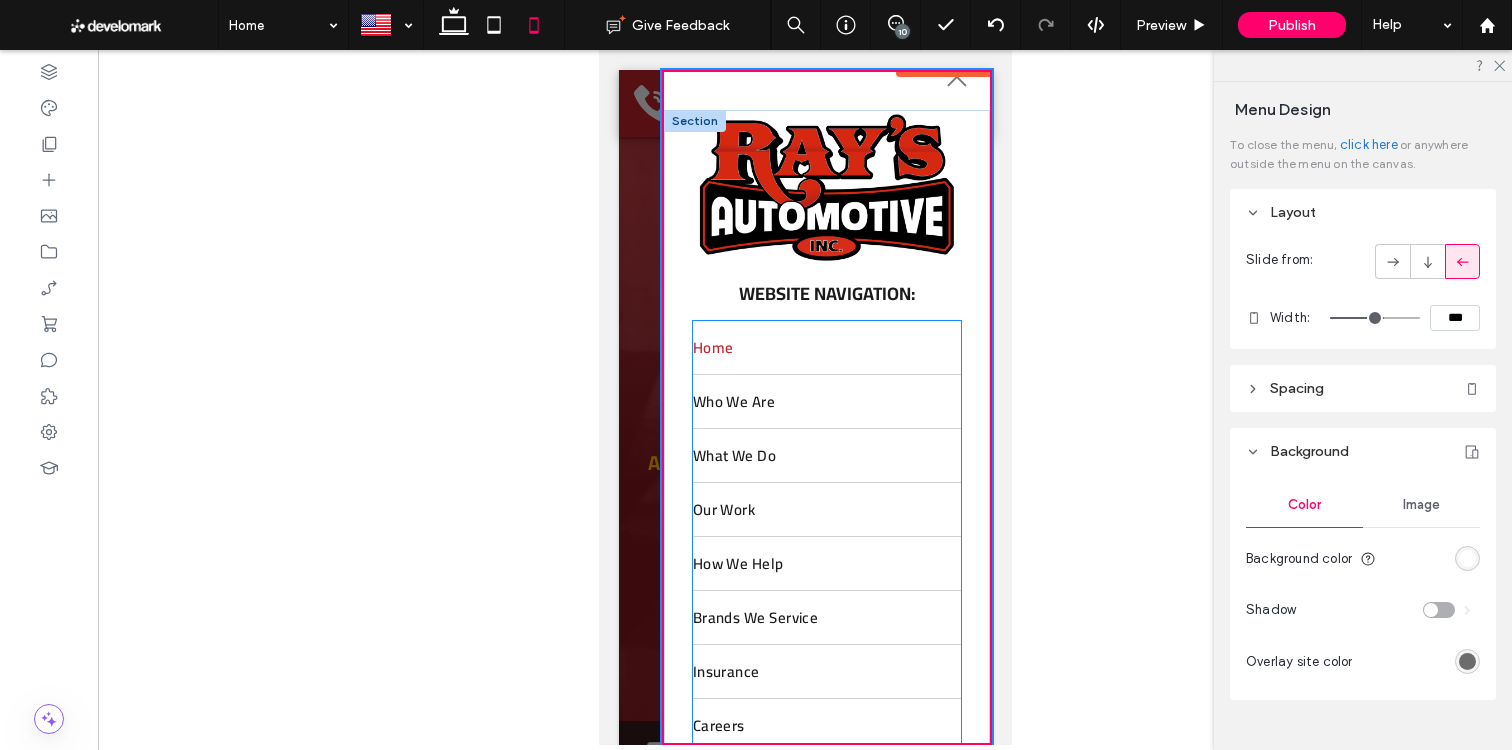scroll, scrollTop: 0, scrollLeft: 0, axis: both 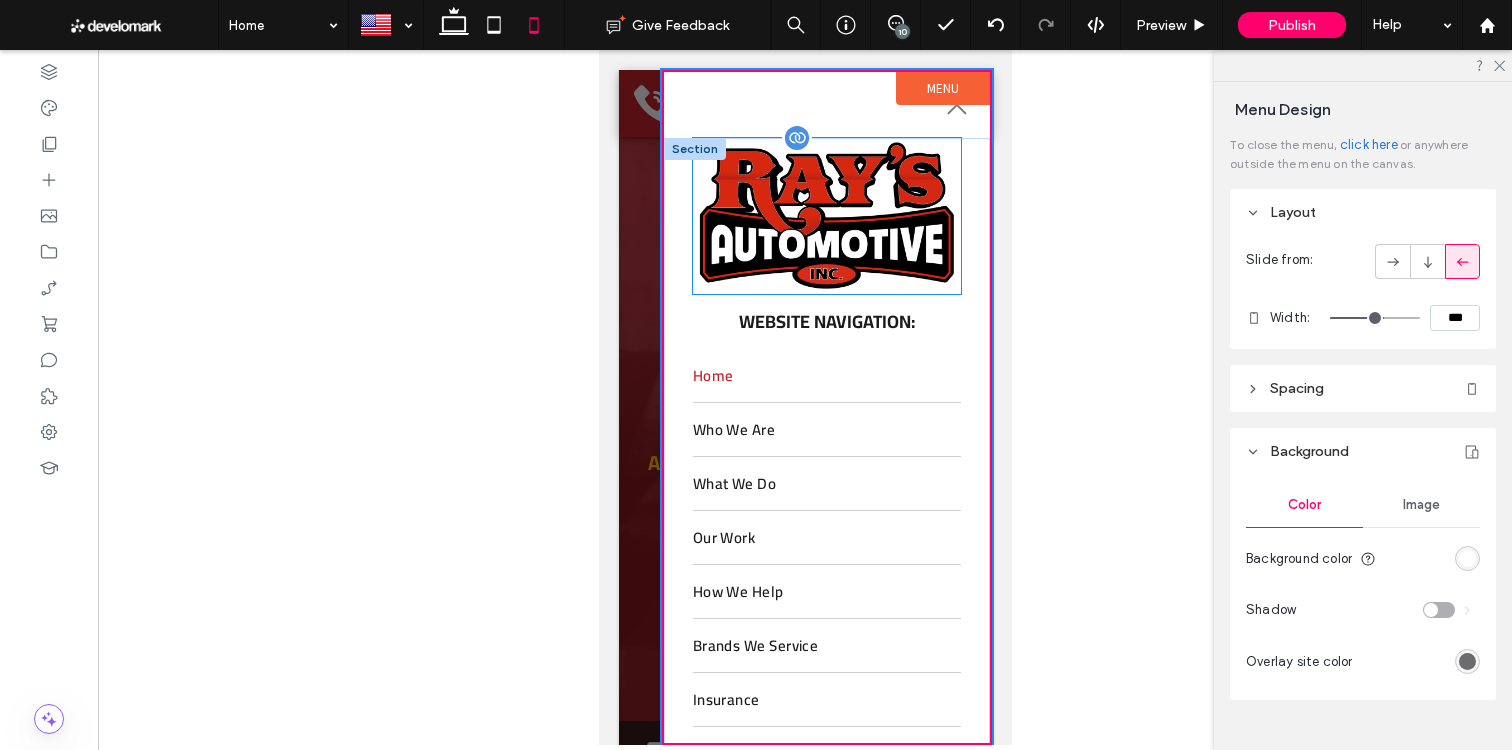 click at bounding box center [826, 216] 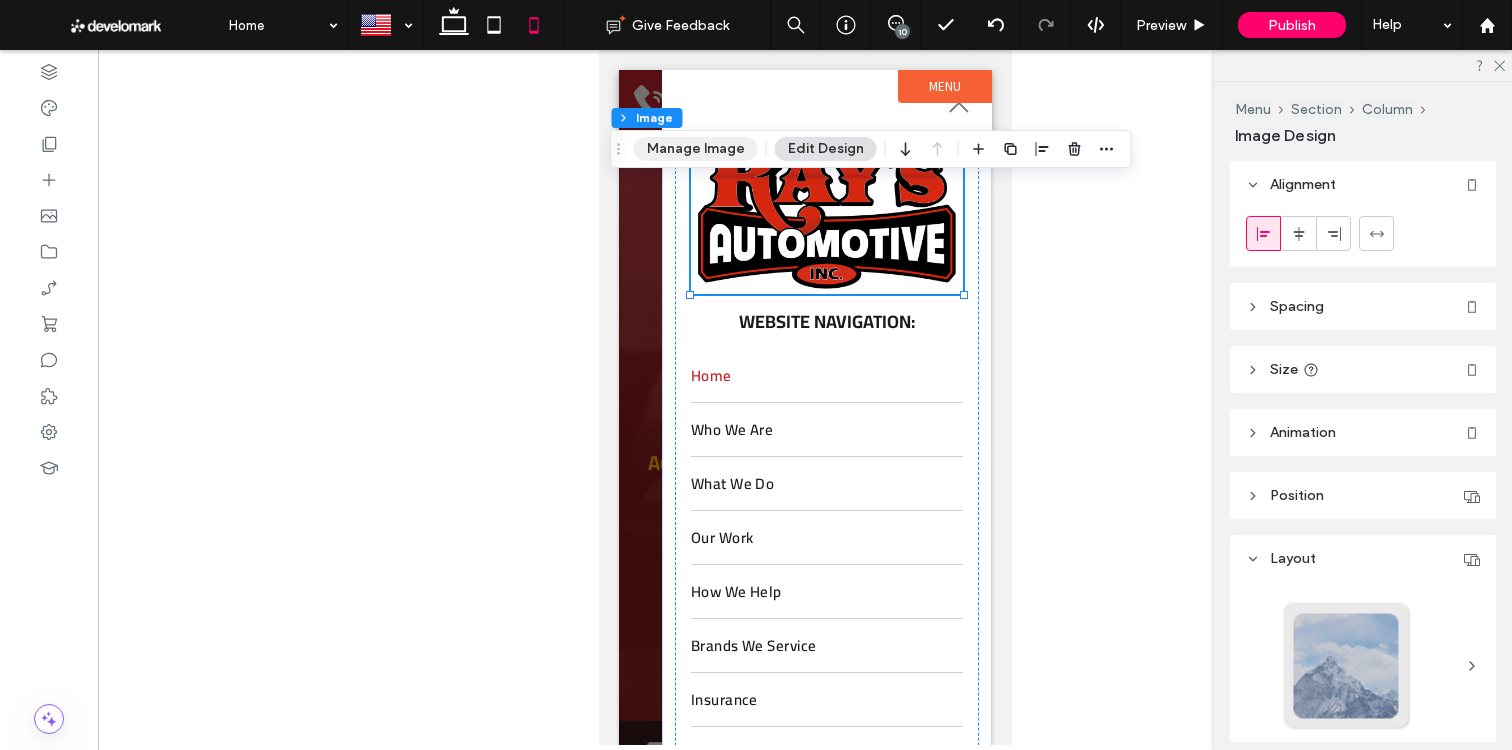 click on "Manage Image" at bounding box center [696, 149] 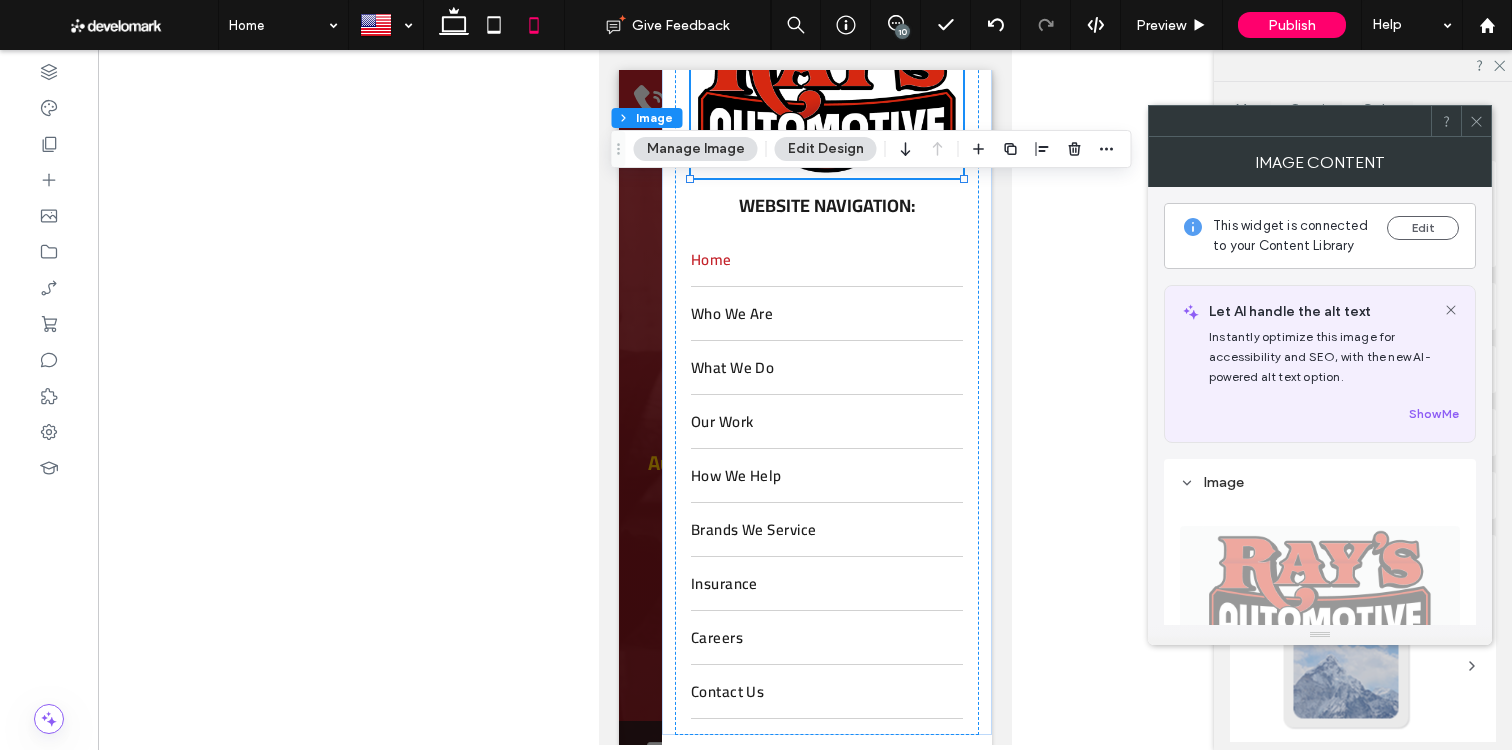 scroll, scrollTop: 134, scrollLeft: 0, axis: vertical 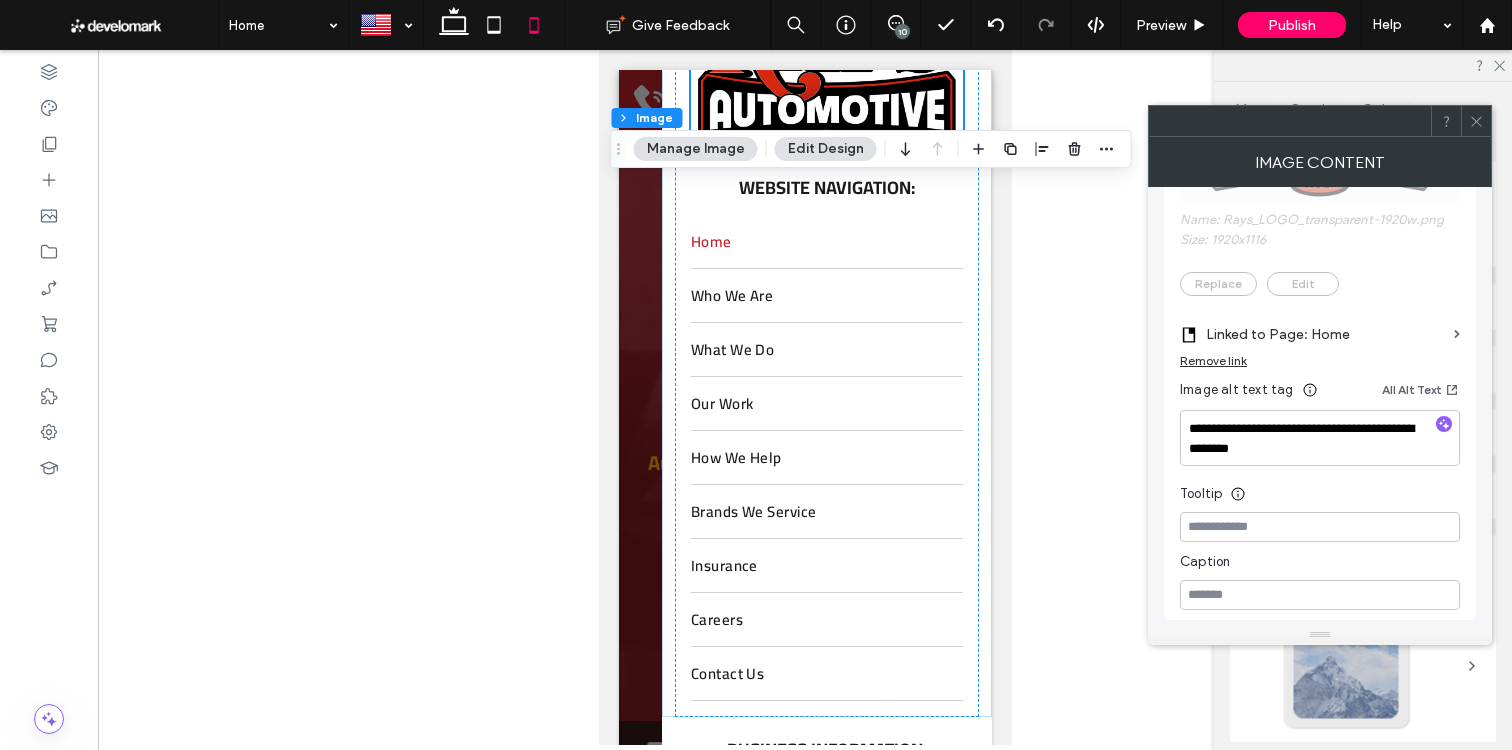 drag, startPoint x: 1482, startPoint y: 128, endPoint x: 1395, endPoint y: 106, distance: 89.73851 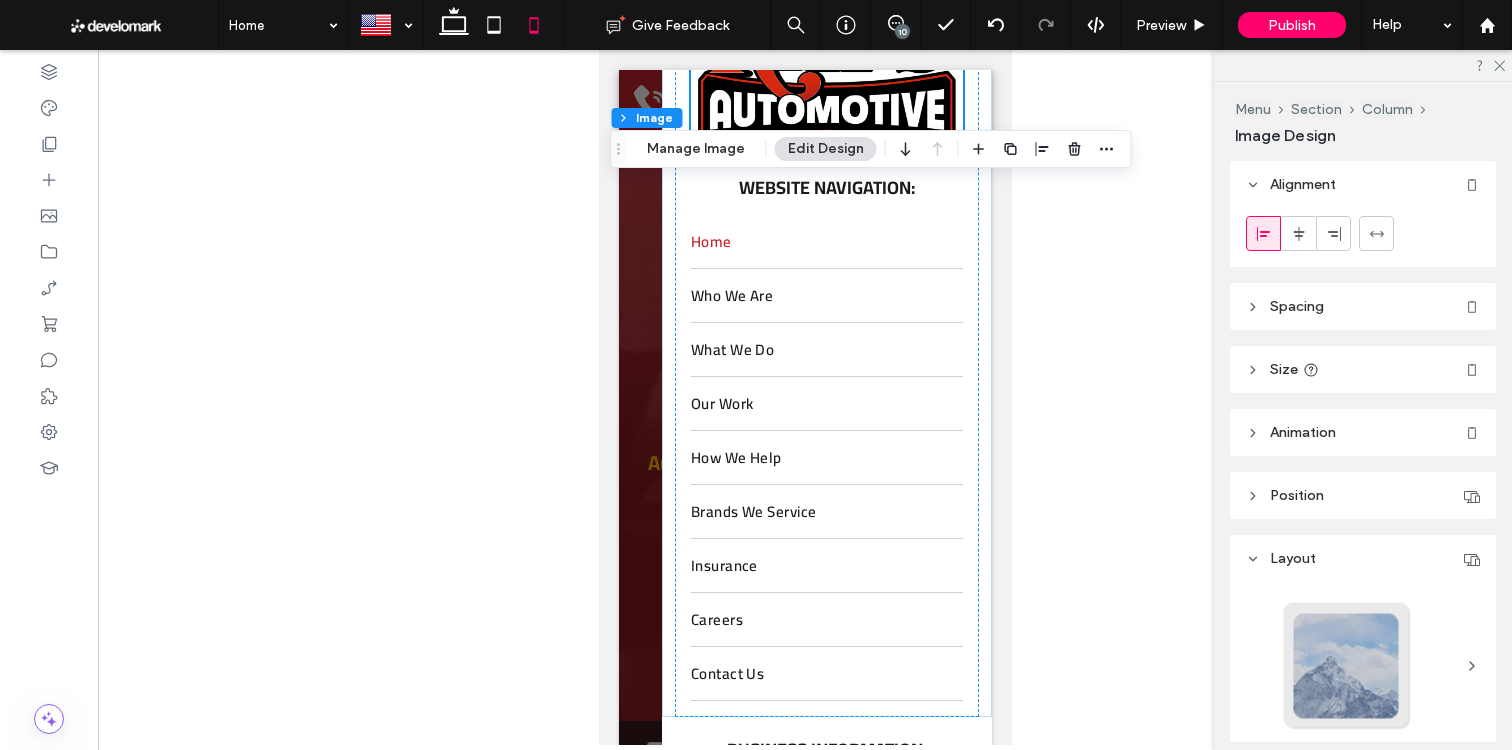 scroll, scrollTop: 0, scrollLeft: 0, axis: both 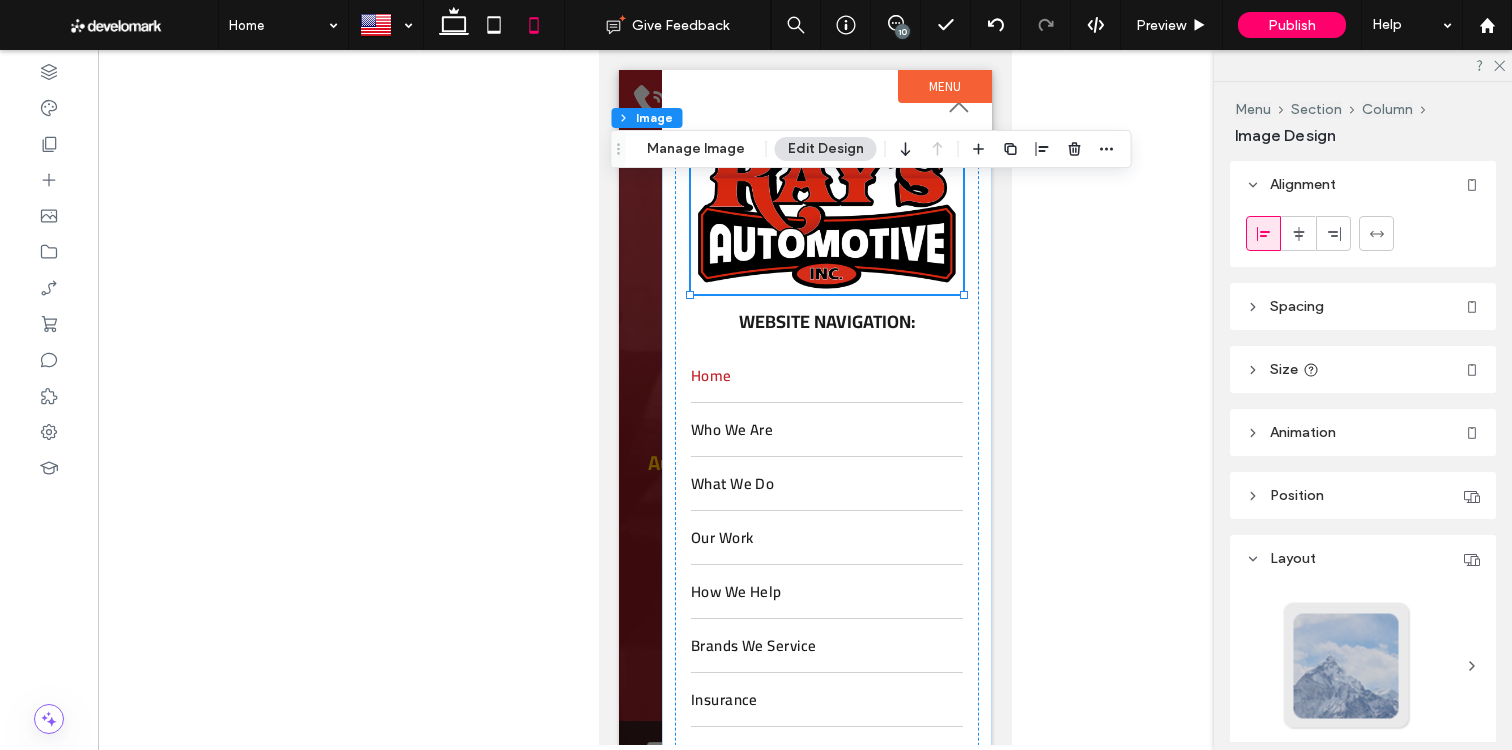 click at bounding box center [804, 407] 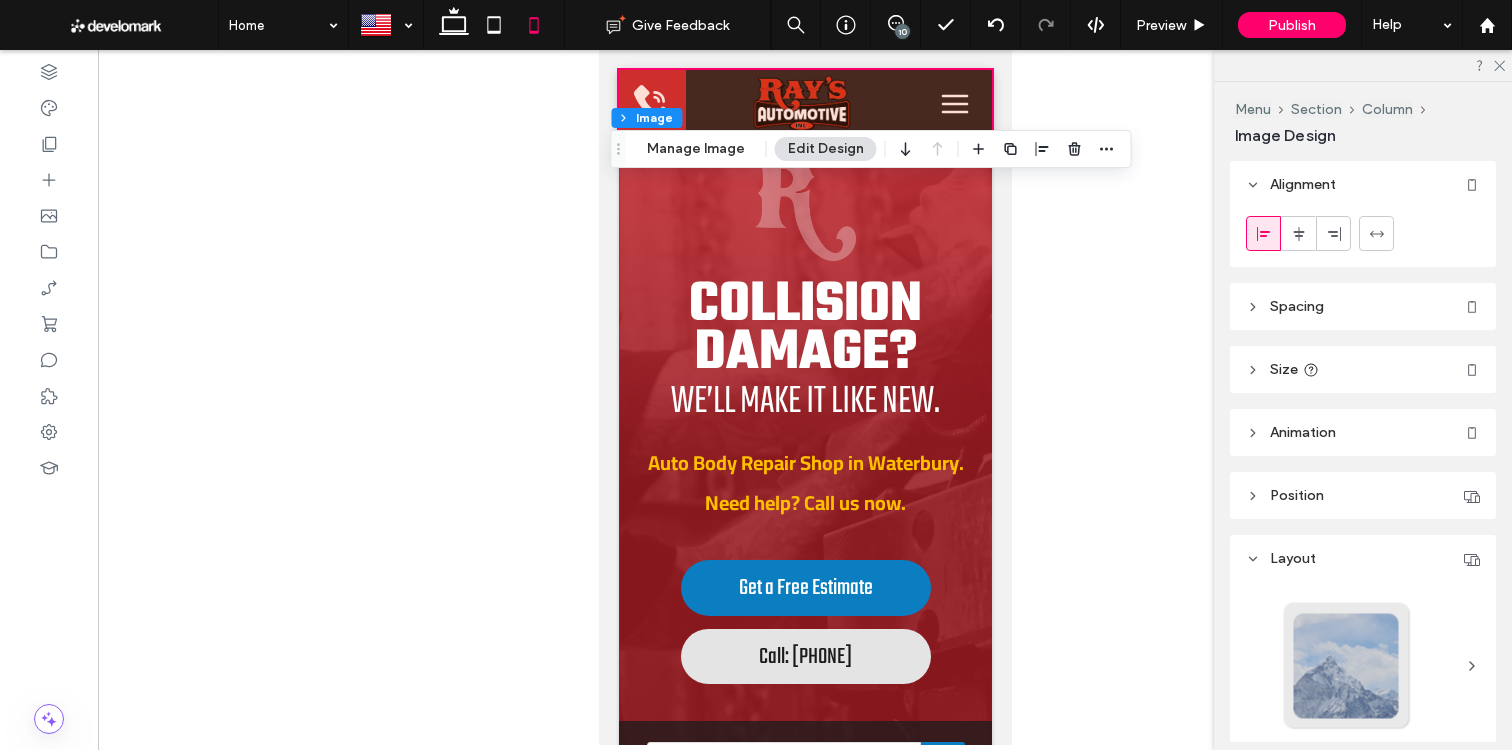 click at bounding box center [804, 103] 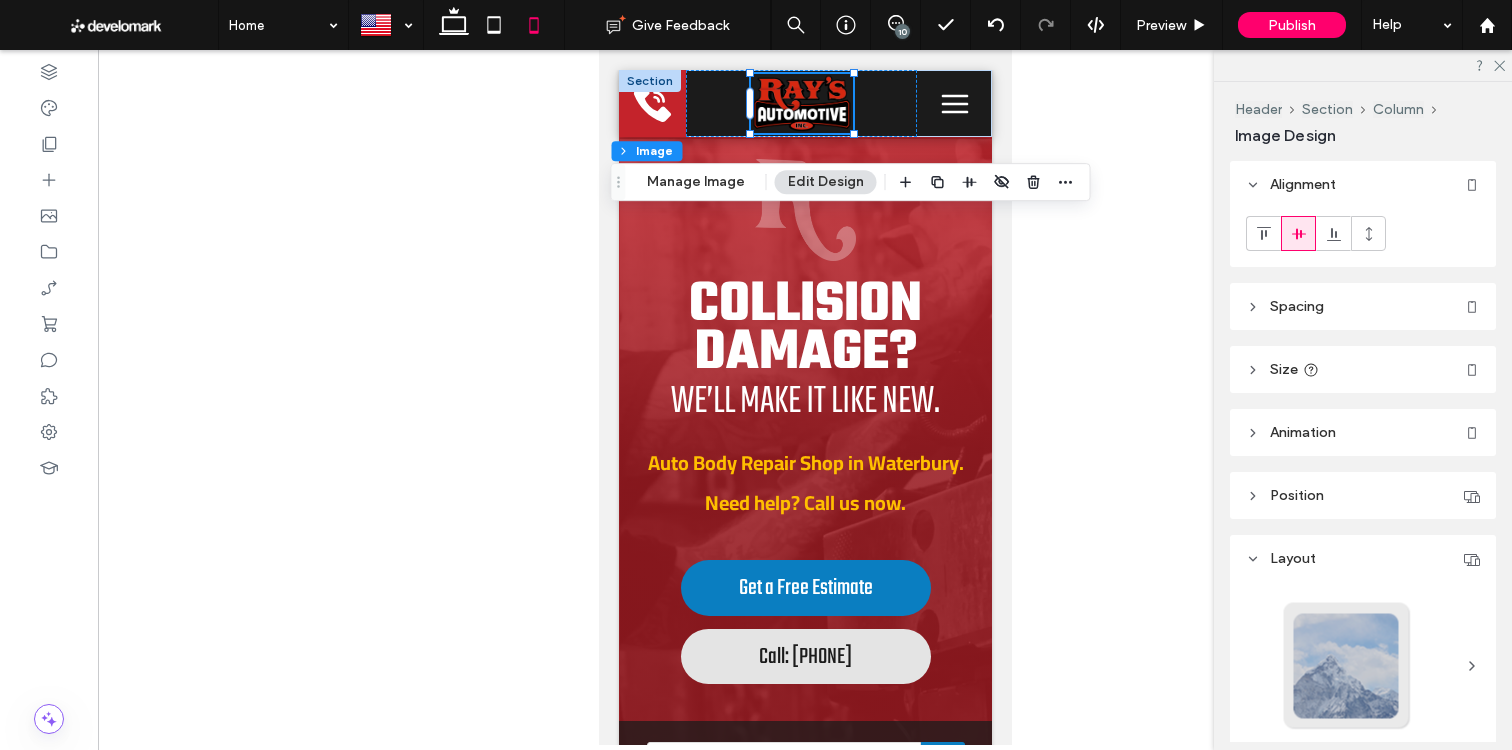 drag, startPoint x: 733, startPoint y: 174, endPoint x: 753, endPoint y: 195, distance: 29 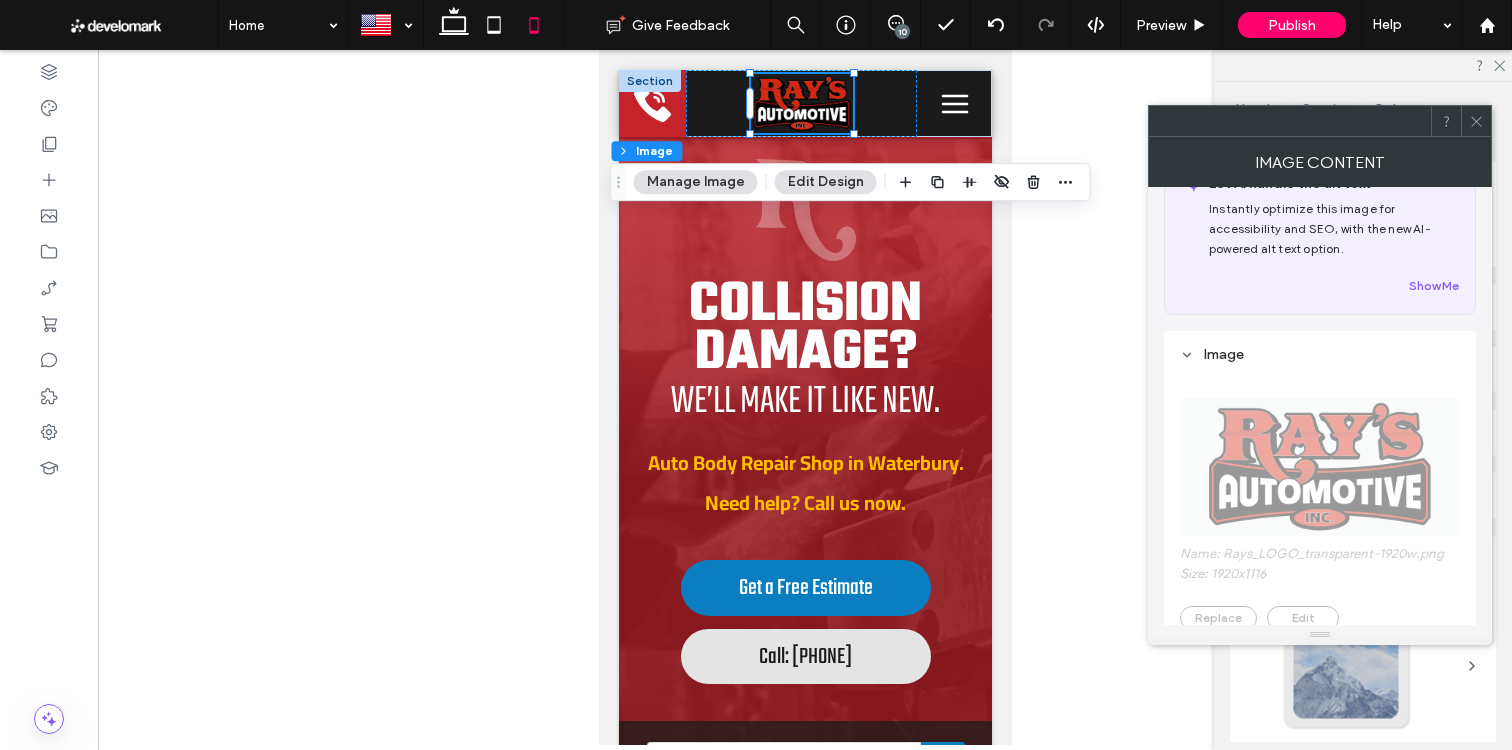 scroll, scrollTop: 401, scrollLeft: 0, axis: vertical 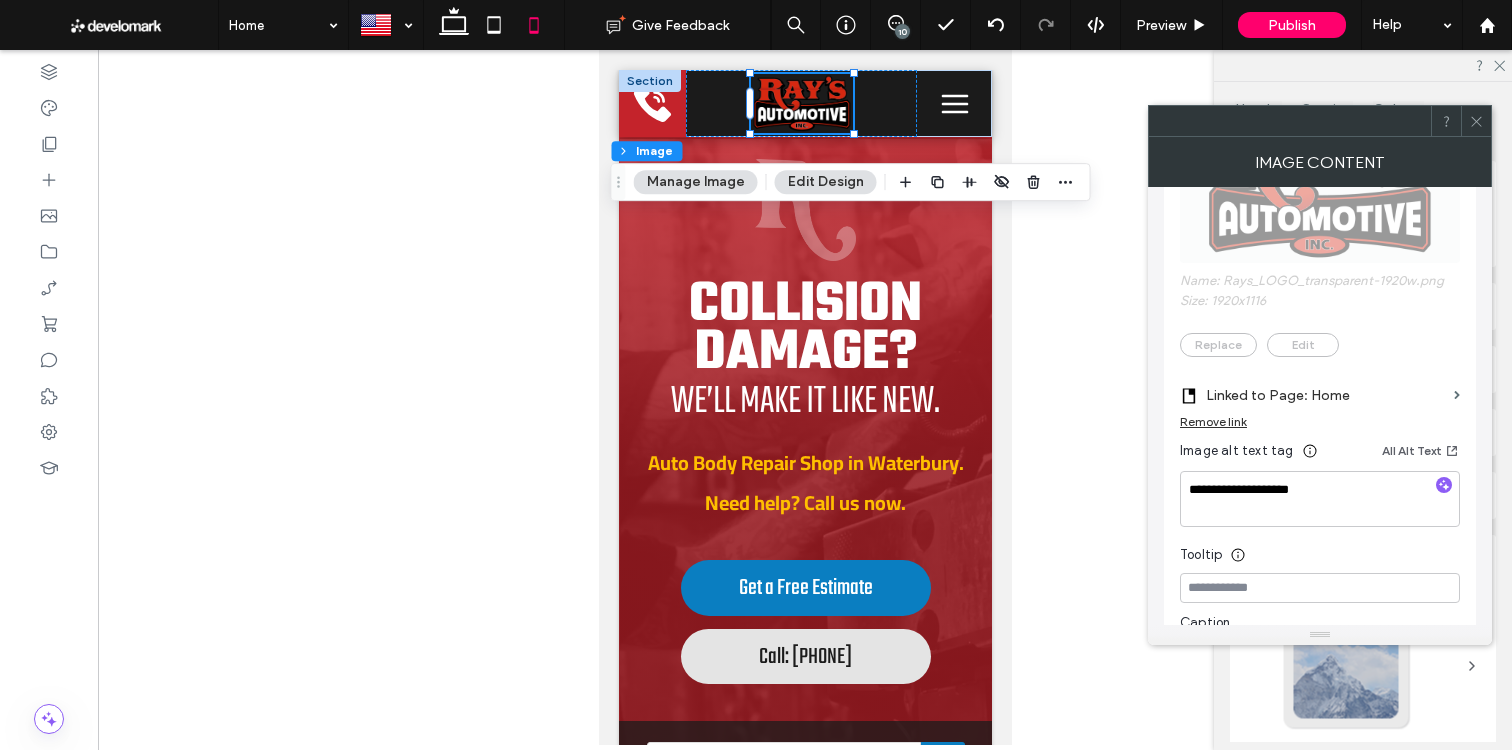 click at bounding box center (1476, 121) 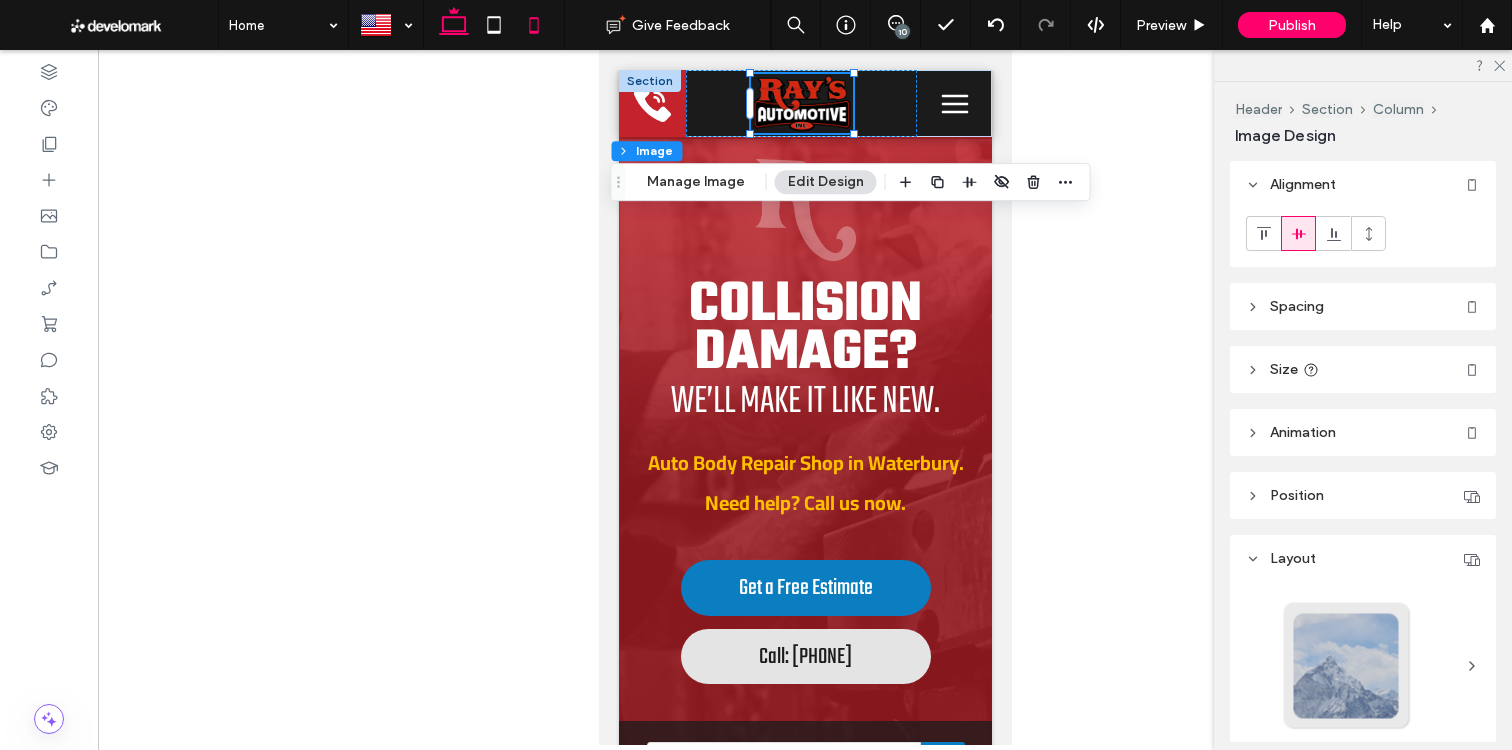 click 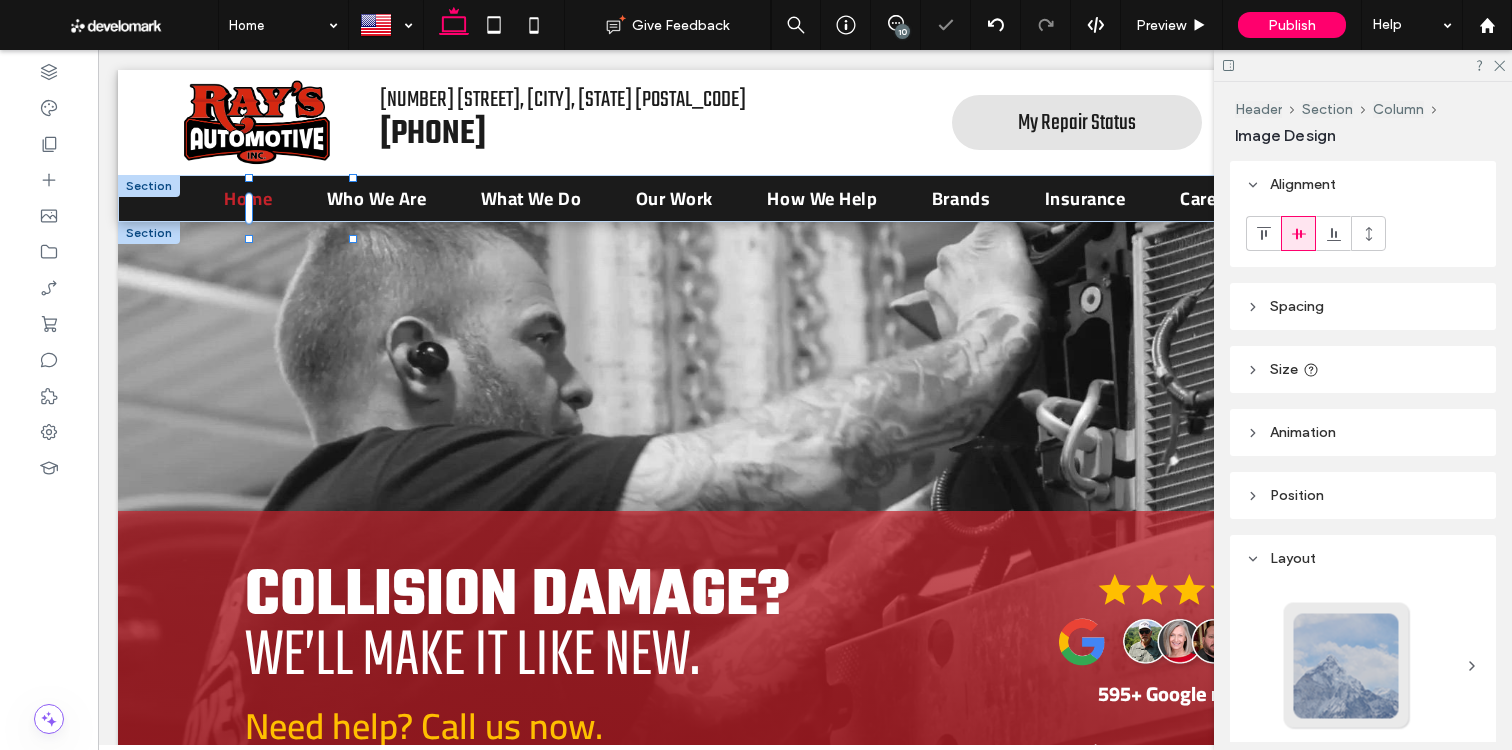 type on "**" 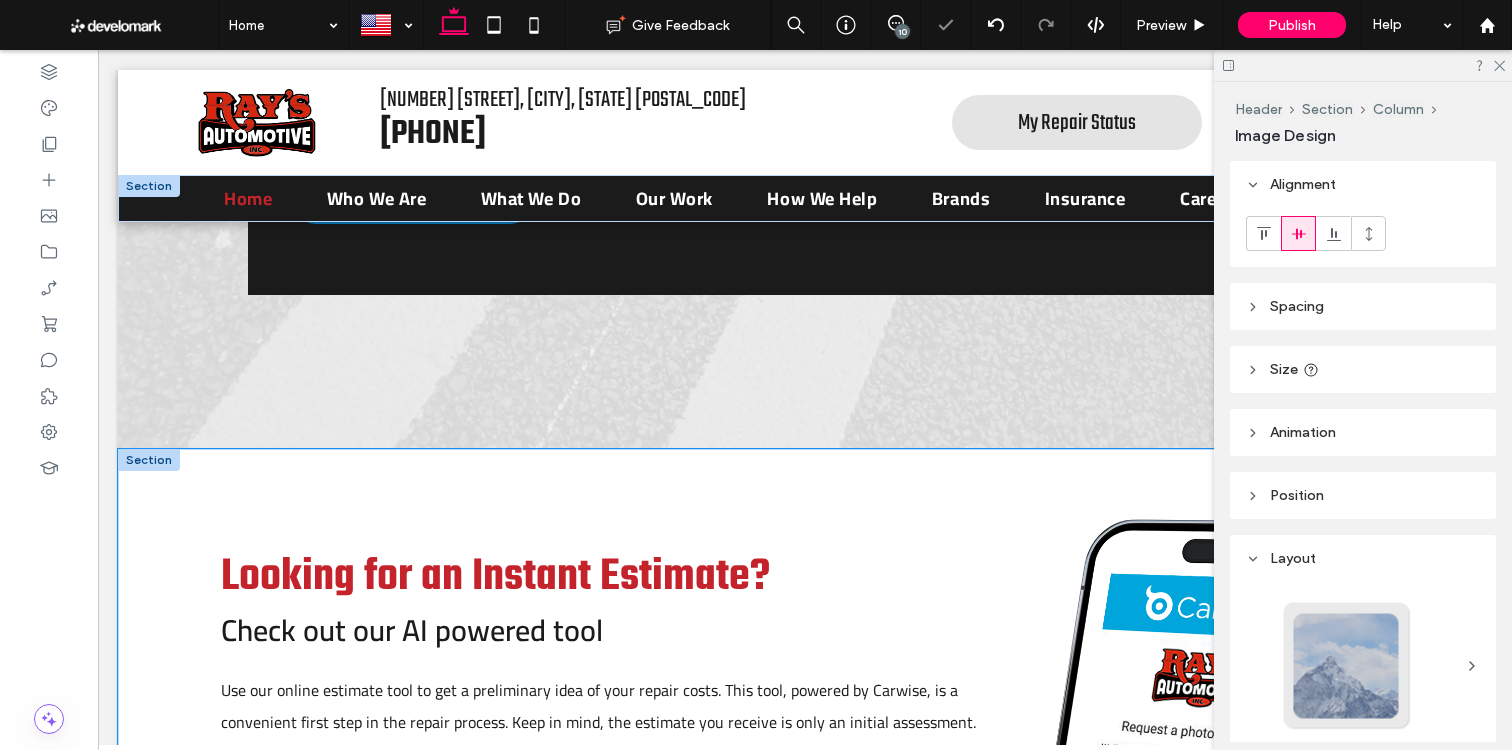 scroll, scrollTop: 3372, scrollLeft: 0, axis: vertical 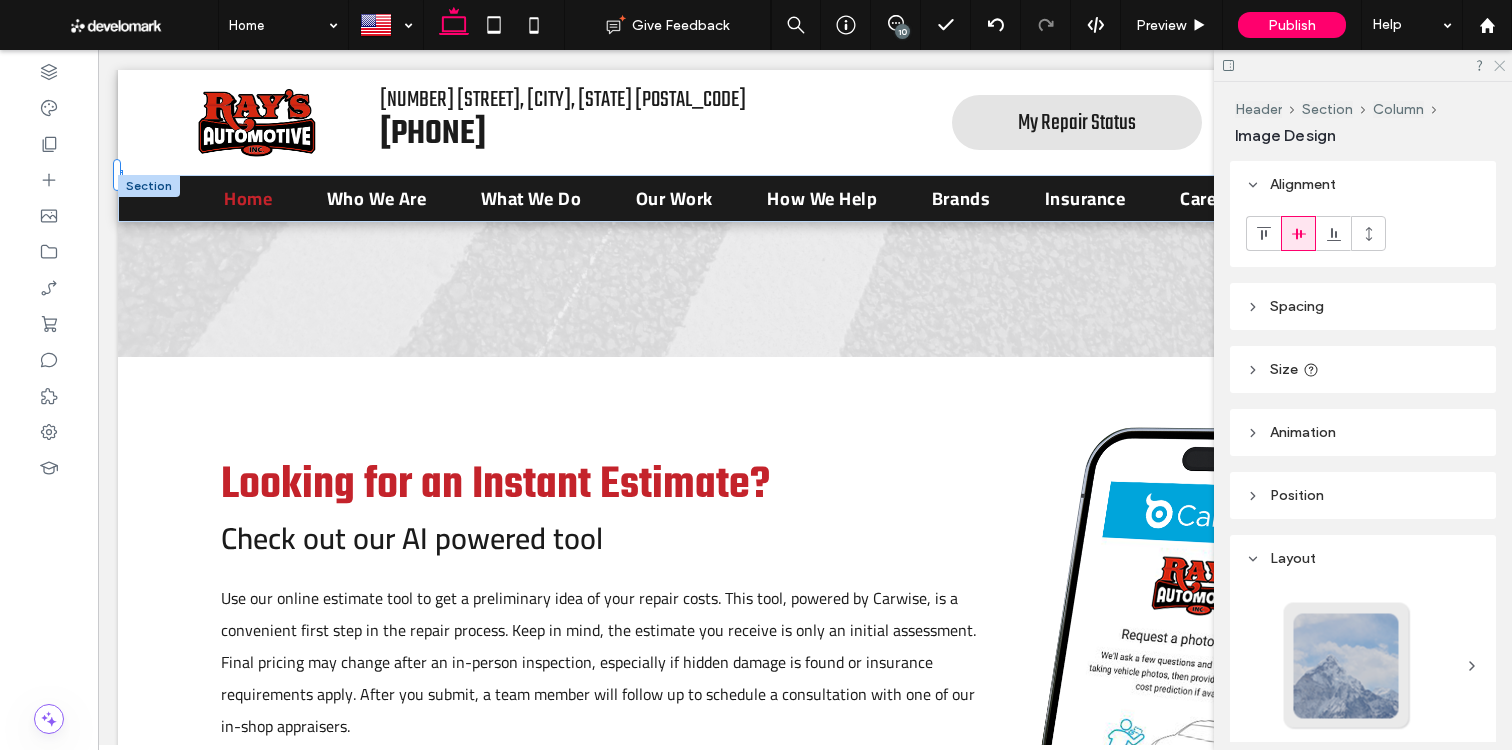 click 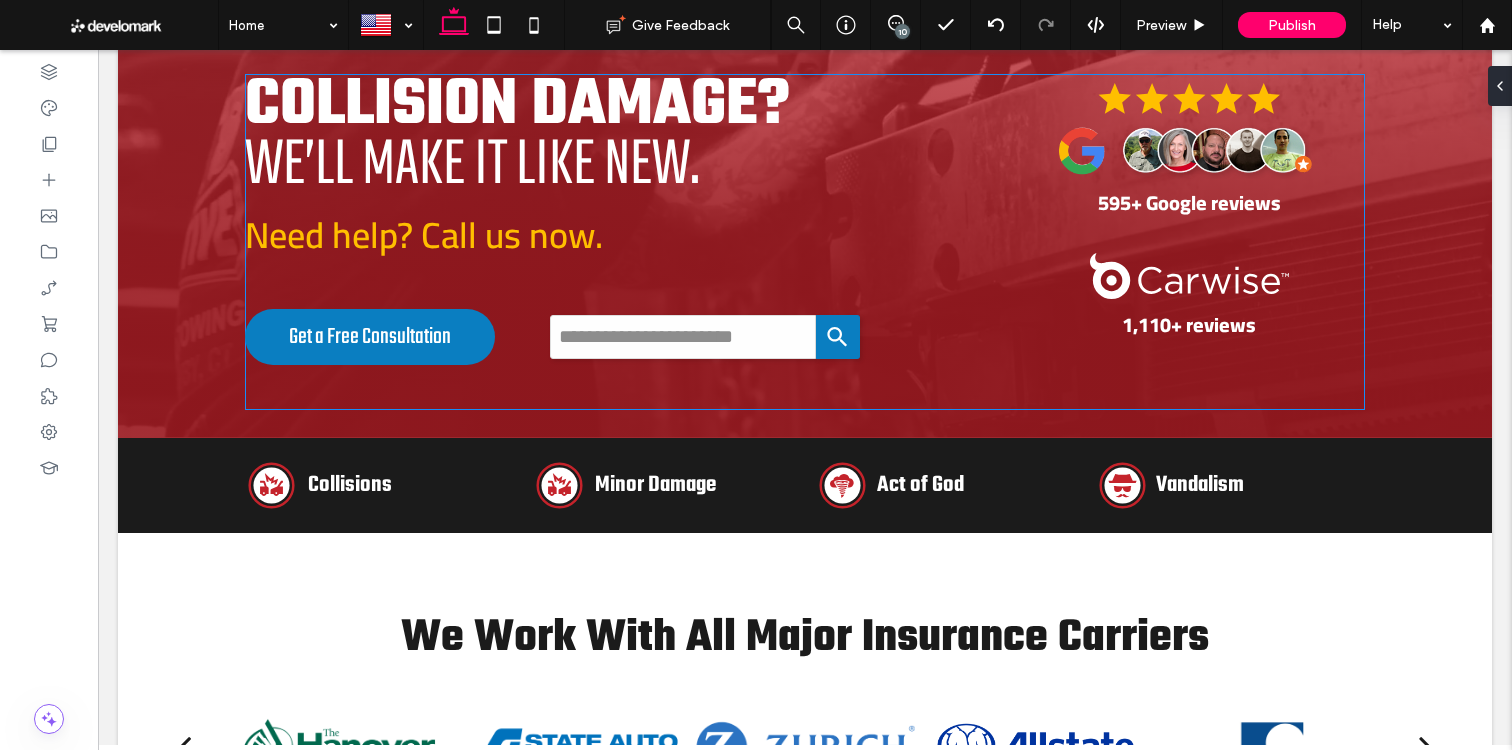 scroll, scrollTop: 0, scrollLeft: 0, axis: both 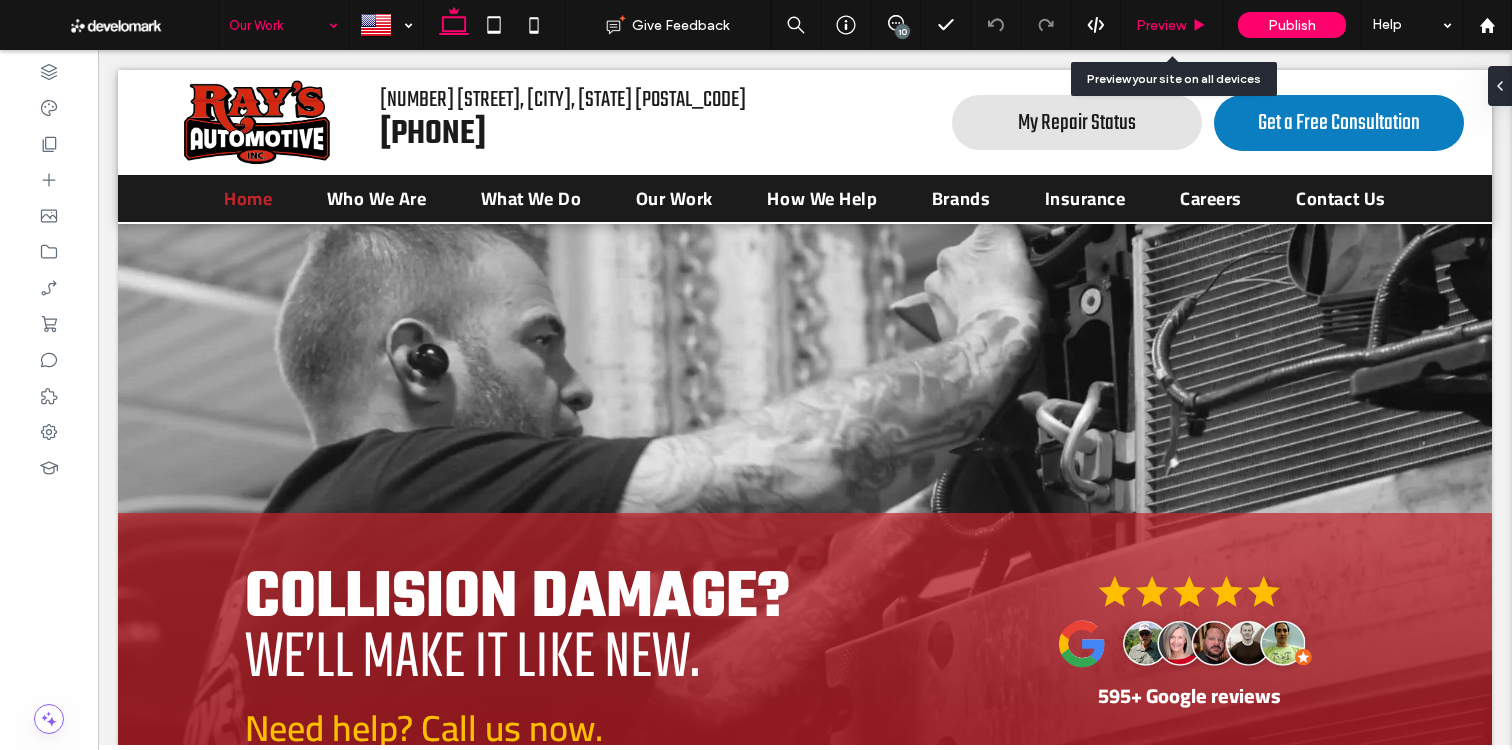 click on "Preview" at bounding box center (1161, 25) 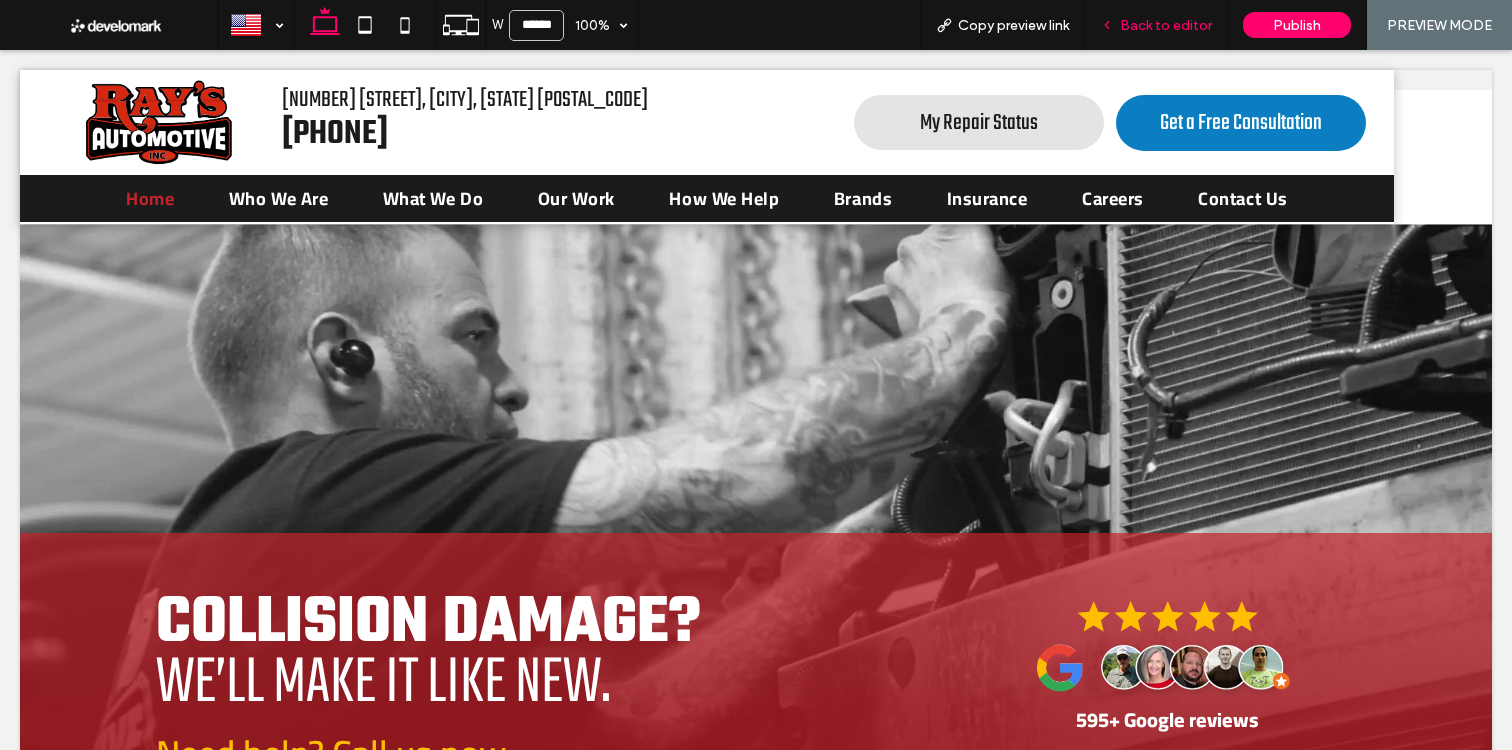 click on "Back to editor" at bounding box center (1166, 25) 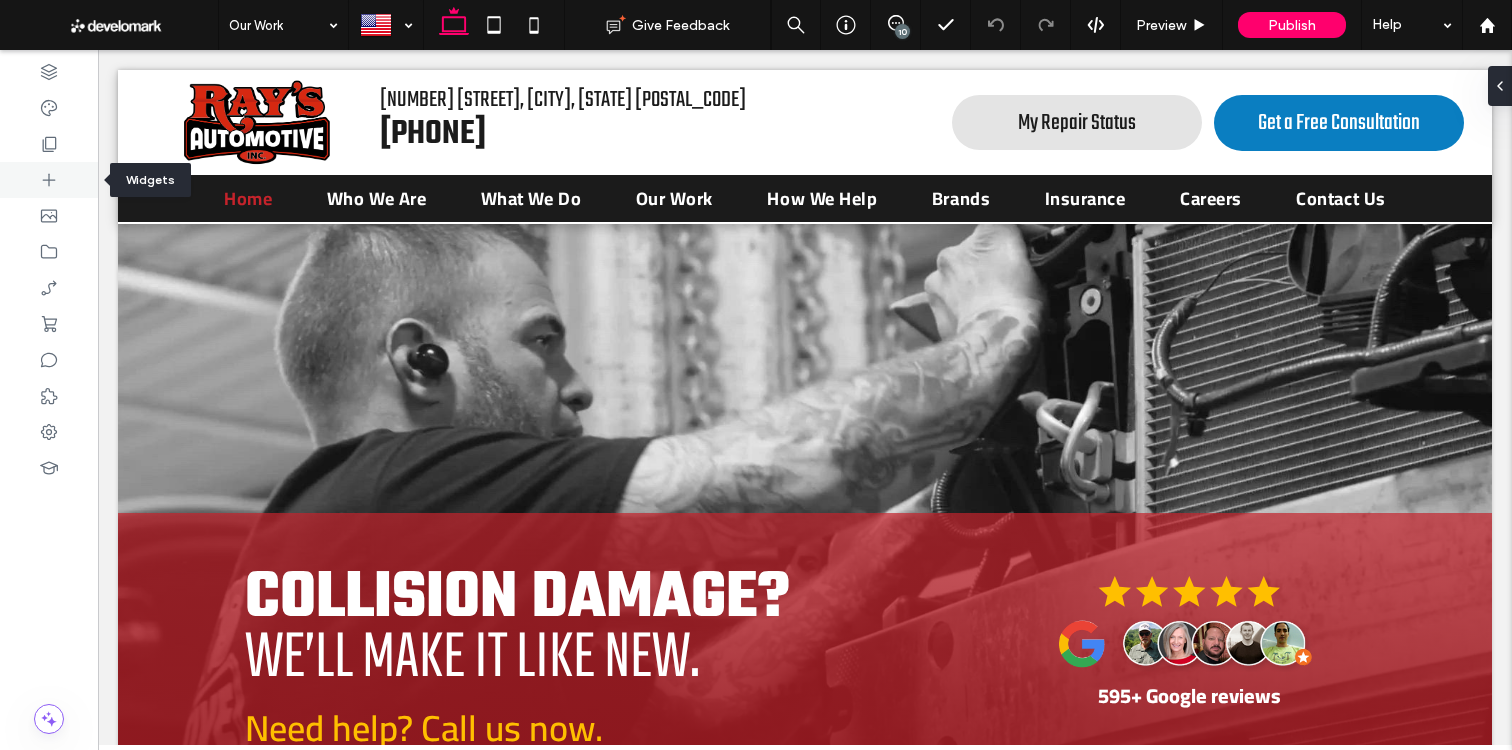 click 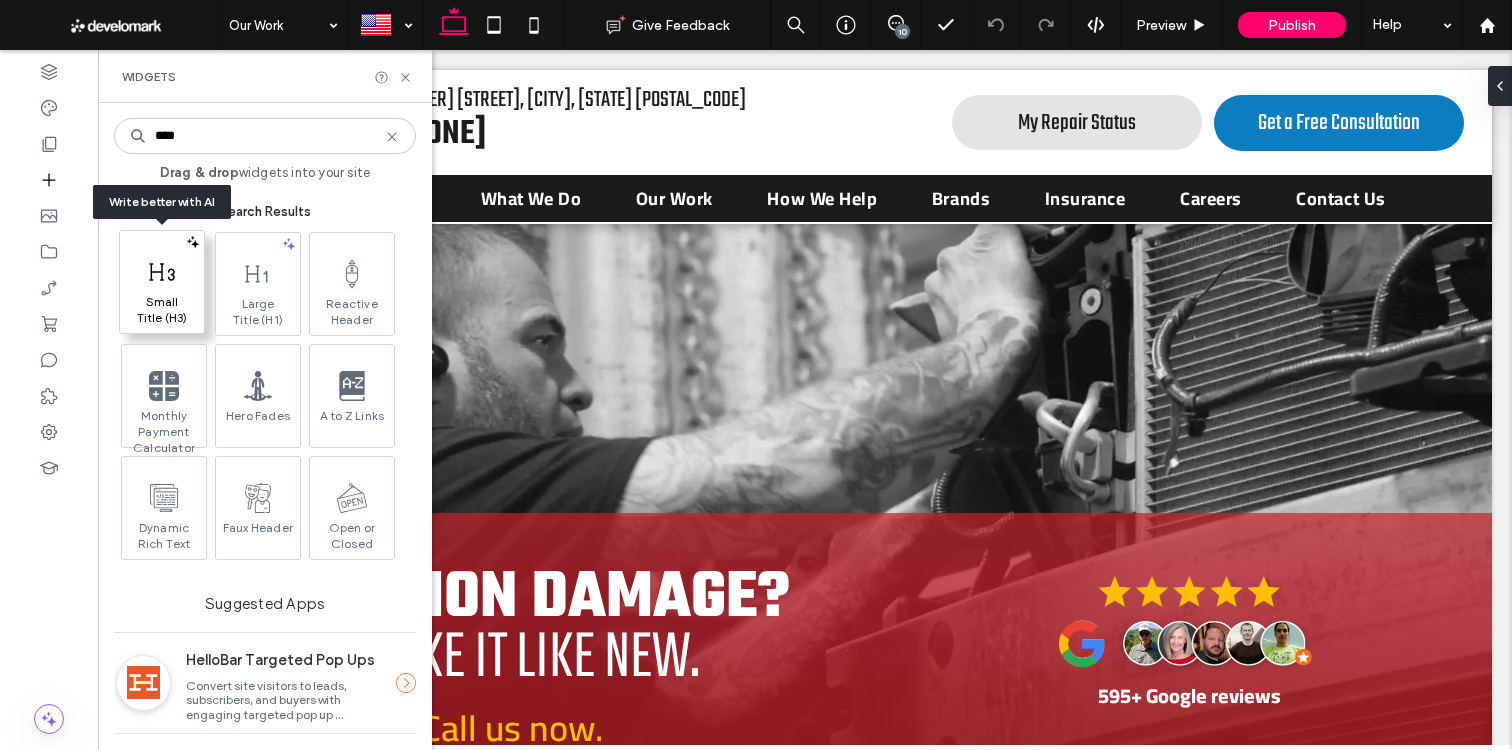 type on "****" 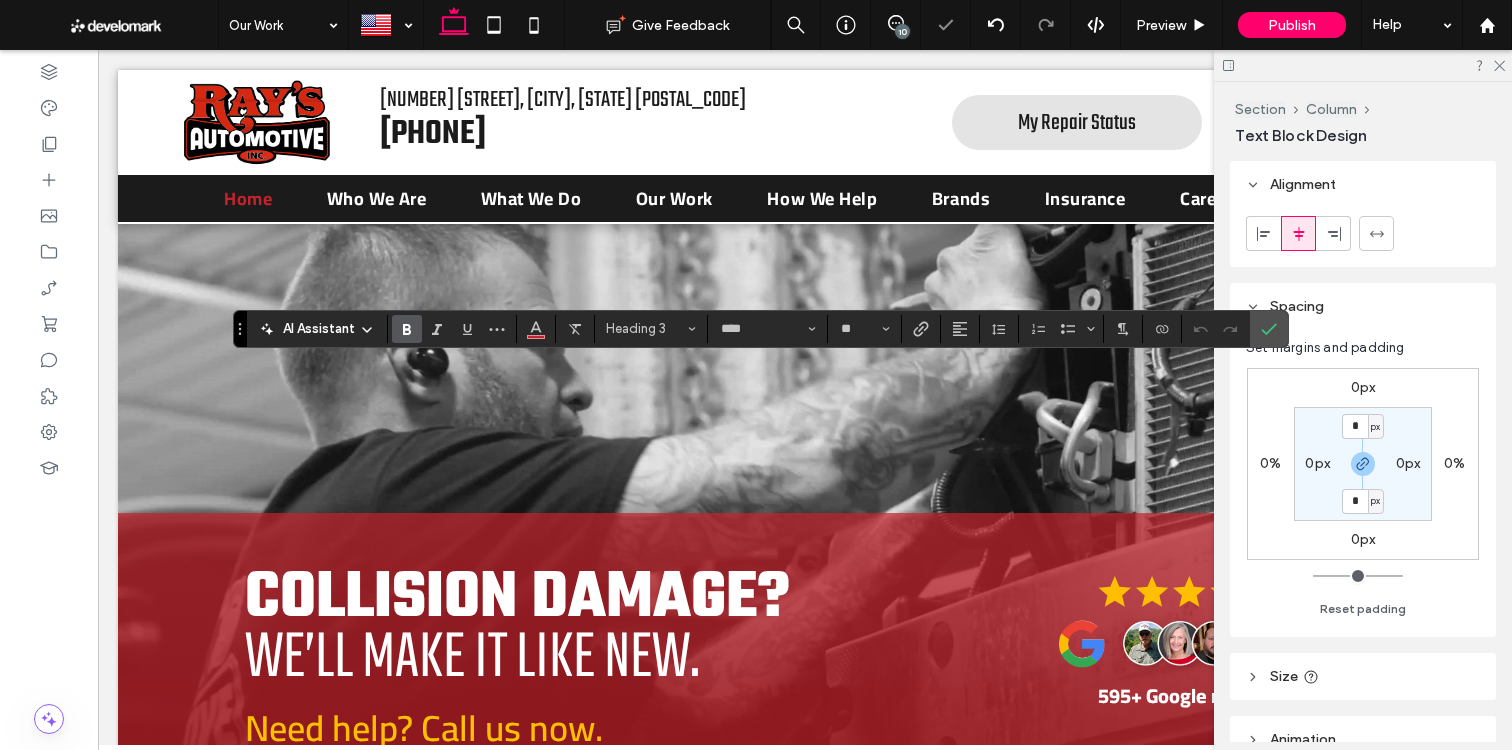 drag, startPoint x: 1277, startPoint y: 324, endPoint x: 1219, endPoint y: 356, distance: 66.24198 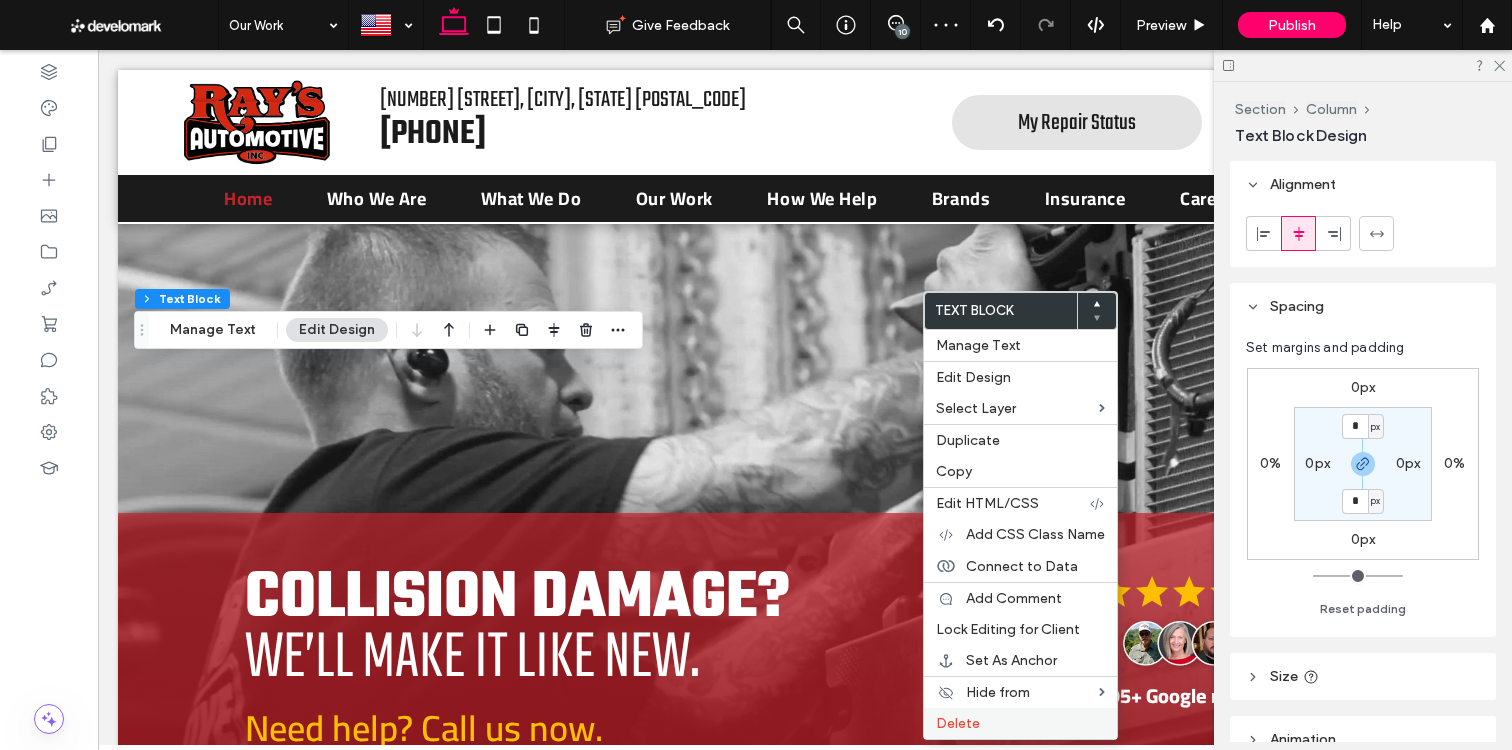click on "Delete" at bounding box center (958, 723) 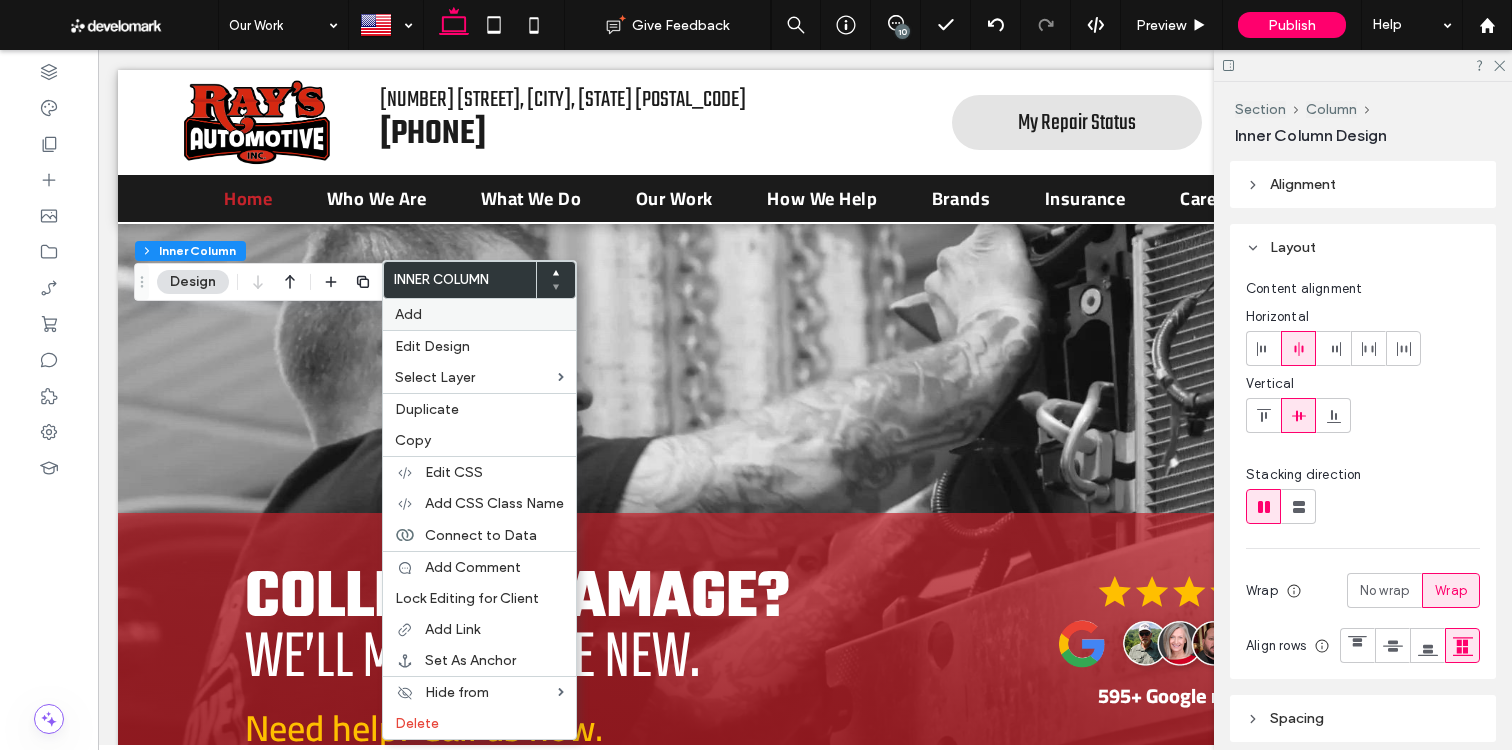 click on "Add" at bounding box center (408, 314) 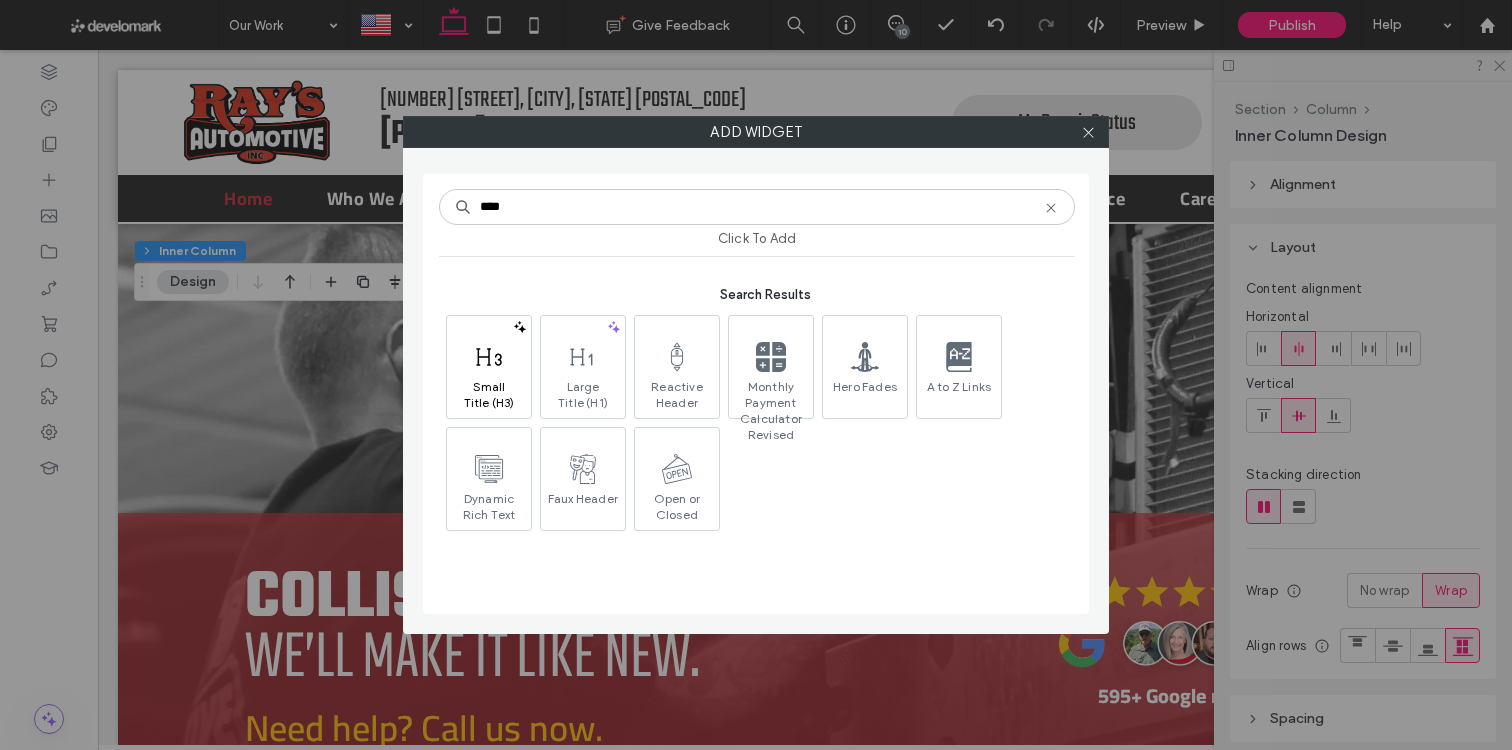 type on "****" 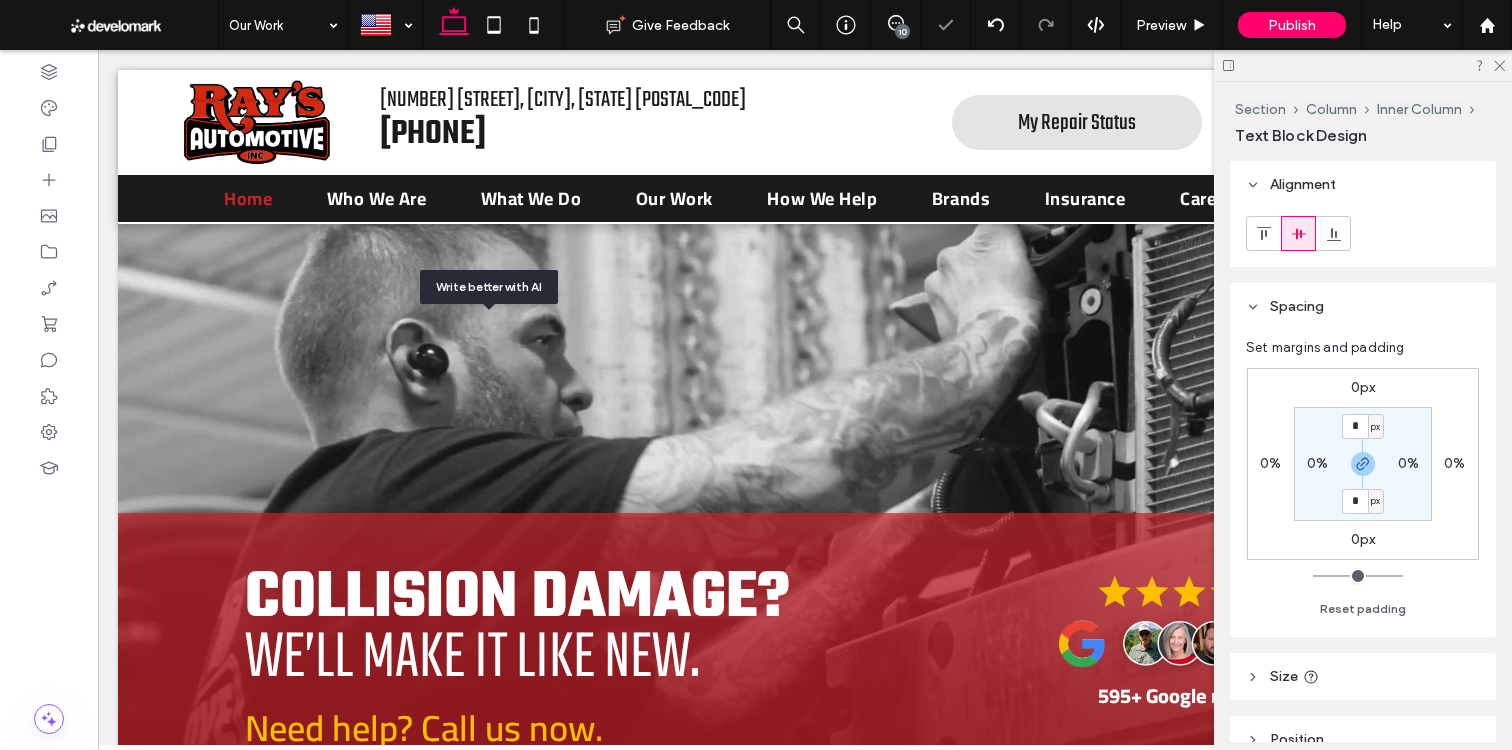 type on "****" 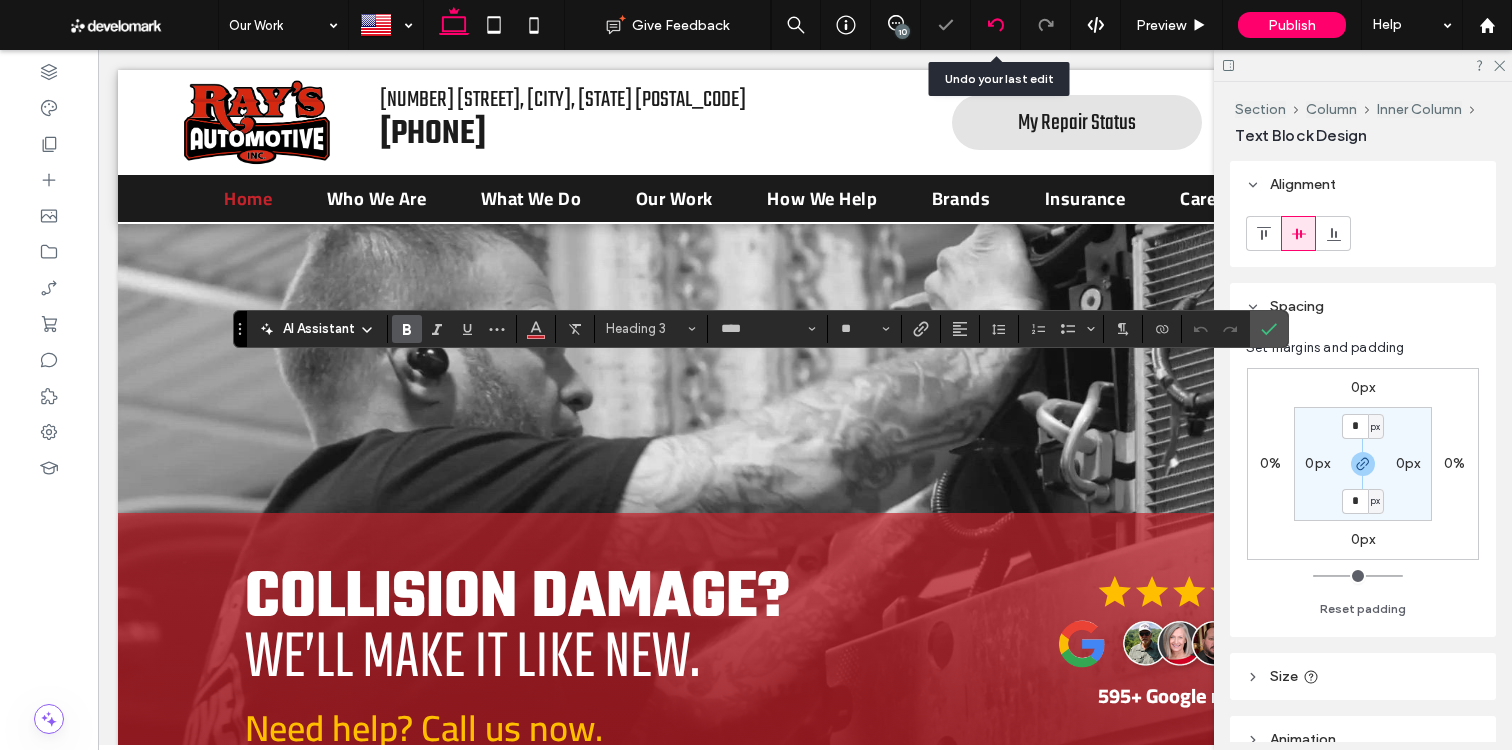 click 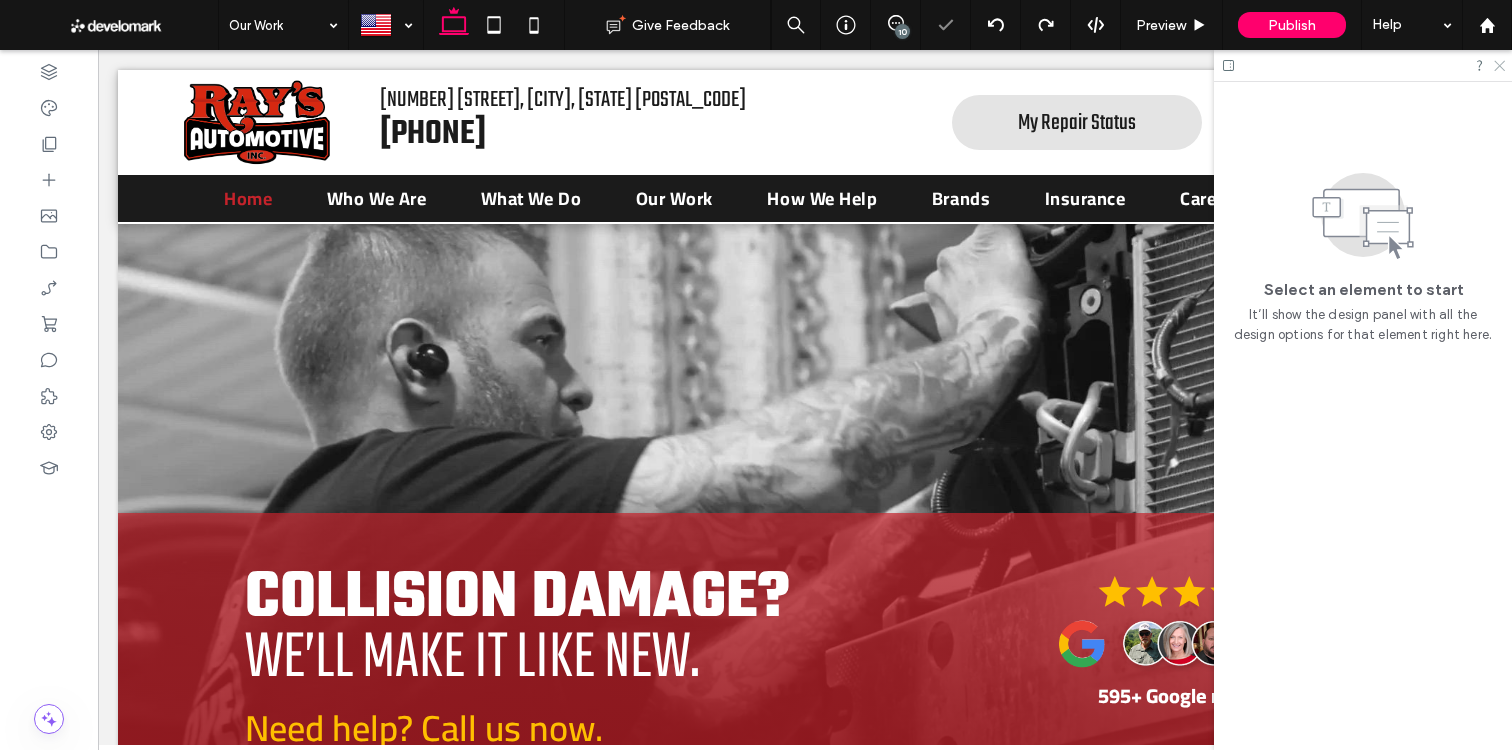 click 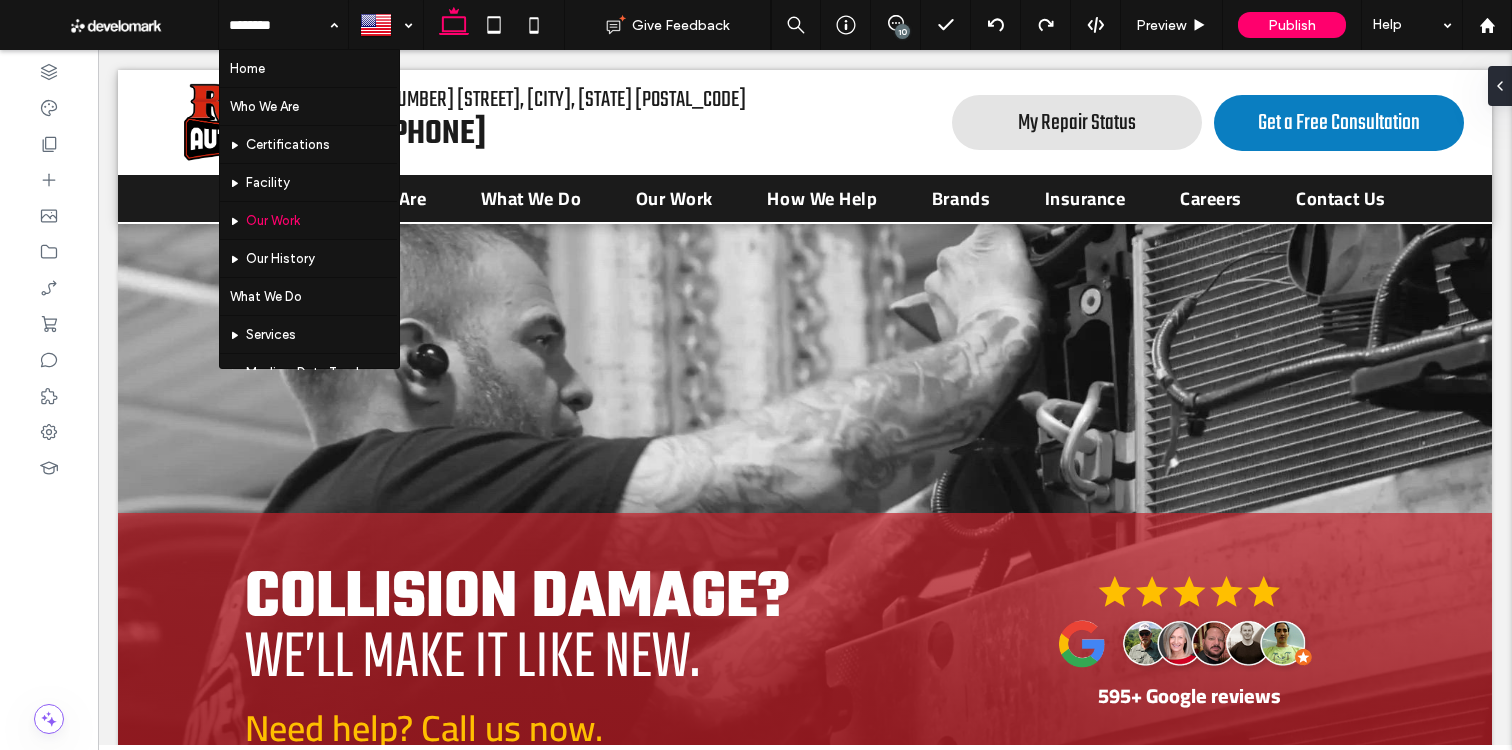 drag, startPoint x: 553, startPoint y: 21, endPoint x: 547, endPoint y: 55, distance: 34.525352 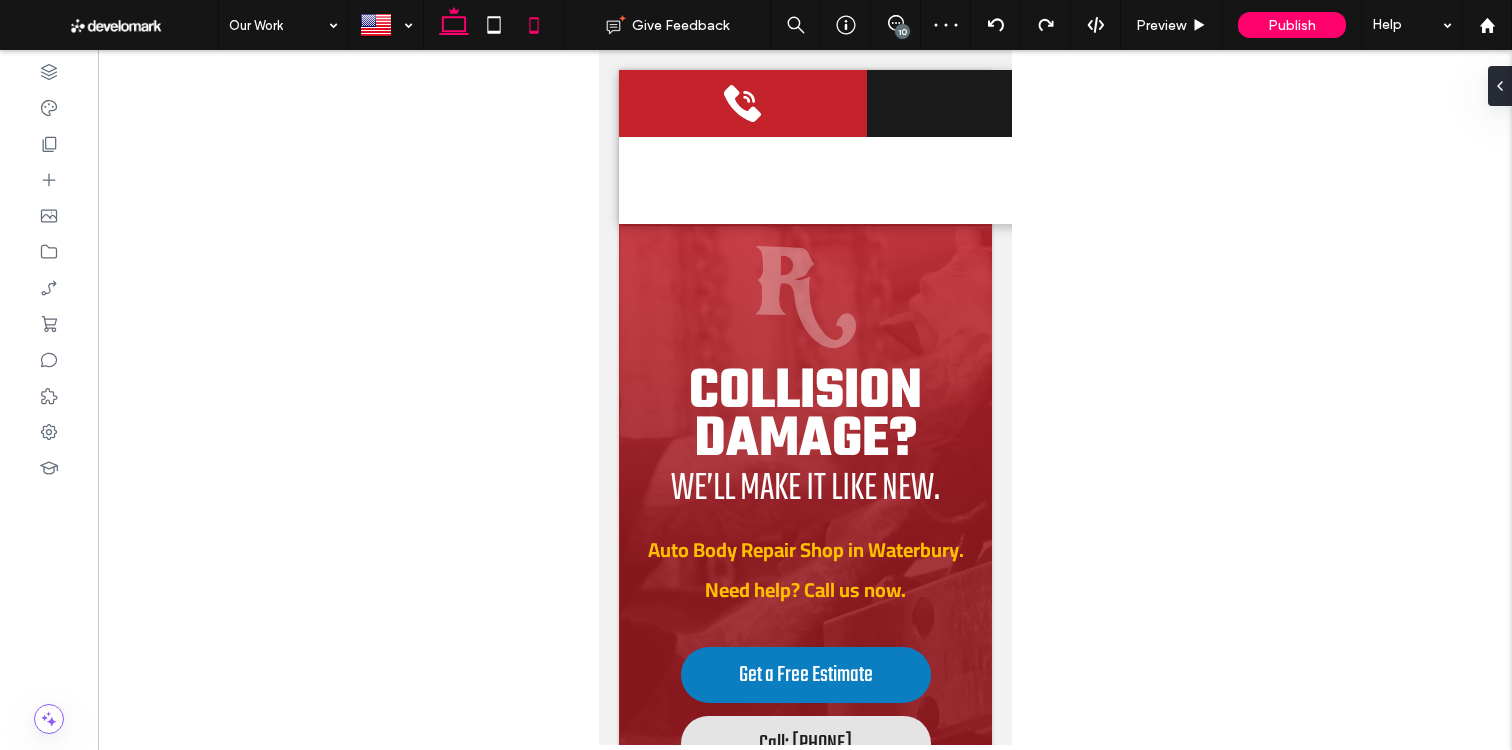drag, startPoint x: 457, startPoint y: 32, endPoint x: 433, endPoint y: 30, distance: 24.083189 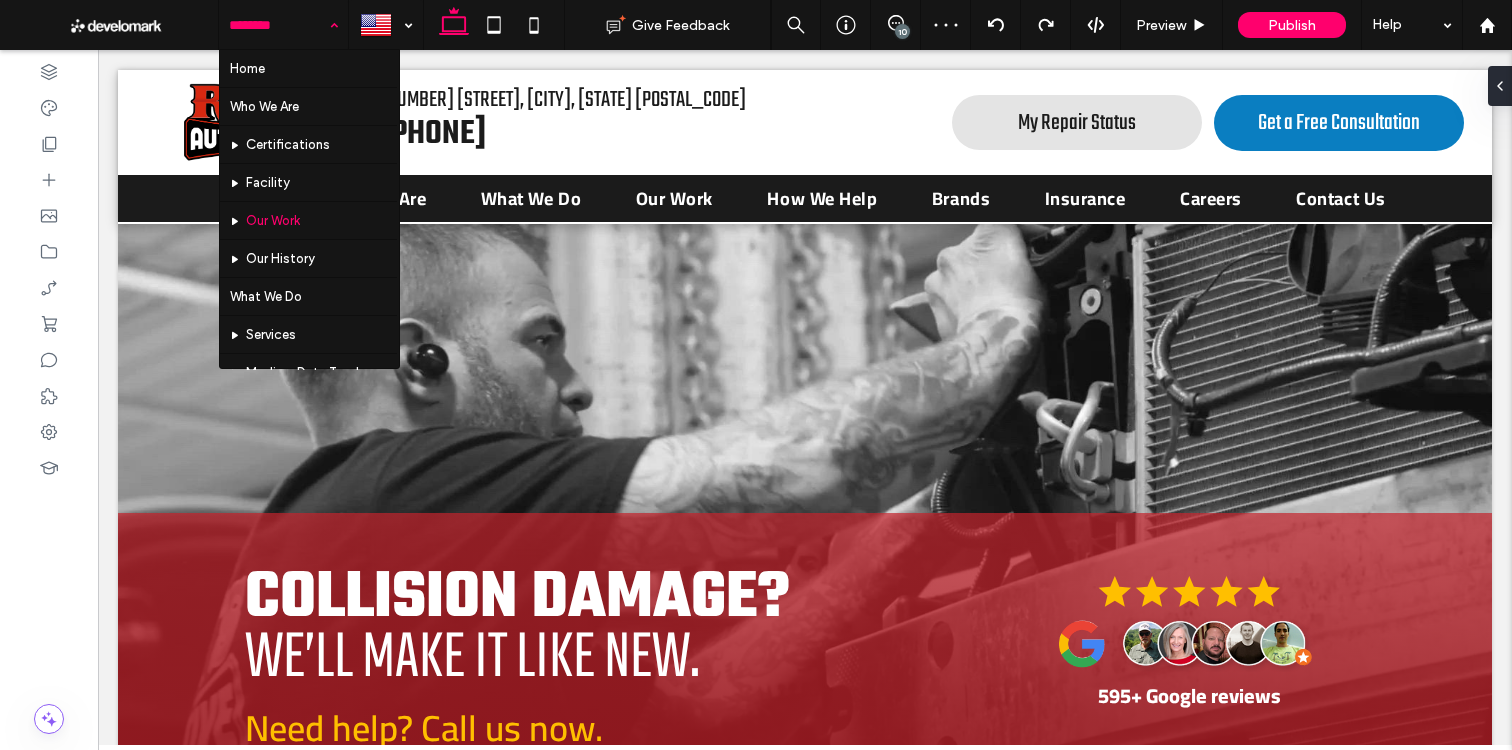 drag, startPoint x: 247, startPoint y: 15, endPoint x: 267, endPoint y: 37, distance: 29.732138 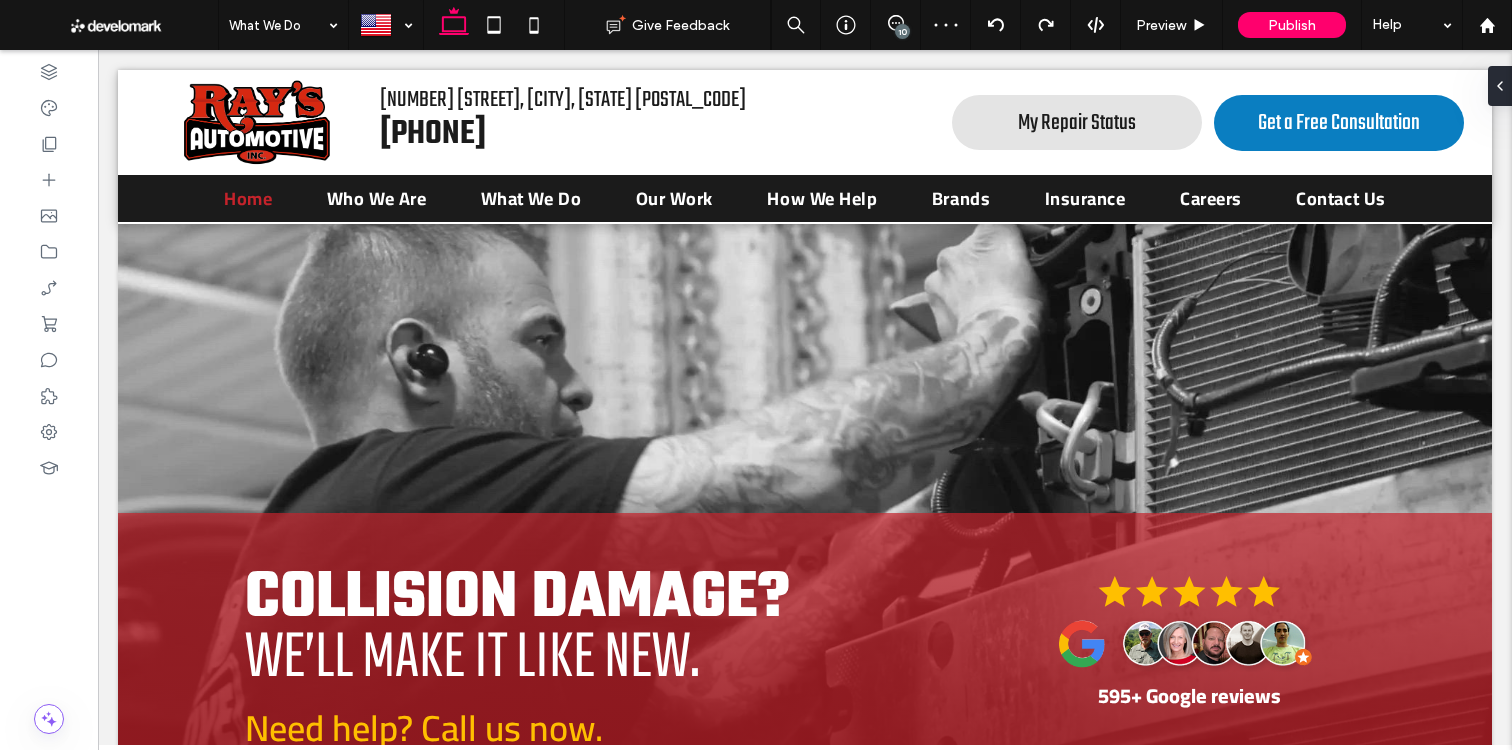drag, startPoint x: 283, startPoint y: 293, endPoint x: 309, endPoint y: 291, distance: 26.076809 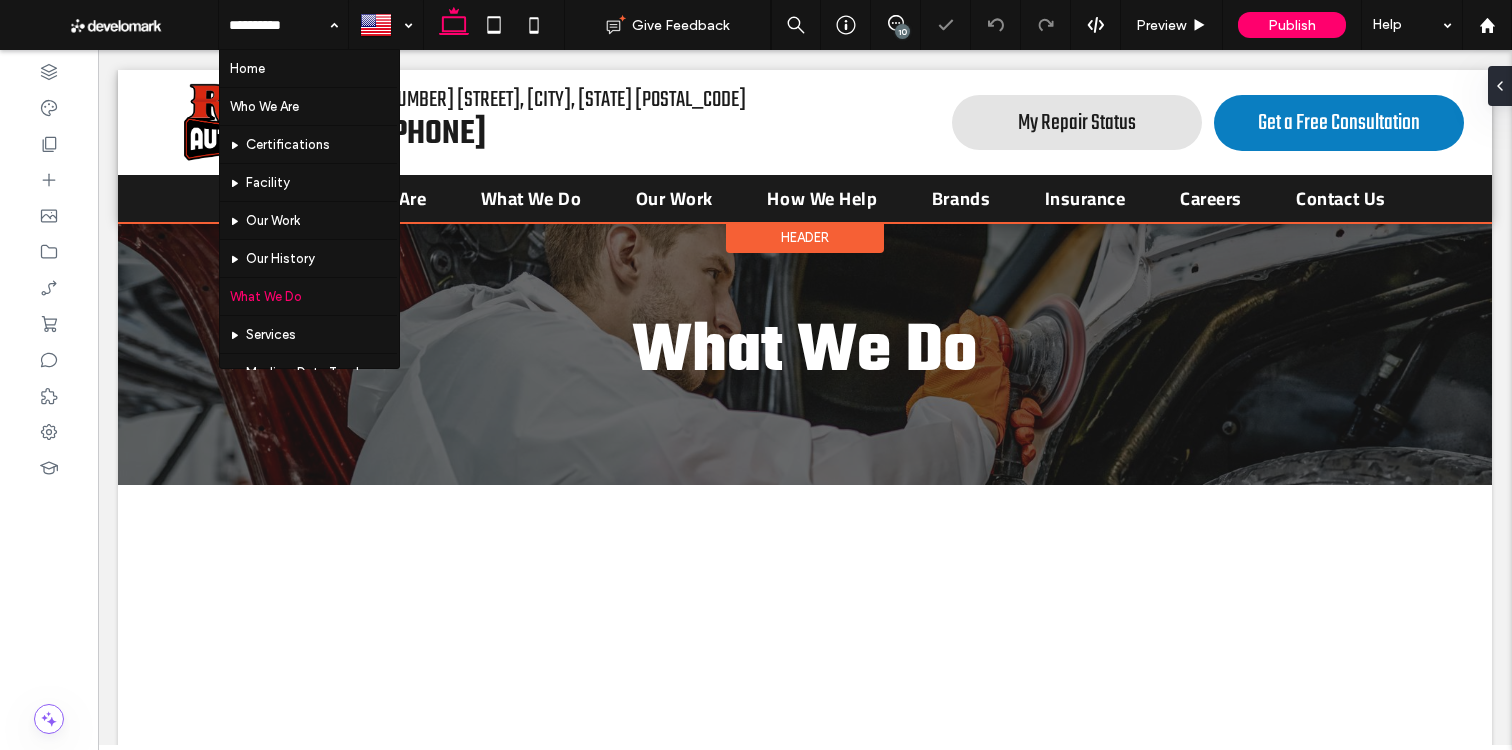 scroll, scrollTop: 0, scrollLeft: 0, axis: both 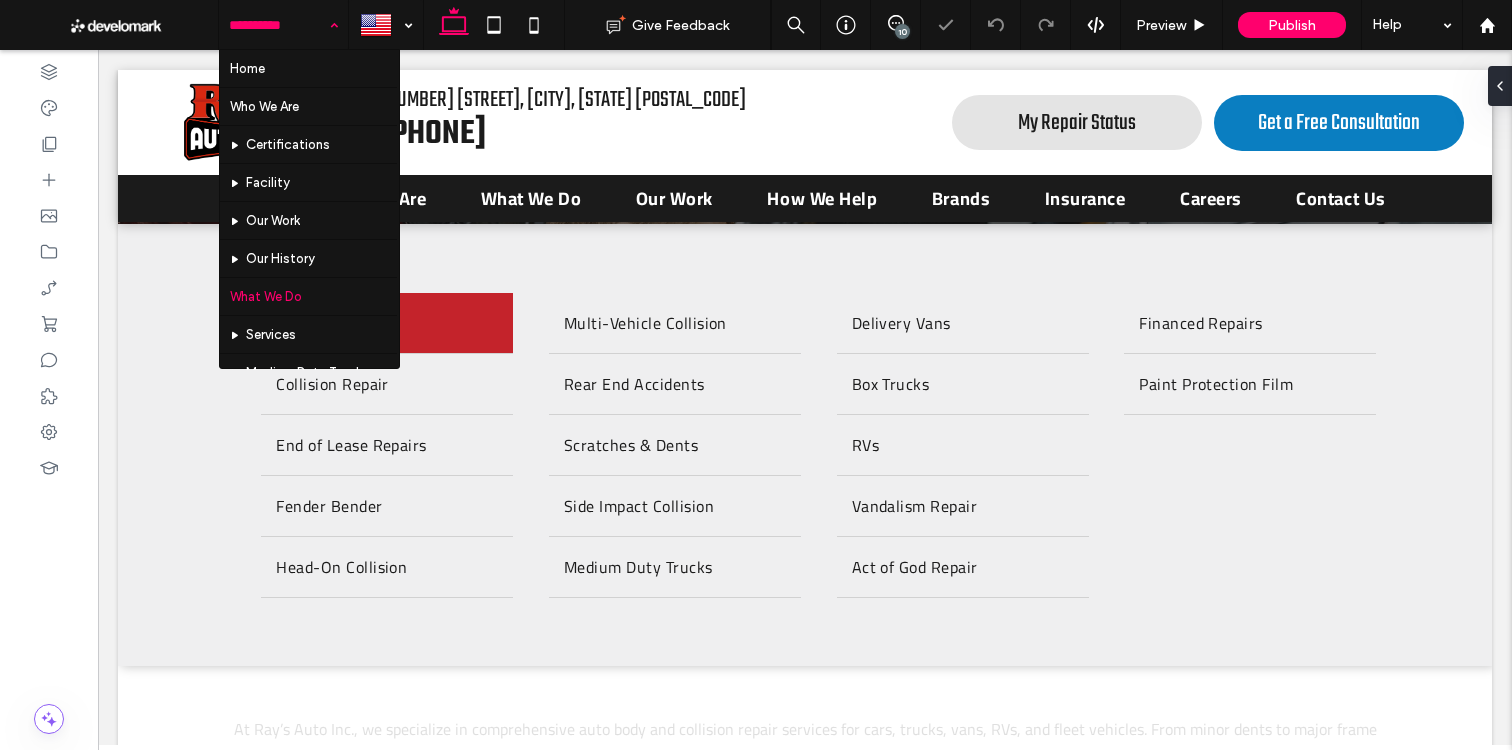 click on "Home Who We Are Certifications Facility Our Work Our History What We Do Services Medium Duty Trucks Medium Duty Services How We Help Free Estimates Pickup and Delivery Repair Process FAQ Brands We Service Brands_Child Pages Insurance Insurance_Child Pages Careers Reviews Blog Contact Us Thank You Search Privacy Disclaimer Terms Of Use Web Accessibility Statement Service Page Template Test Page Why Choose Us" at bounding box center [283, 25] 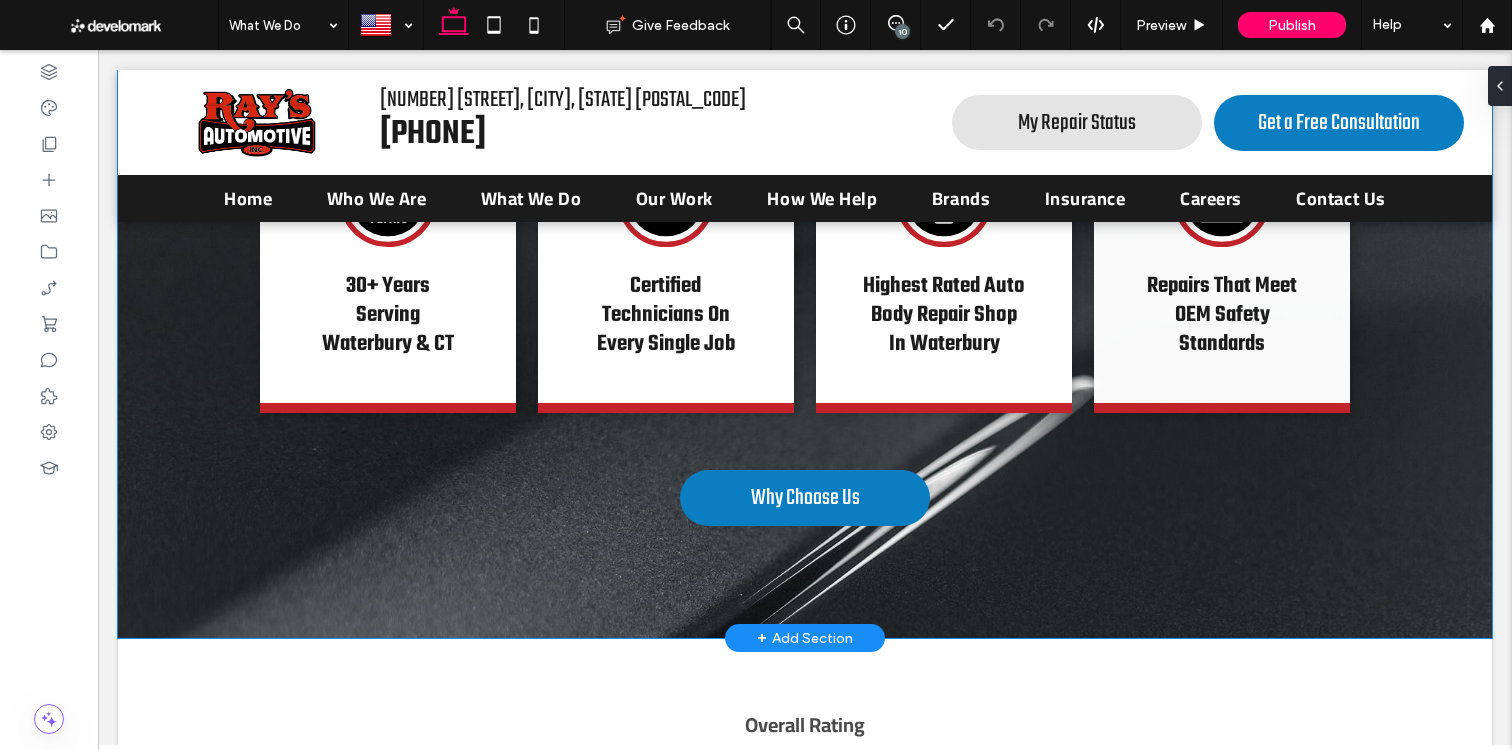 scroll, scrollTop: 3338, scrollLeft: 0, axis: vertical 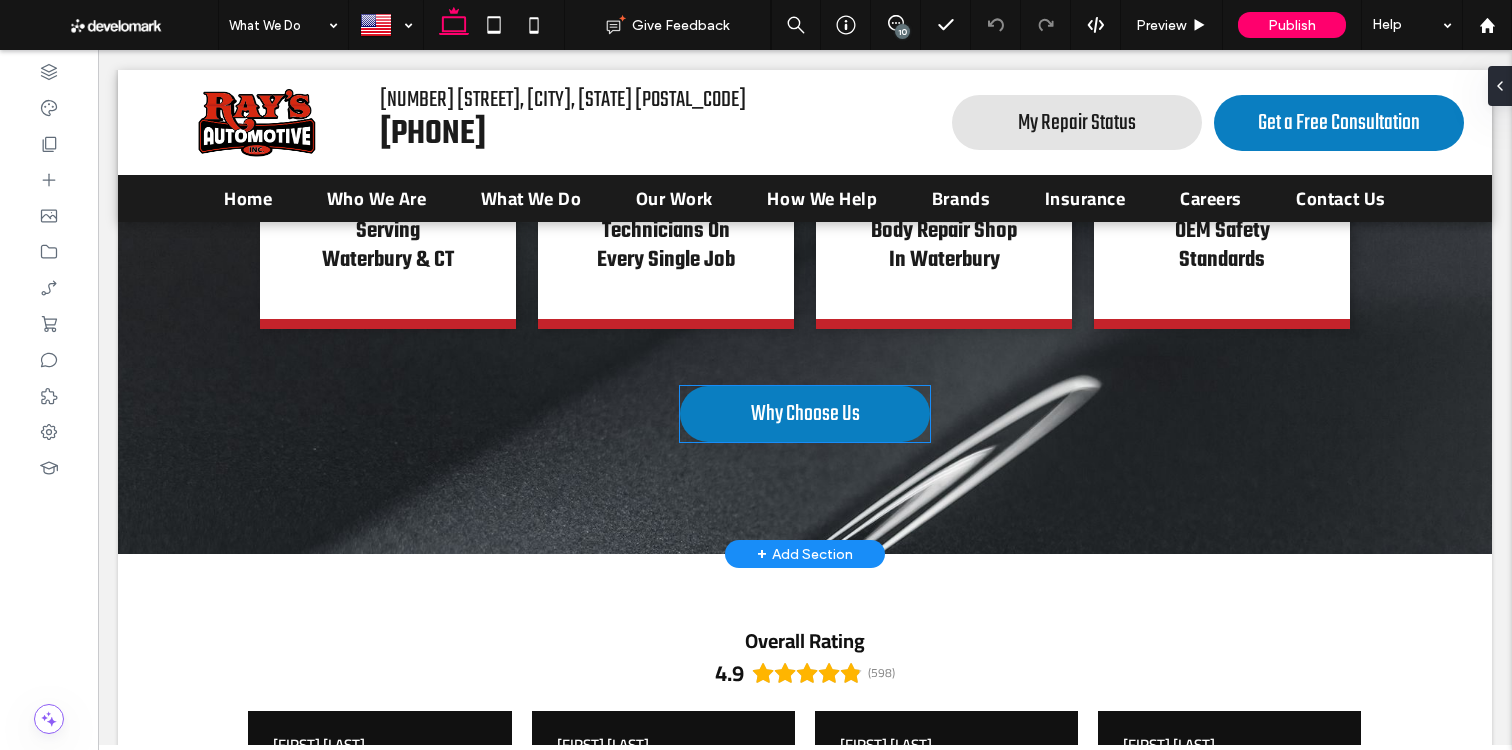 click on "Why Choose Us" at bounding box center [805, 414] 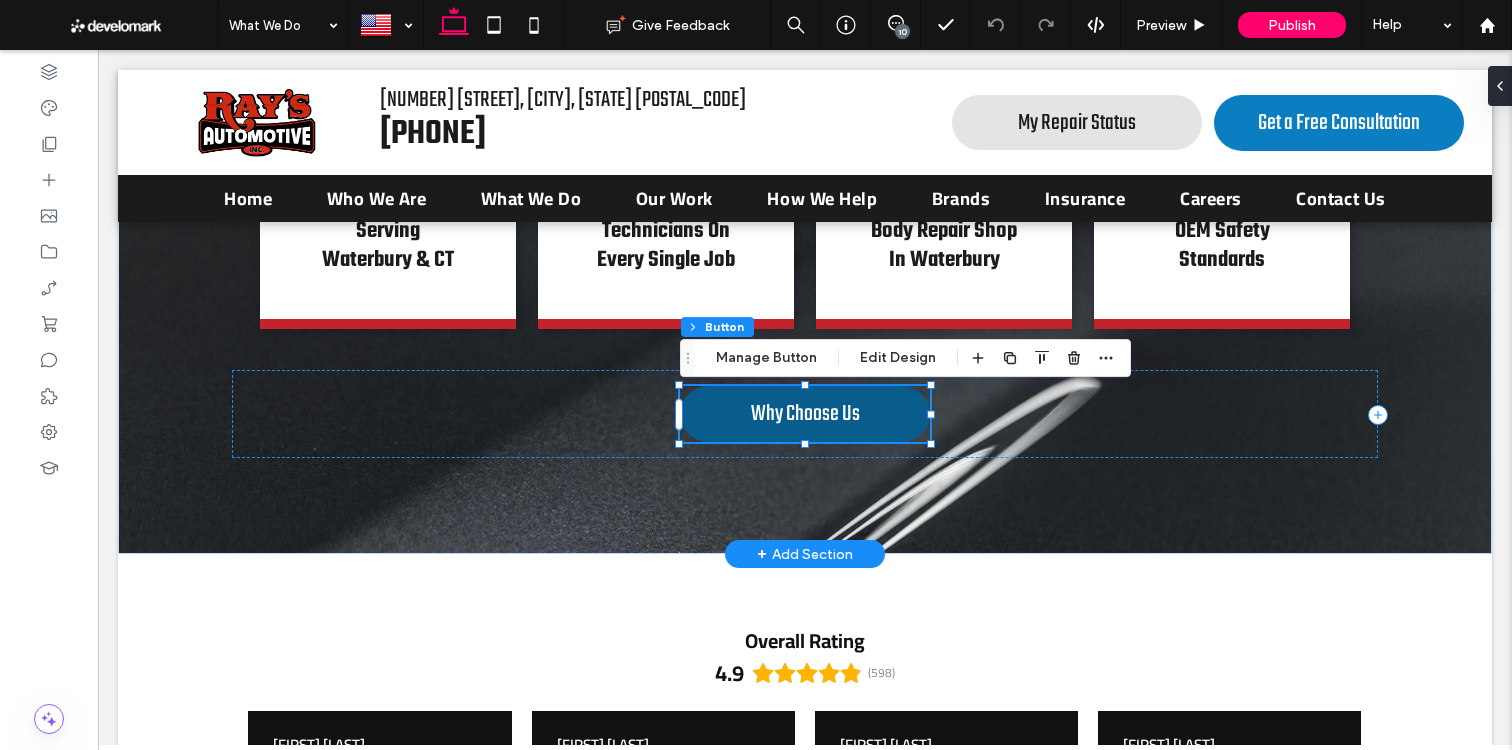 click on "Why Choose Us" at bounding box center [805, 414] 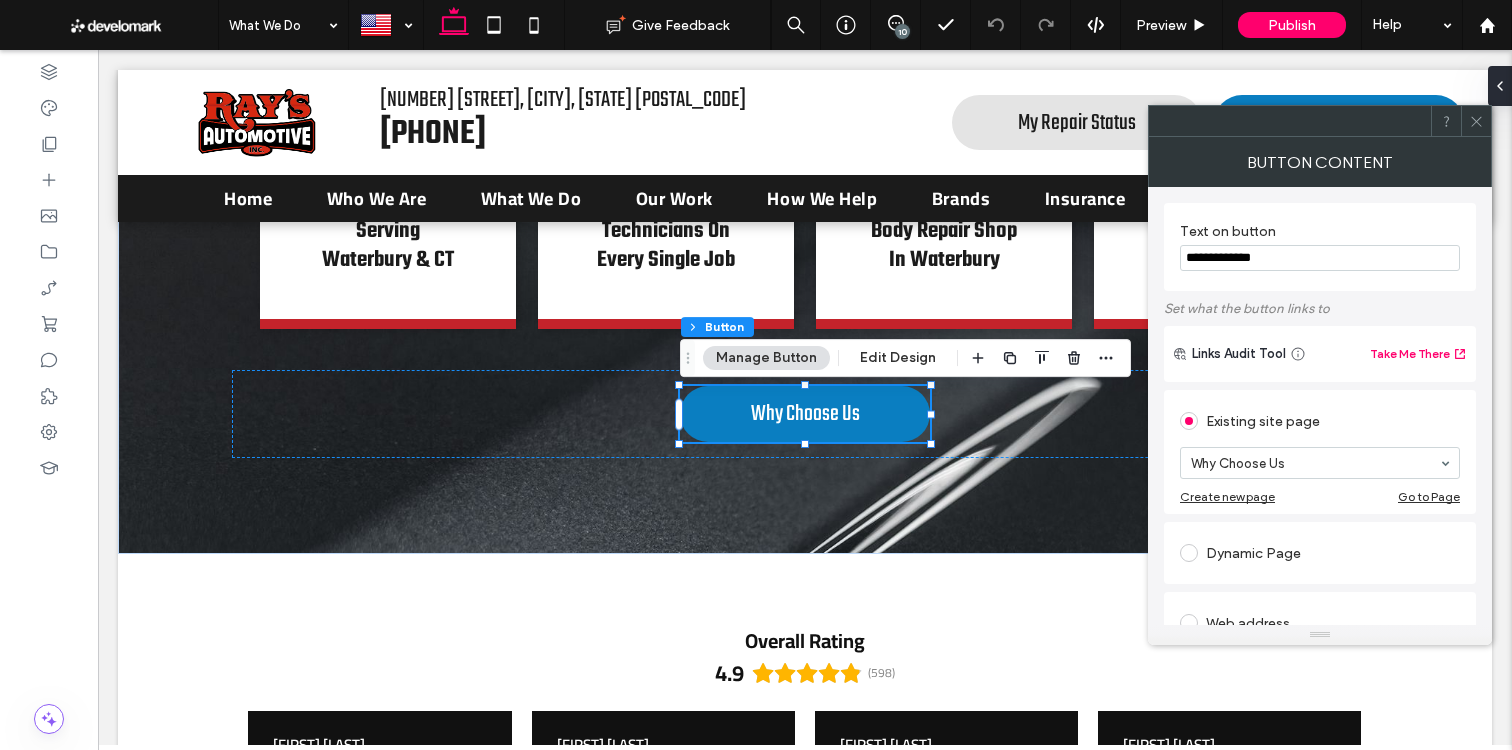 click 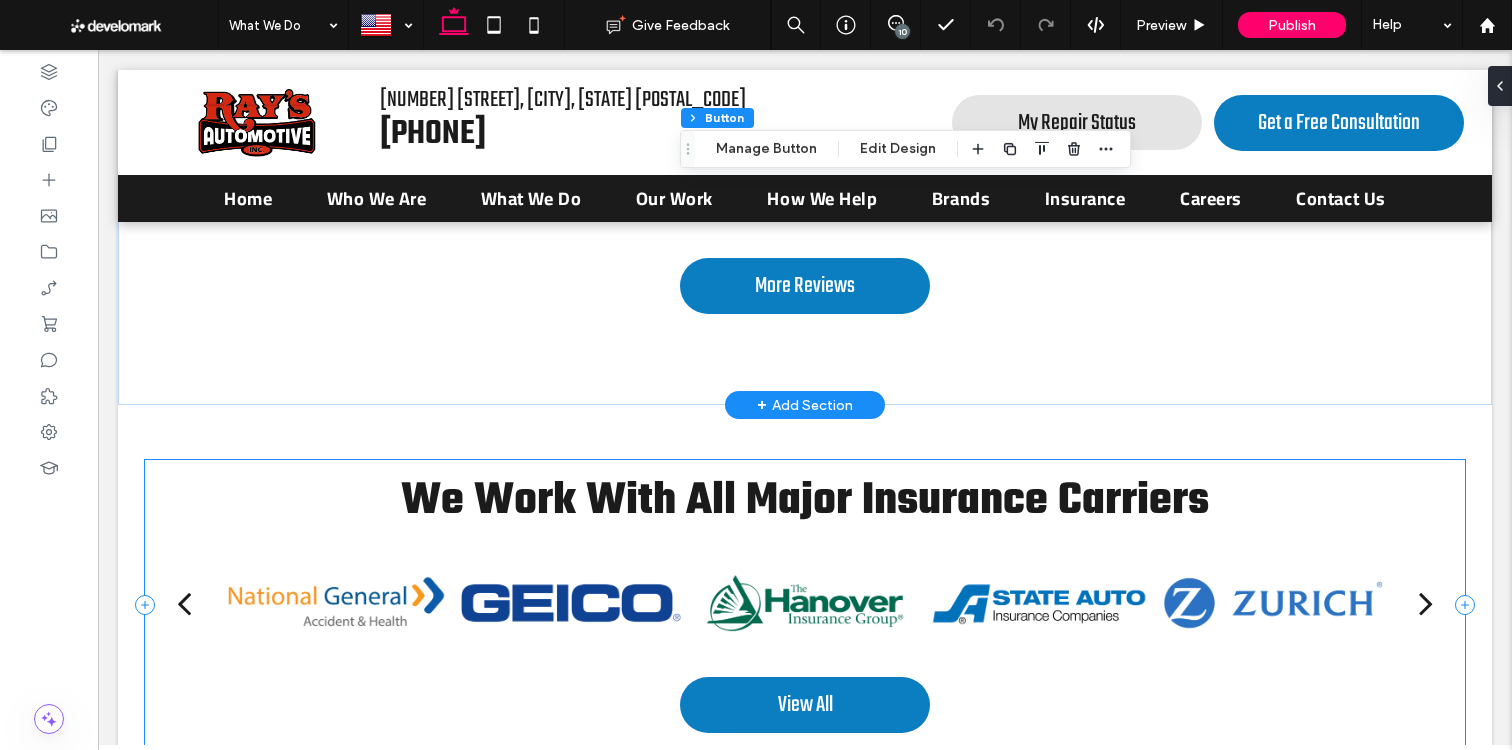 scroll, scrollTop: 4012, scrollLeft: 0, axis: vertical 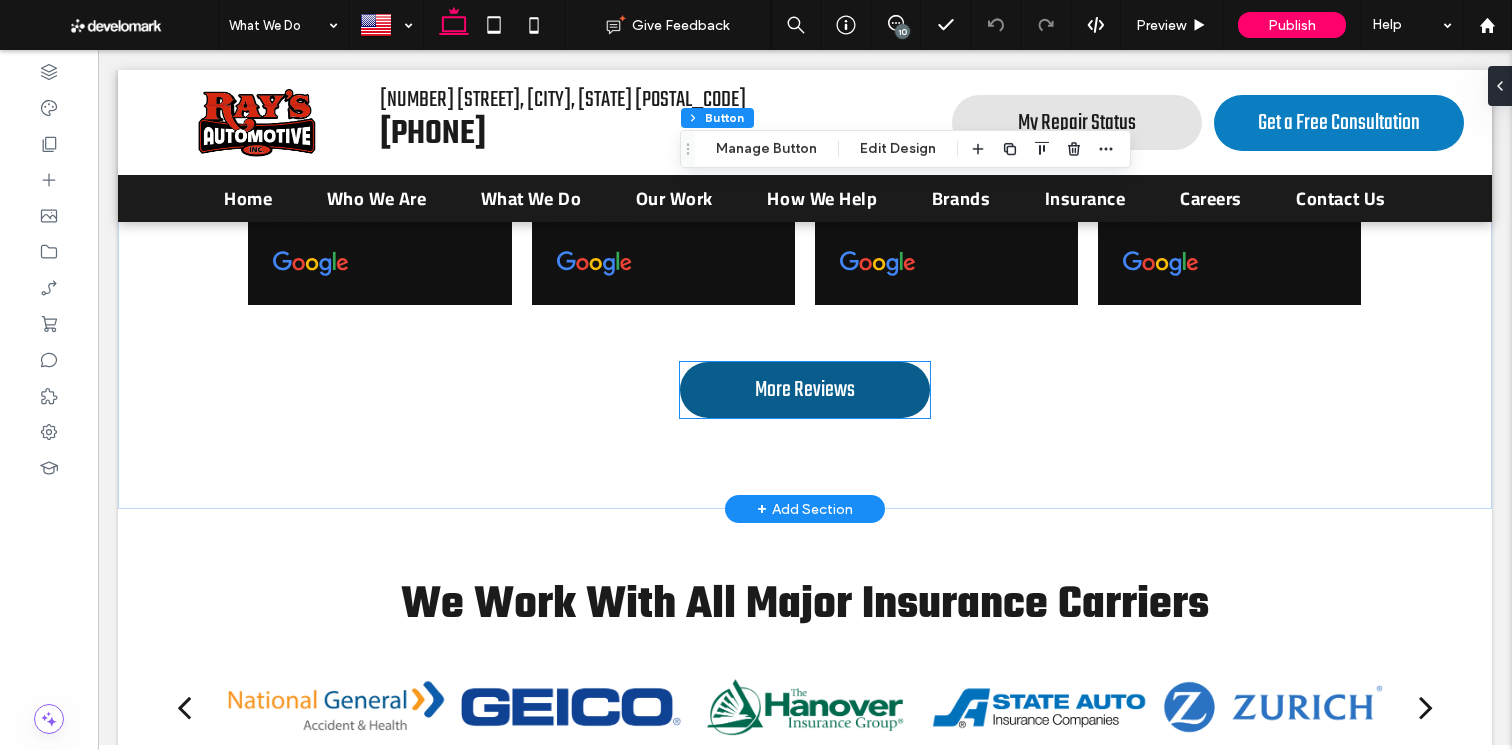 click on "More Reviews" at bounding box center [805, 390] 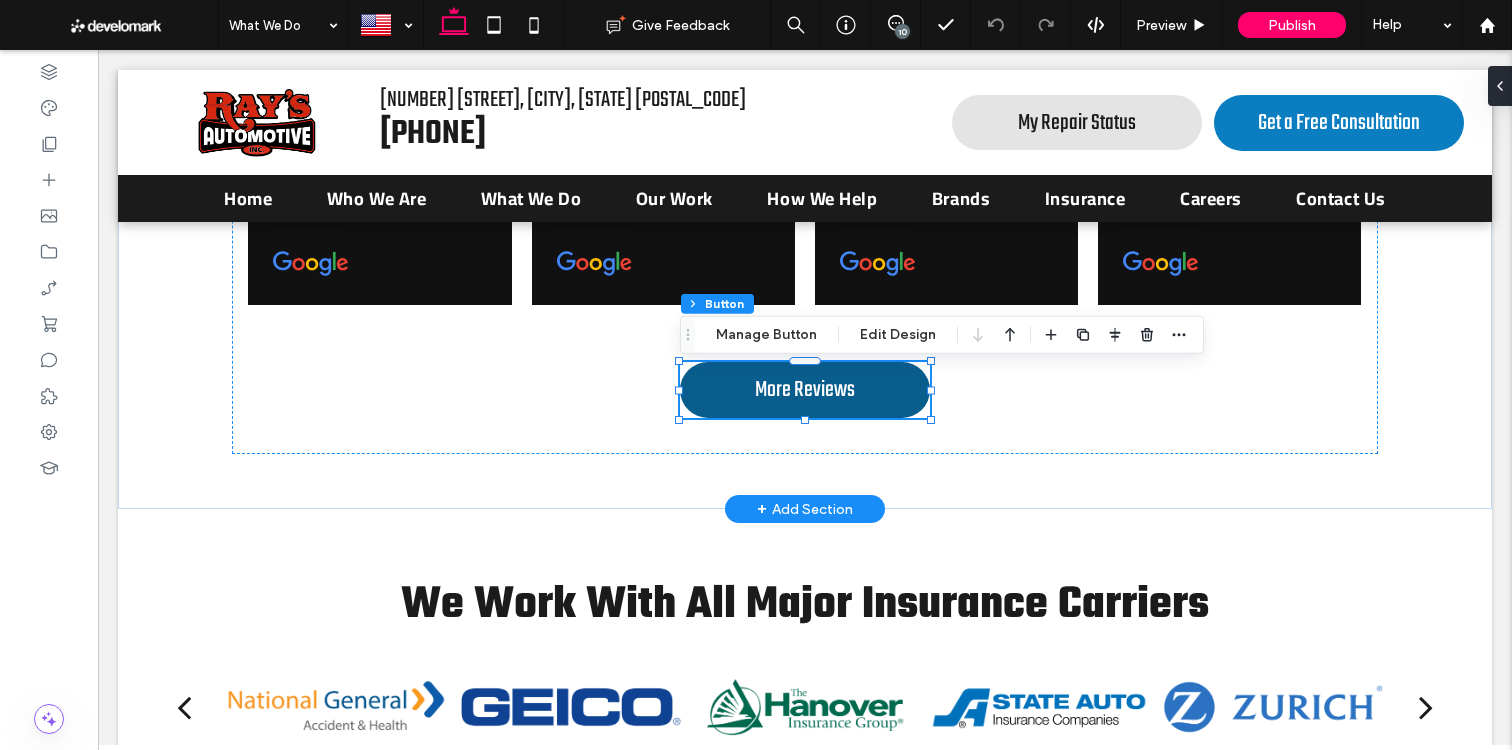 click on "More Reviews" at bounding box center (805, 390) 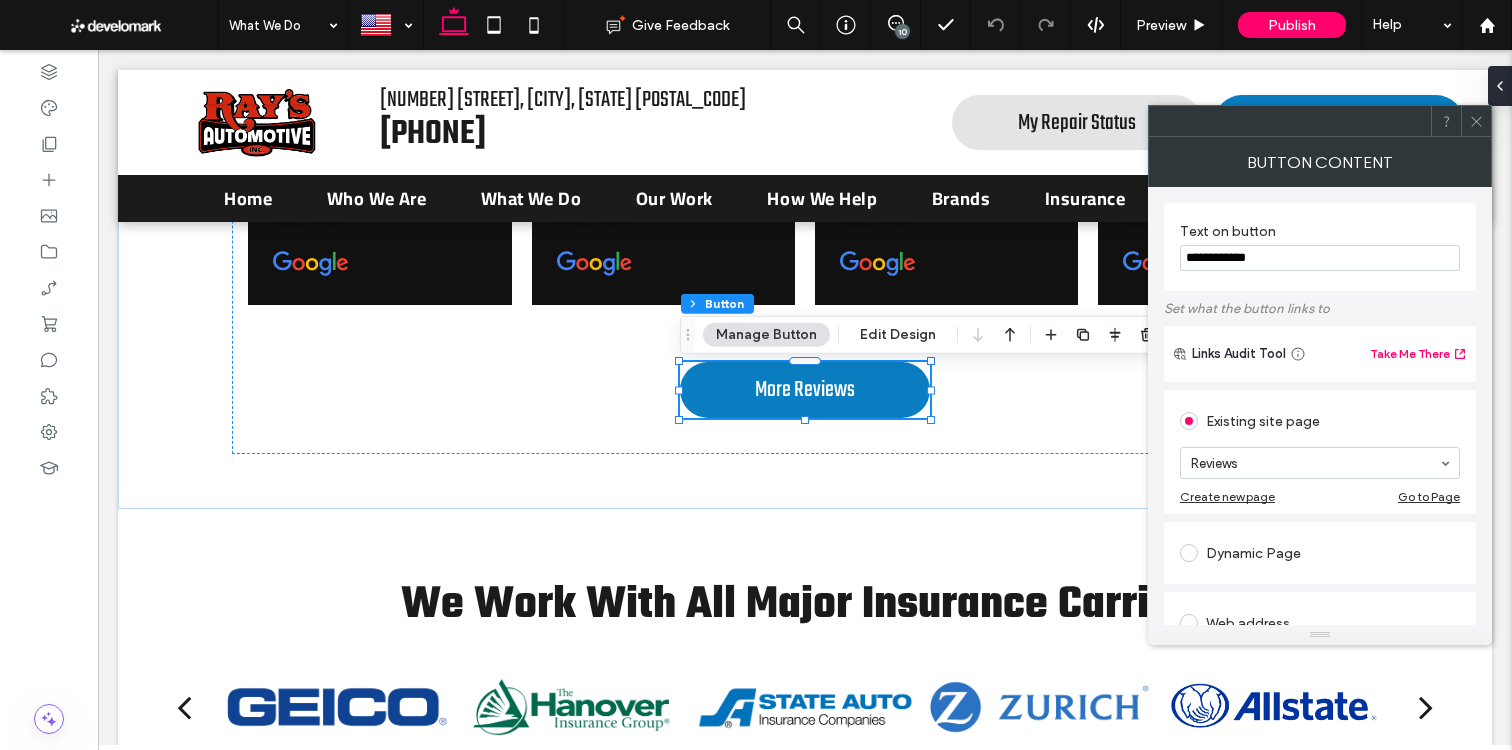 click 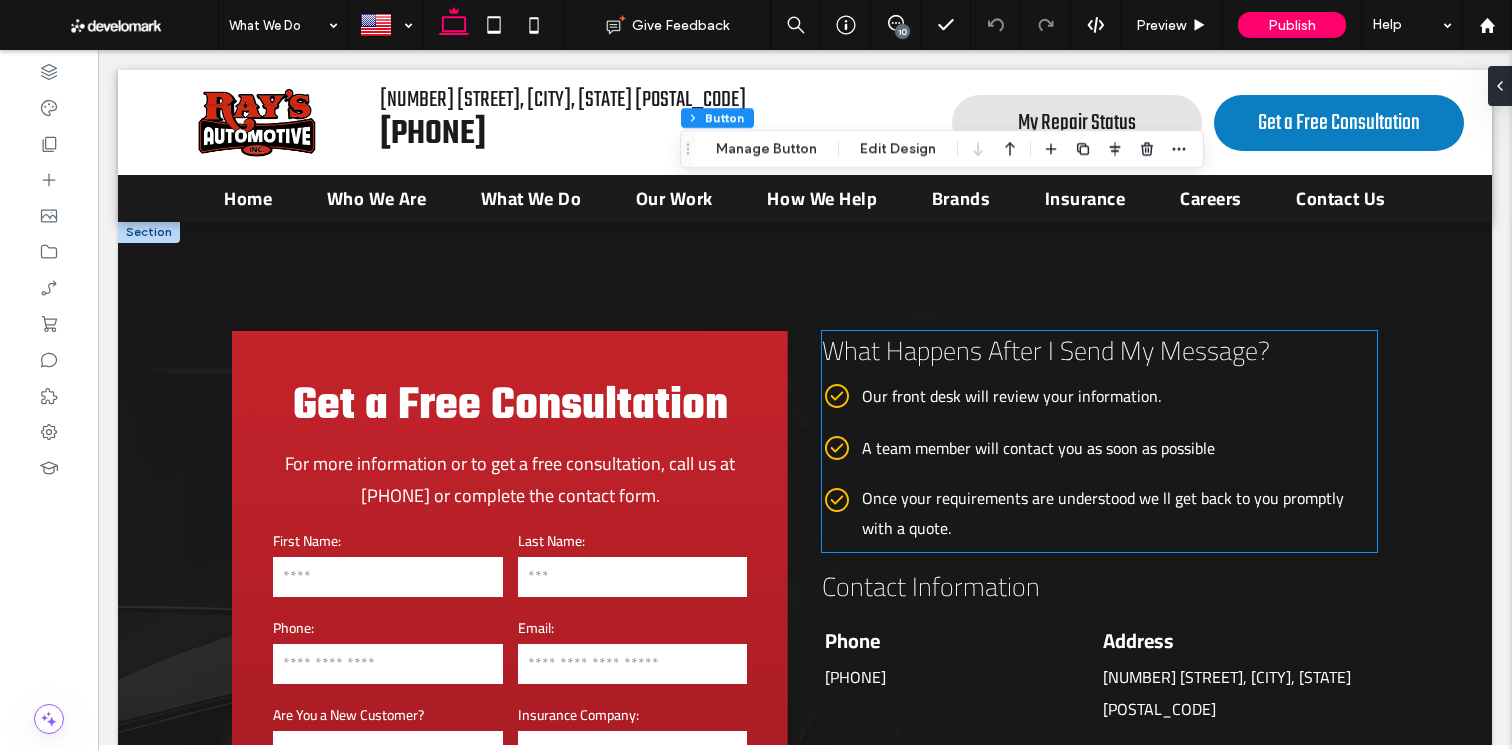 scroll, scrollTop: 5063, scrollLeft: 0, axis: vertical 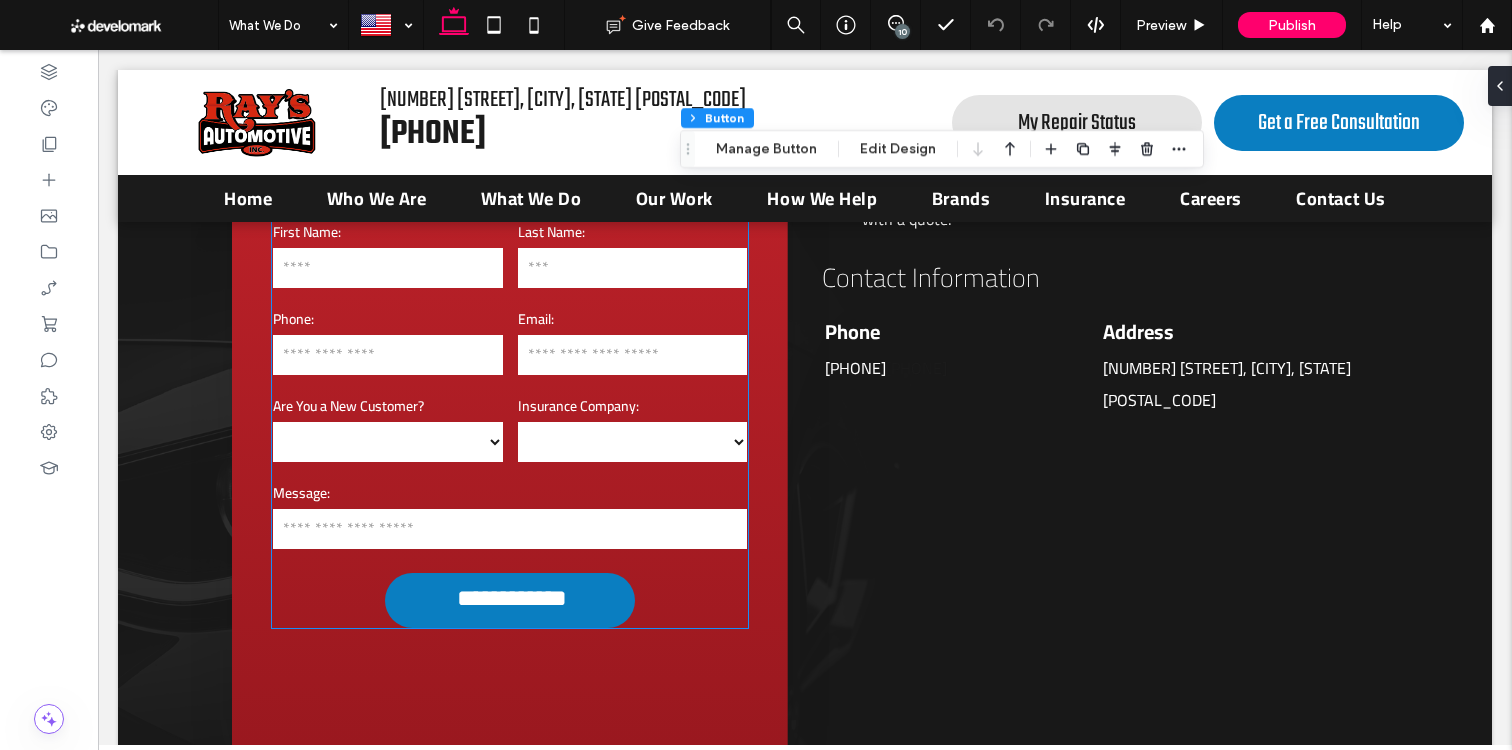 click on "Insurance Company:" at bounding box center (632, 406) 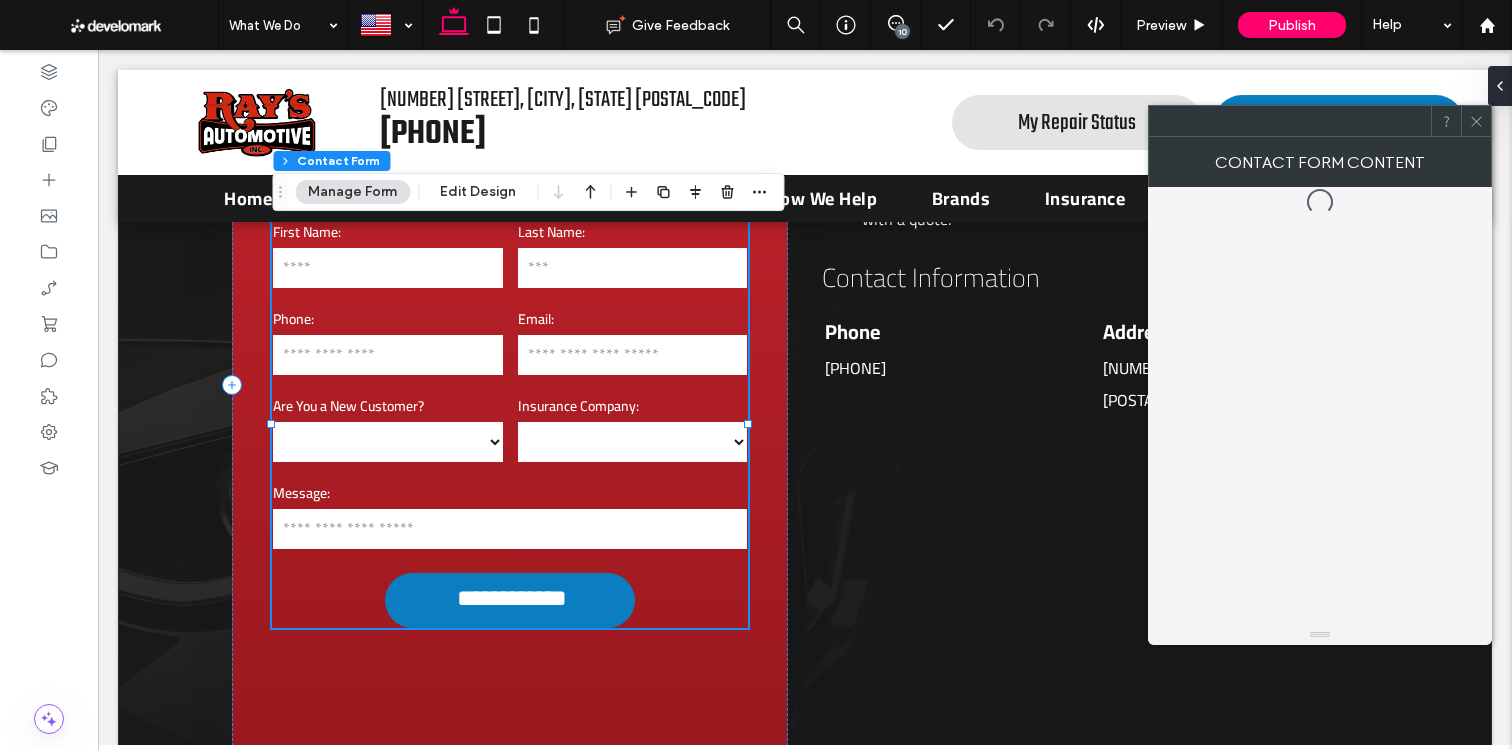 type on "*" 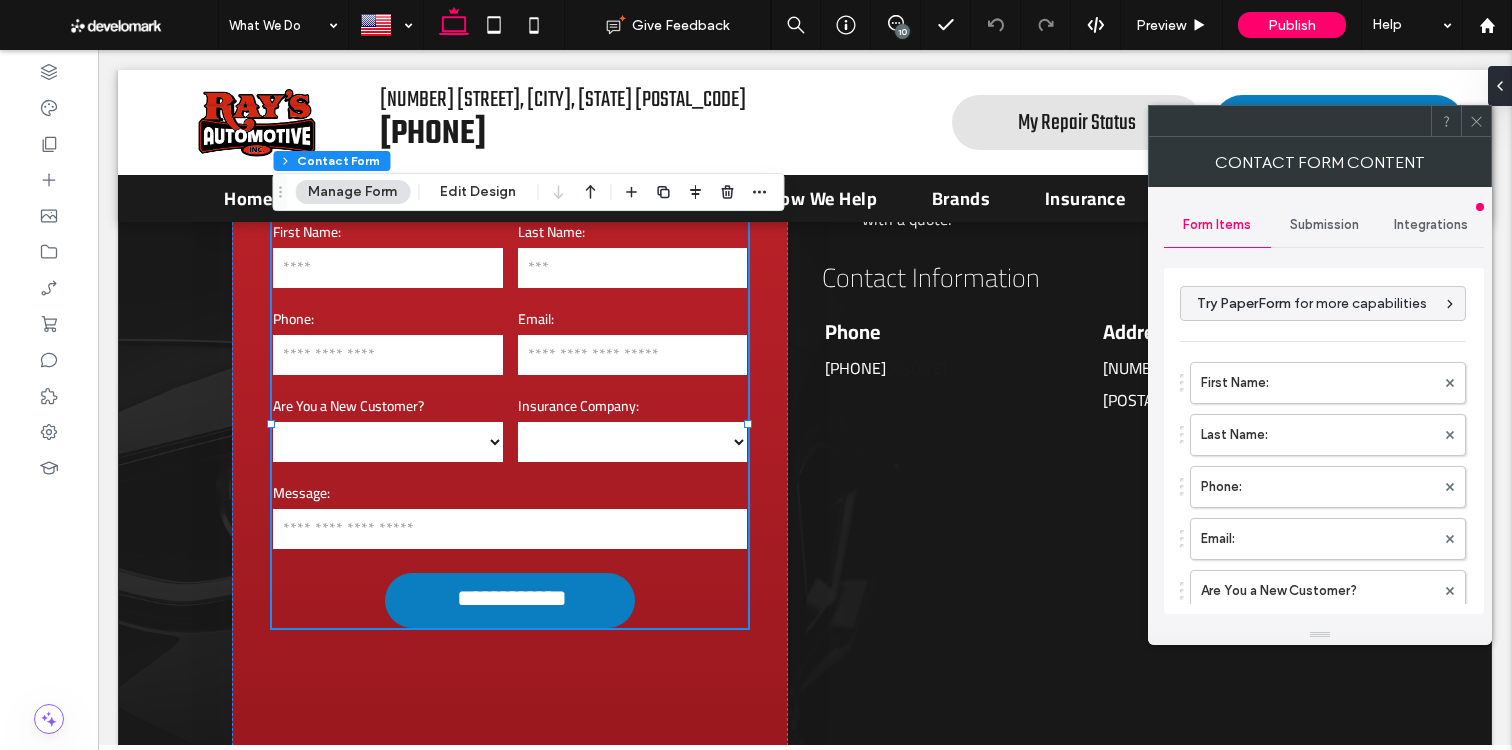 drag, startPoint x: 1312, startPoint y: 227, endPoint x: 1305, endPoint y: 237, distance: 12.206555 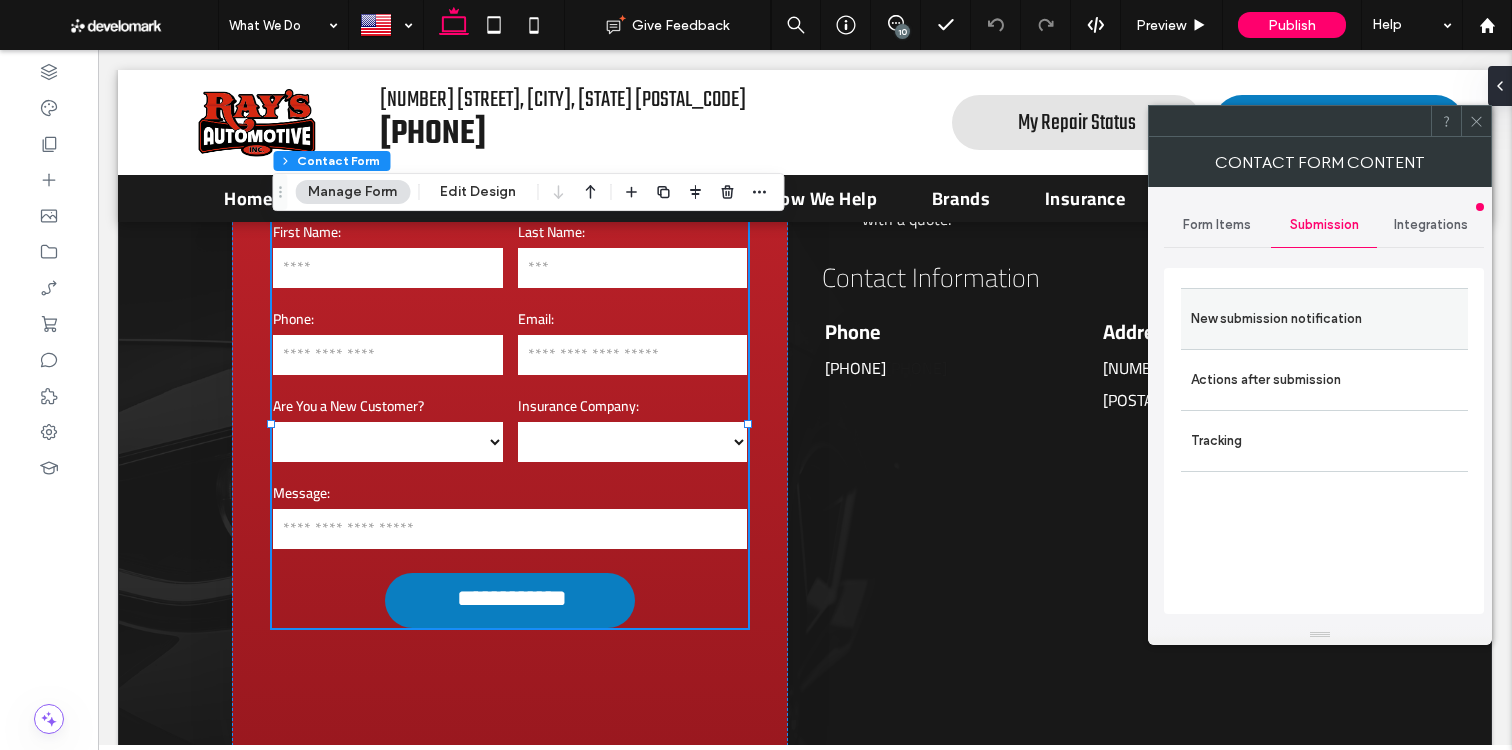 click on "New submission notification" at bounding box center (1324, 319) 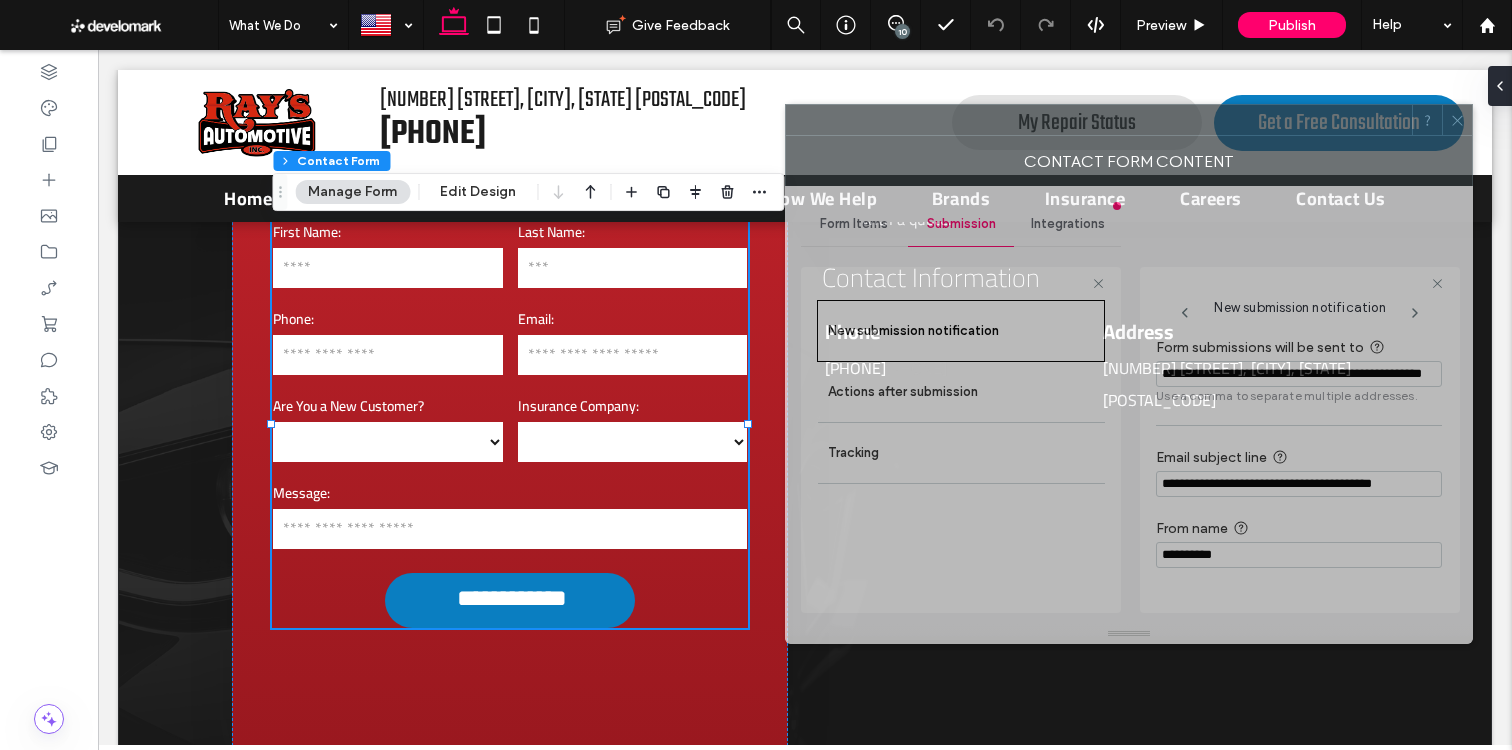 drag, startPoint x: 1235, startPoint y: 128, endPoint x: 939, endPoint y: 110, distance: 296.54678 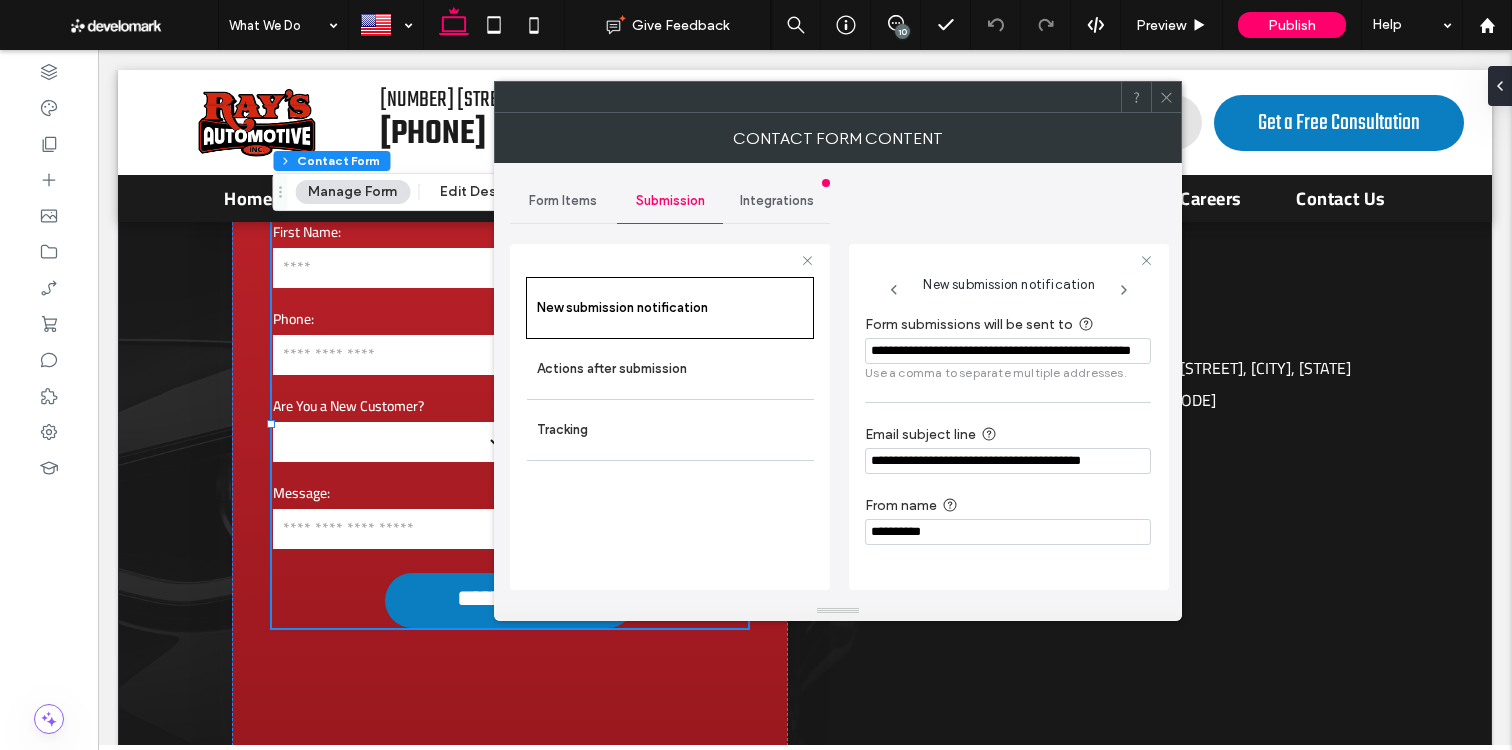 scroll, scrollTop: 0, scrollLeft: 3, axis: horizontal 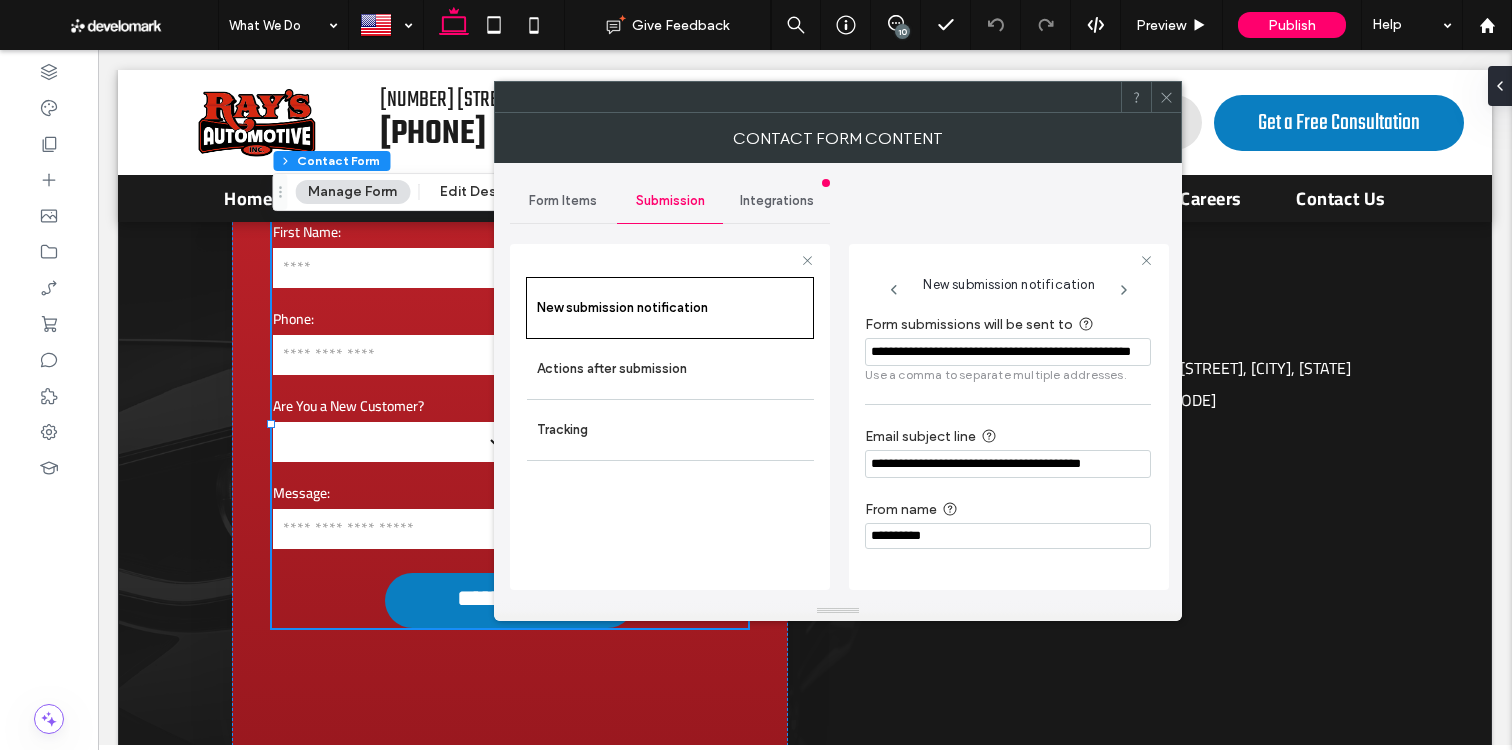 click 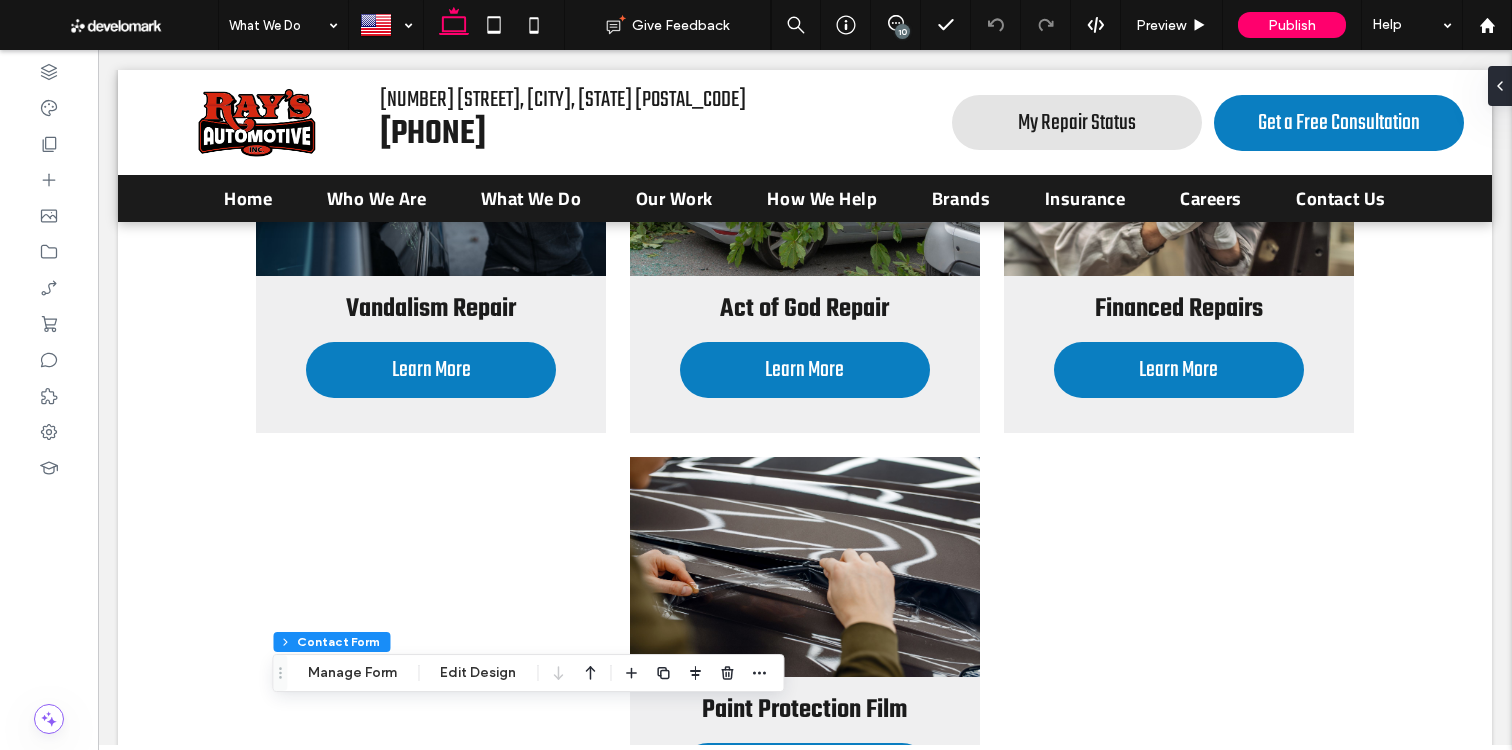 scroll, scrollTop: 0, scrollLeft: 0, axis: both 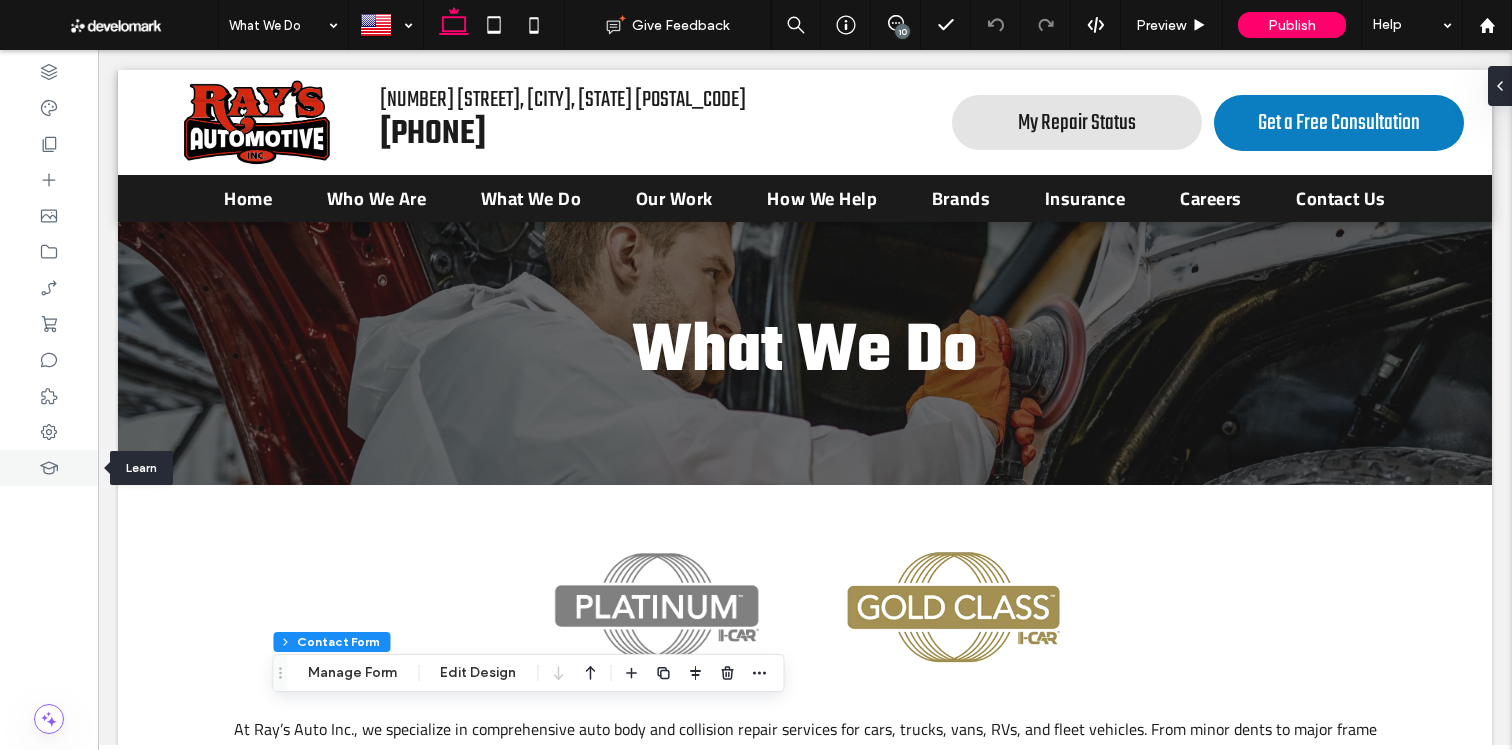 click at bounding box center (49, 468) 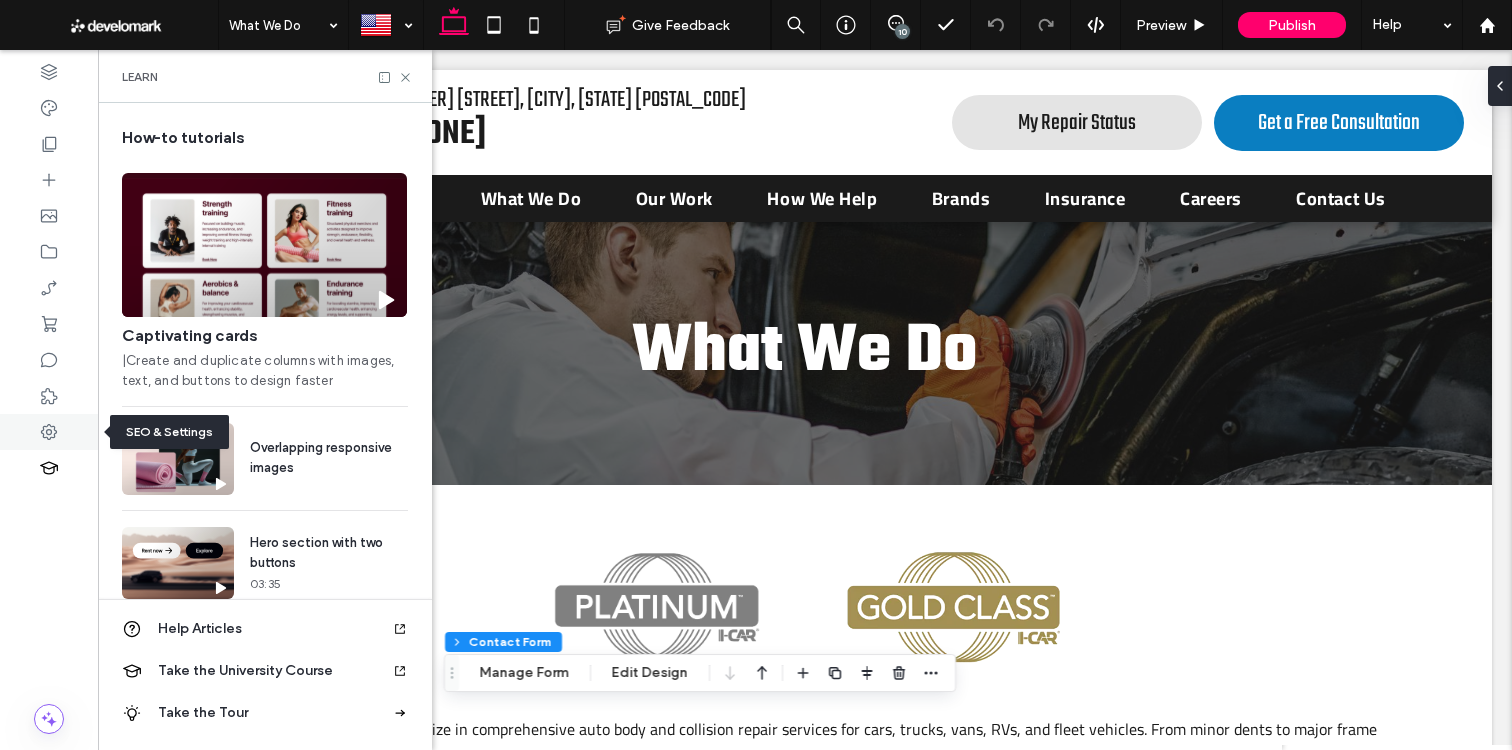 click 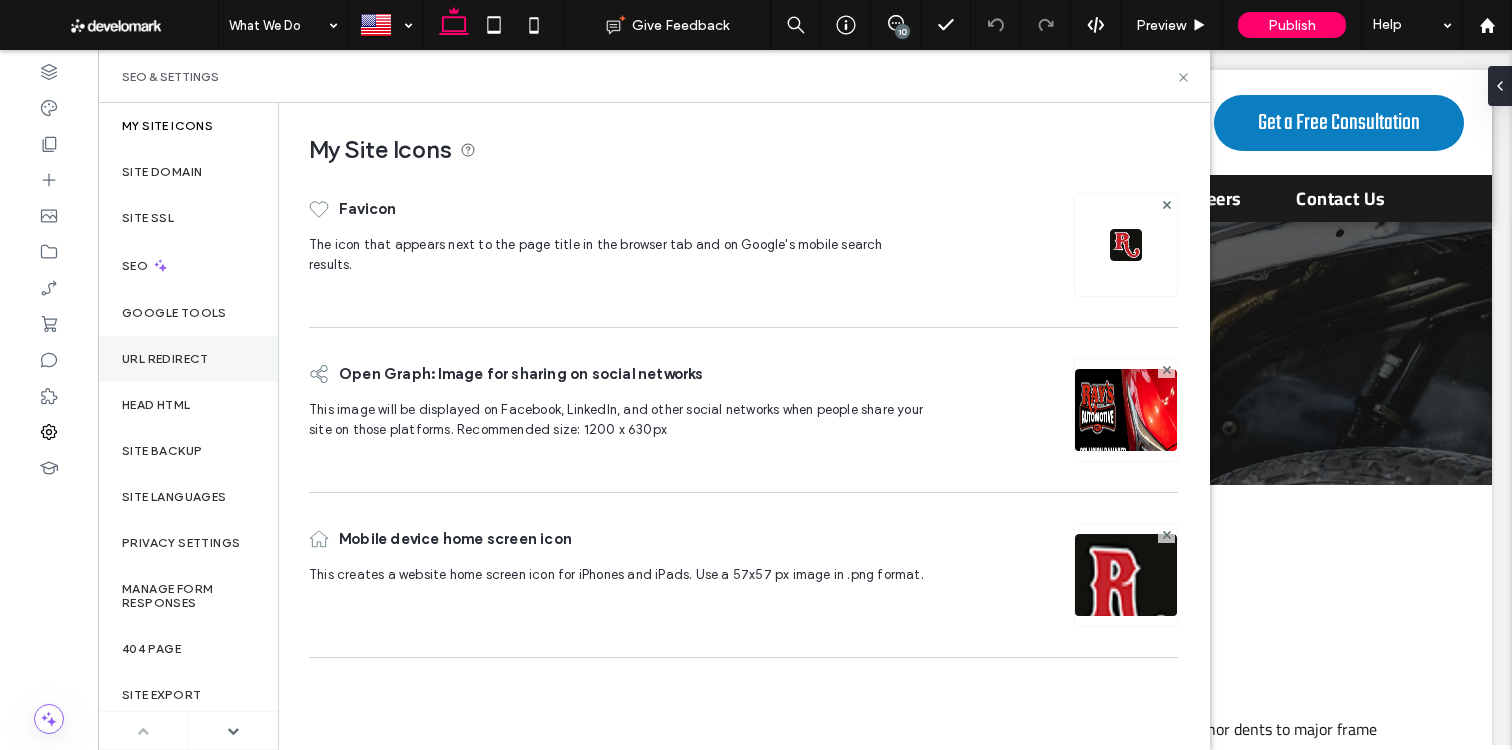 click on "URL Redirect" at bounding box center [188, 359] 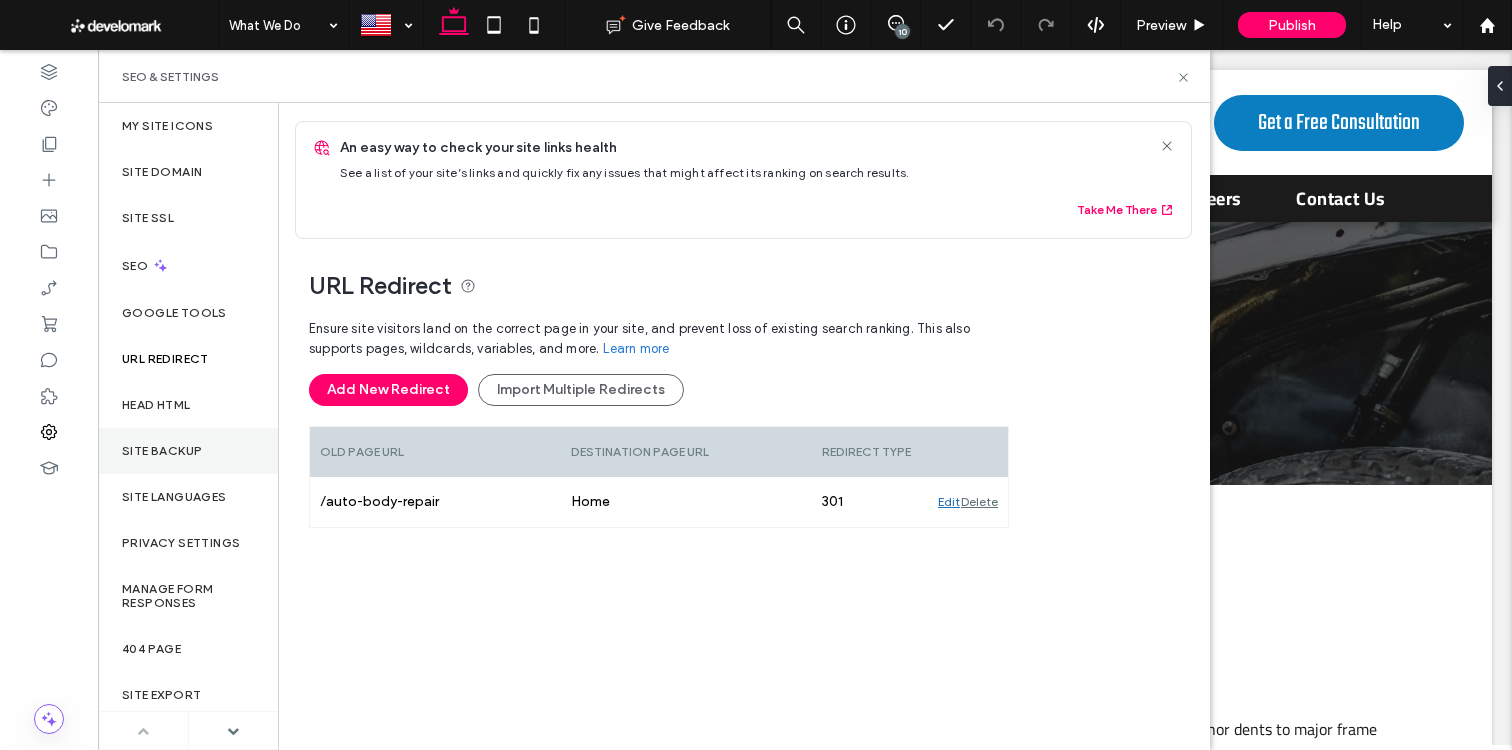 click on "Site Backup" at bounding box center (162, 451) 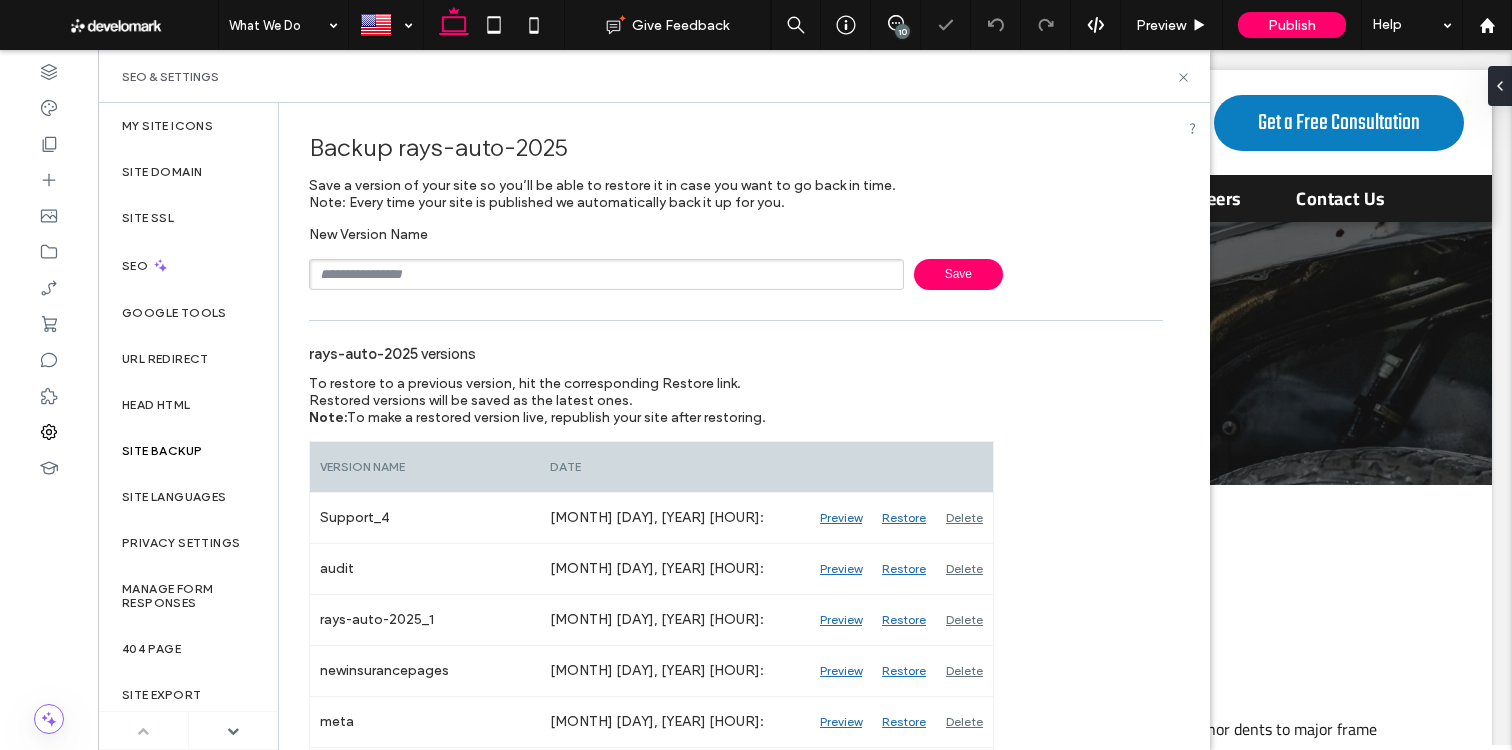 click on "Save" at bounding box center [958, 274] 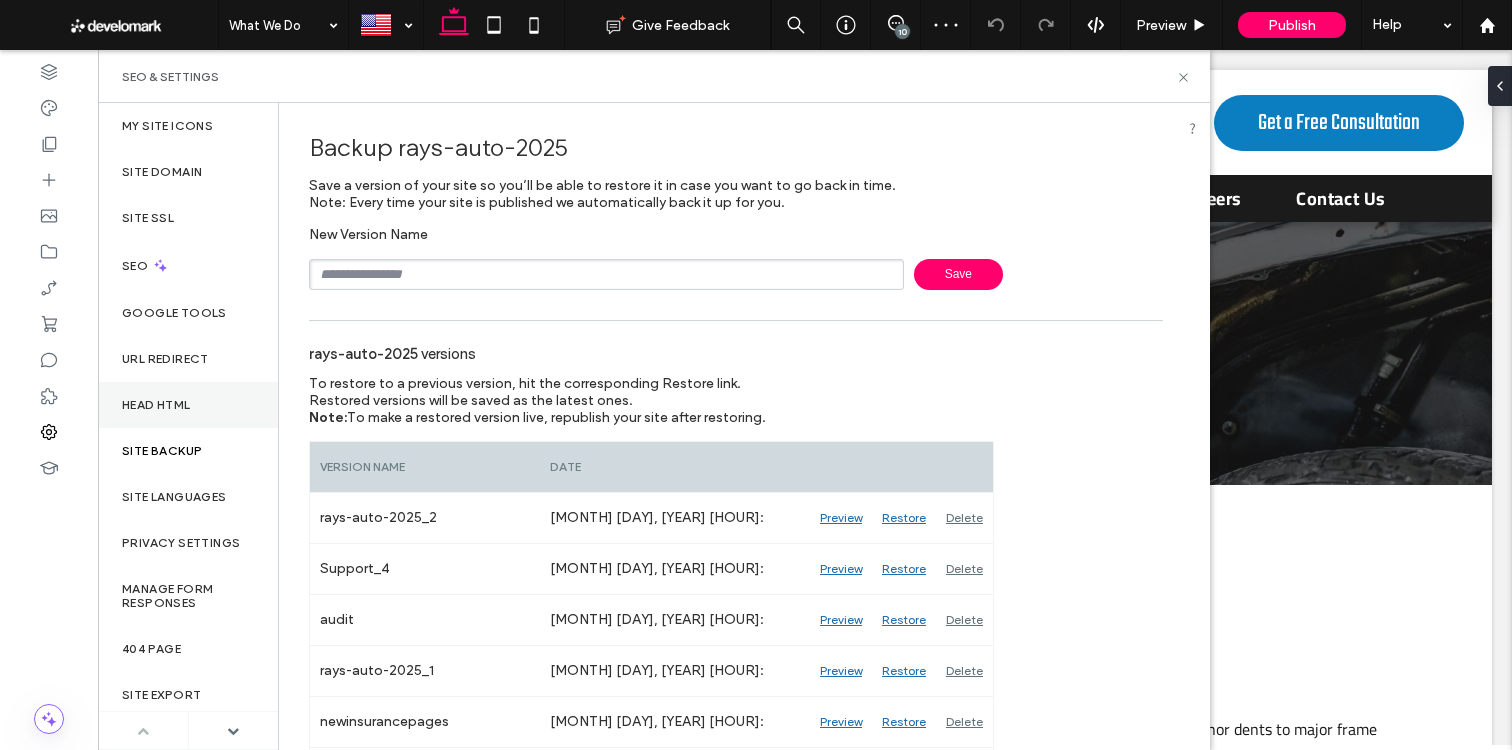 click on "Head HTML" at bounding box center [188, 405] 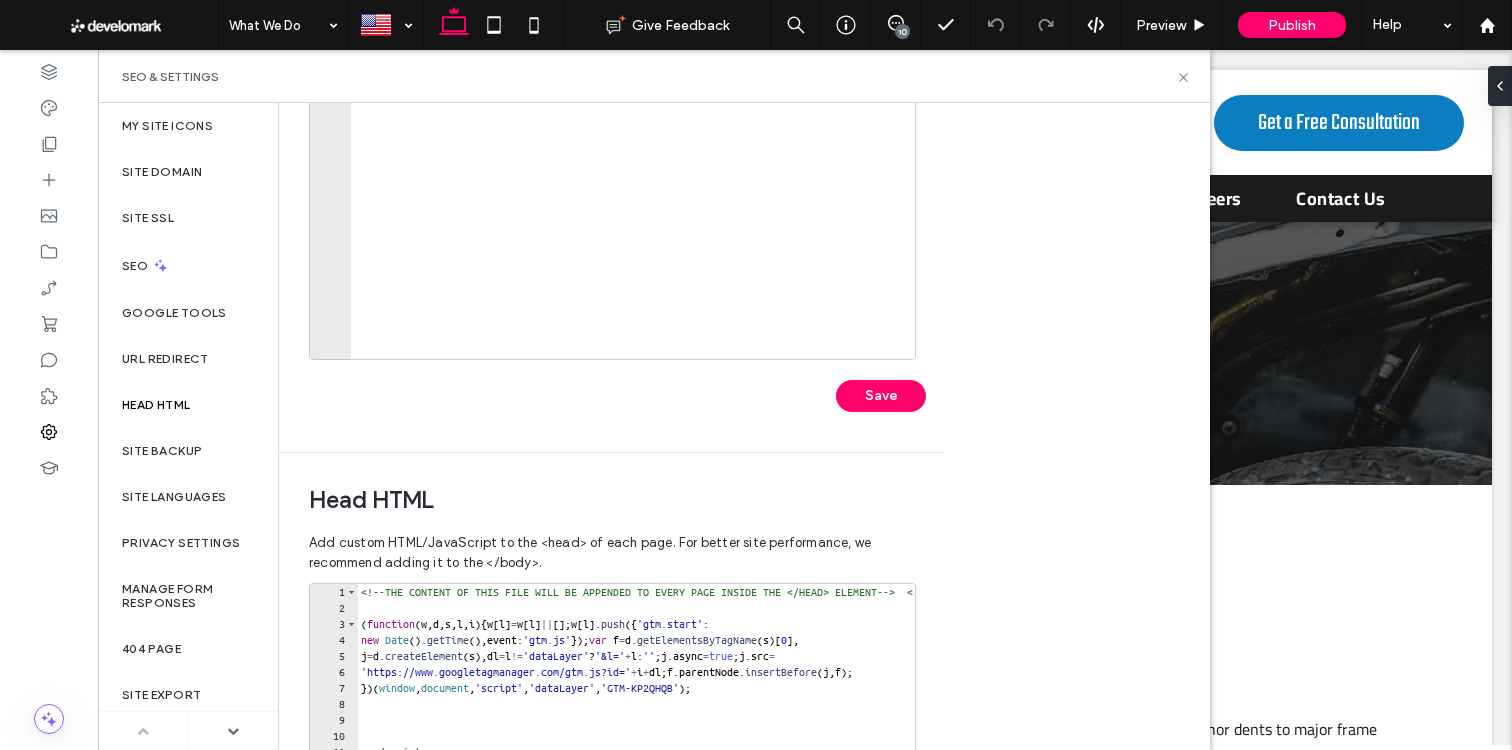scroll, scrollTop: 489, scrollLeft: 0, axis: vertical 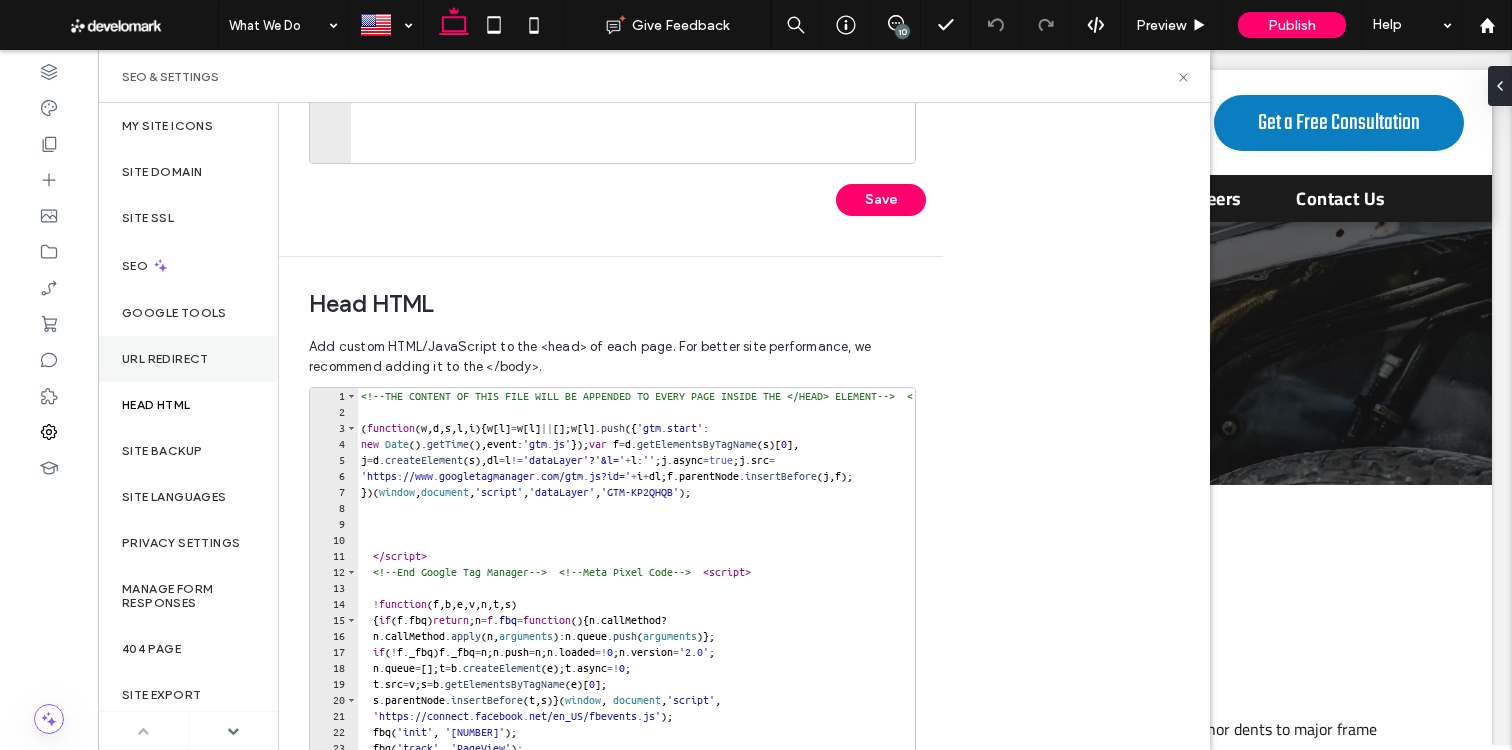 click on "URL Redirect" at bounding box center (165, 359) 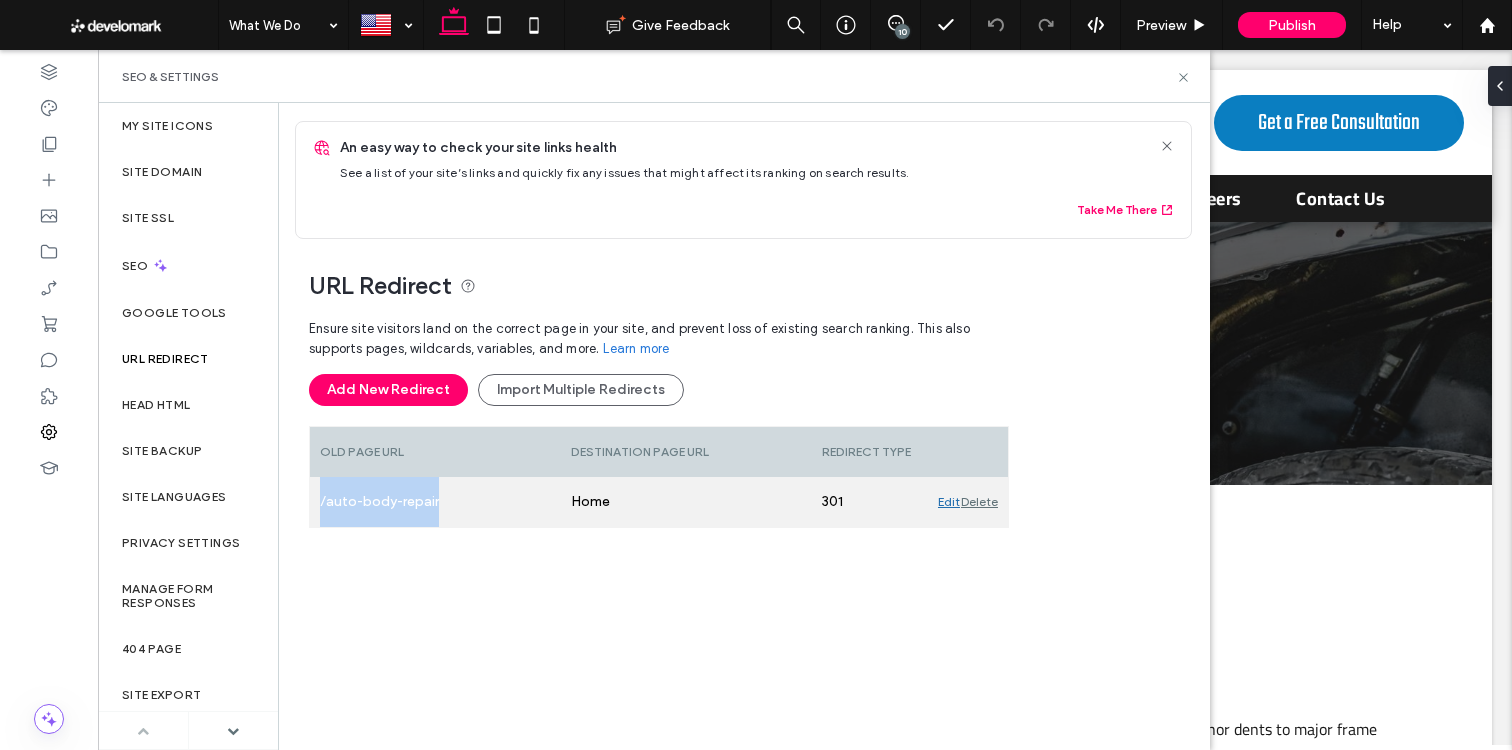 drag, startPoint x: 435, startPoint y: 503, endPoint x: 317, endPoint y: 503, distance: 118 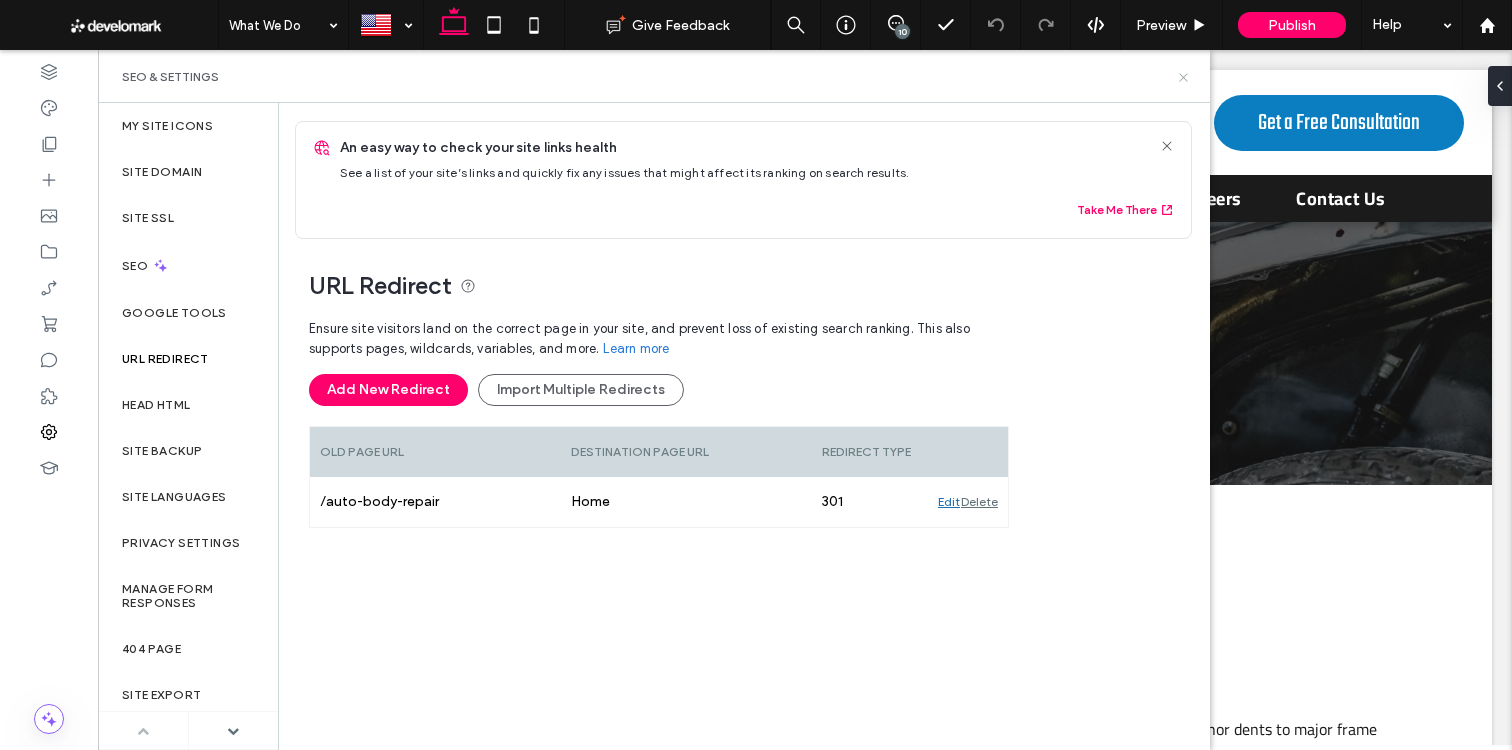 click 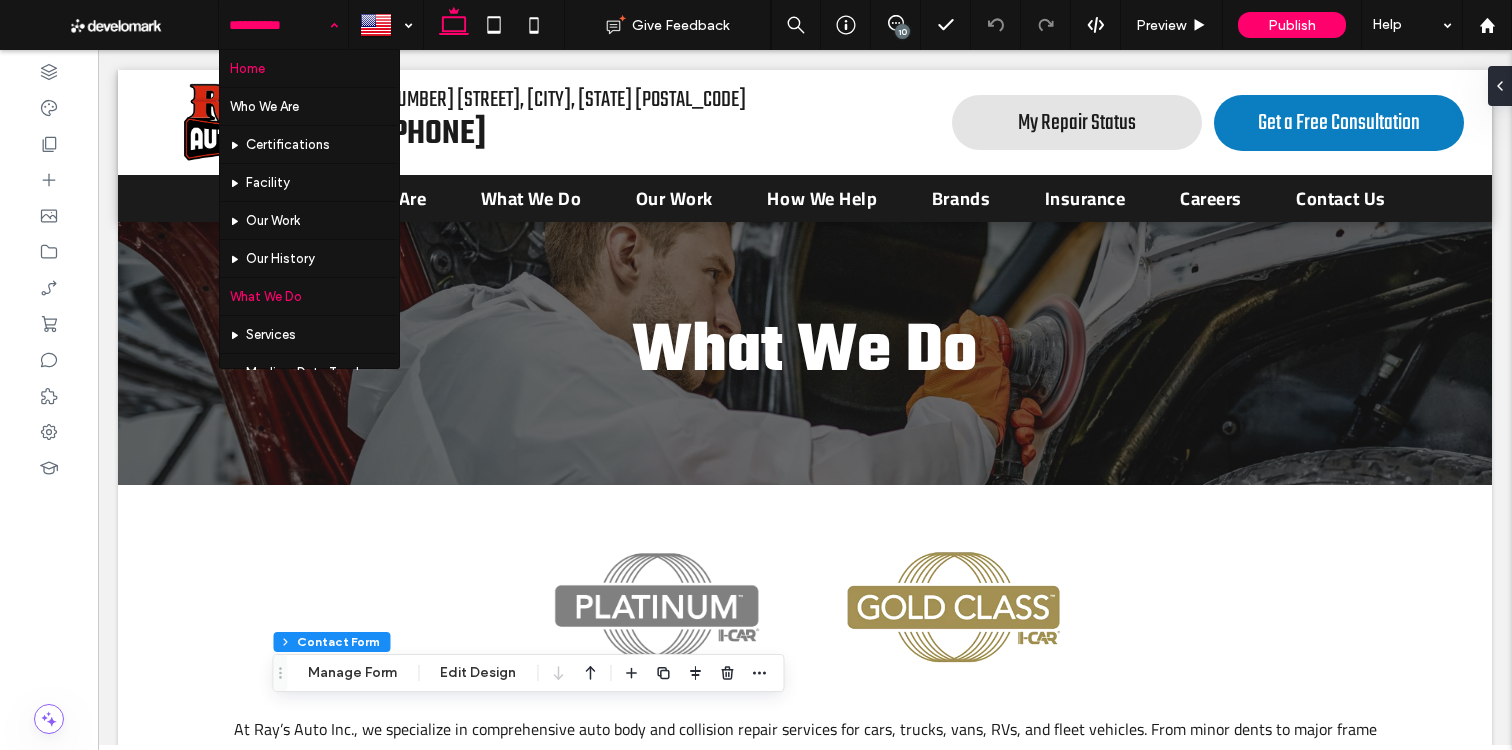 drag, startPoint x: 321, startPoint y: 36, endPoint x: 323, endPoint y: 70, distance: 34.058773 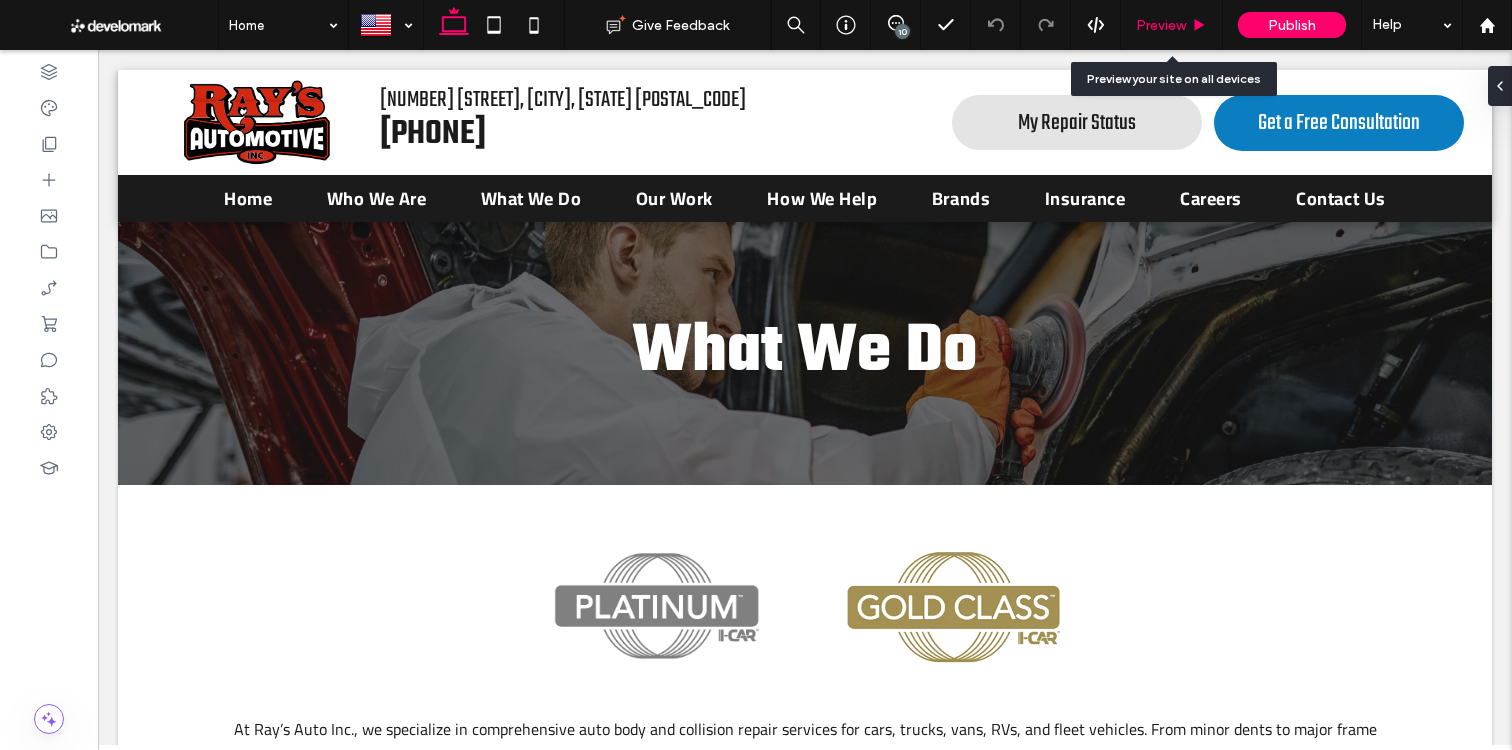 click on "Preview" at bounding box center (1161, 25) 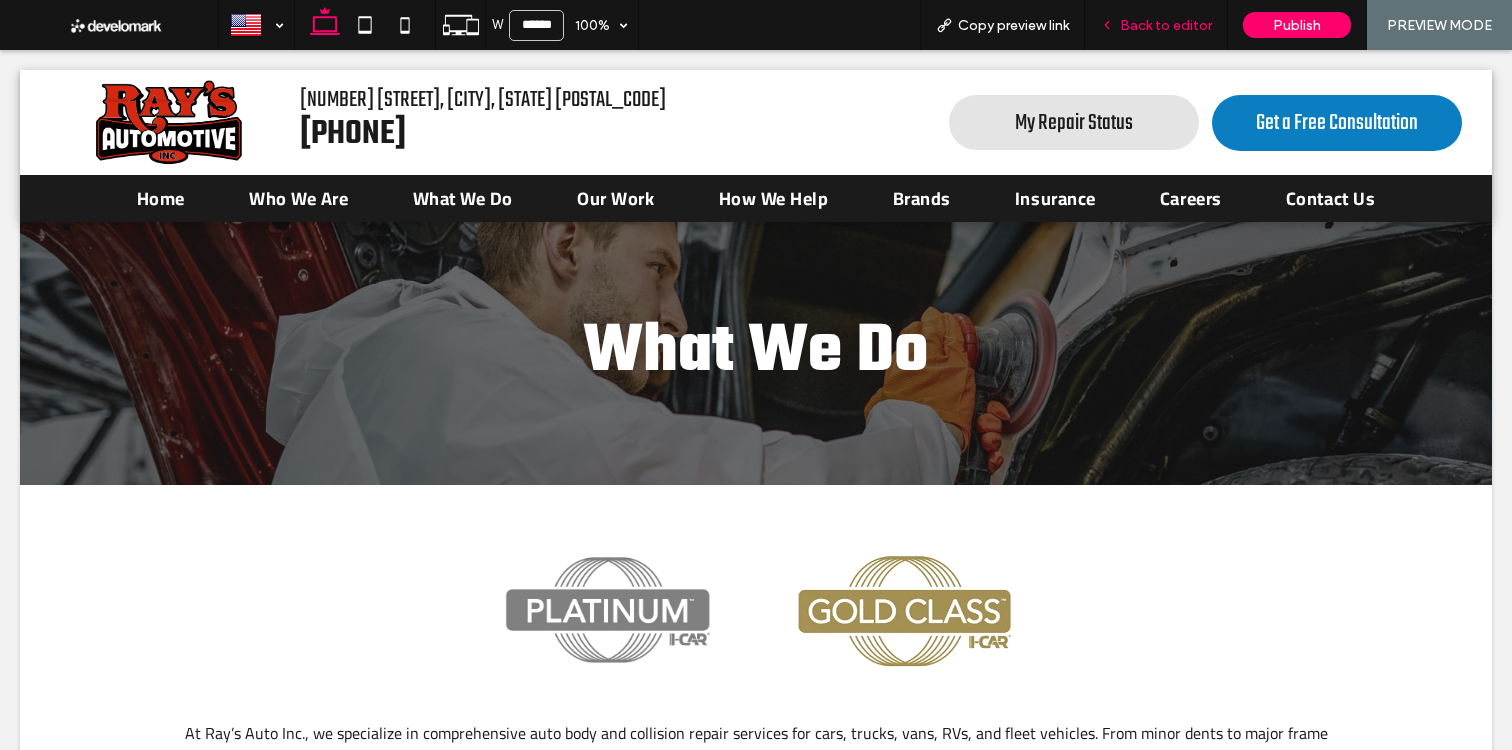 drag, startPoint x: 1148, startPoint y: 36, endPoint x: 1121, endPoint y: 35, distance: 27.018513 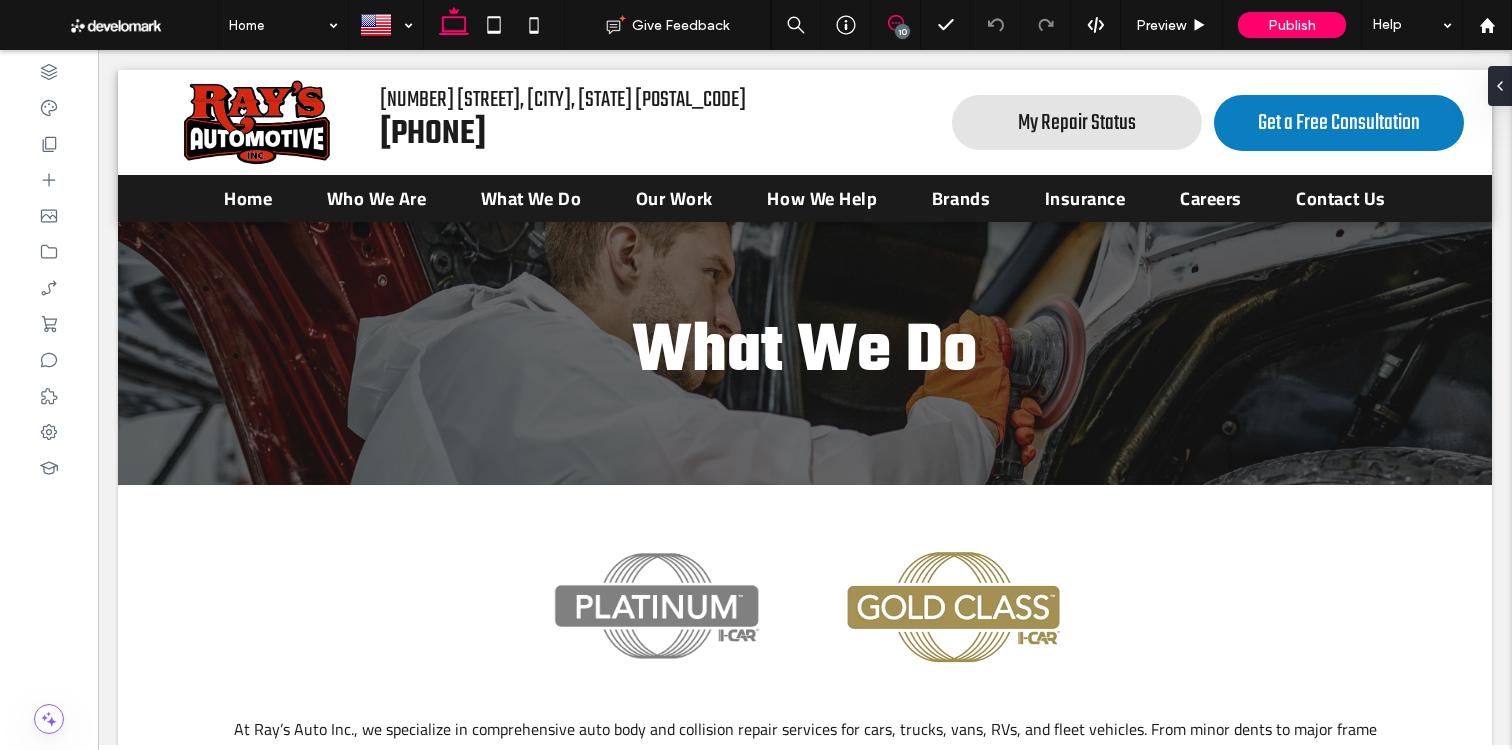 click at bounding box center (895, 23) 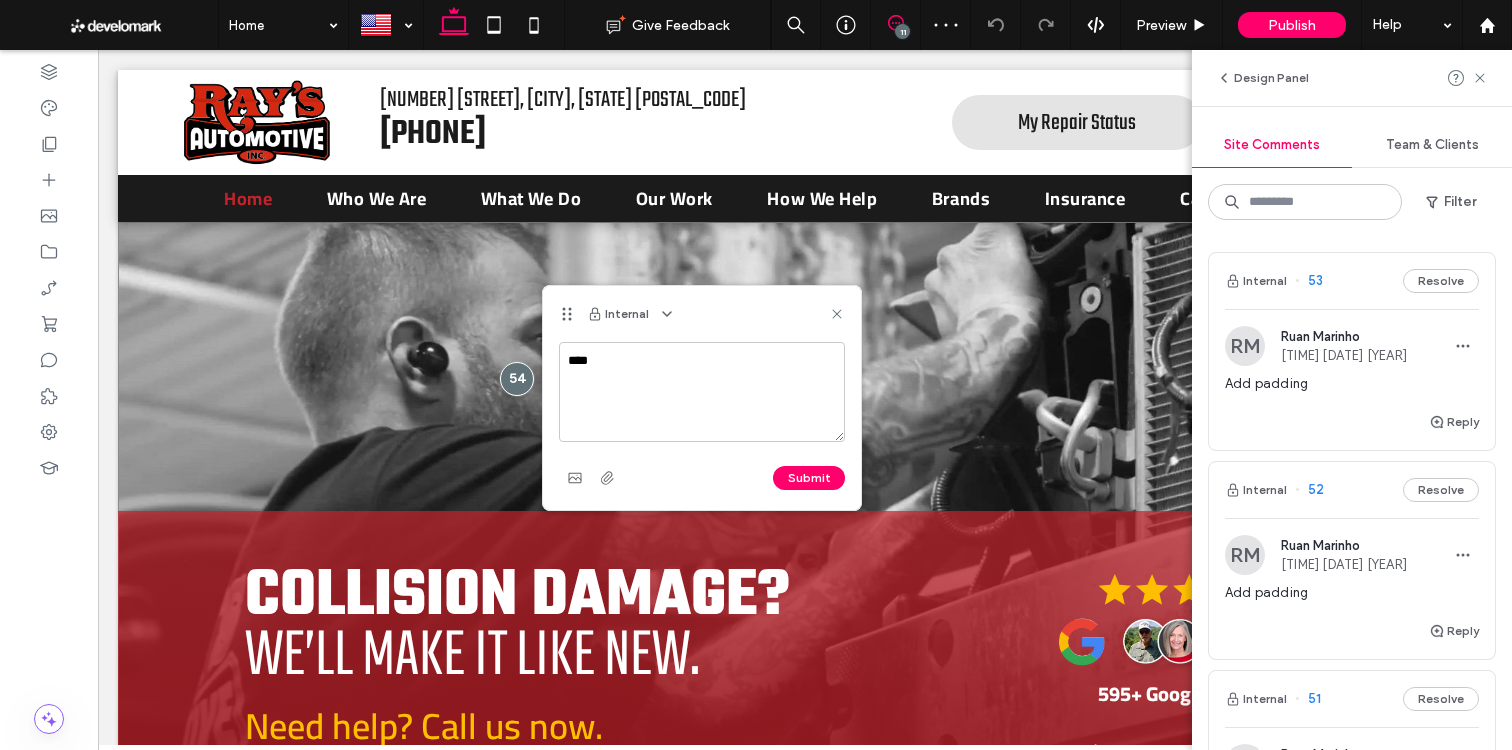 scroll, scrollTop: 0, scrollLeft: 0, axis: both 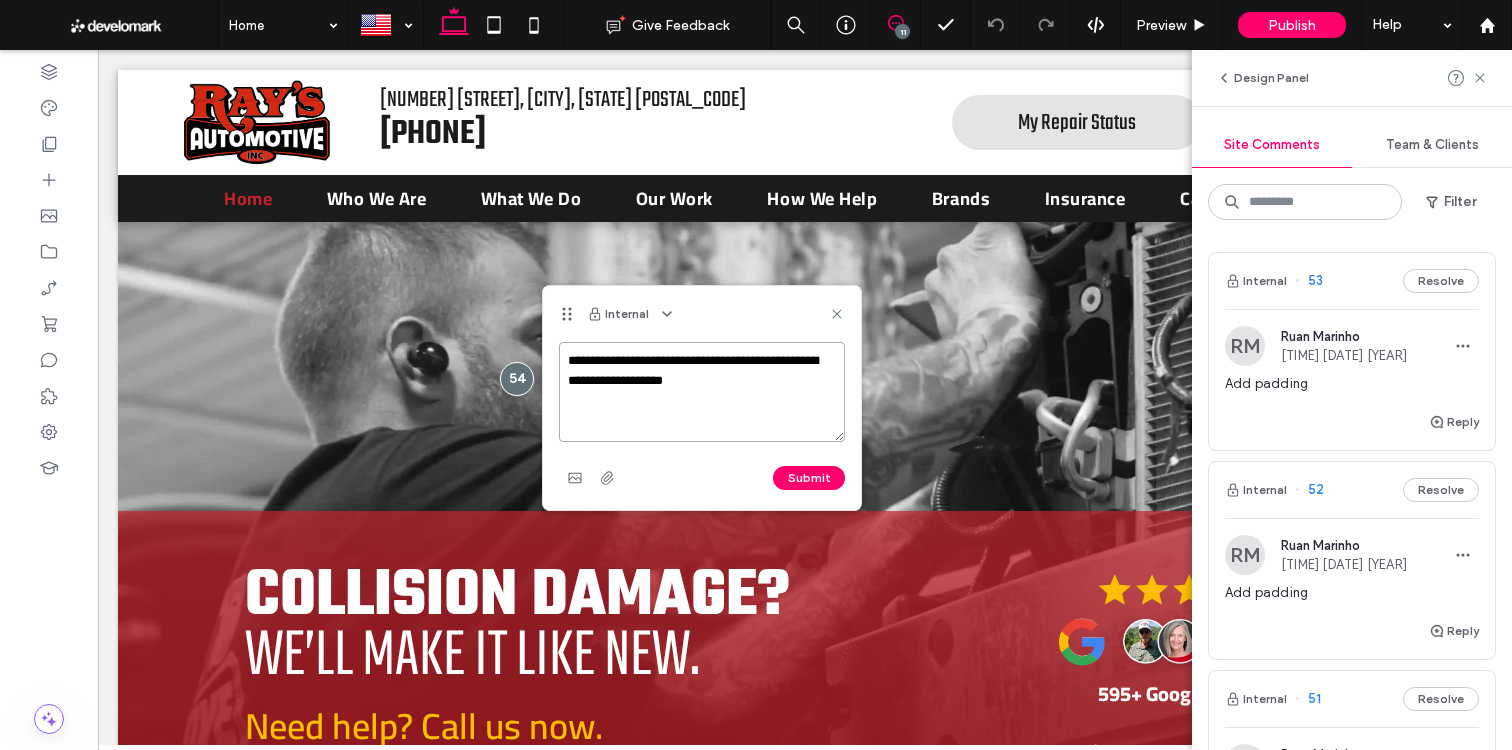 paste on "**********" 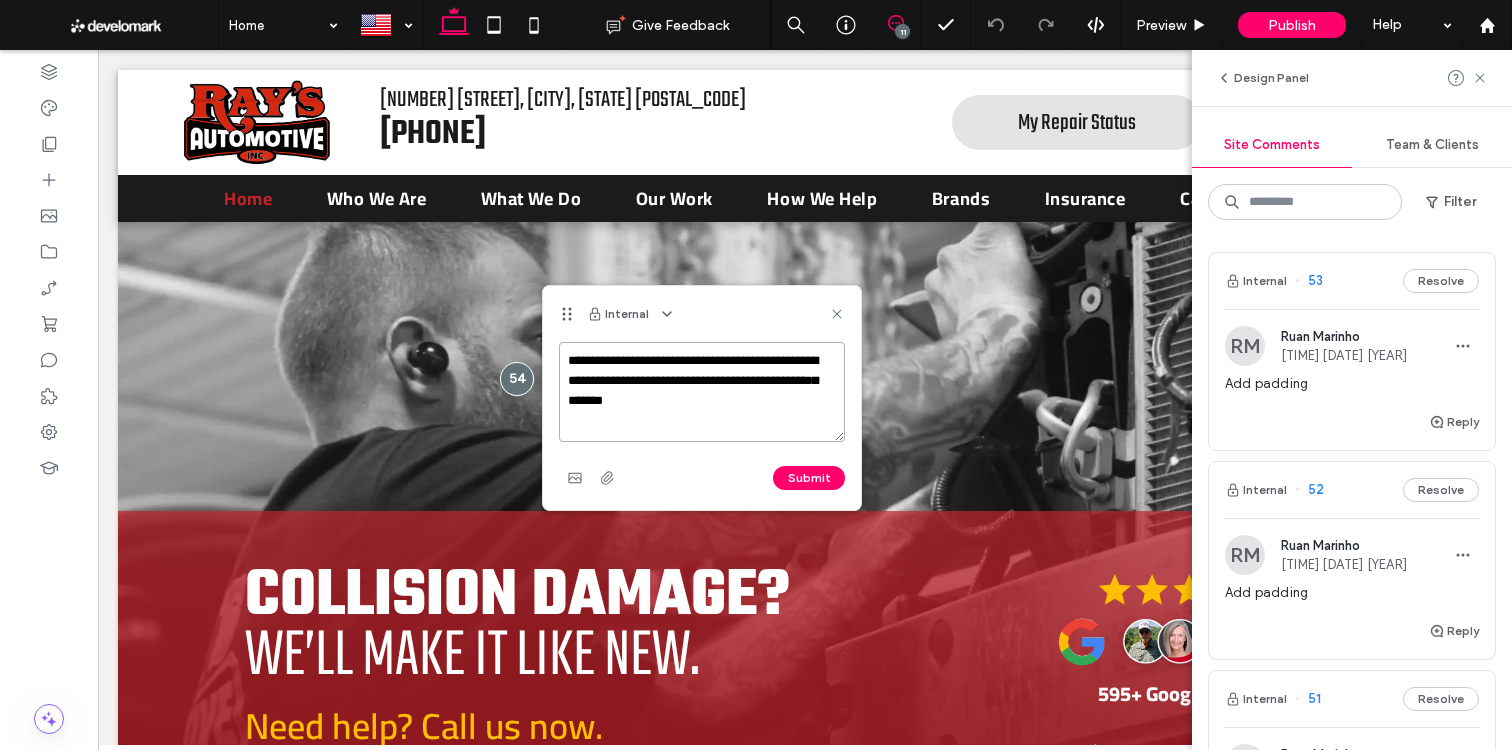 type on "**********" 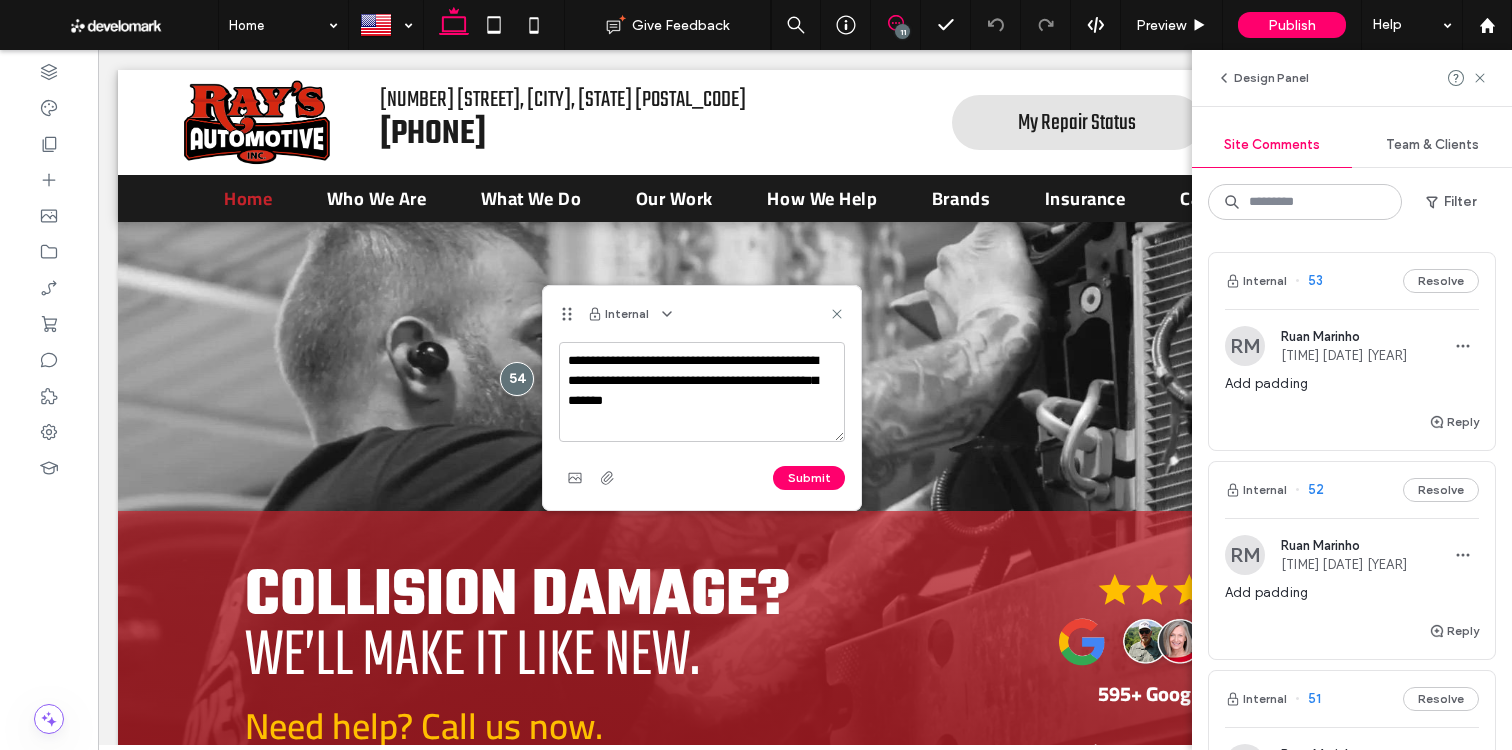 click on "Submit" at bounding box center [809, 478] 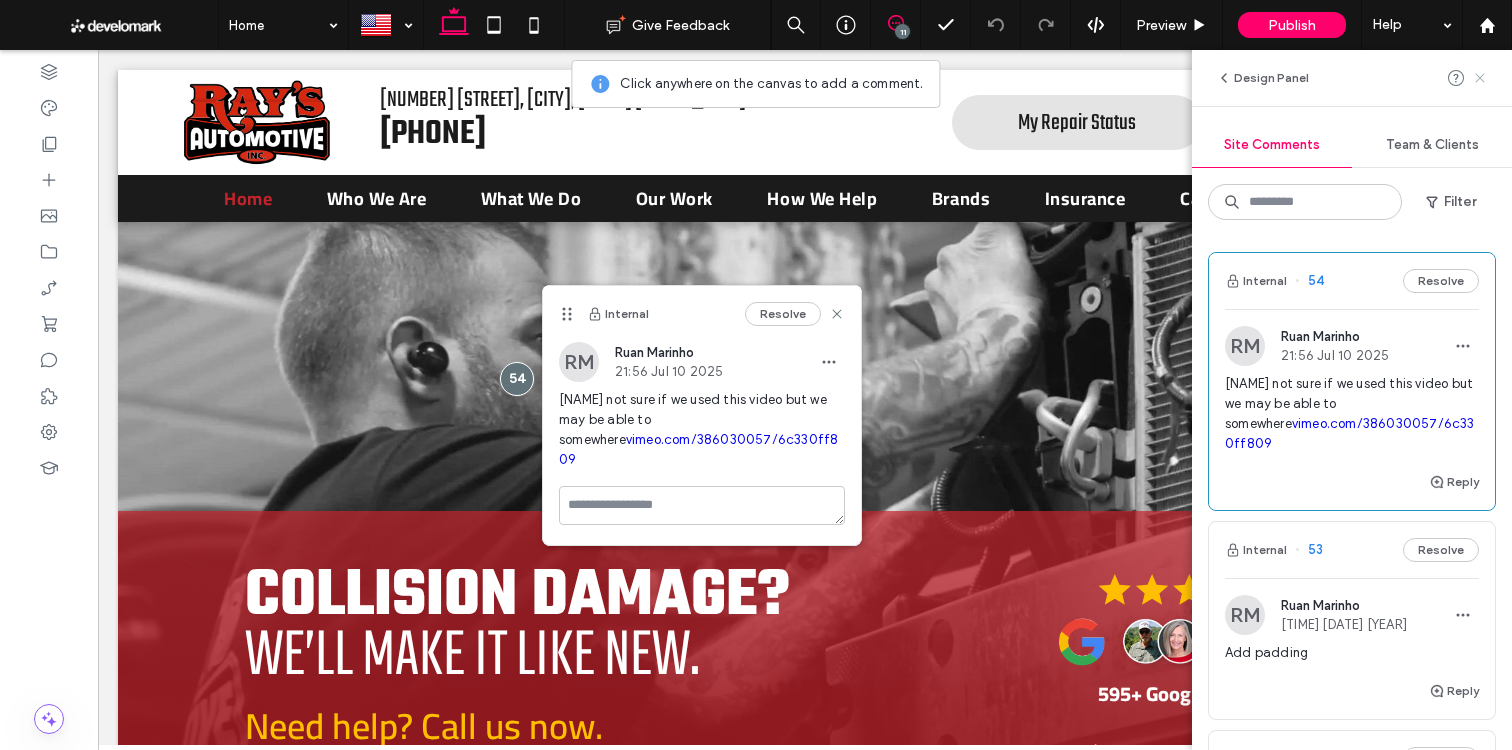 click 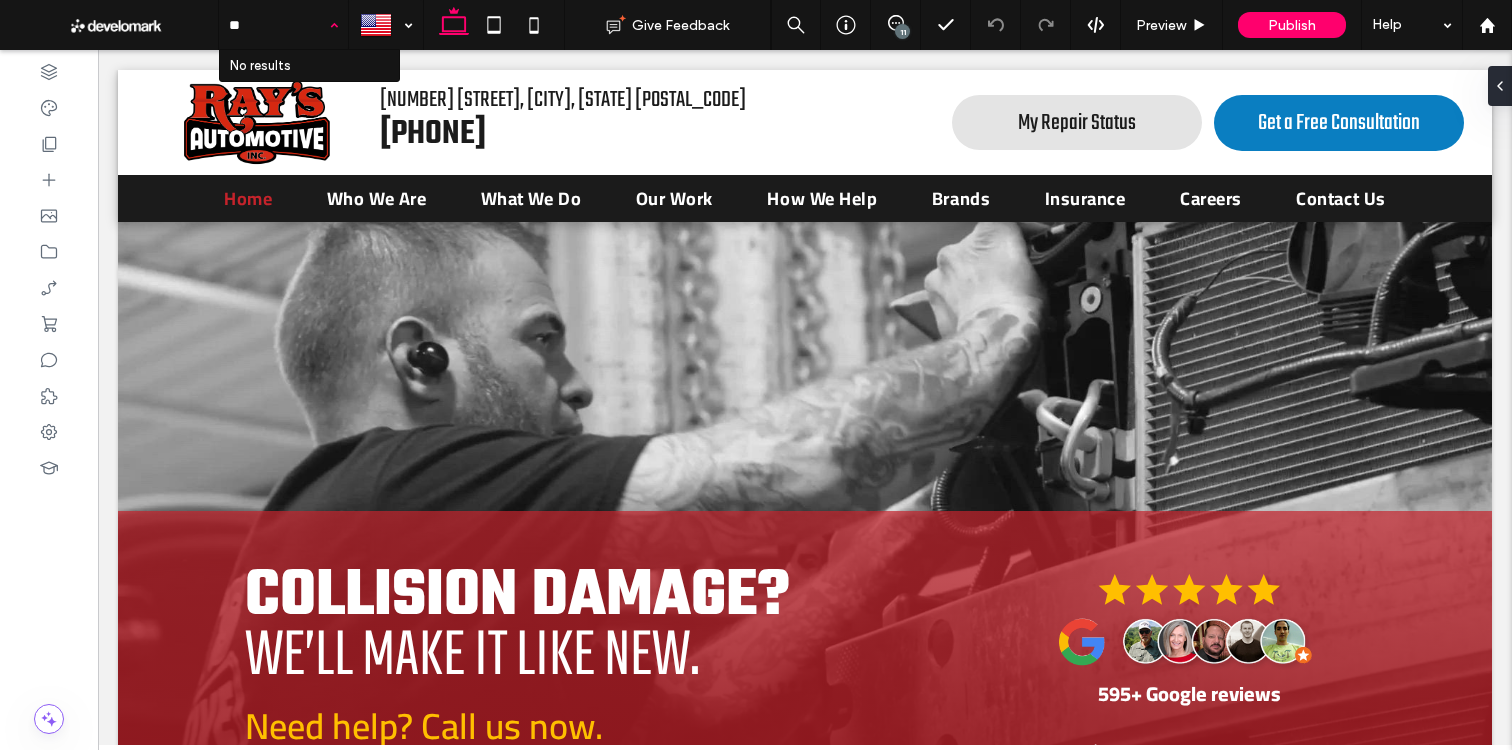 type on "***" 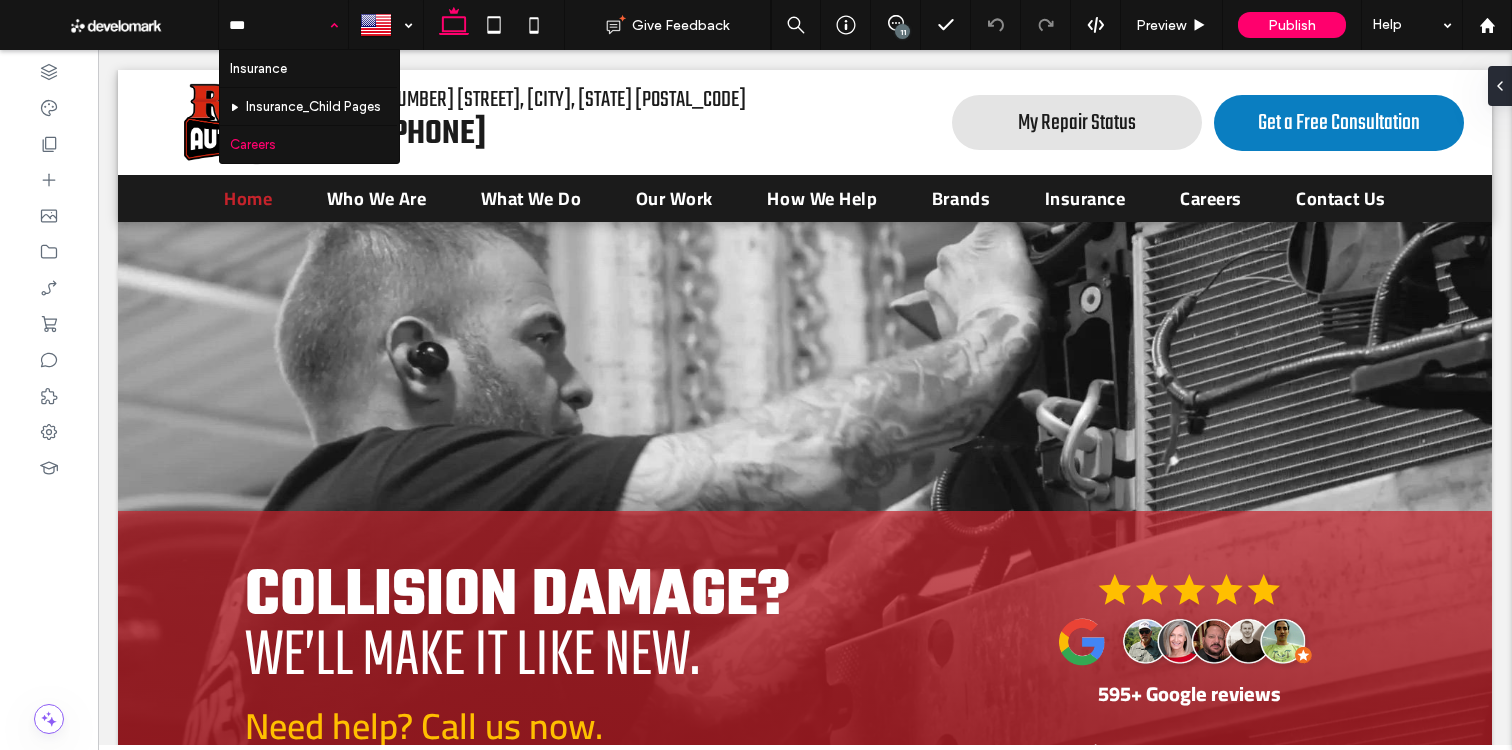 type 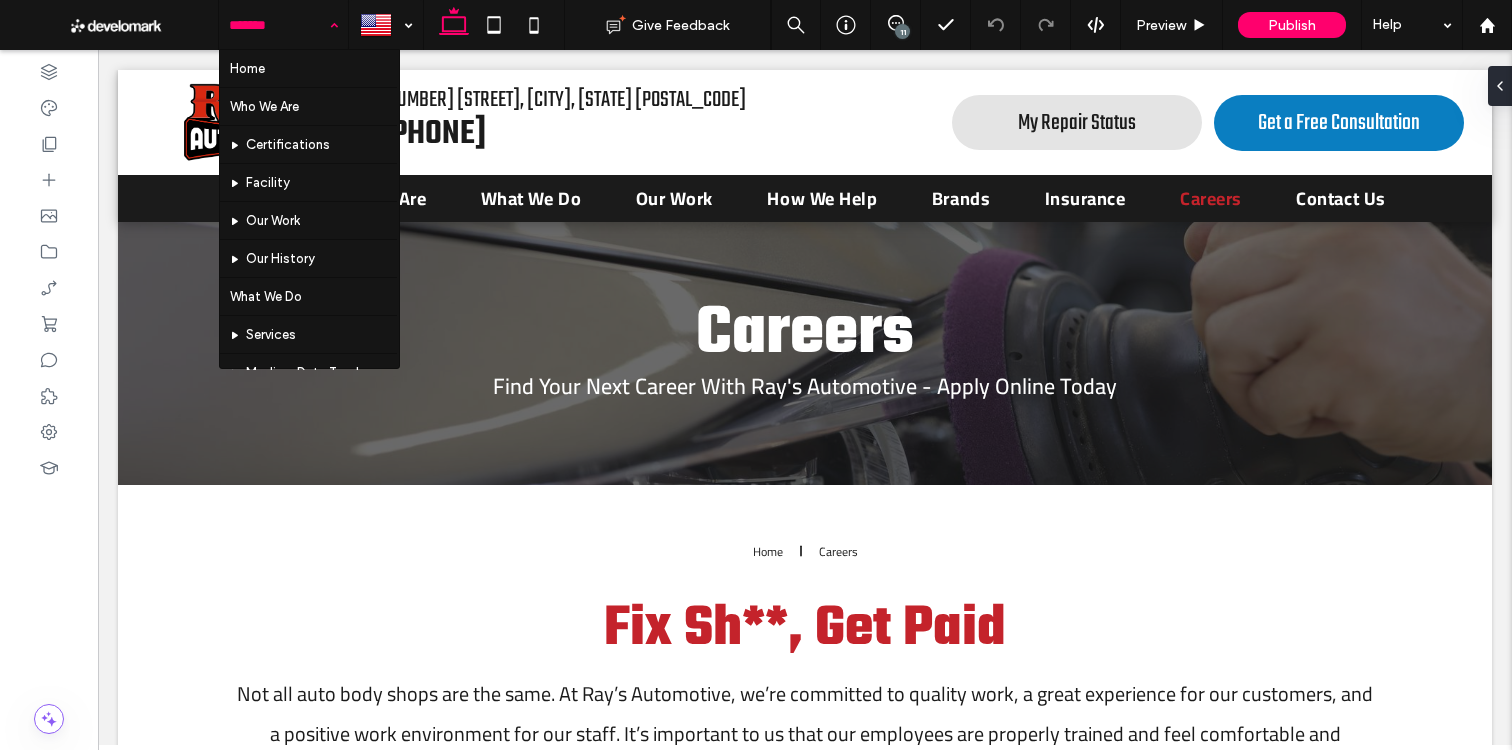 scroll, scrollTop: 0, scrollLeft: 0, axis: both 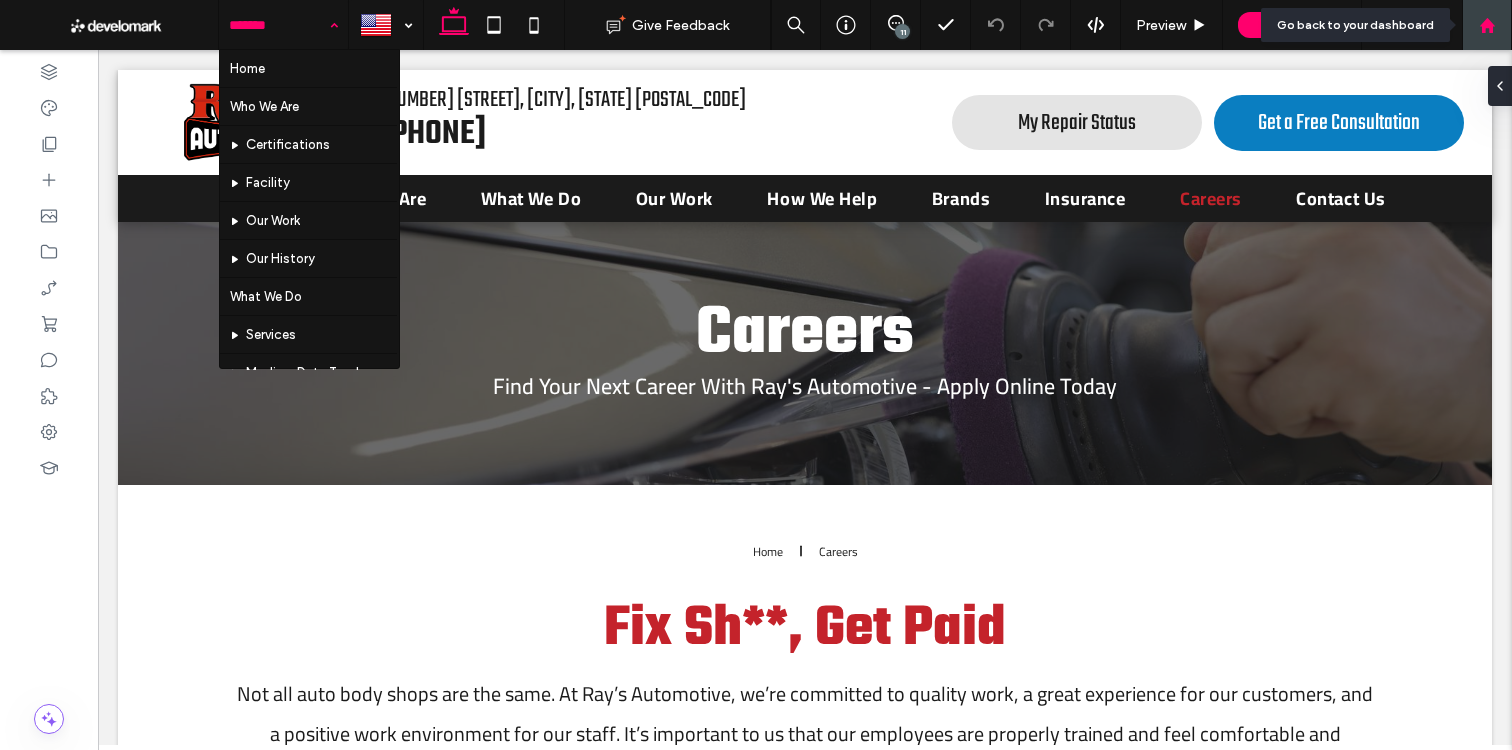 click at bounding box center (1487, 25) 